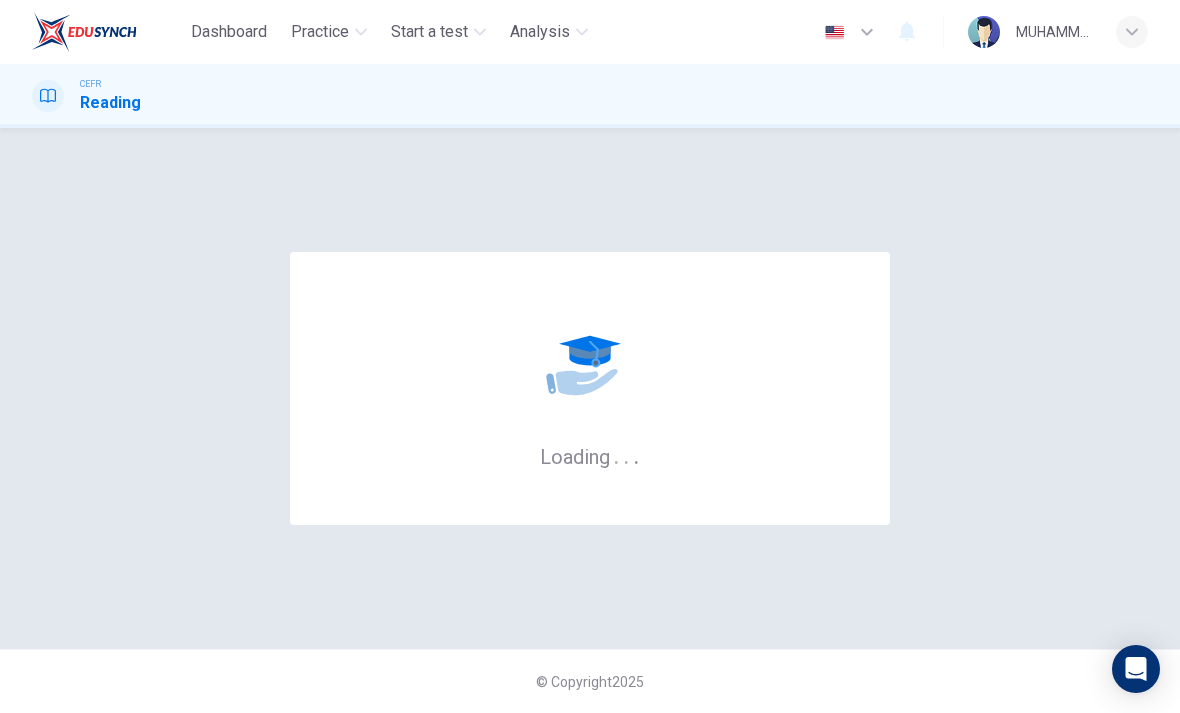 scroll, scrollTop: 0, scrollLeft: 0, axis: both 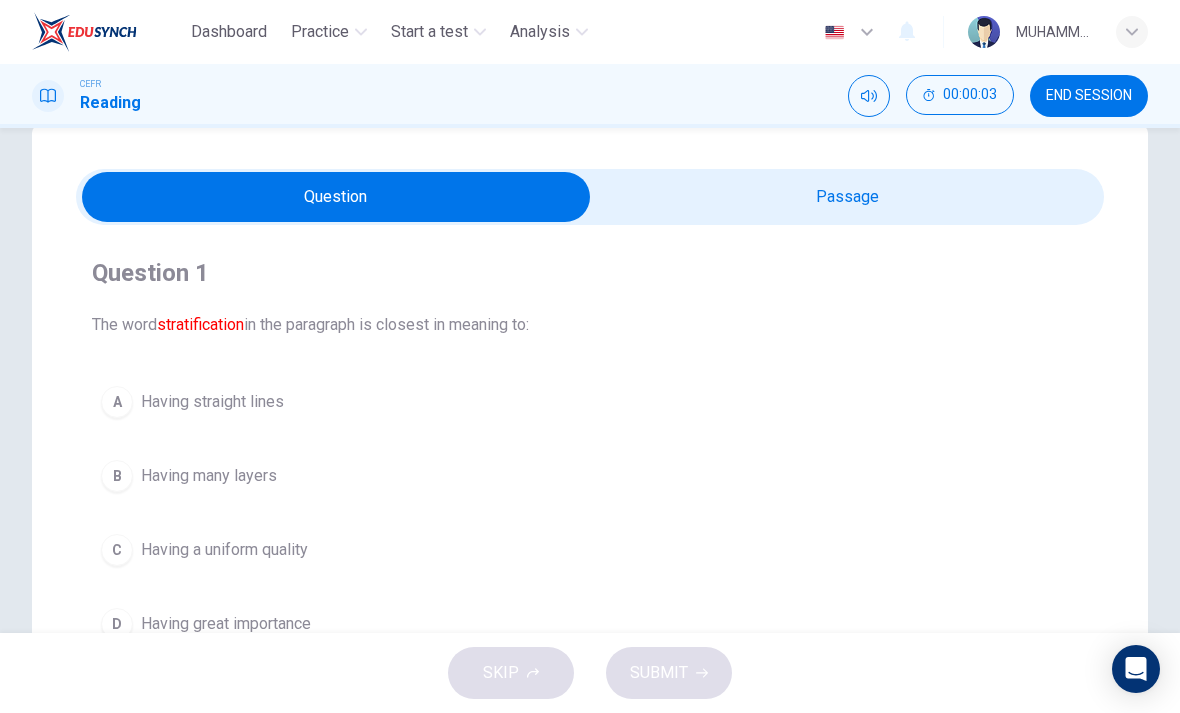 click at bounding box center [336, 197] 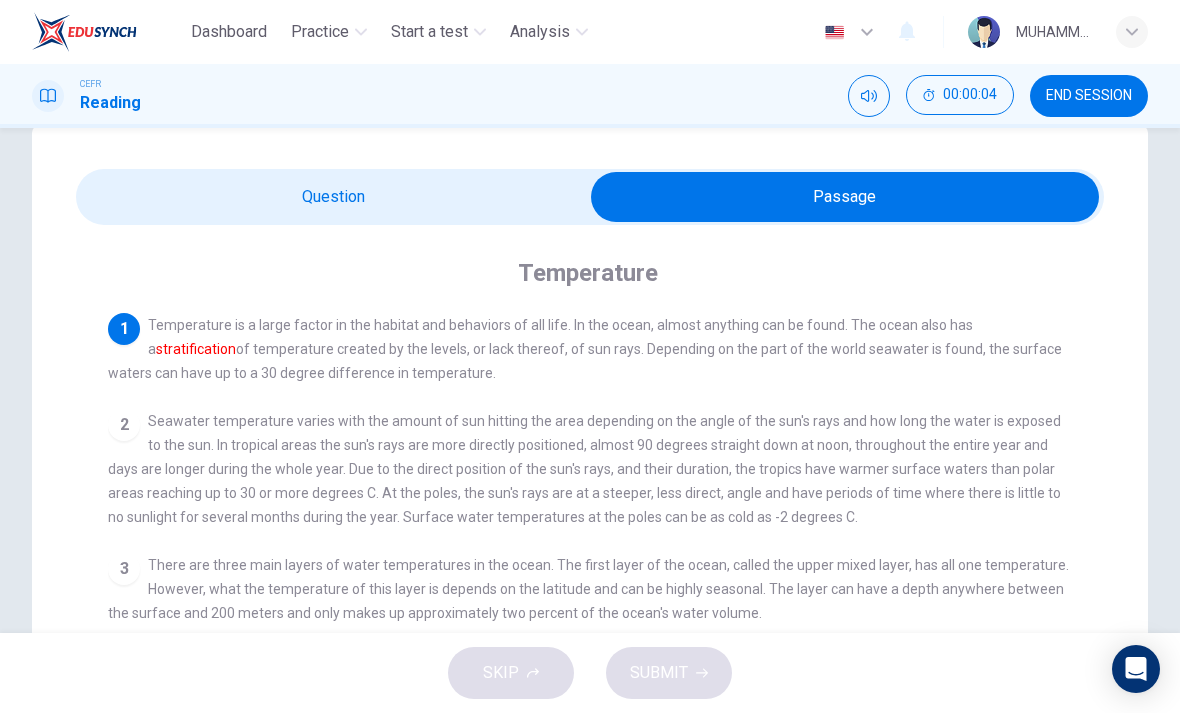 click at bounding box center (845, 197) 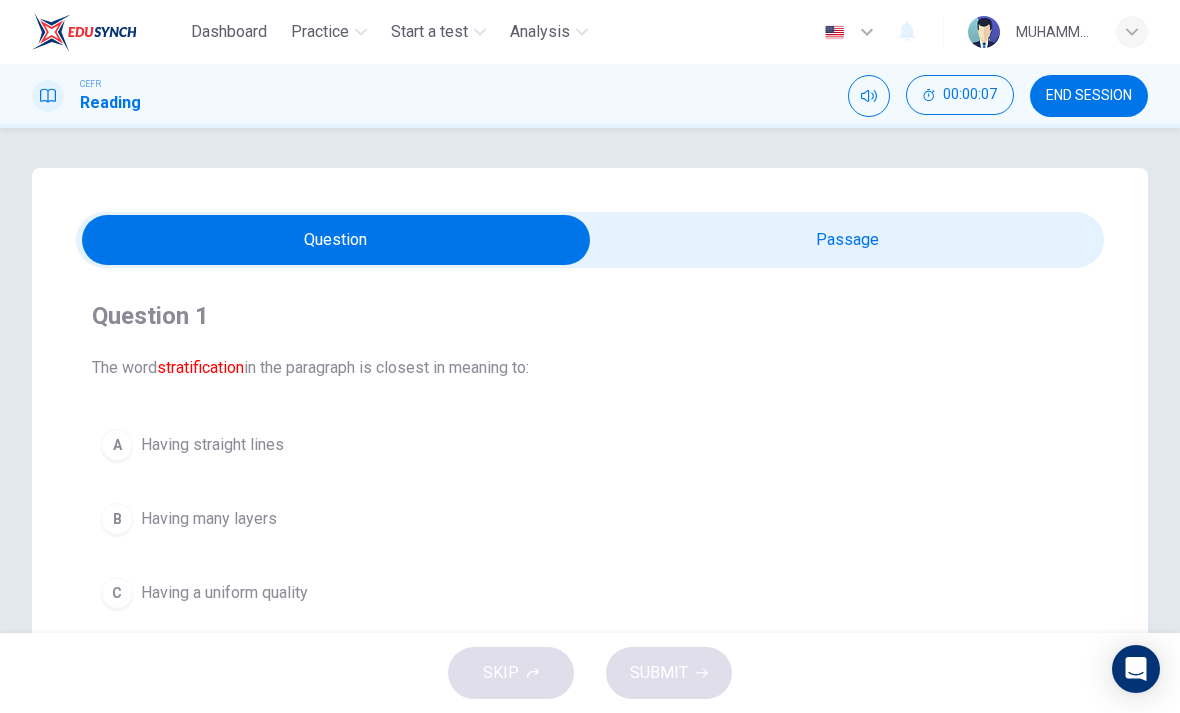 scroll, scrollTop: 0, scrollLeft: 0, axis: both 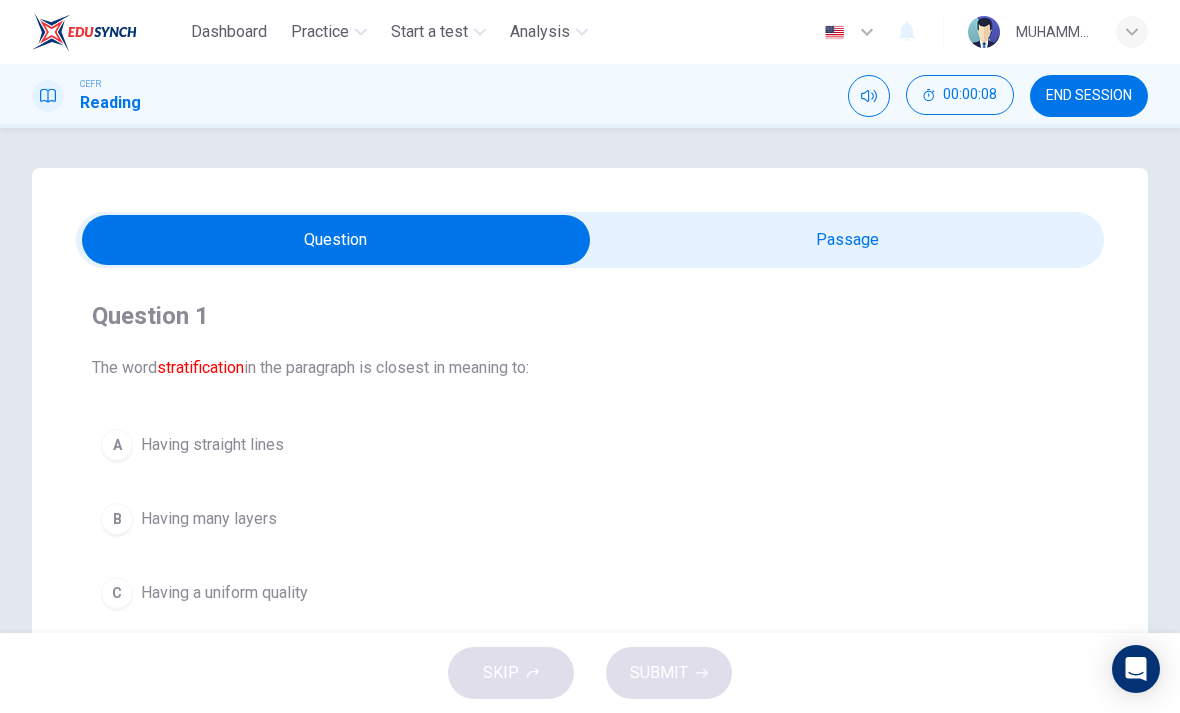 click at bounding box center [336, 240] 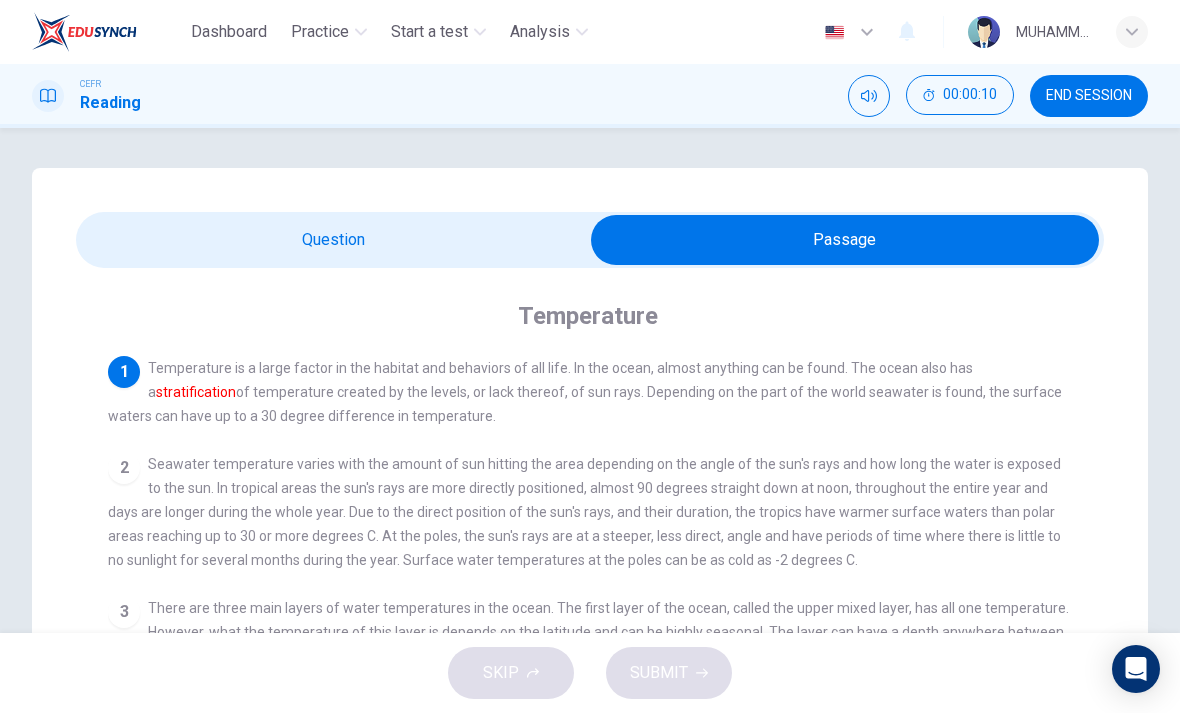 scroll, scrollTop: 0, scrollLeft: 0, axis: both 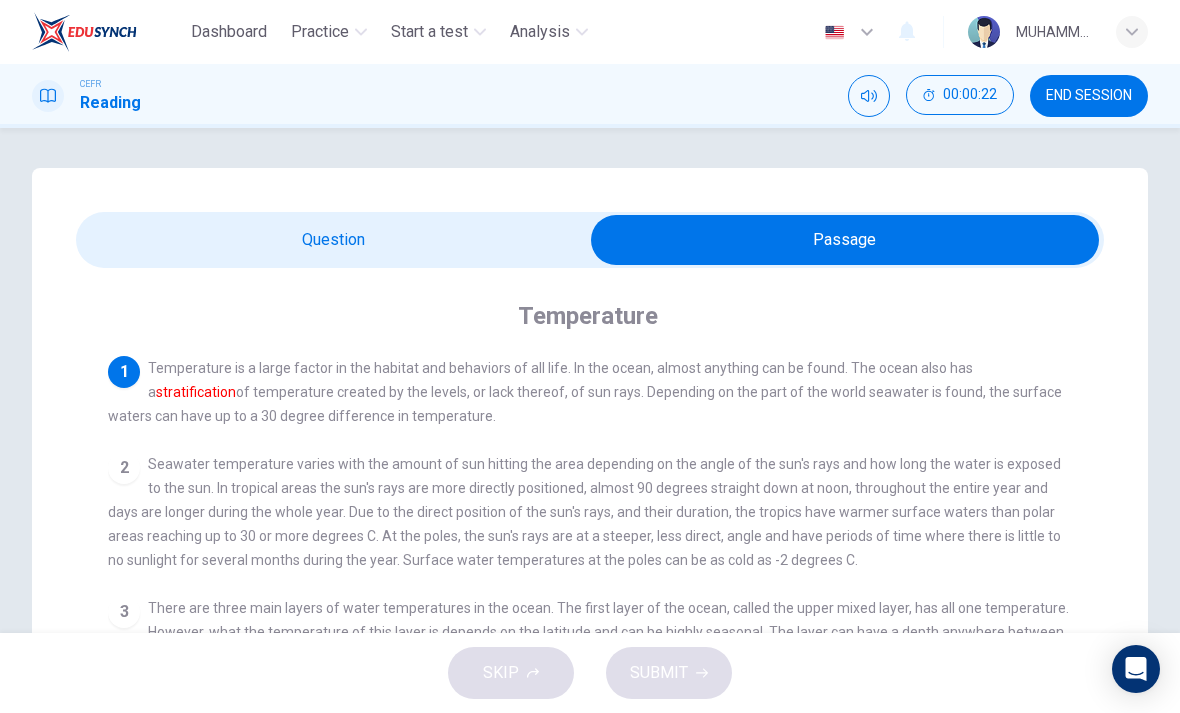 click at bounding box center [845, 240] 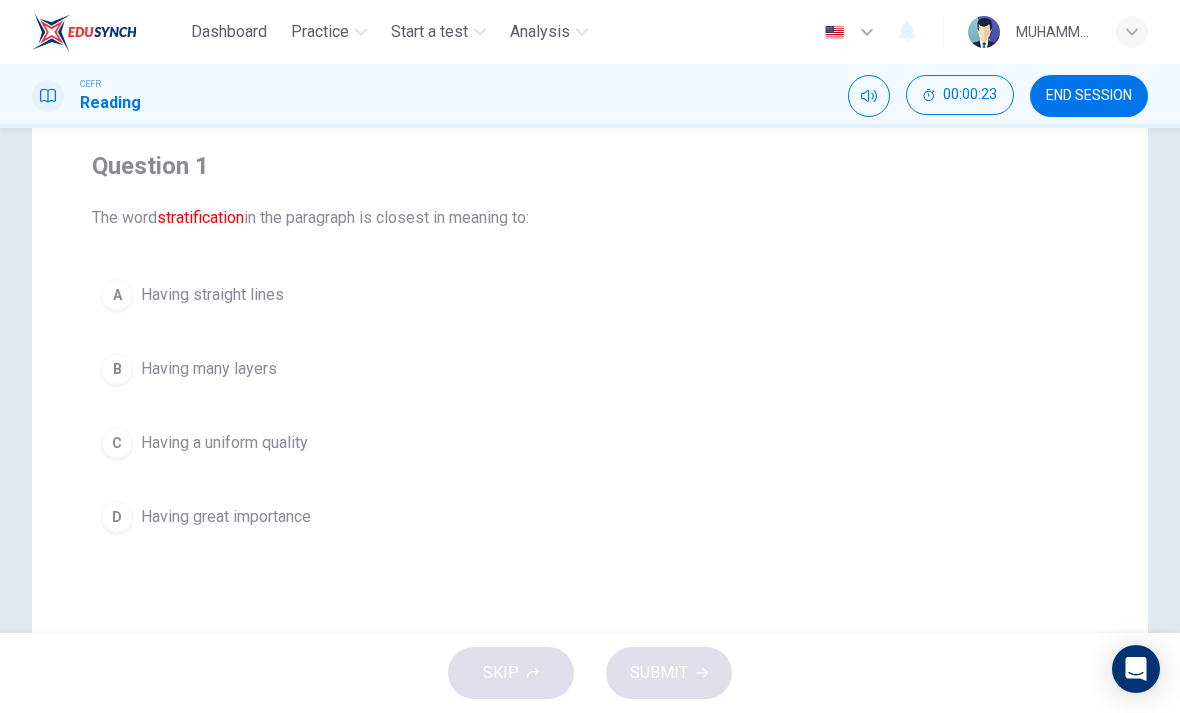 scroll, scrollTop: 153, scrollLeft: 0, axis: vertical 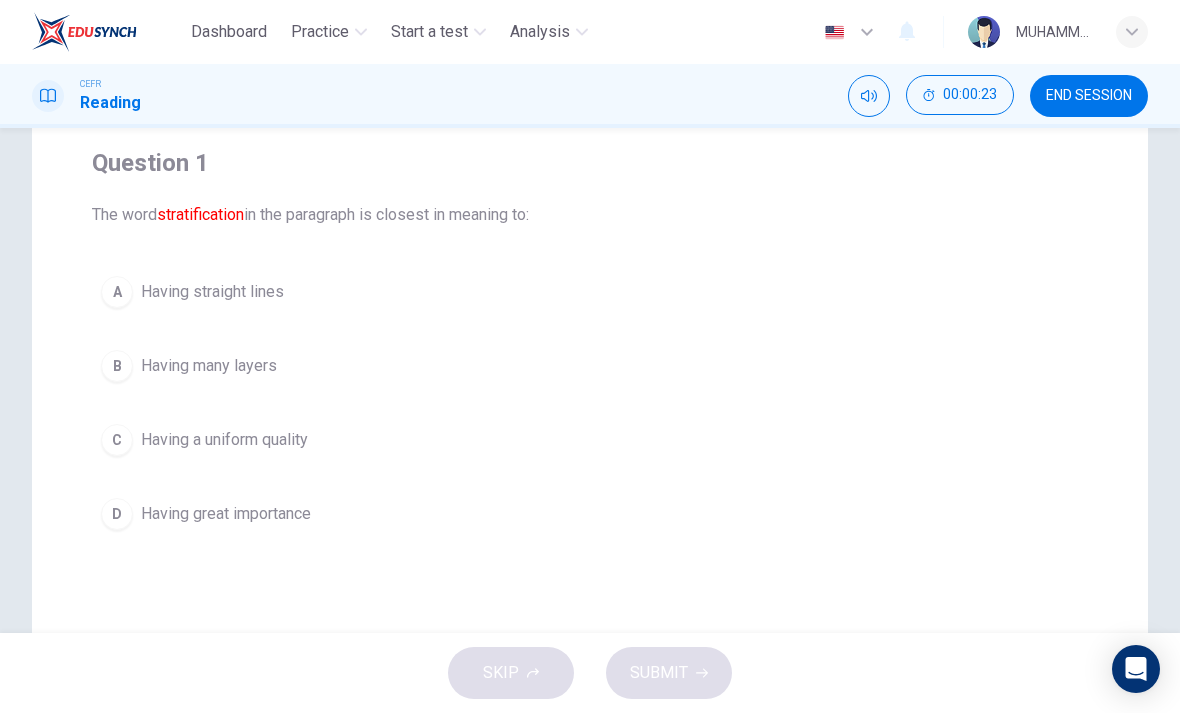 click on "B" at bounding box center (117, 366) 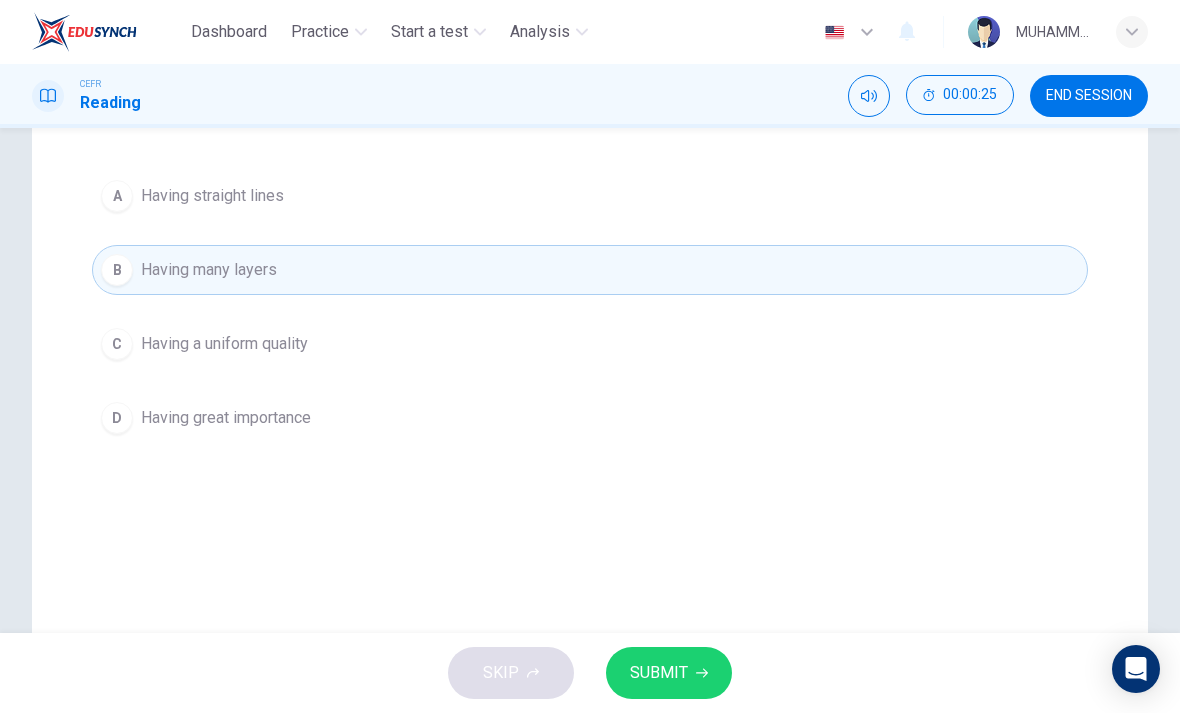 click on "SUBMIT" at bounding box center [669, 673] 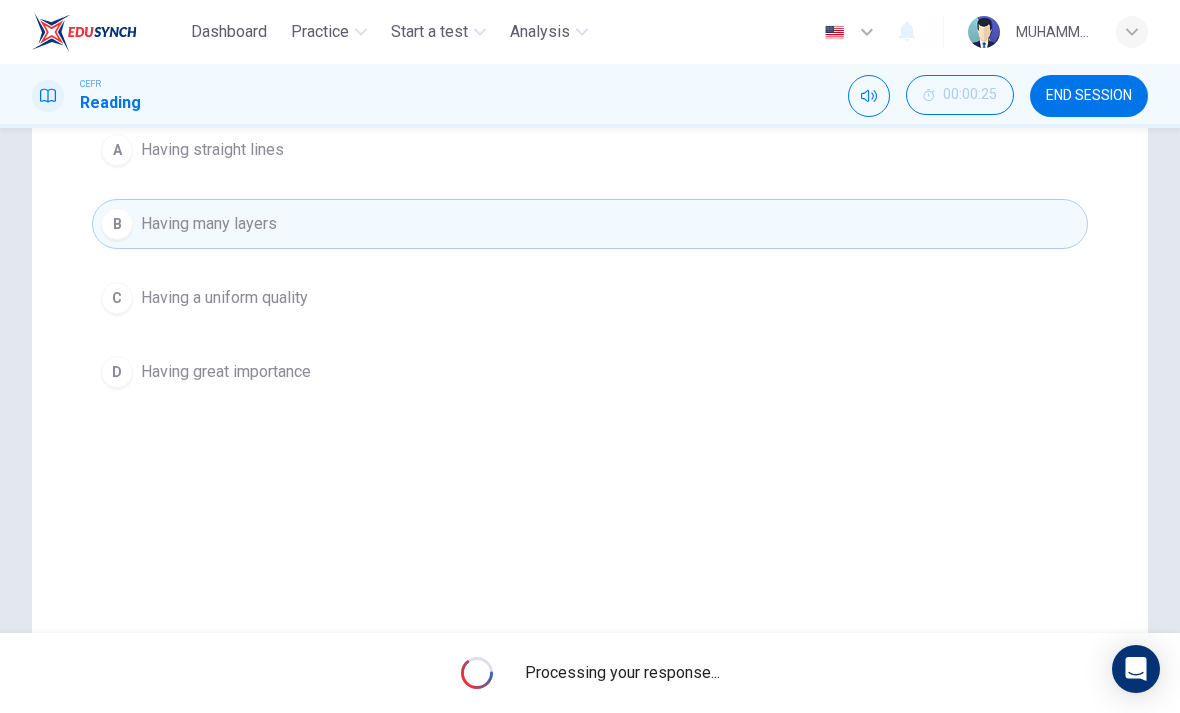 scroll, scrollTop: 297, scrollLeft: 0, axis: vertical 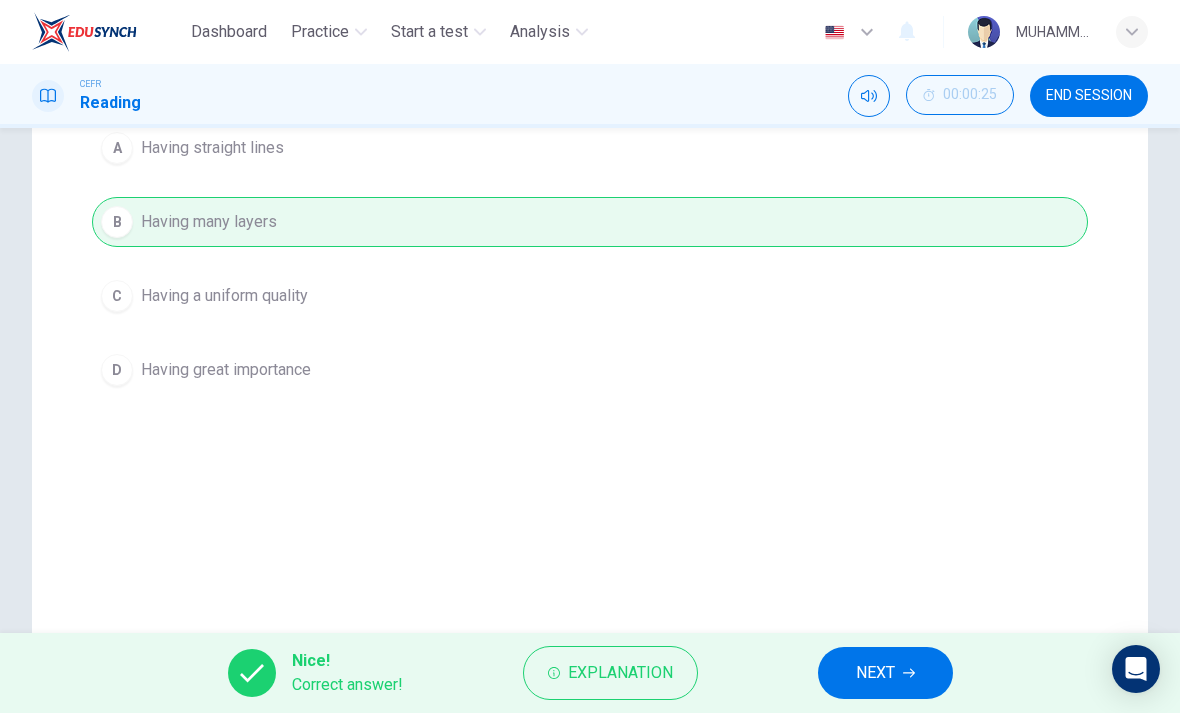 click on "NEXT" at bounding box center [875, 673] 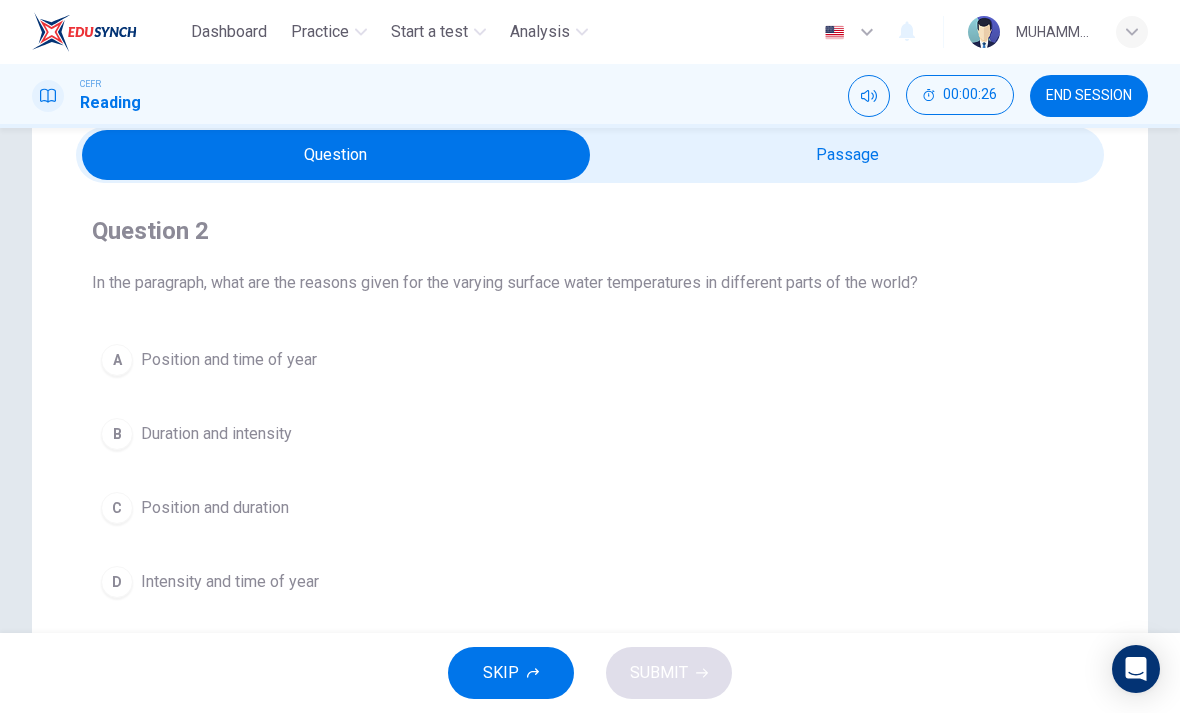 scroll, scrollTop: 84, scrollLeft: 0, axis: vertical 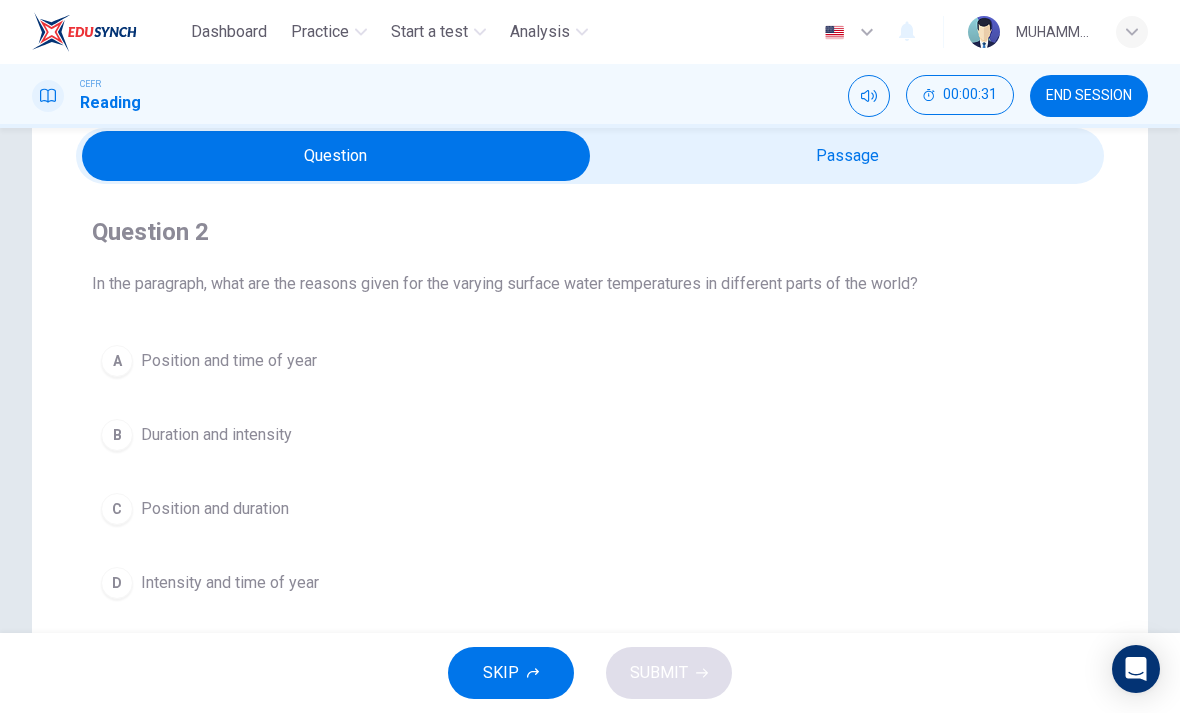 click at bounding box center [336, 156] 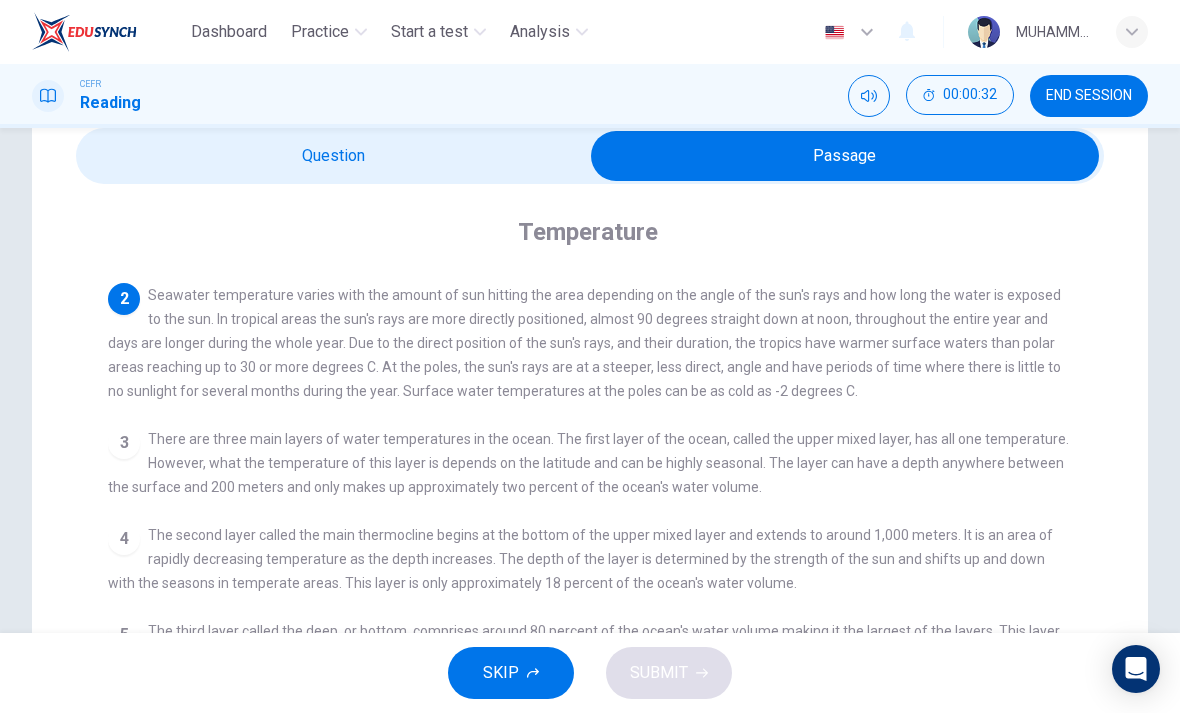 scroll, scrollTop: 90, scrollLeft: 0, axis: vertical 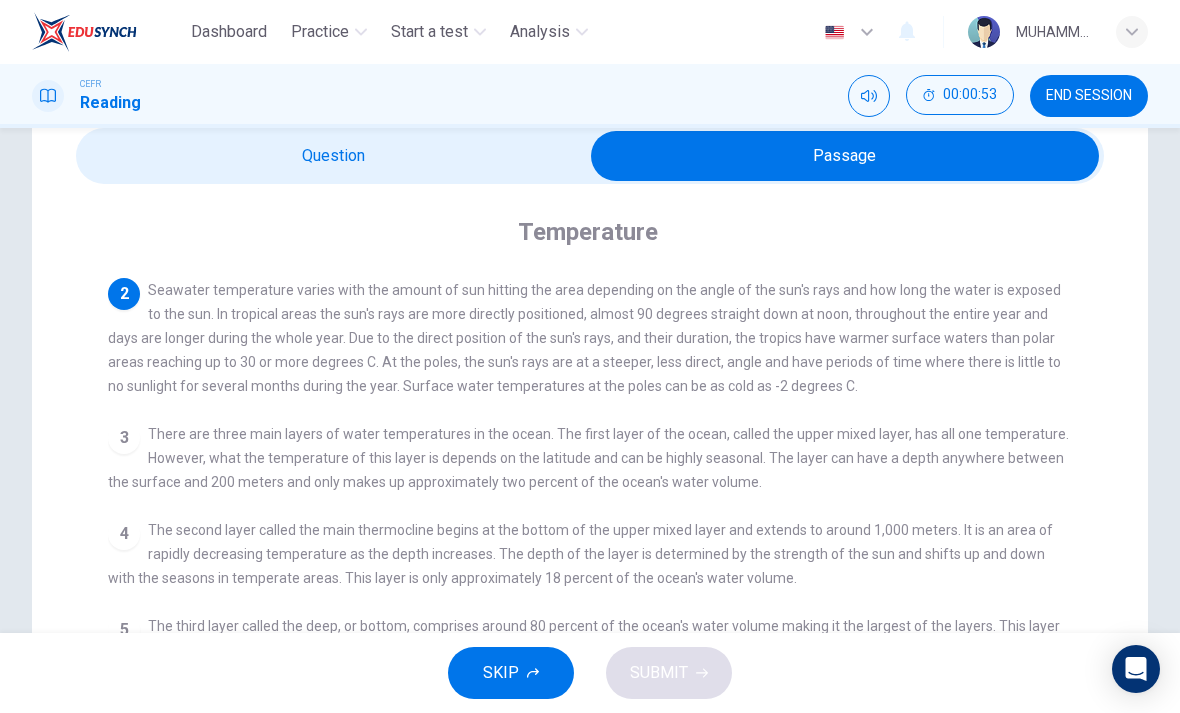click at bounding box center [845, 156] 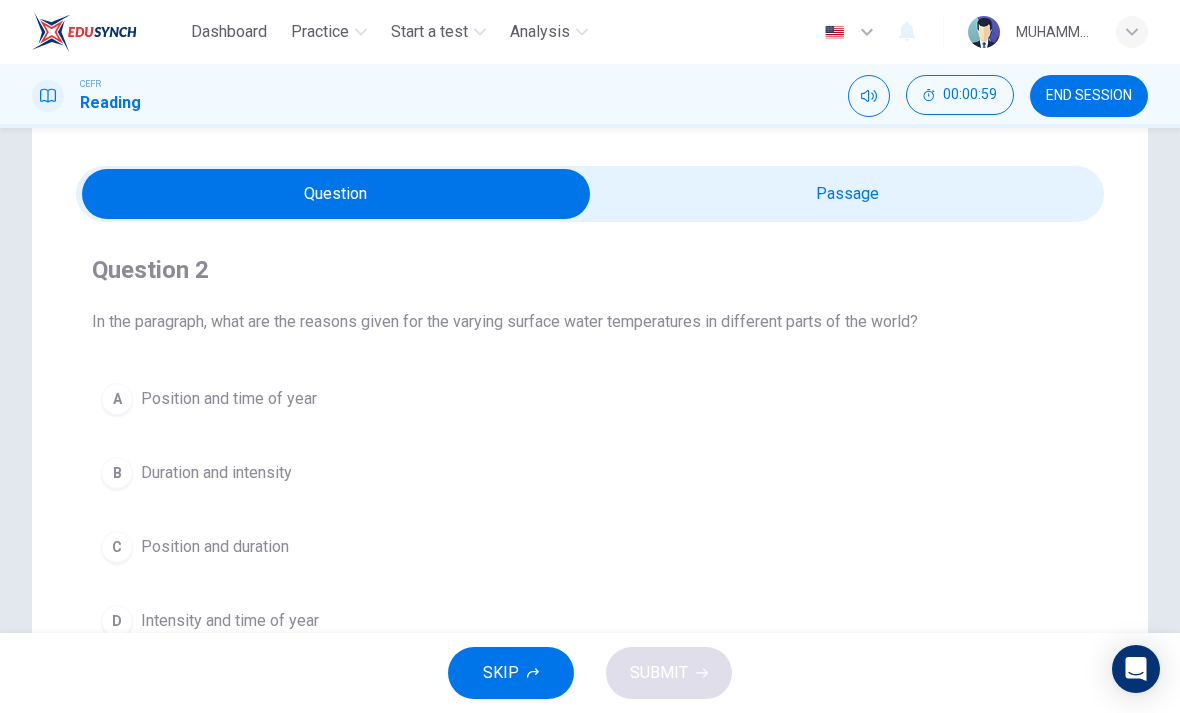 scroll, scrollTop: 42, scrollLeft: 0, axis: vertical 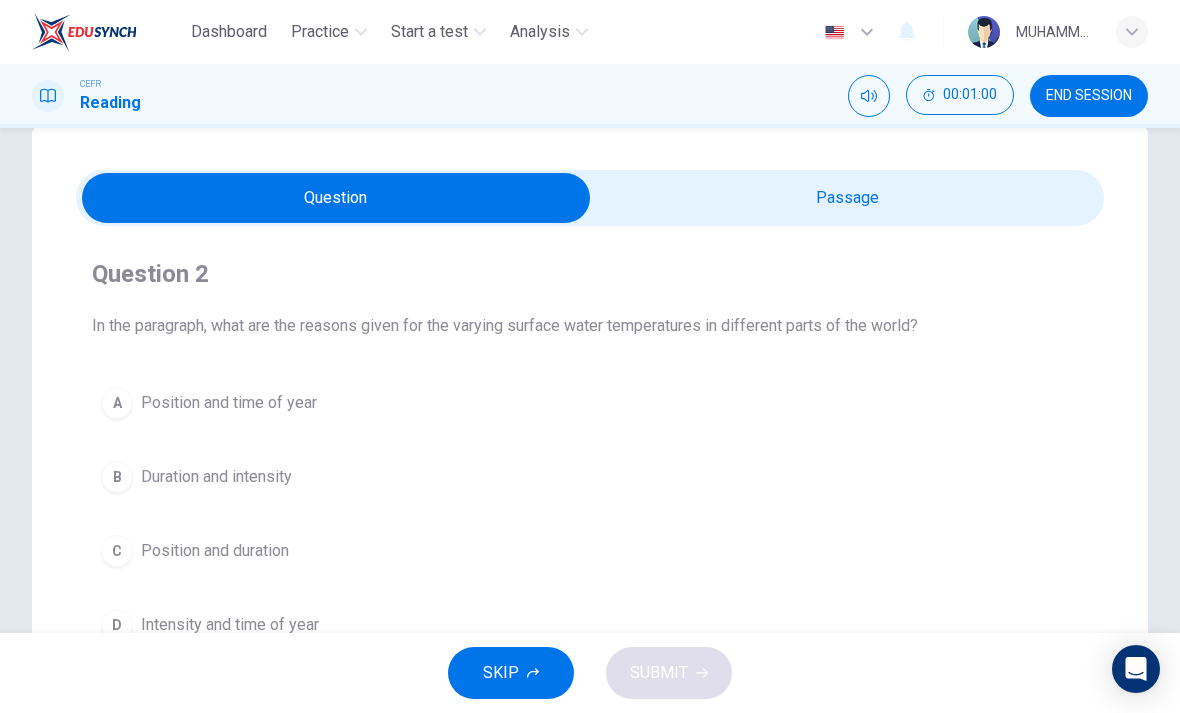 click at bounding box center (336, 198) 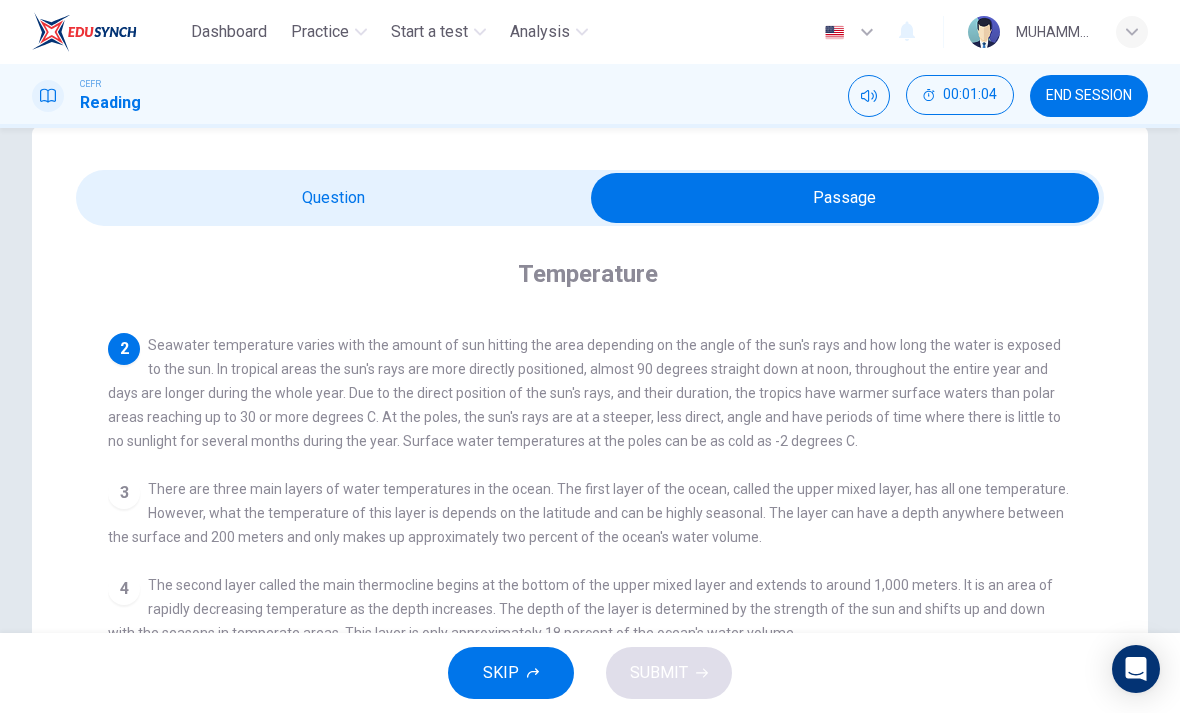 scroll, scrollTop: 75, scrollLeft: 0, axis: vertical 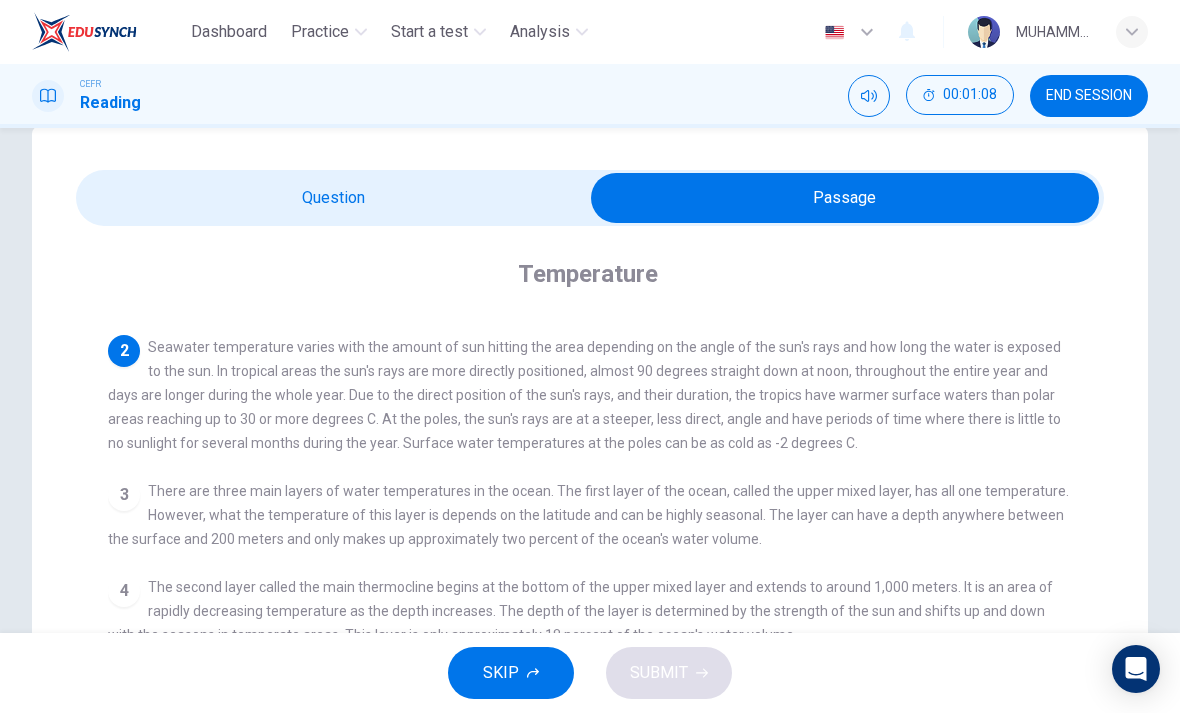 click at bounding box center [845, 198] 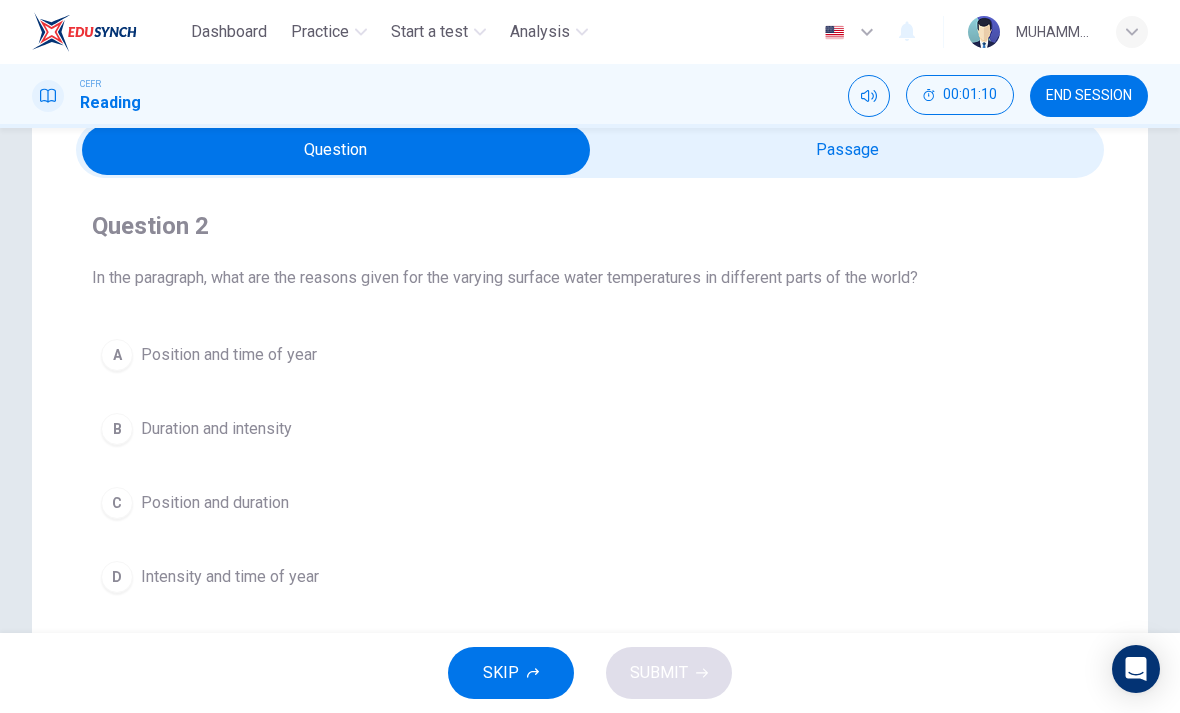 click on "C" at bounding box center [117, 503] 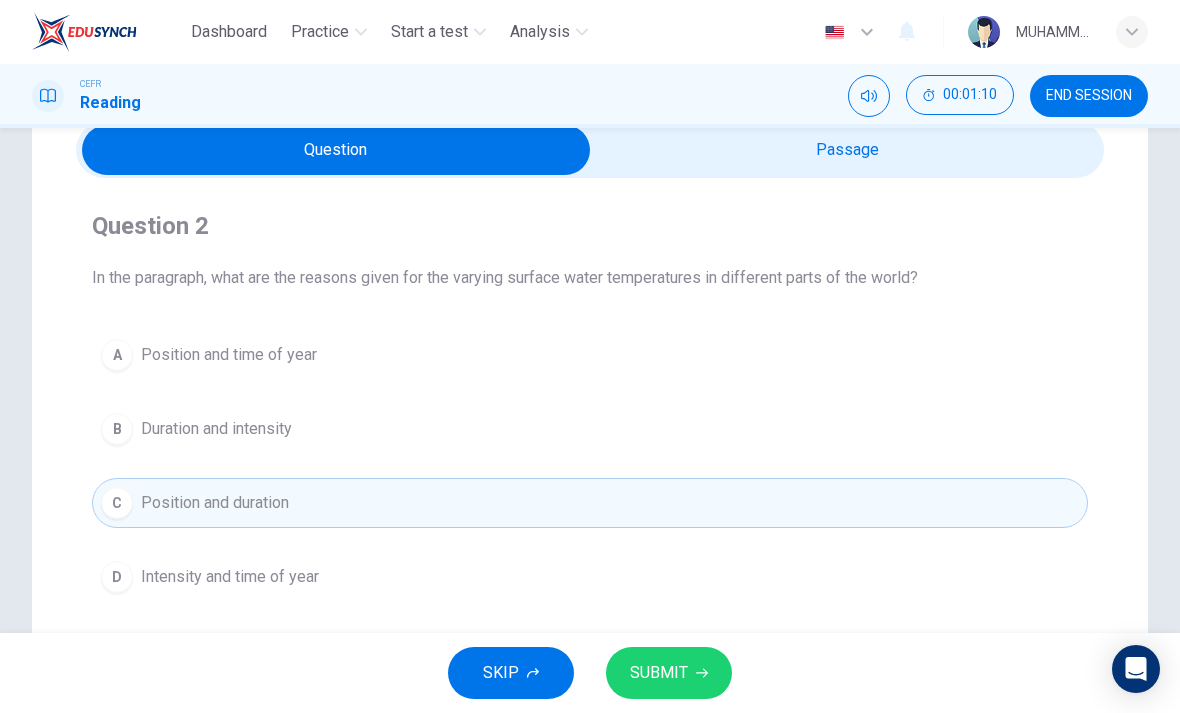 scroll, scrollTop: 180, scrollLeft: 0, axis: vertical 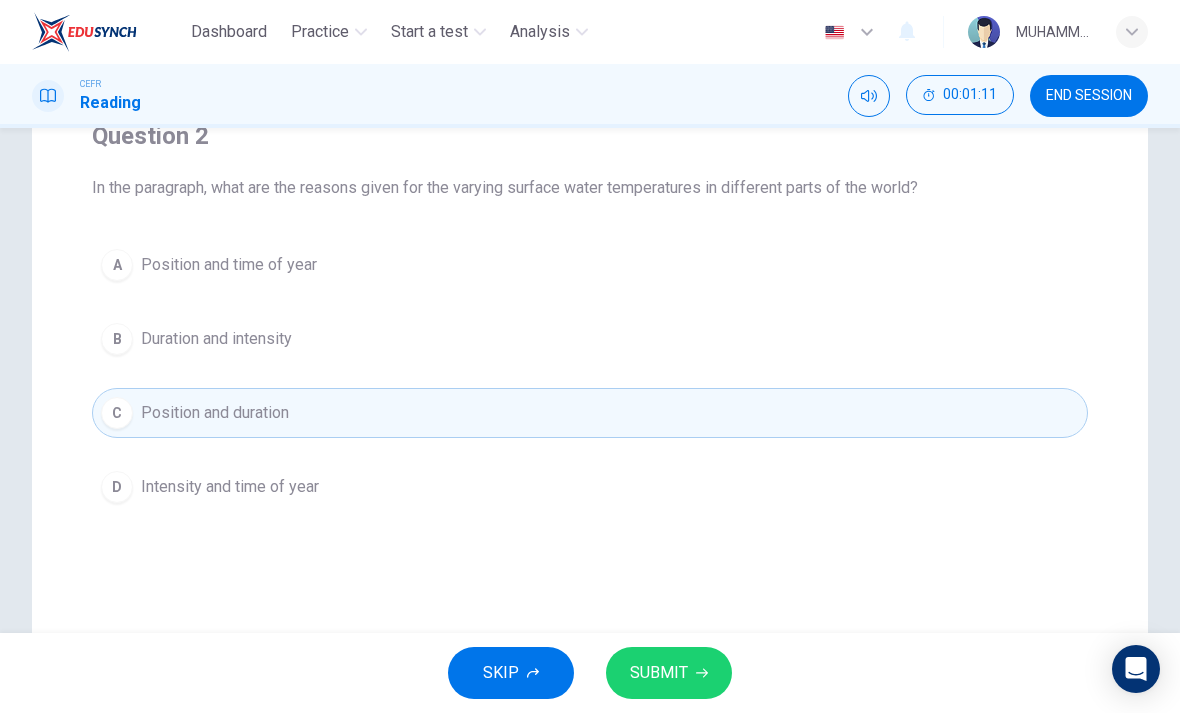 click on "SUBMIT" at bounding box center (669, 673) 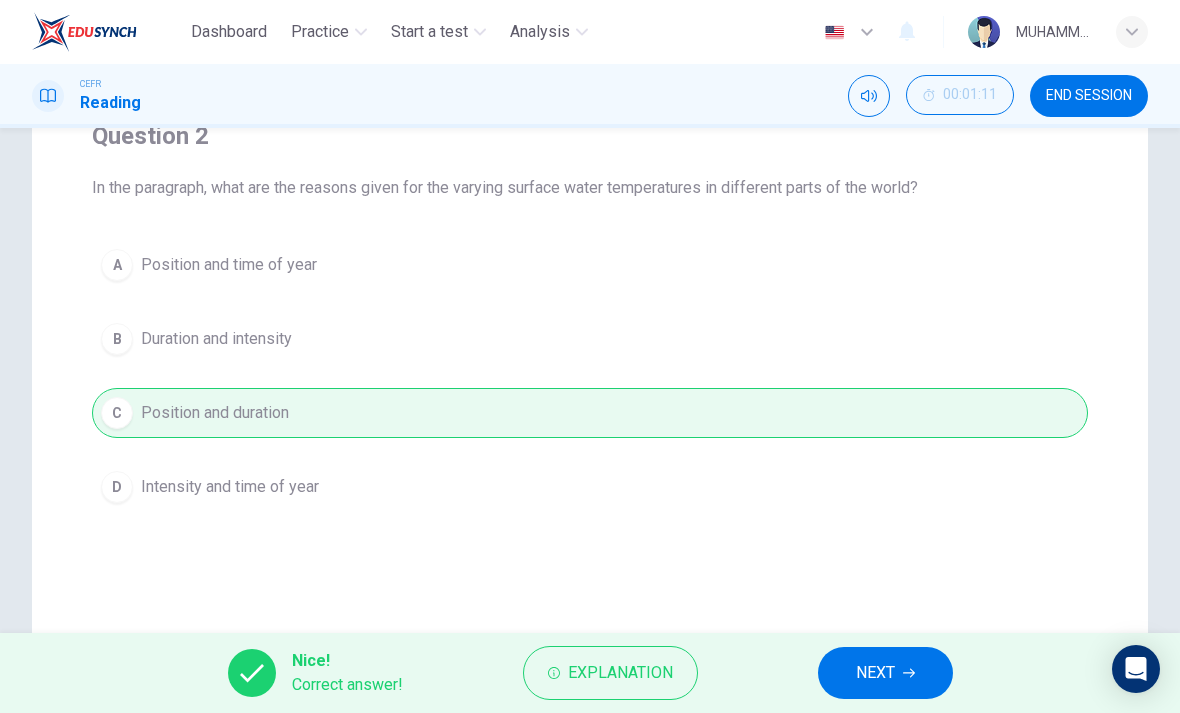 click on "NEXT" at bounding box center (875, 673) 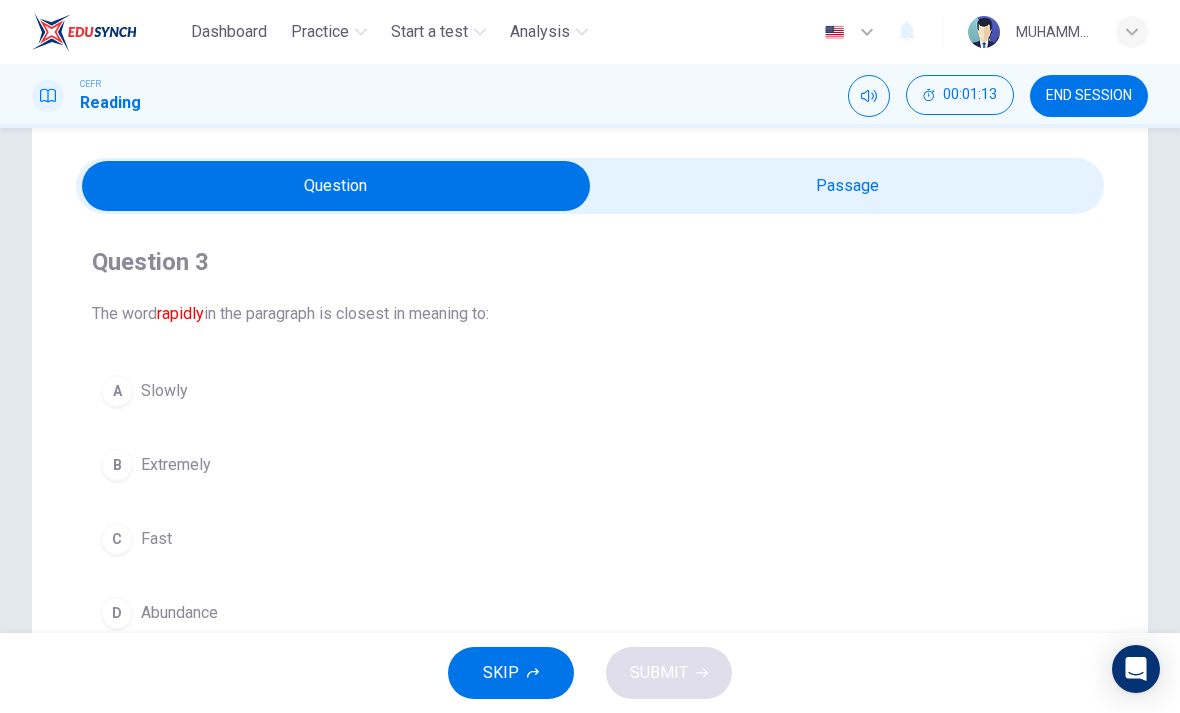 scroll, scrollTop: 52, scrollLeft: 0, axis: vertical 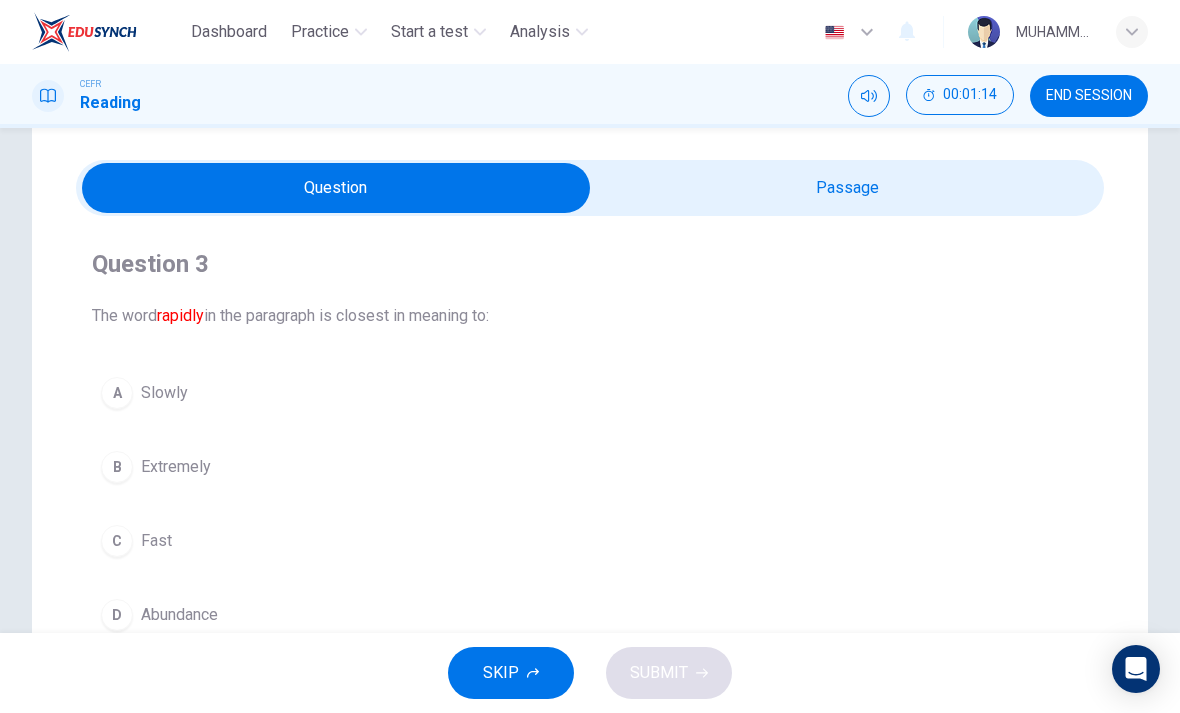 click at bounding box center (336, 188) 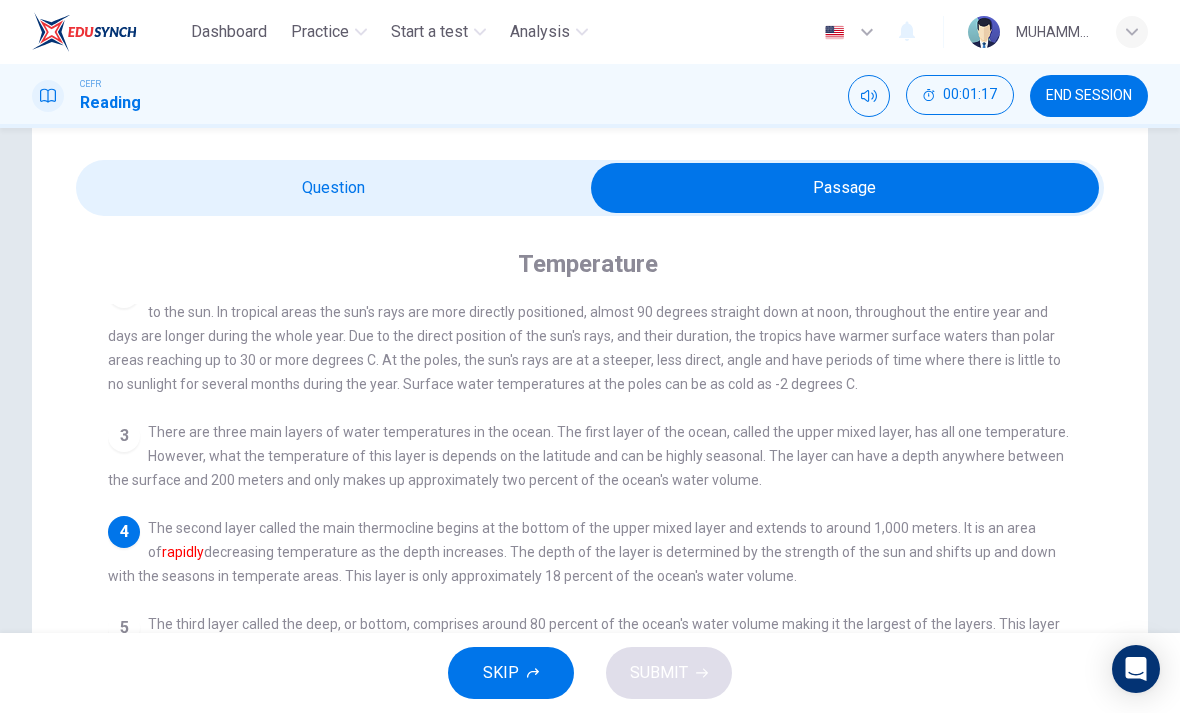 scroll, scrollTop: 152, scrollLeft: 0, axis: vertical 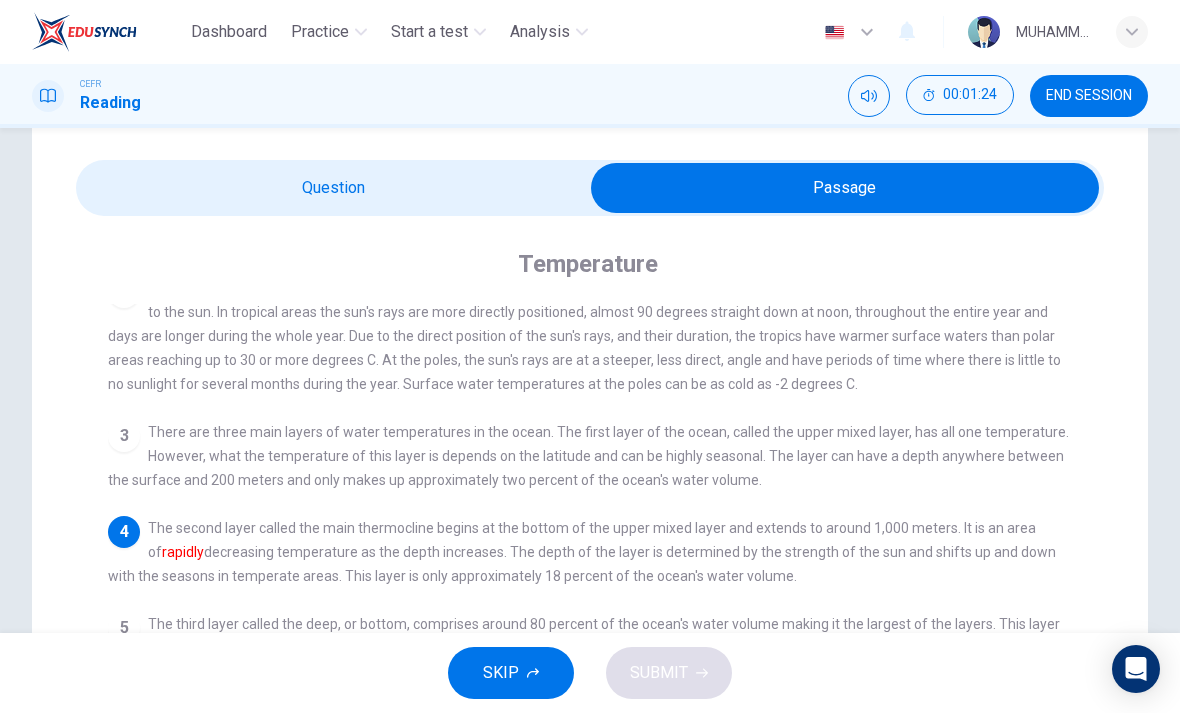 click at bounding box center [845, 188] 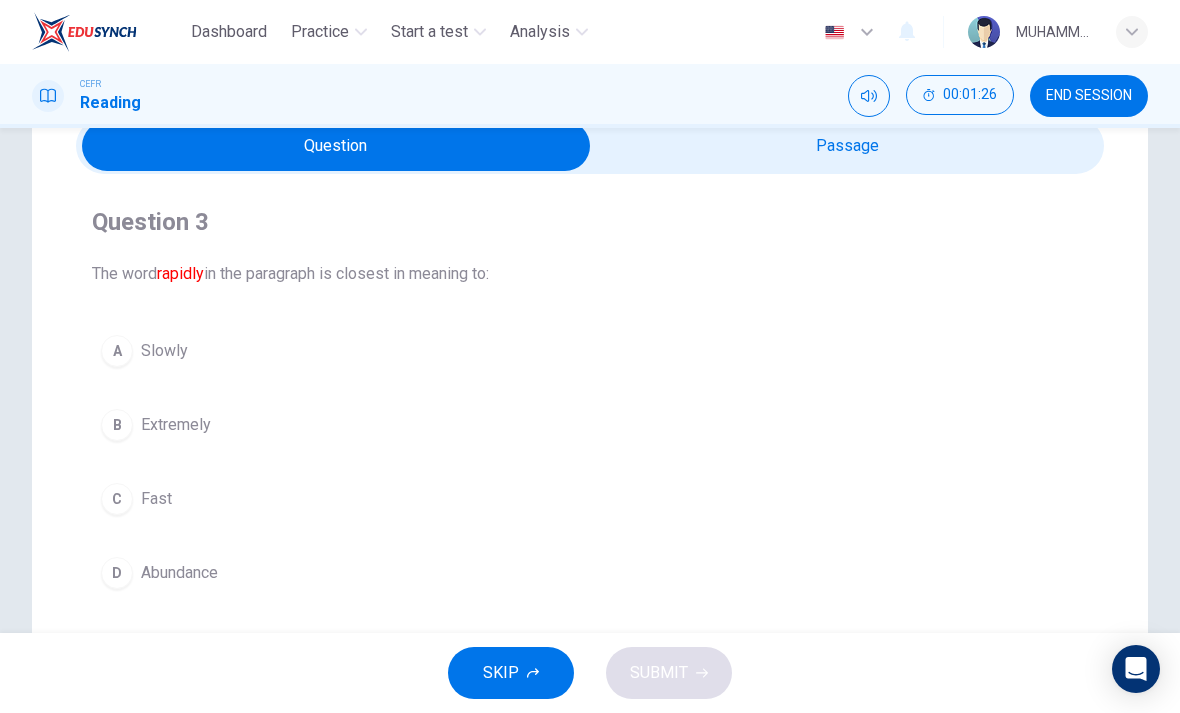 scroll, scrollTop: 97, scrollLeft: 0, axis: vertical 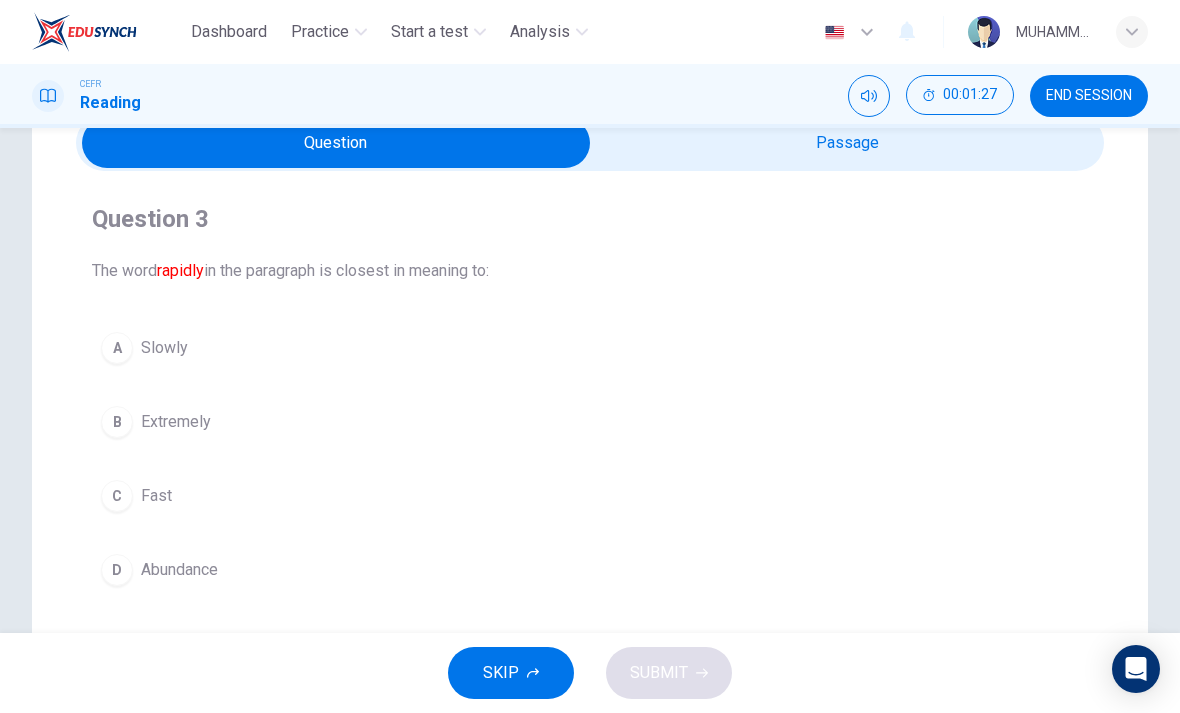 click on "C" at bounding box center (117, 496) 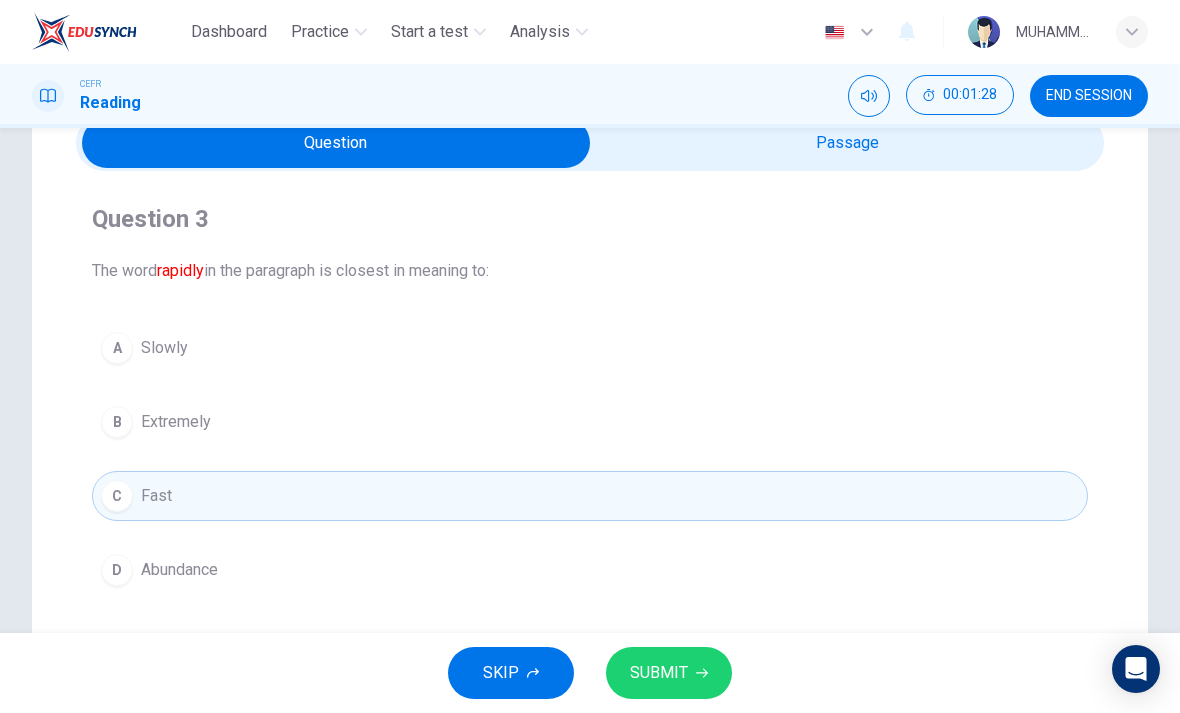 click 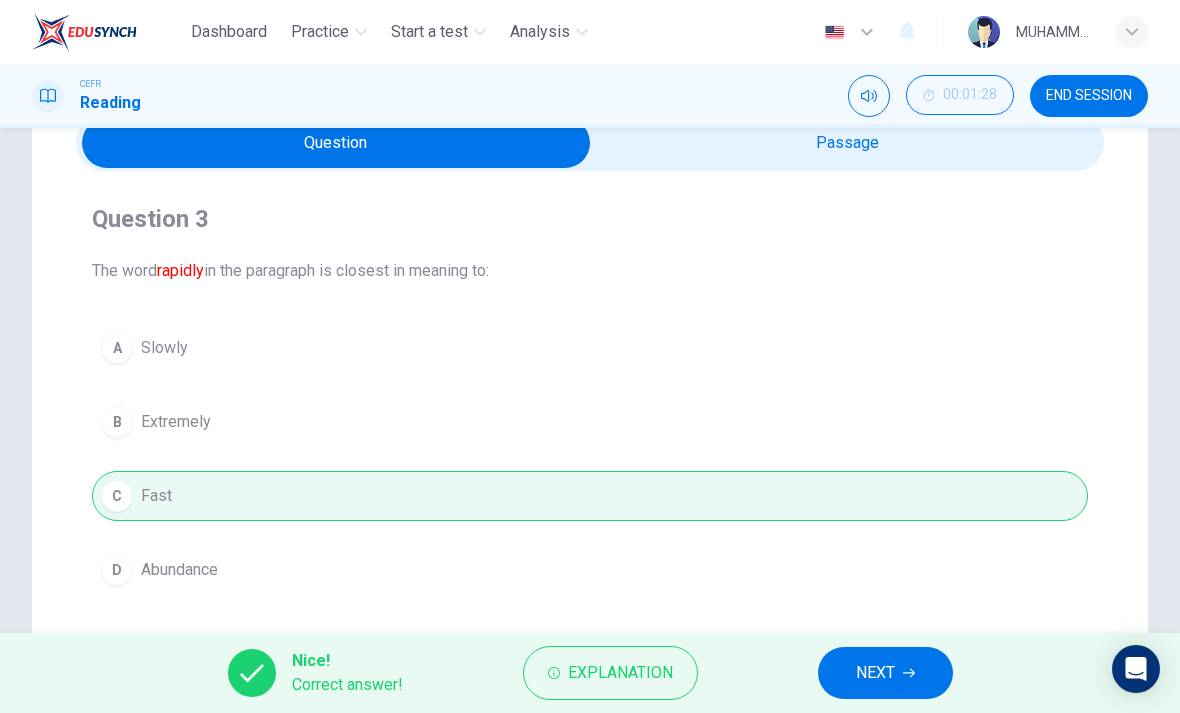 click on "NEXT" at bounding box center [875, 673] 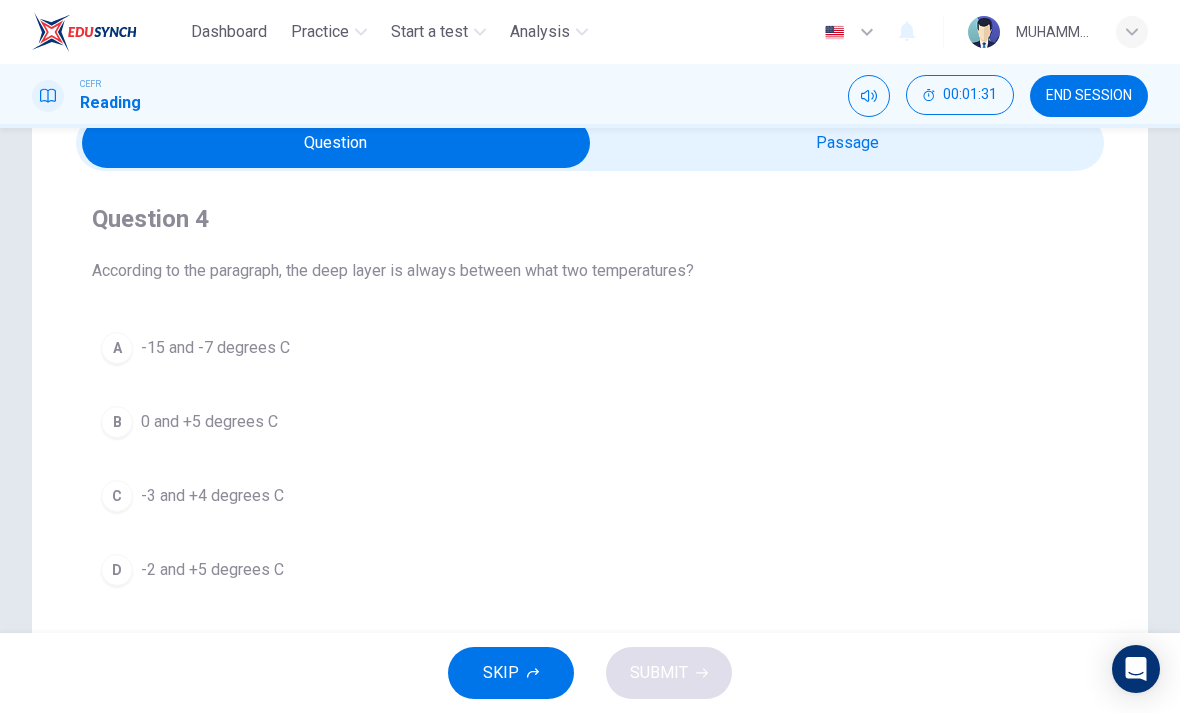 click at bounding box center (336, 143) 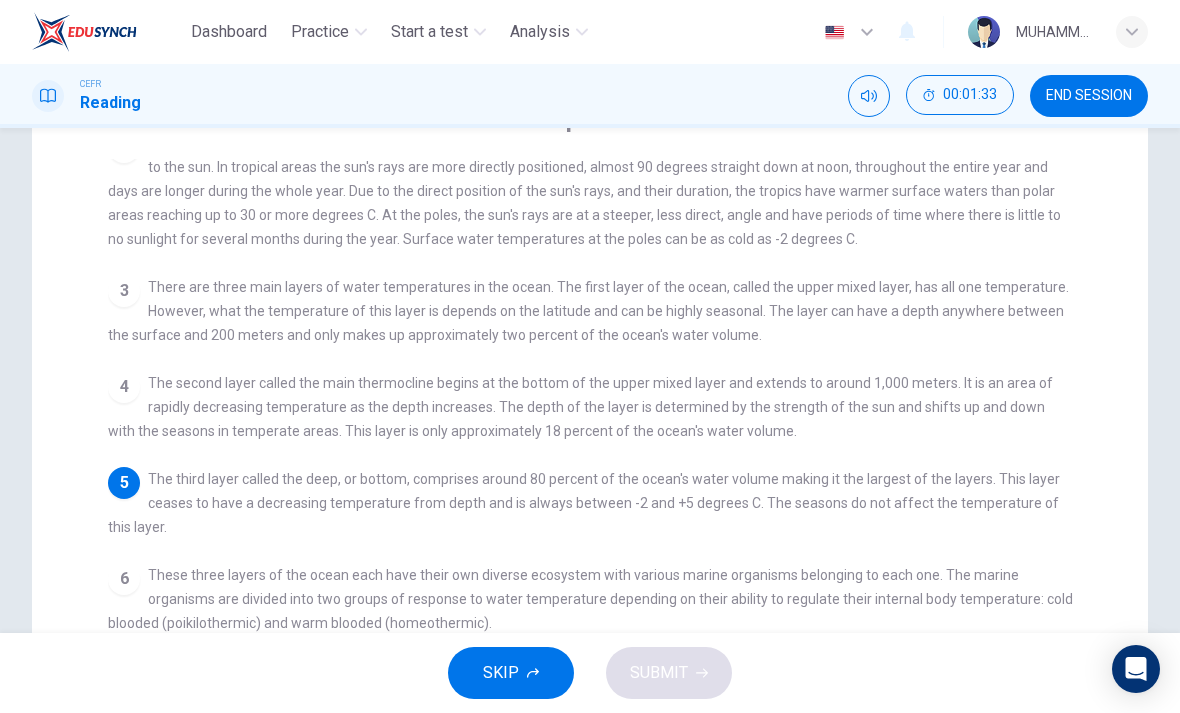 scroll, scrollTop: 211, scrollLeft: 0, axis: vertical 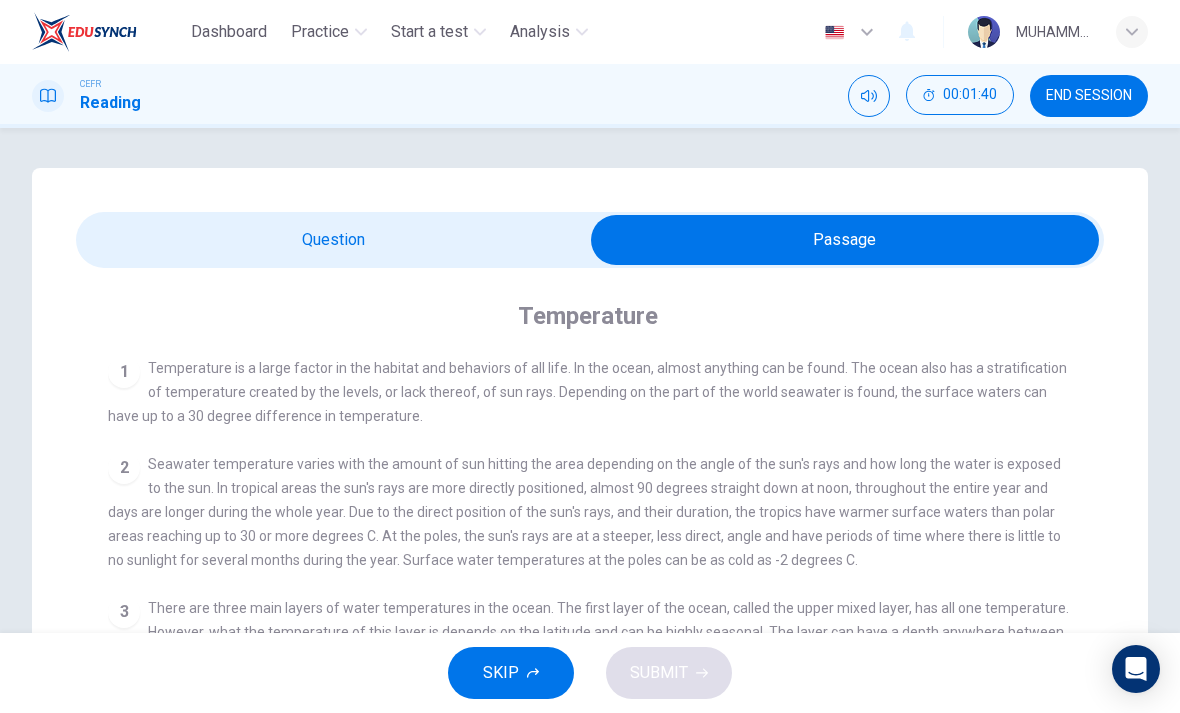 click at bounding box center [845, 240] 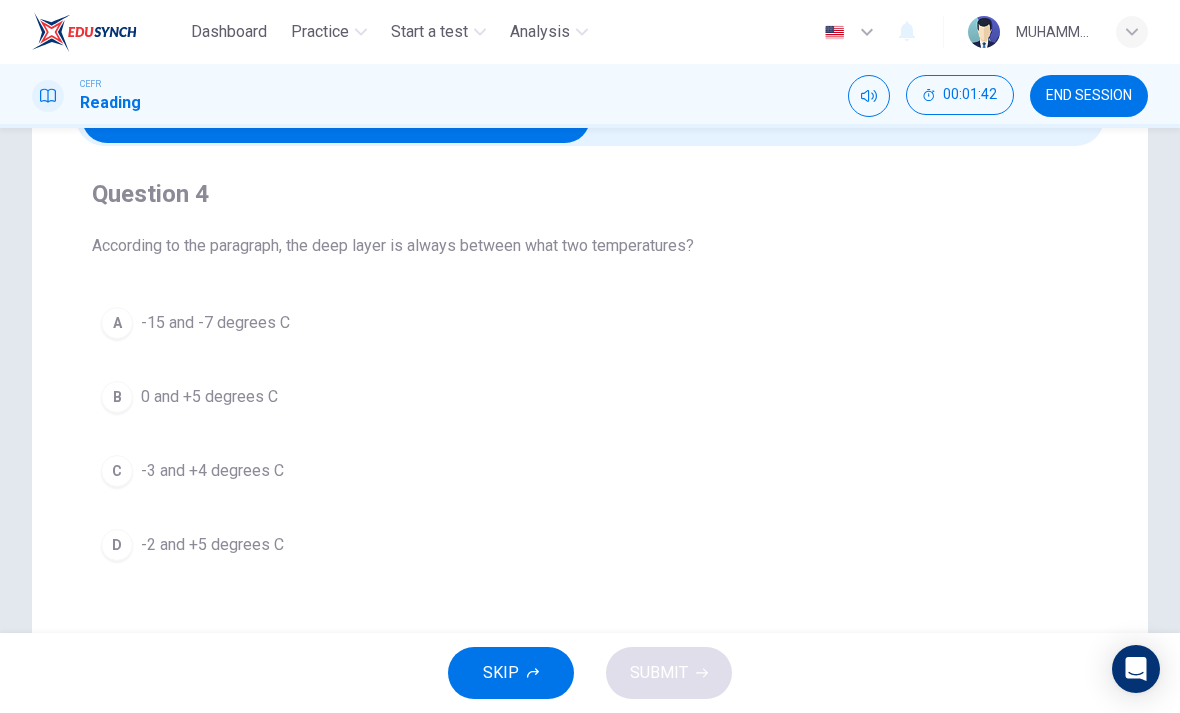 scroll, scrollTop: 123, scrollLeft: 0, axis: vertical 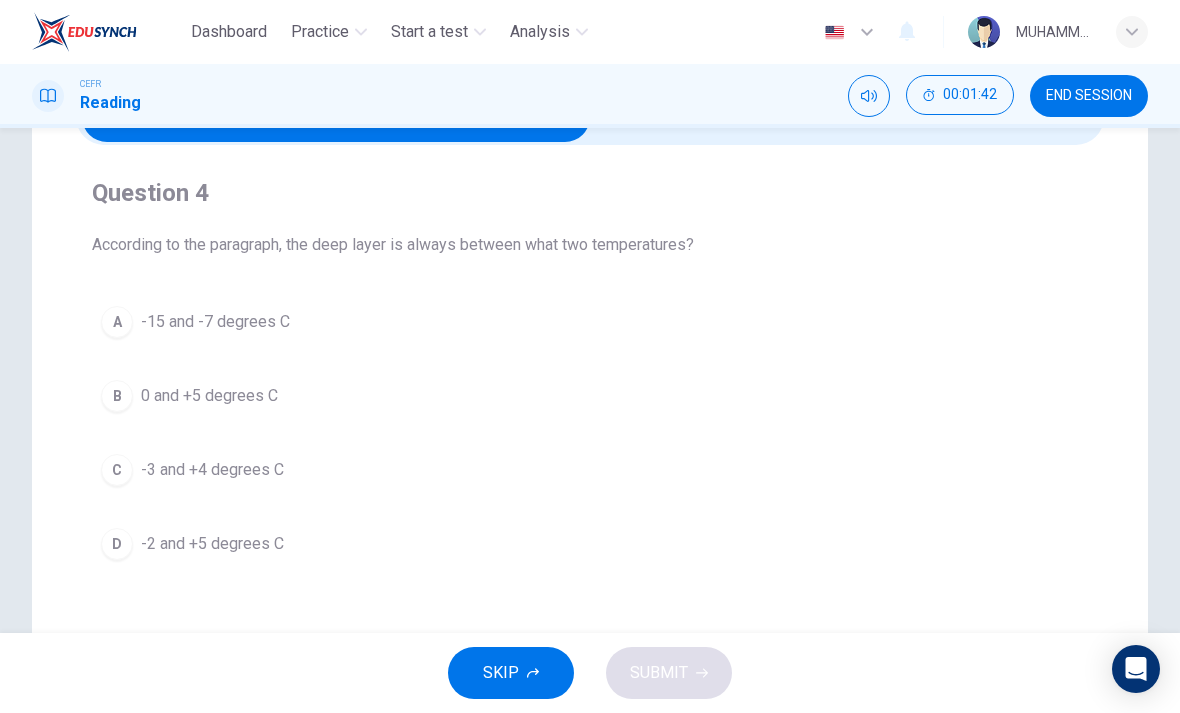 click on "D" at bounding box center [117, 544] 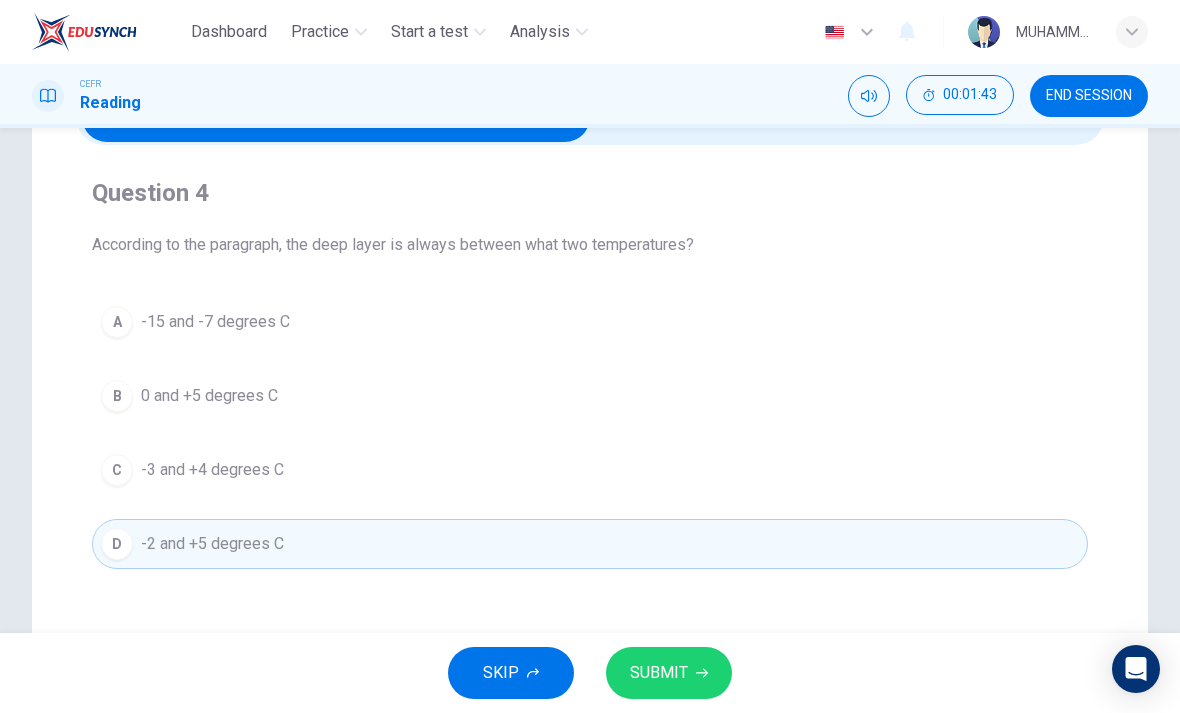 click 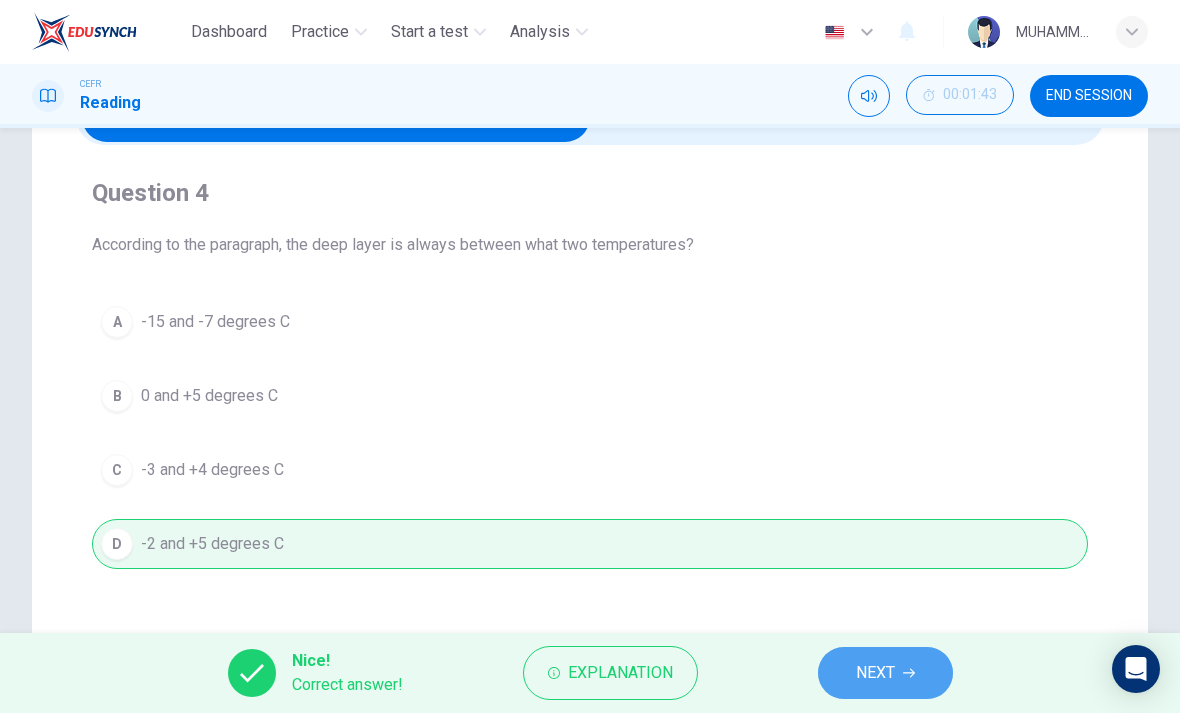 click on "NEXT" at bounding box center [875, 673] 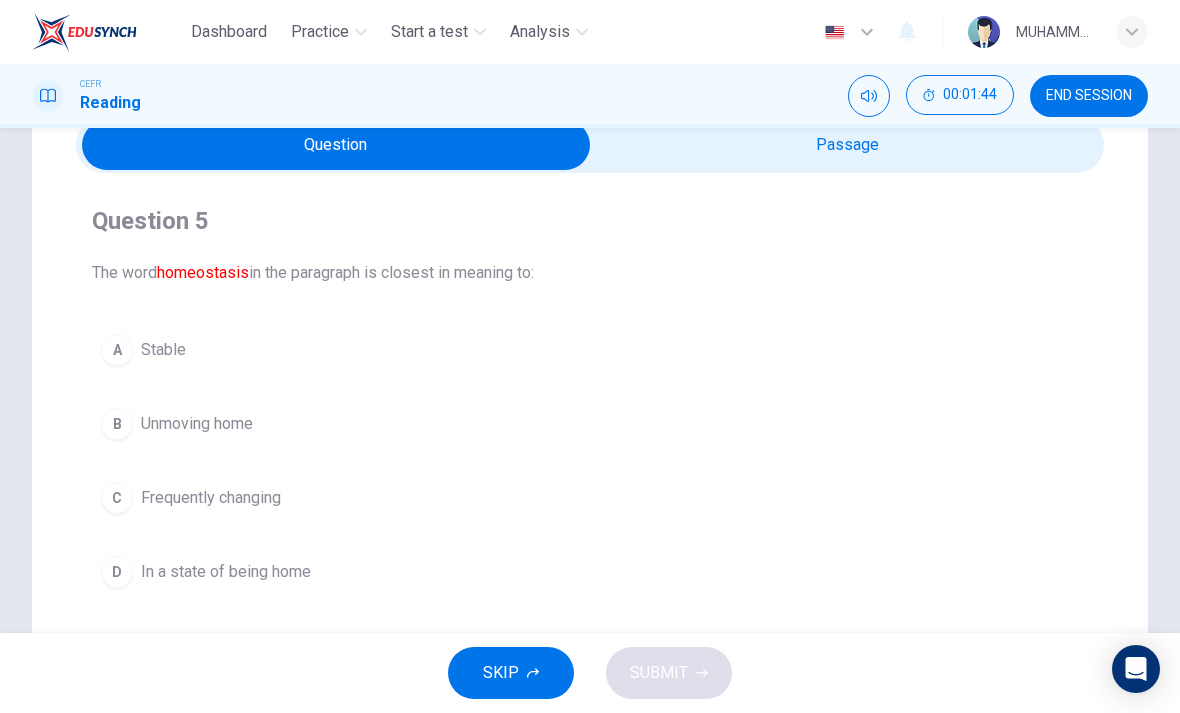 scroll, scrollTop: 94, scrollLeft: 0, axis: vertical 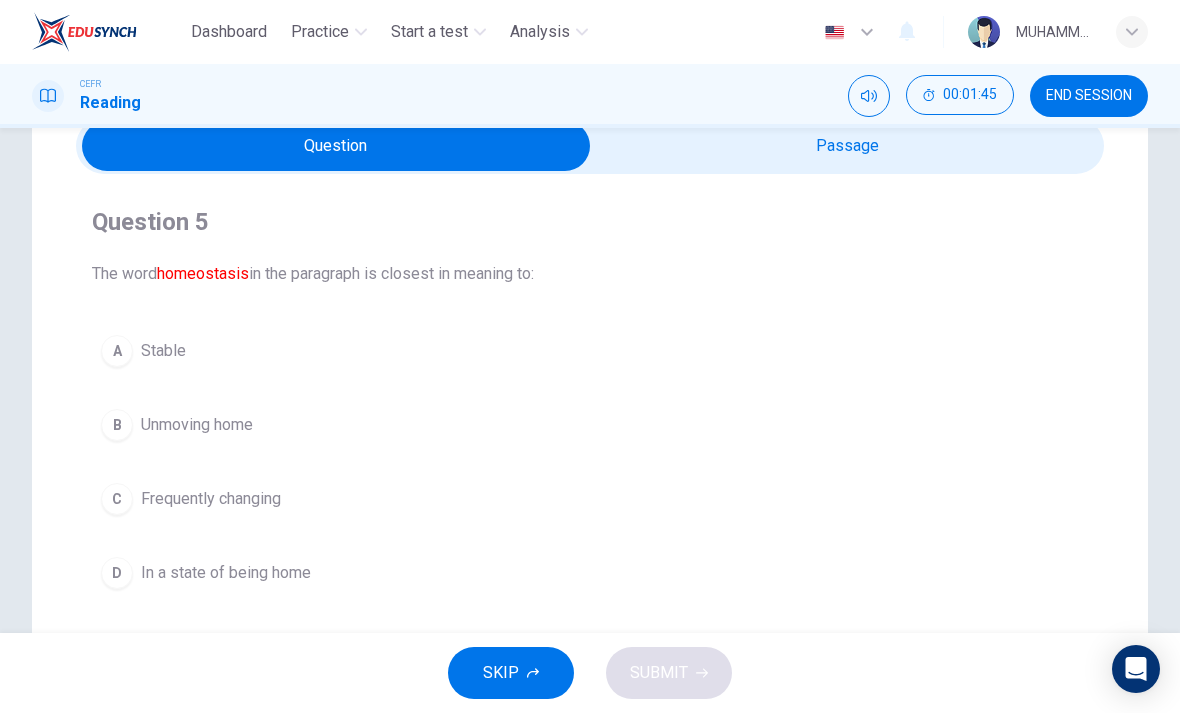 click at bounding box center (336, 146) 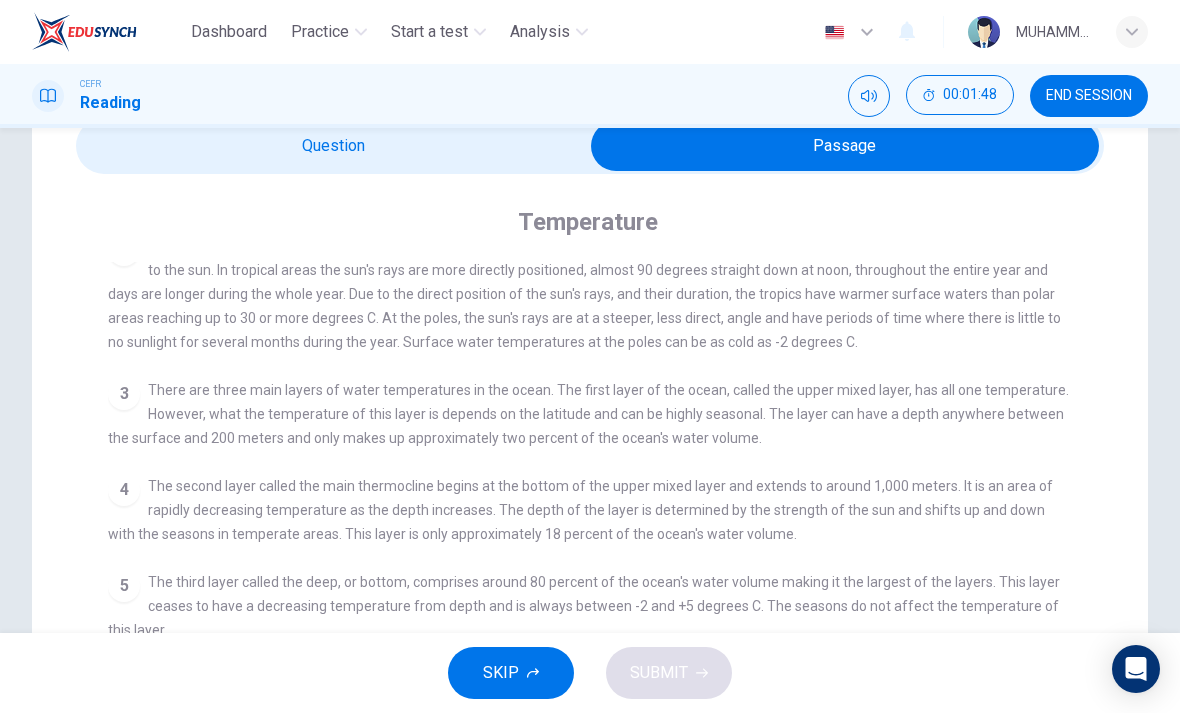 scroll, scrollTop: 152, scrollLeft: 0, axis: vertical 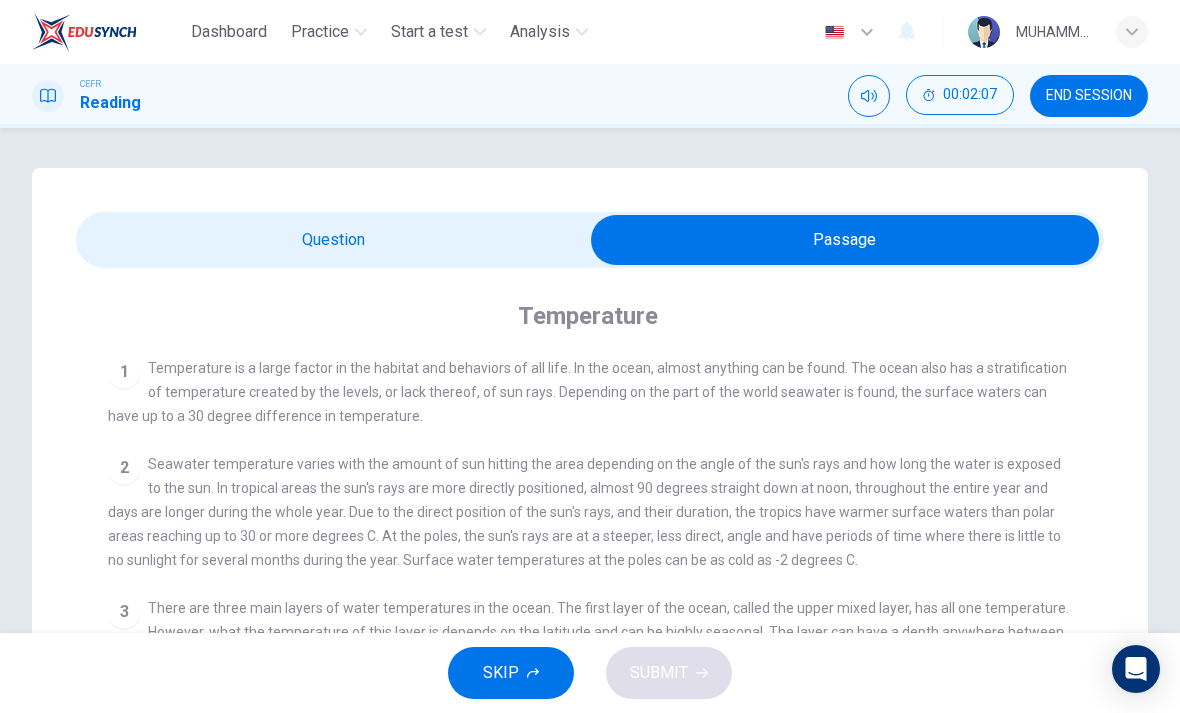 click at bounding box center (845, 240) 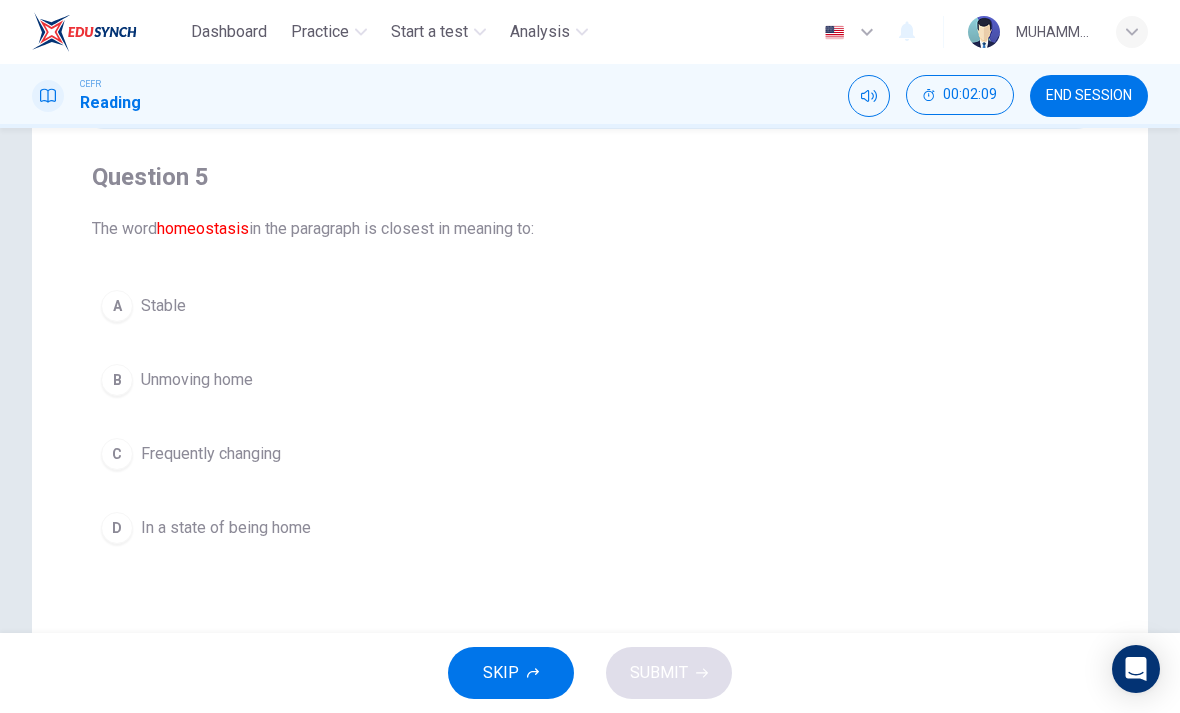 scroll, scrollTop: 140, scrollLeft: 0, axis: vertical 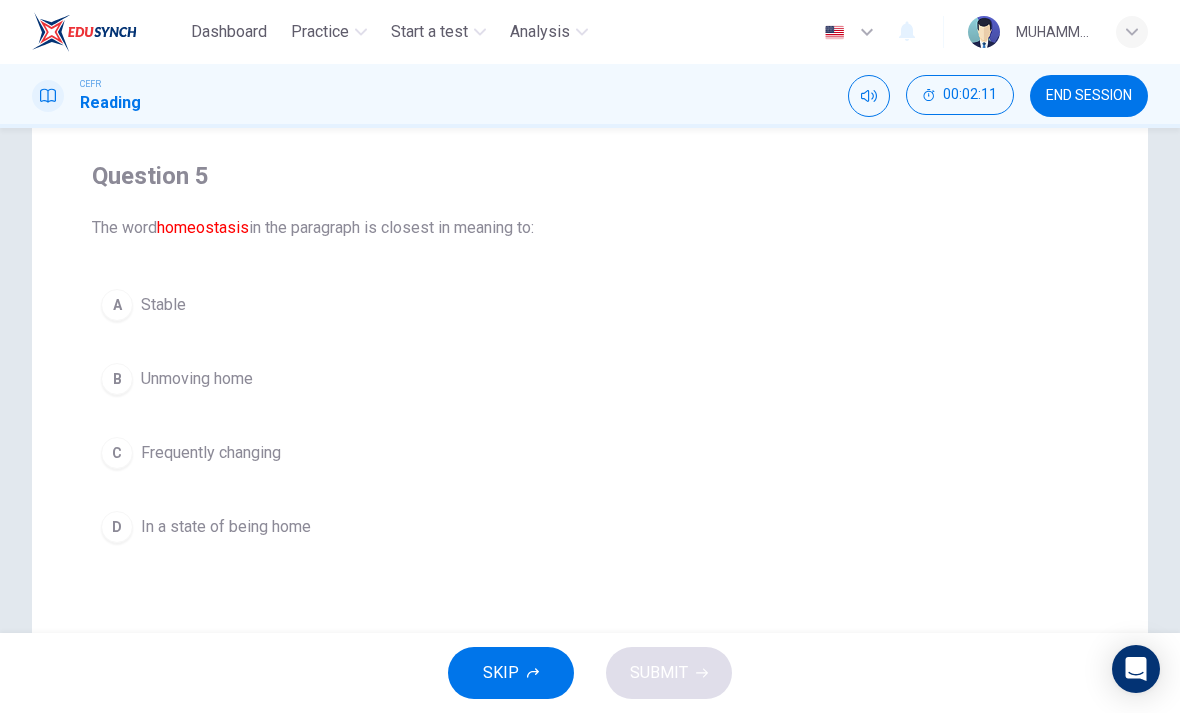 click on "D" at bounding box center (117, 527) 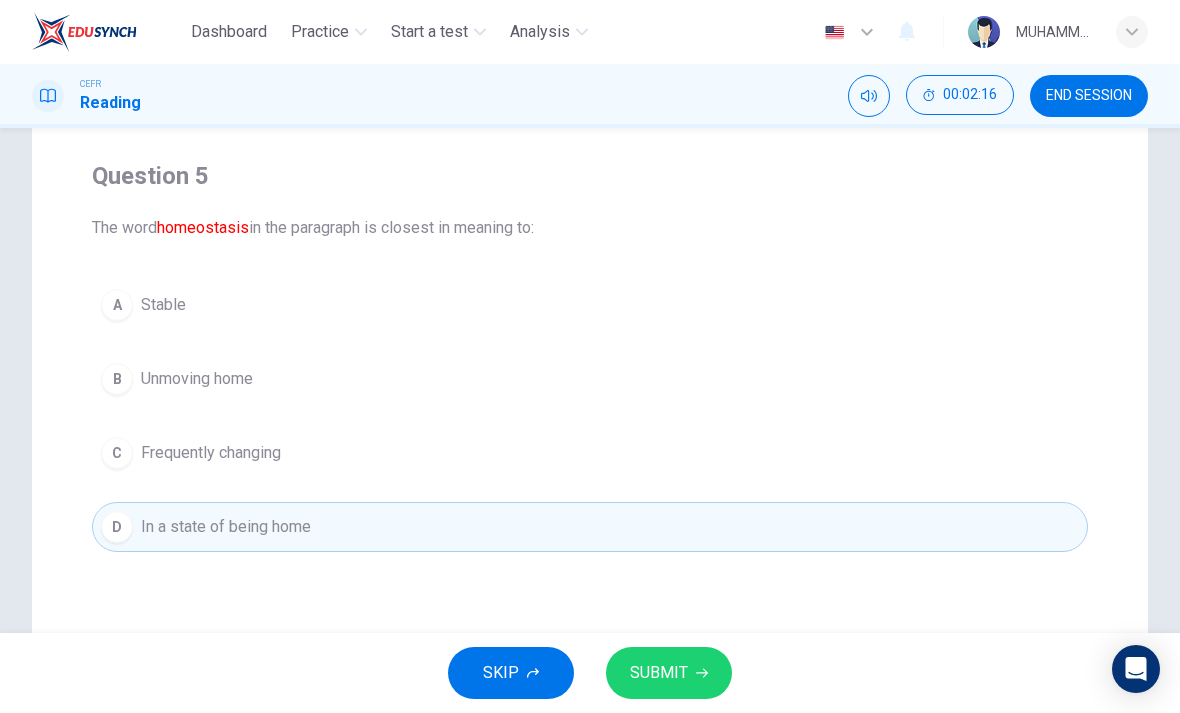click on "SUBMIT" at bounding box center [669, 673] 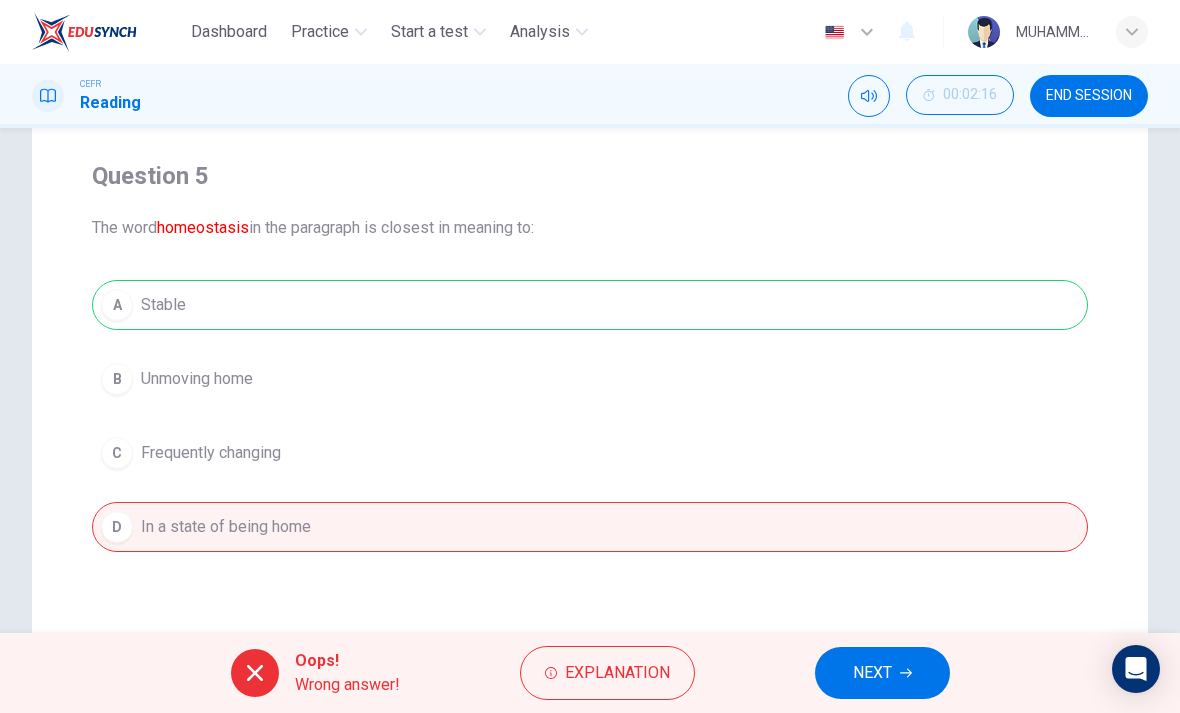 click on "Explanation" at bounding box center [617, 673] 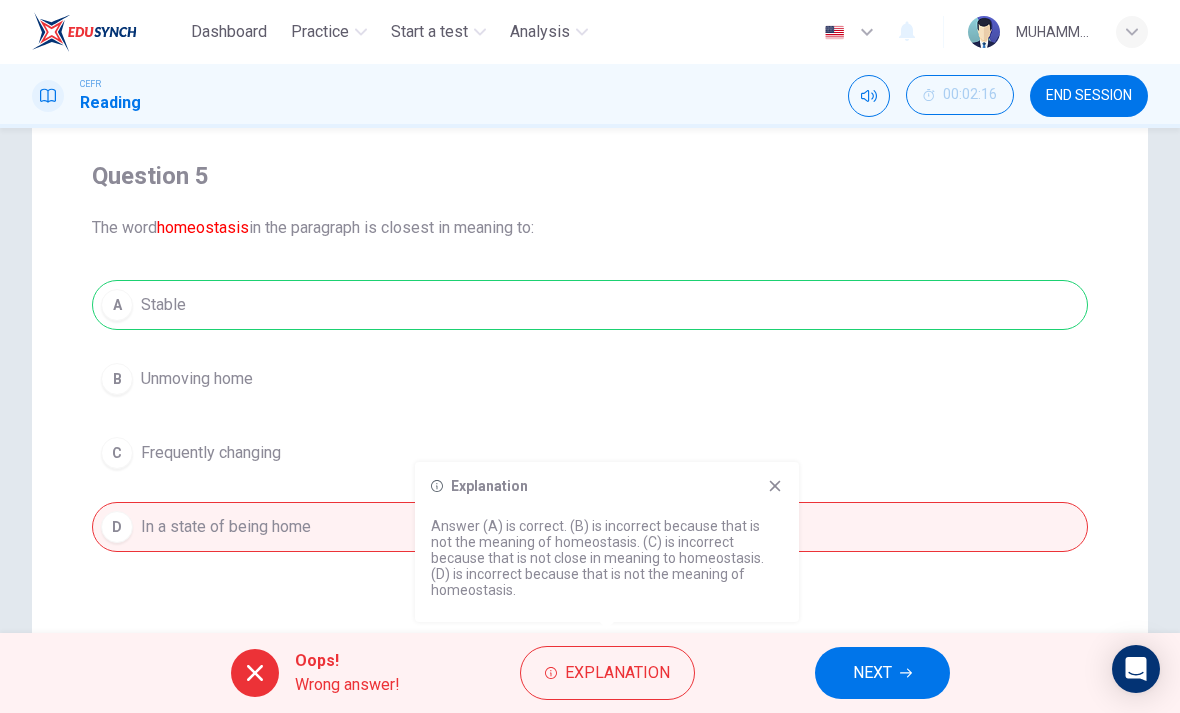 click on "NEXT" at bounding box center (872, 673) 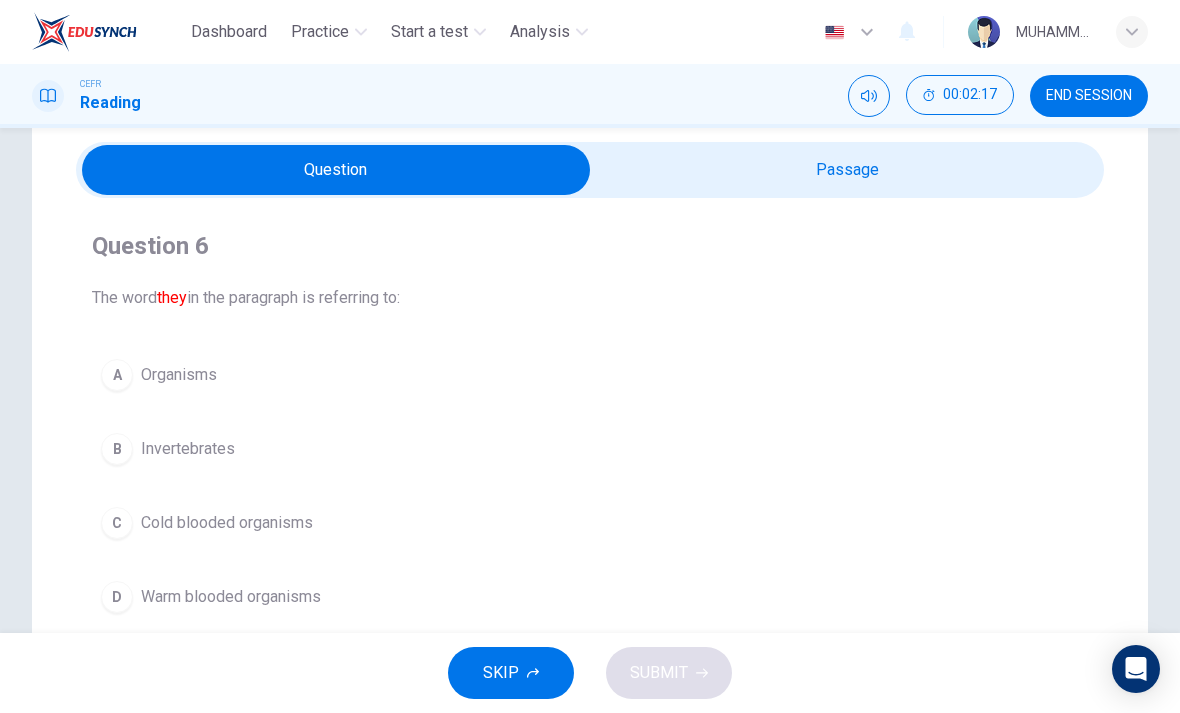 scroll, scrollTop: 69, scrollLeft: 0, axis: vertical 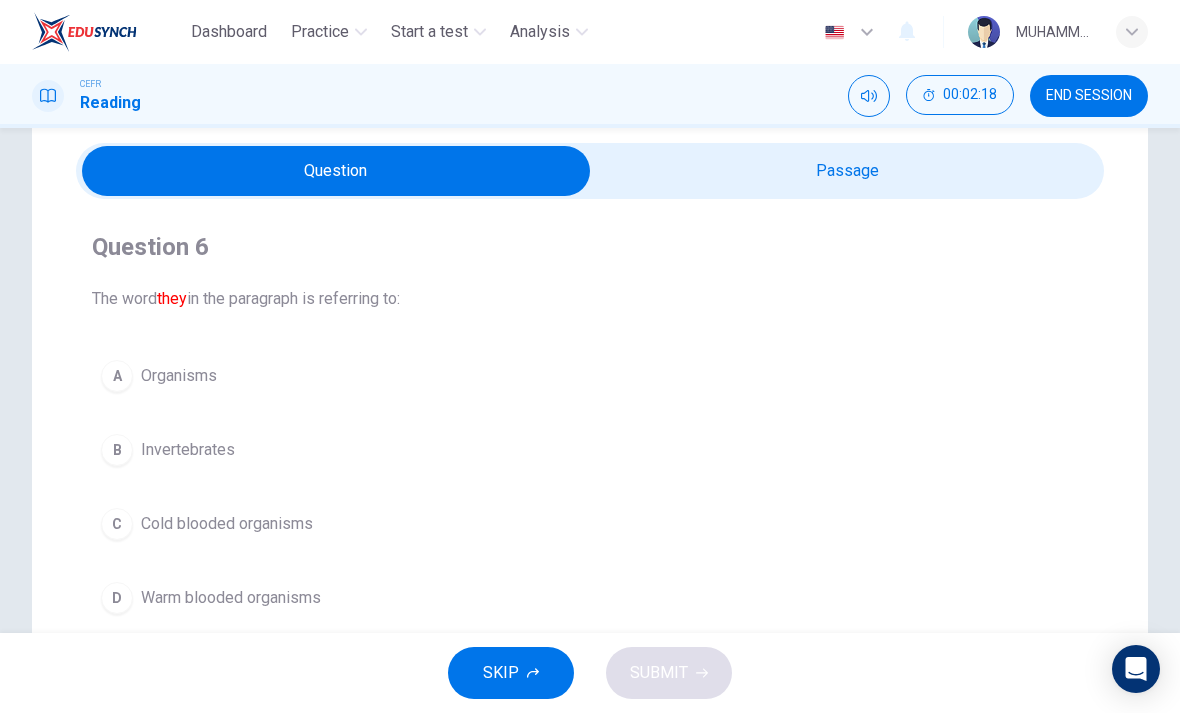 click at bounding box center (336, 171) 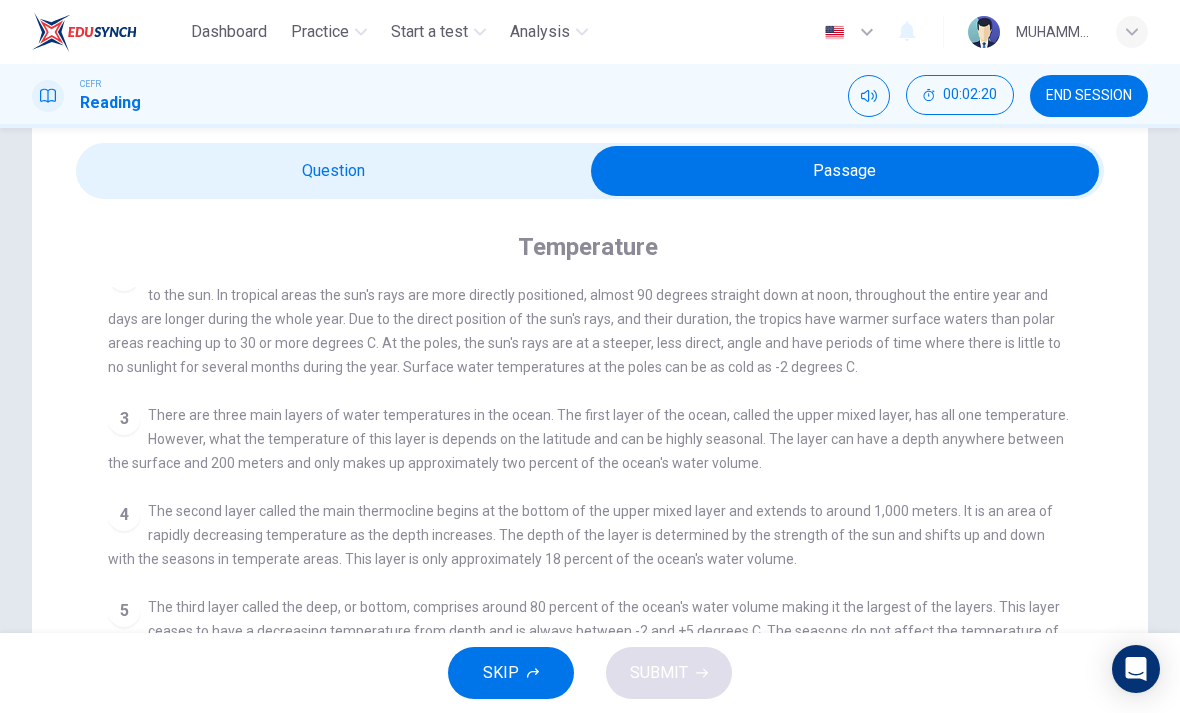 scroll, scrollTop: 154, scrollLeft: 0, axis: vertical 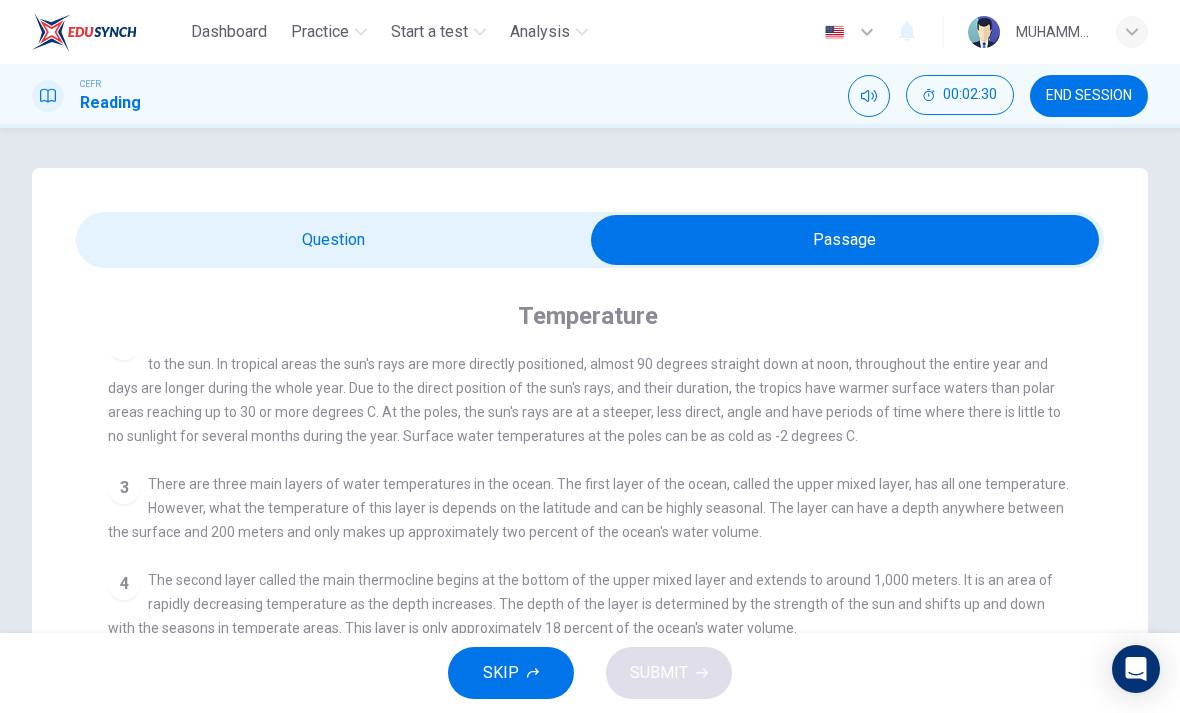click at bounding box center (845, 240) 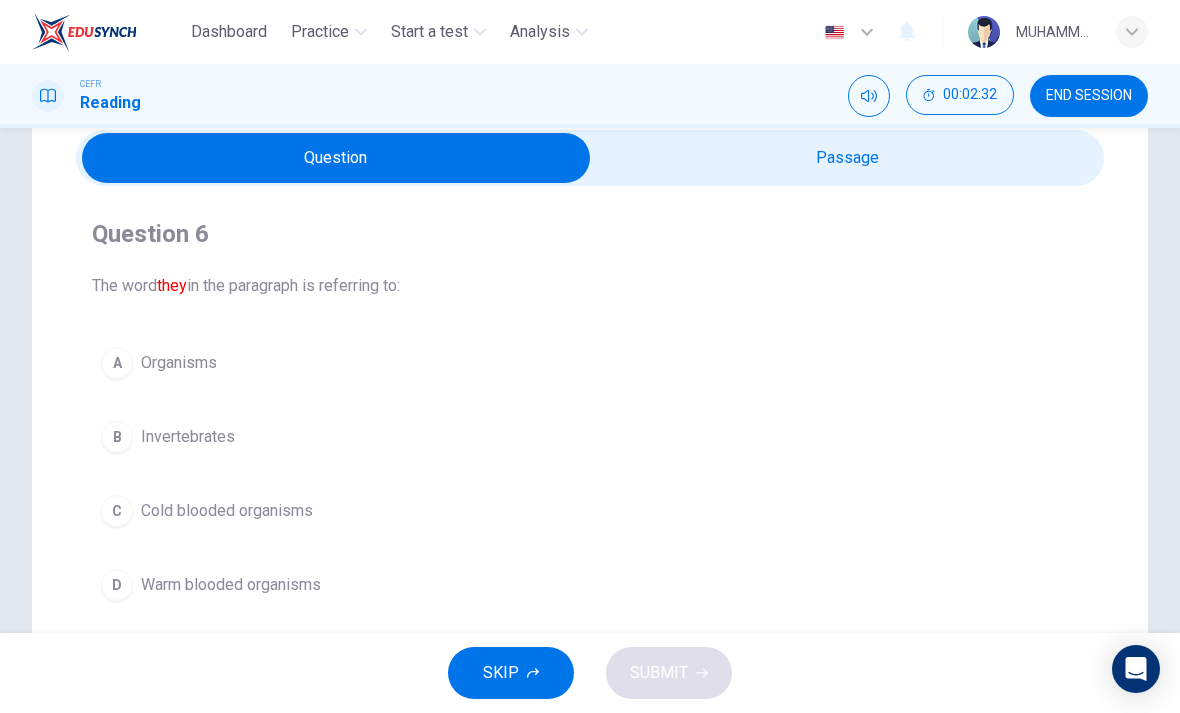 scroll, scrollTop: 85, scrollLeft: 0, axis: vertical 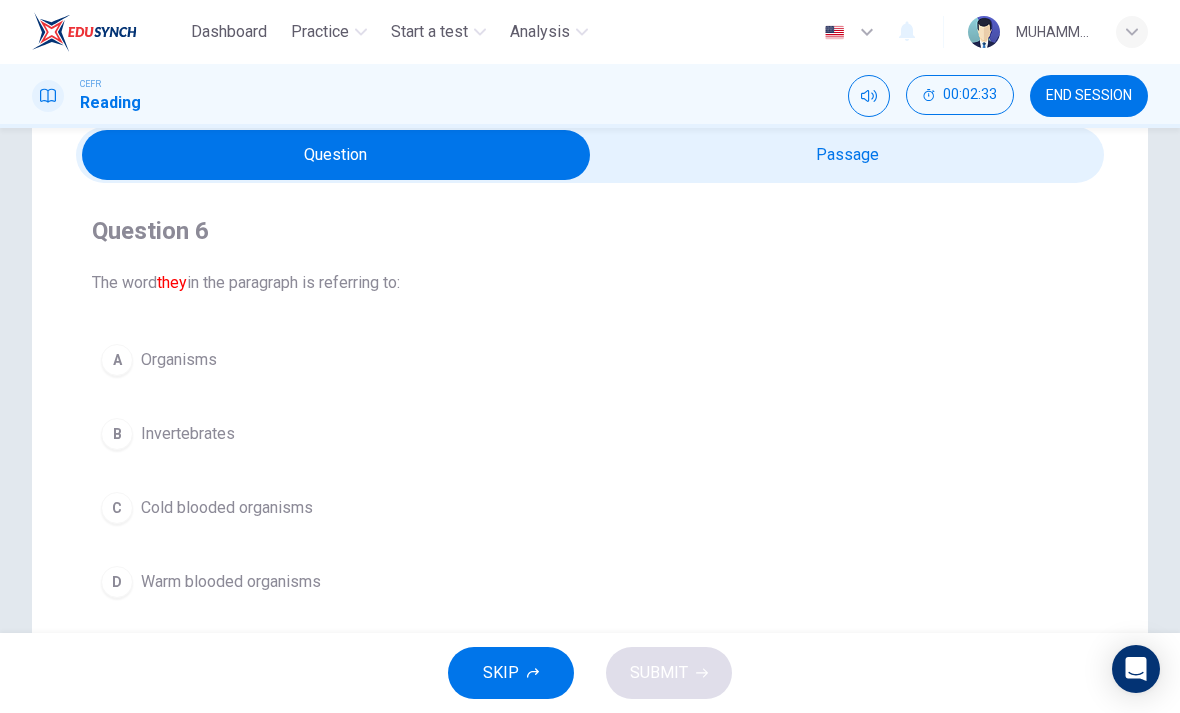 click on "C" at bounding box center [117, 508] 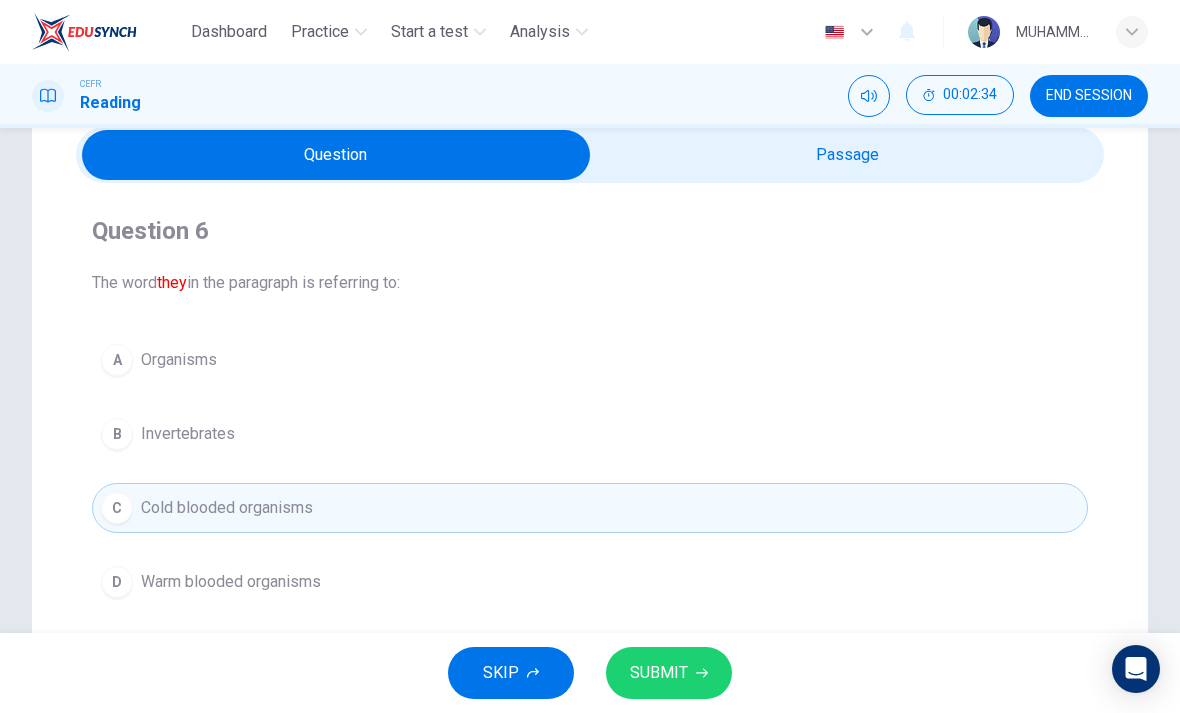 click 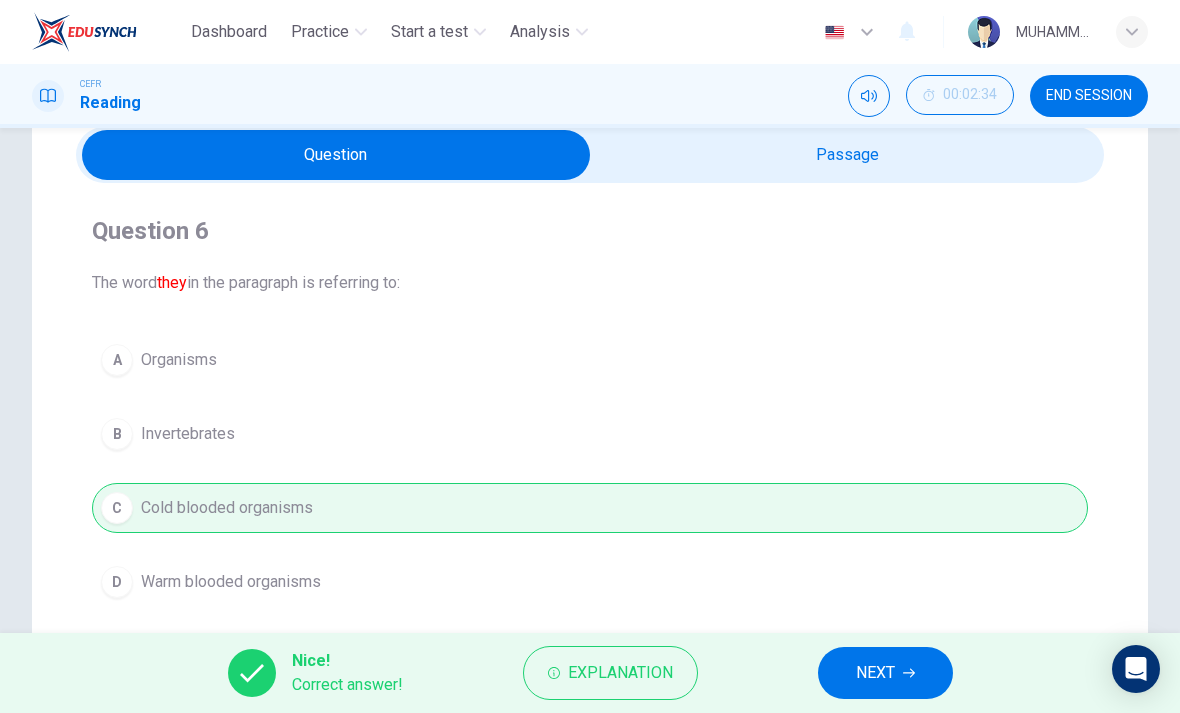 click 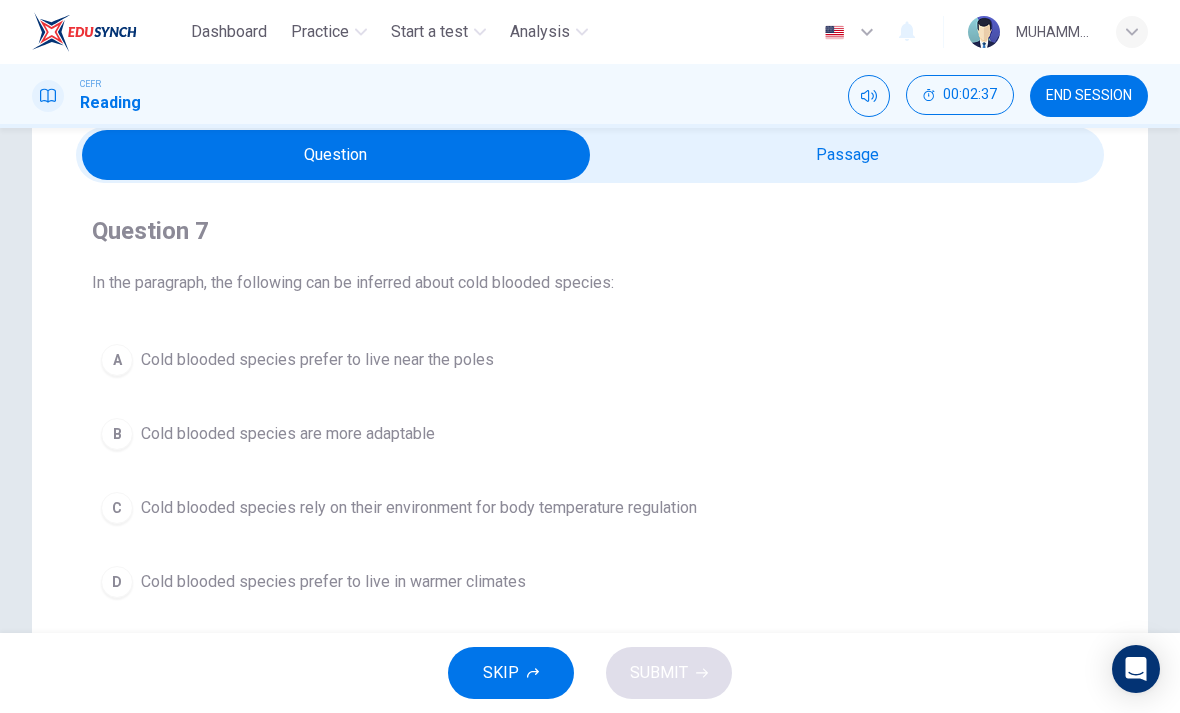 click at bounding box center (336, 155) 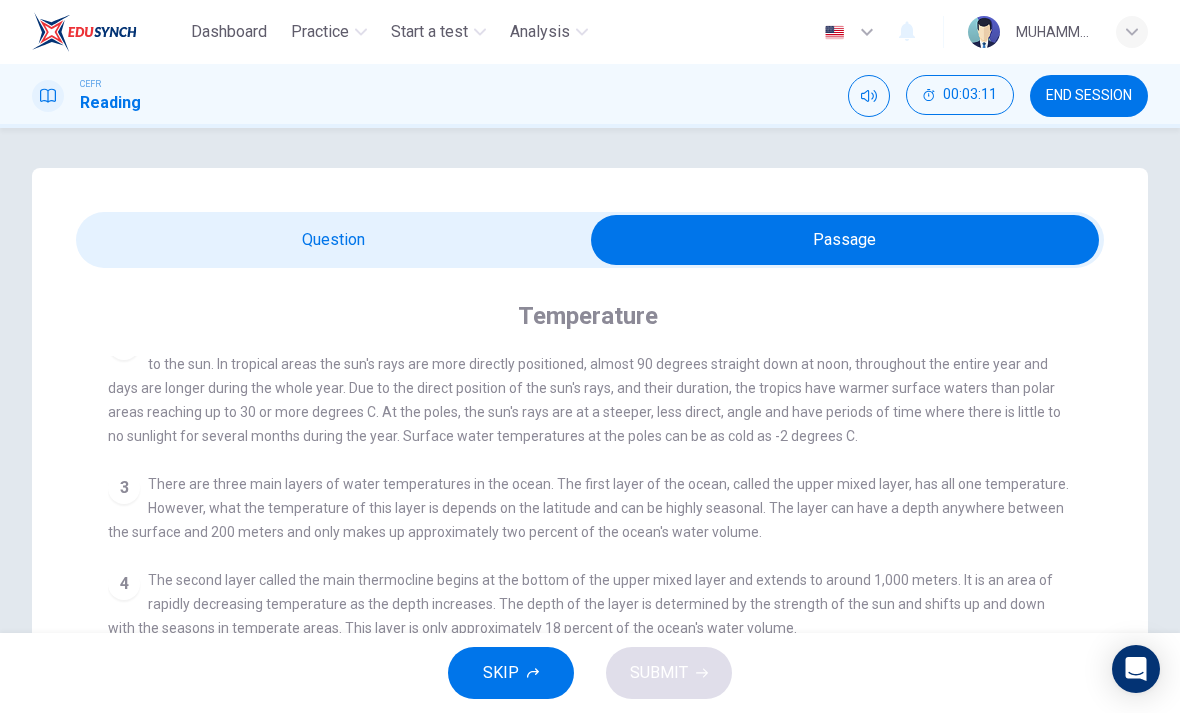 scroll, scrollTop: -3, scrollLeft: 0, axis: vertical 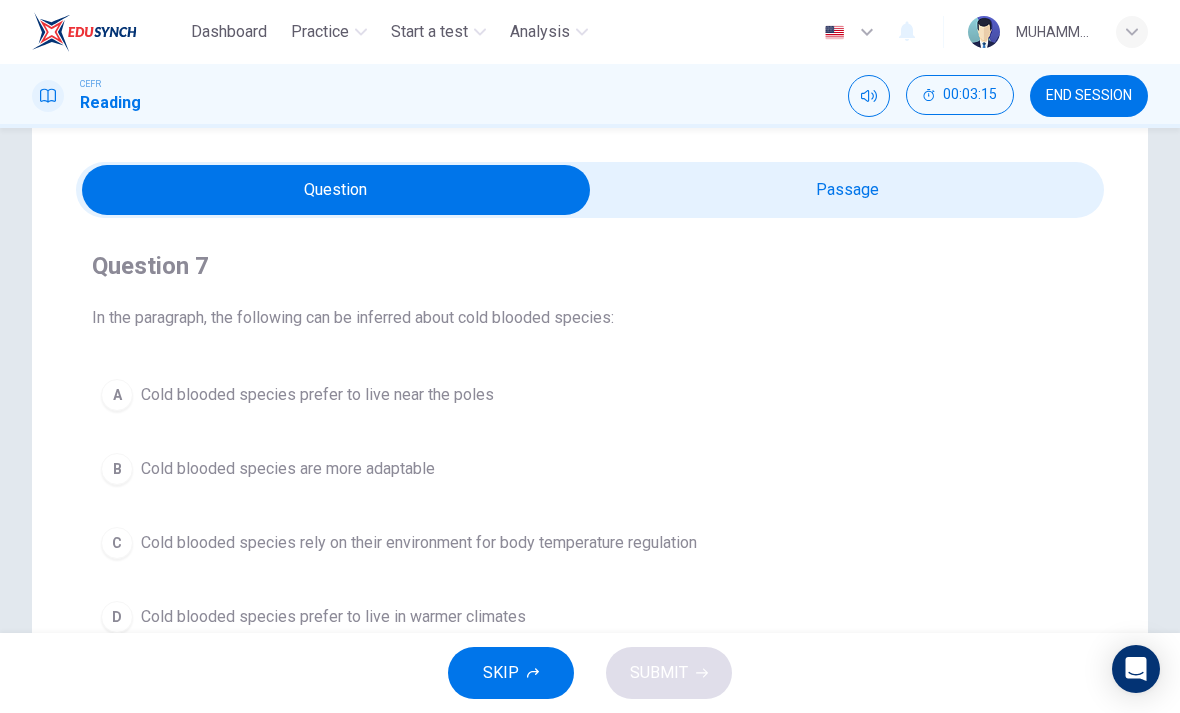 click at bounding box center (336, 190) 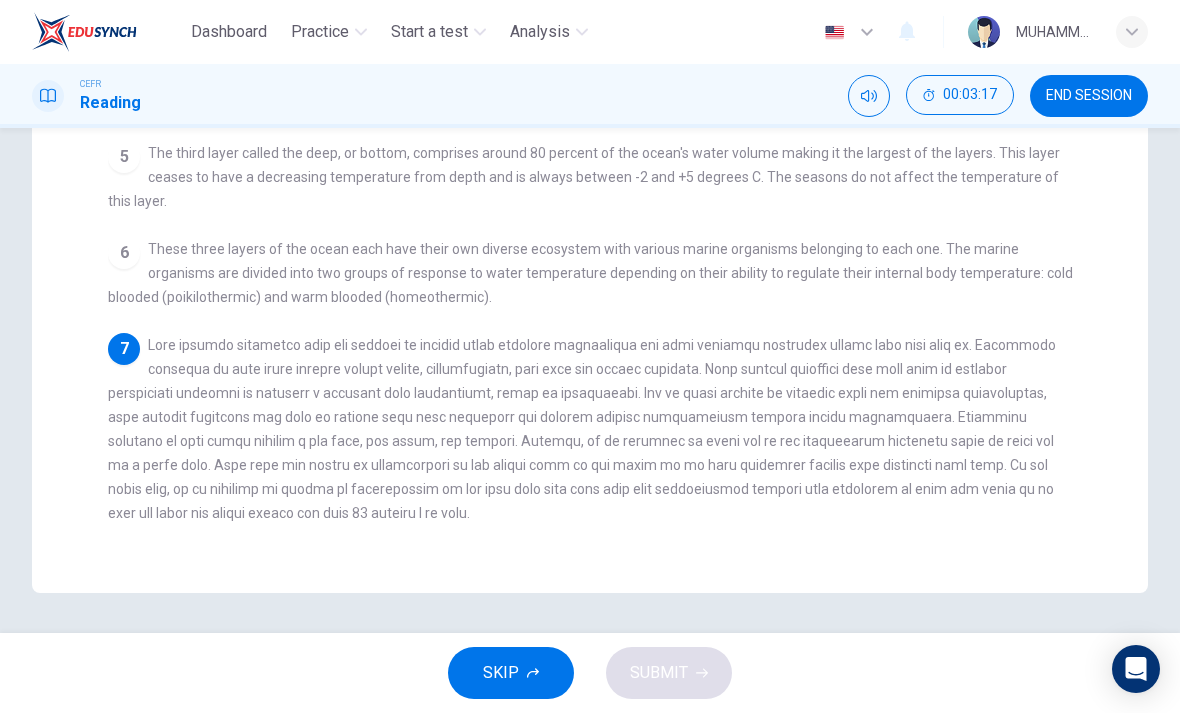 scroll, scrollTop: 523, scrollLeft: 0, axis: vertical 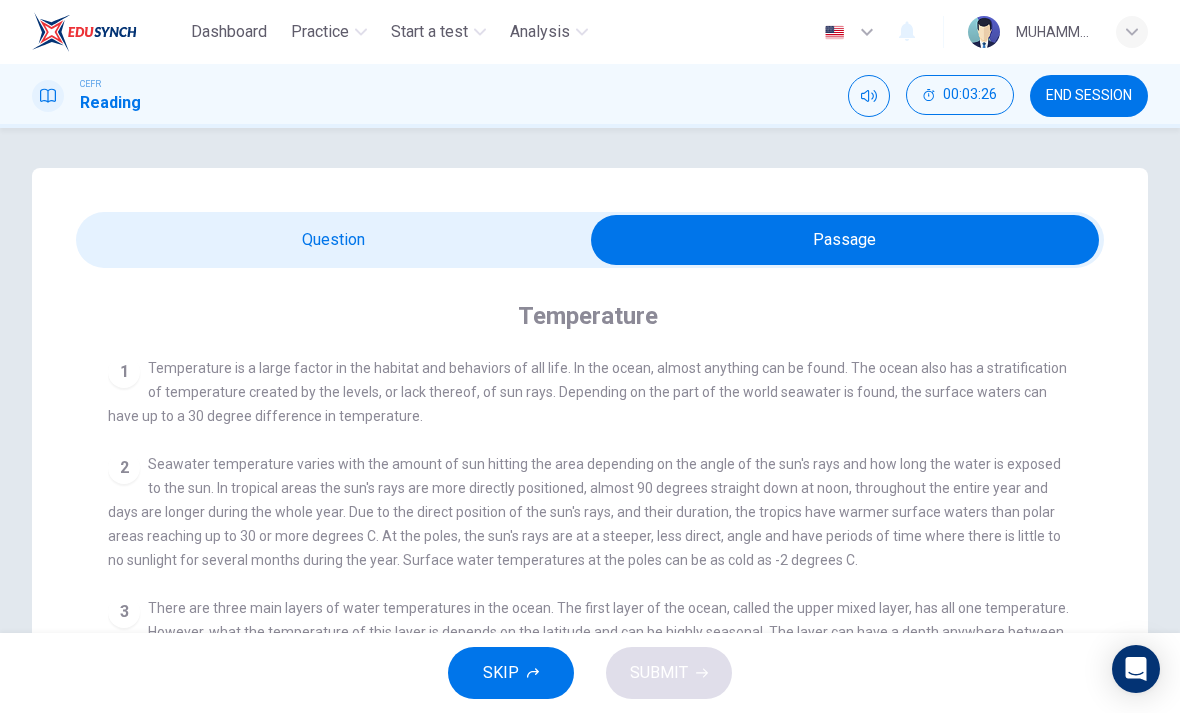 click at bounding box center (845, 240) 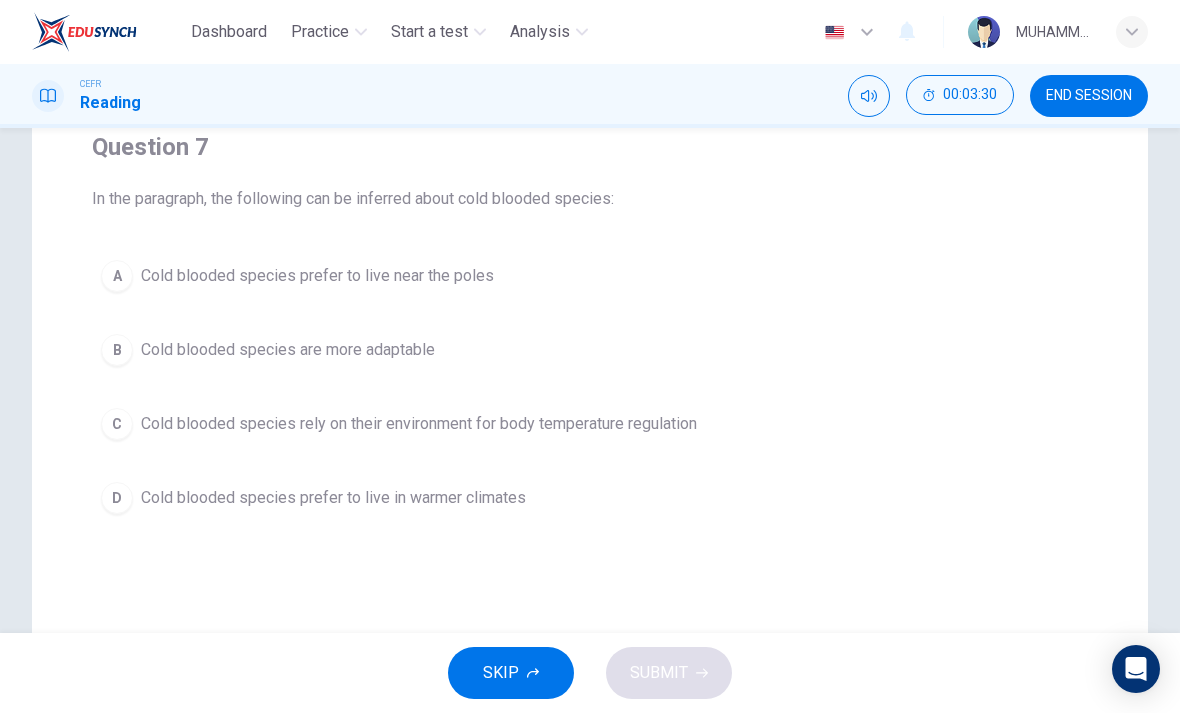 scroll, scrollTop: 170, scrollLeft: 0, axis: vertical 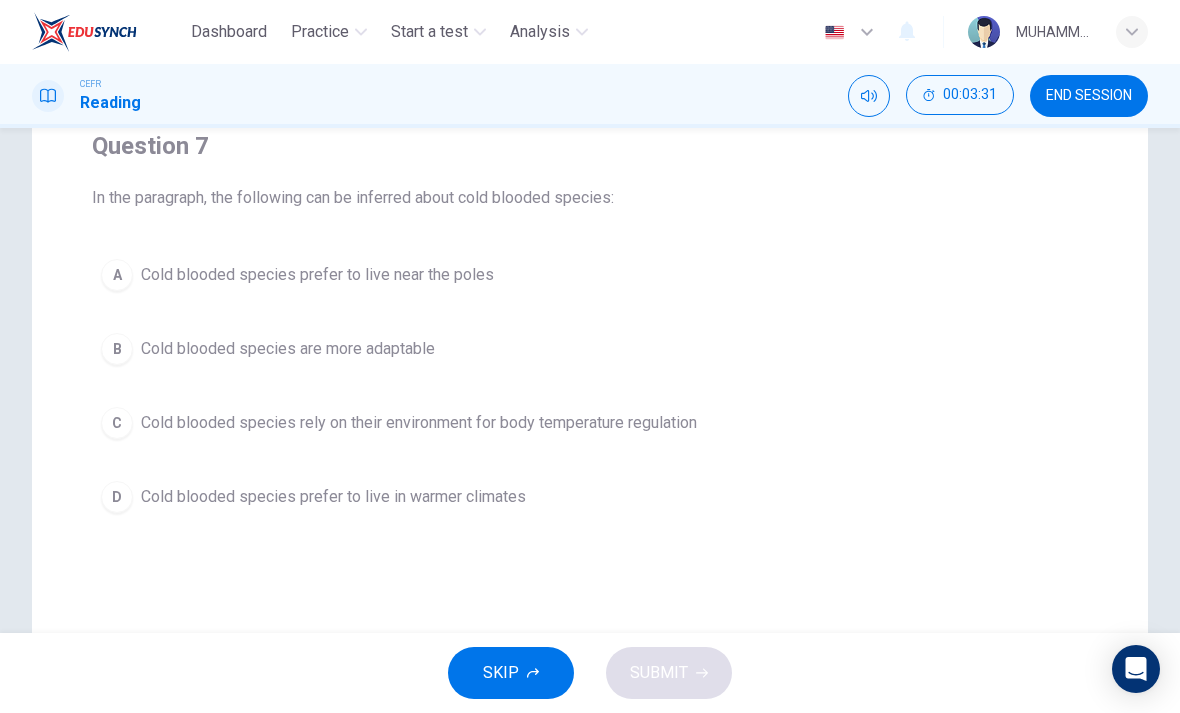 click on "C Cold blooded species rely on their environment for body temperature regulation" at bounding box center (590, 423) 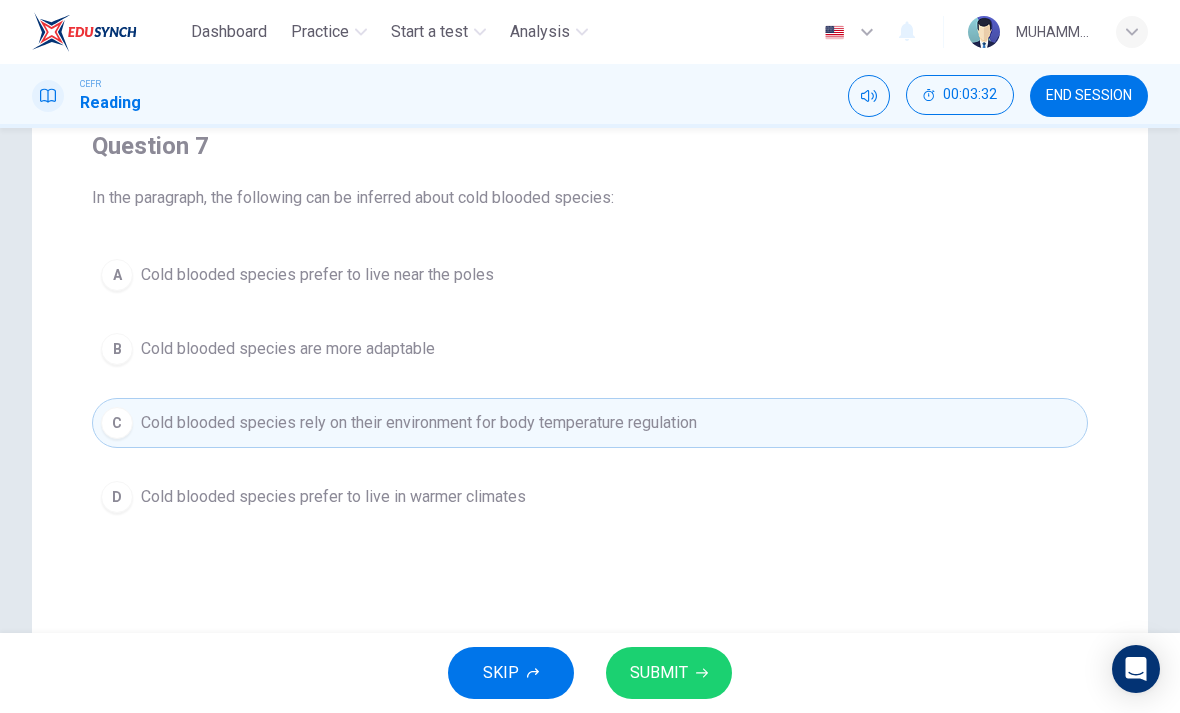 click 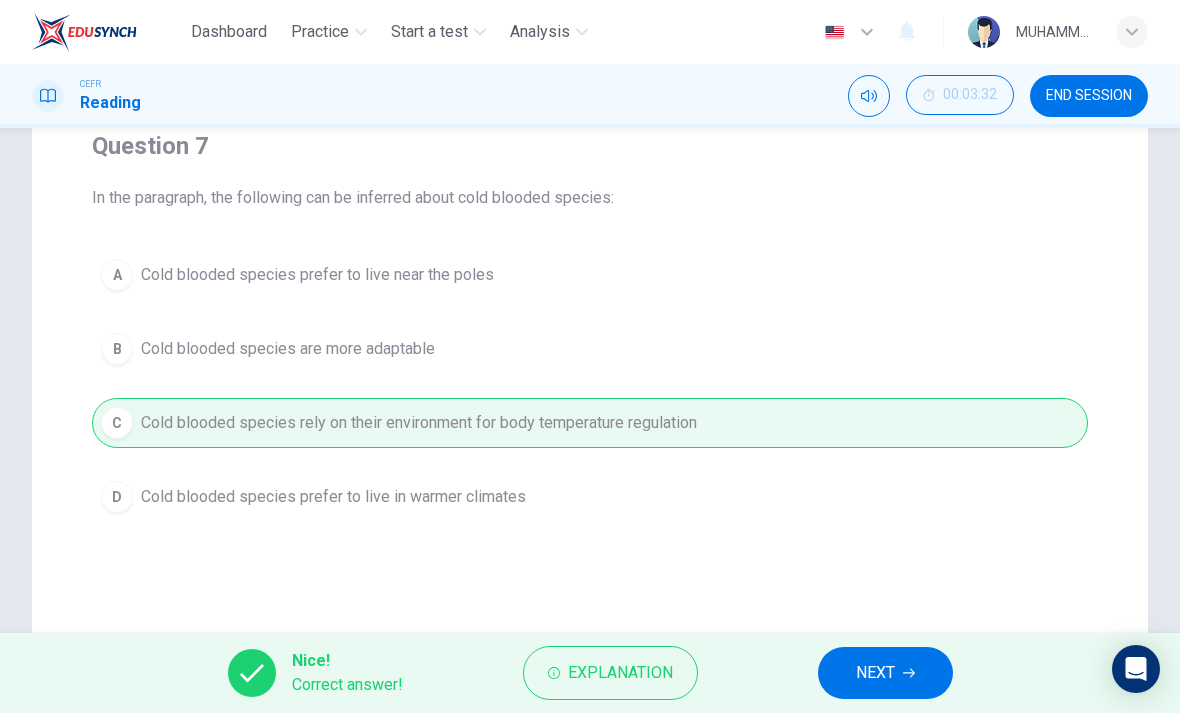 click 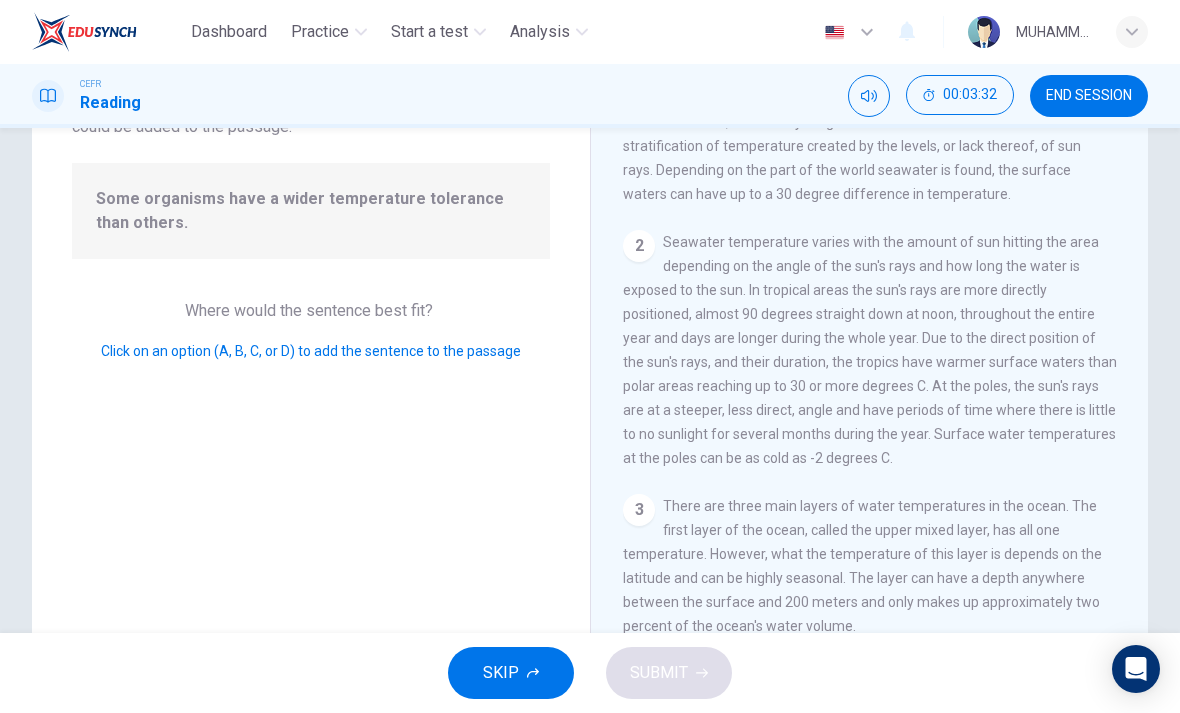 scroll, scrollTop: 885, scrollLeft: 0, axis: vertical 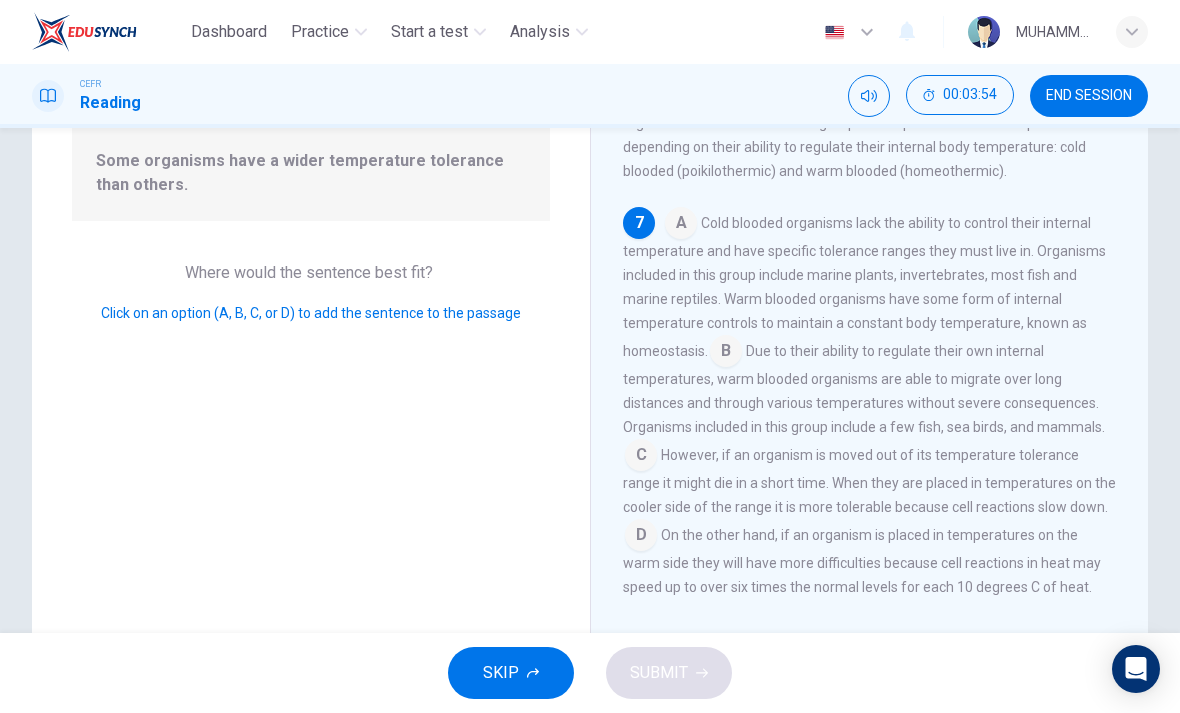 click at bounding box center [726, 353] 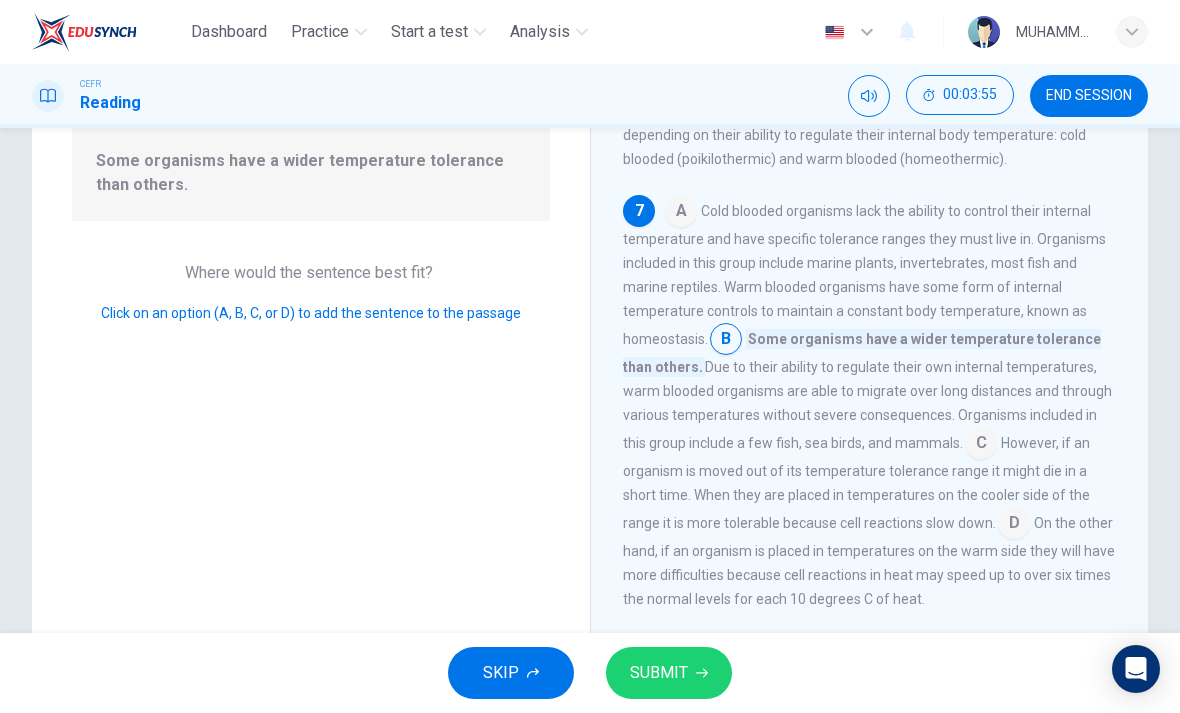 click 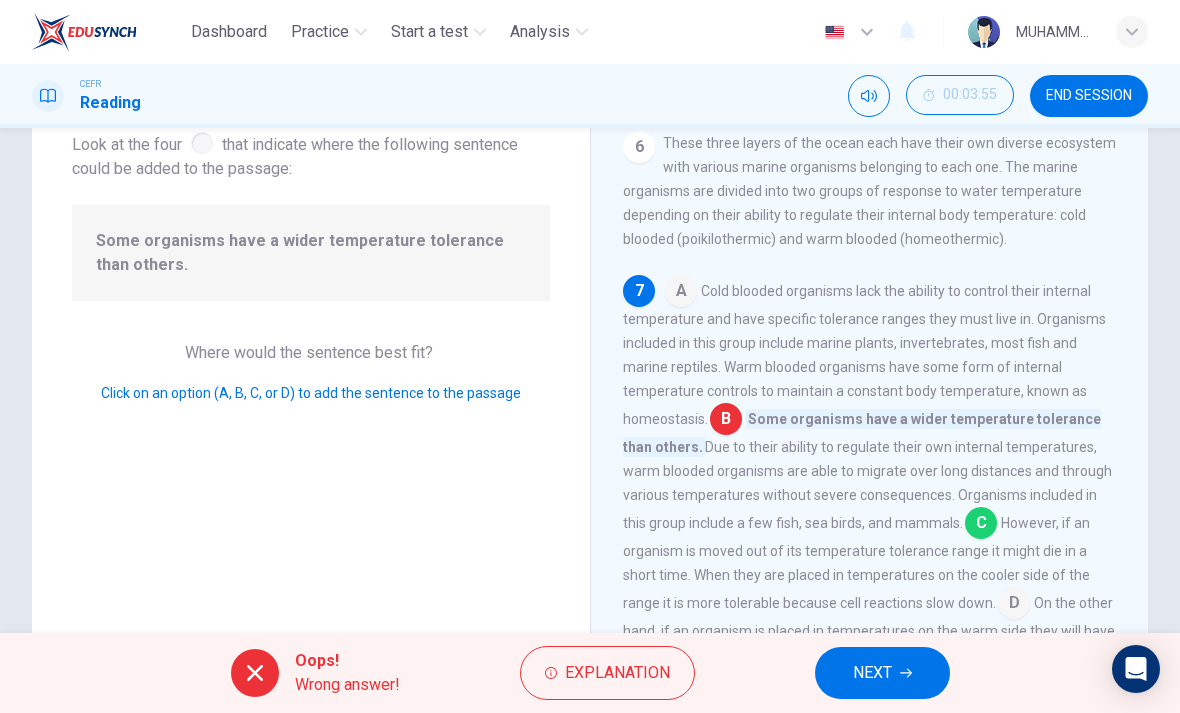 scroll, scrollTop: 127, scrollLeft: 0, axis: vertical 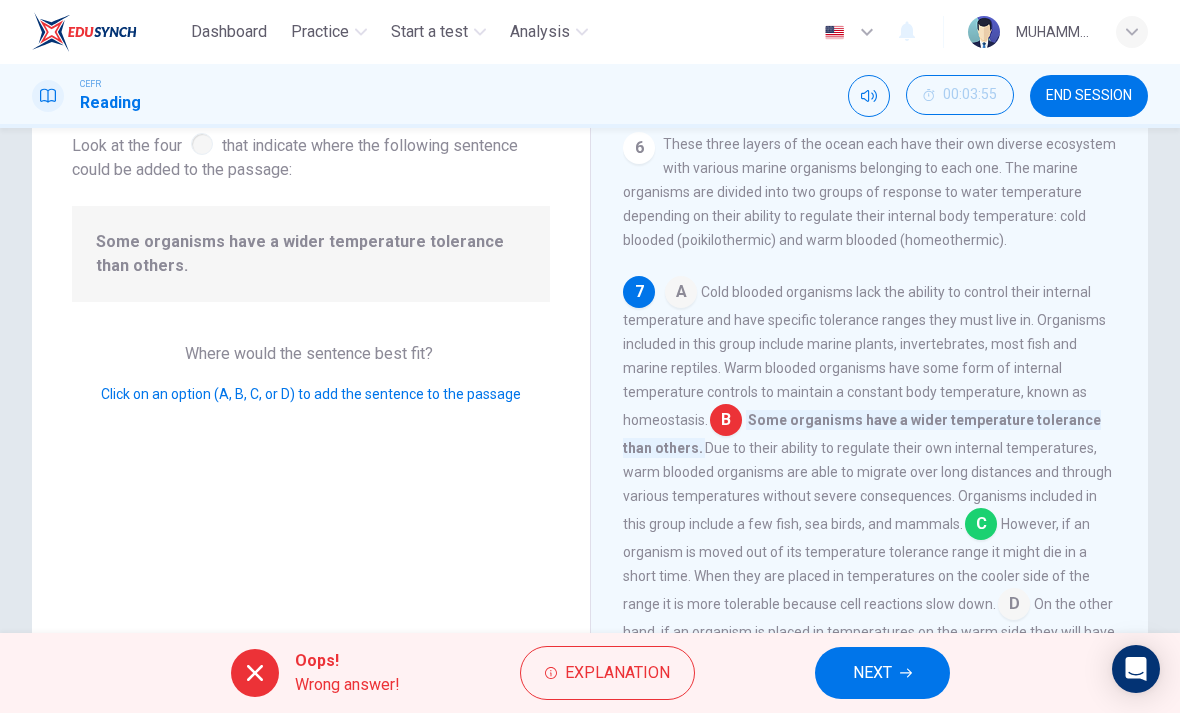 click on "Explanation" at bounding box center (617, 673) 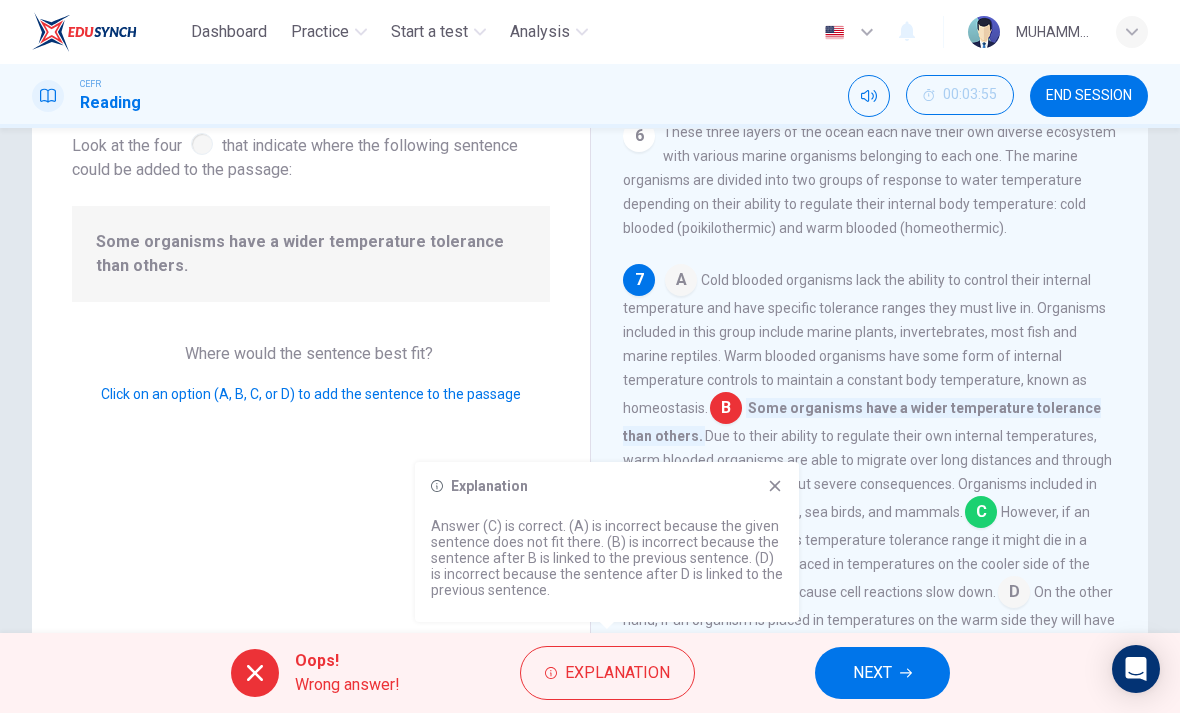 scroll, scrollTop: 909, scrollLeft: 0, axis: vertical 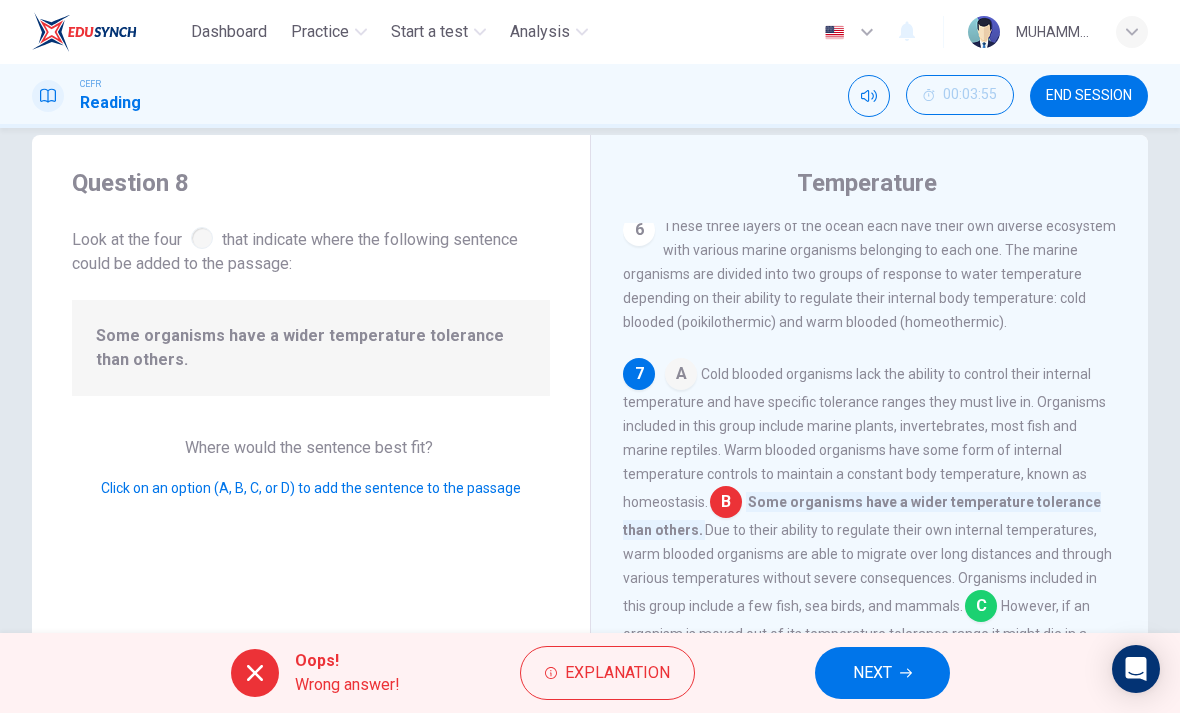 click on "Explanation" at bounding box center [607, 673] 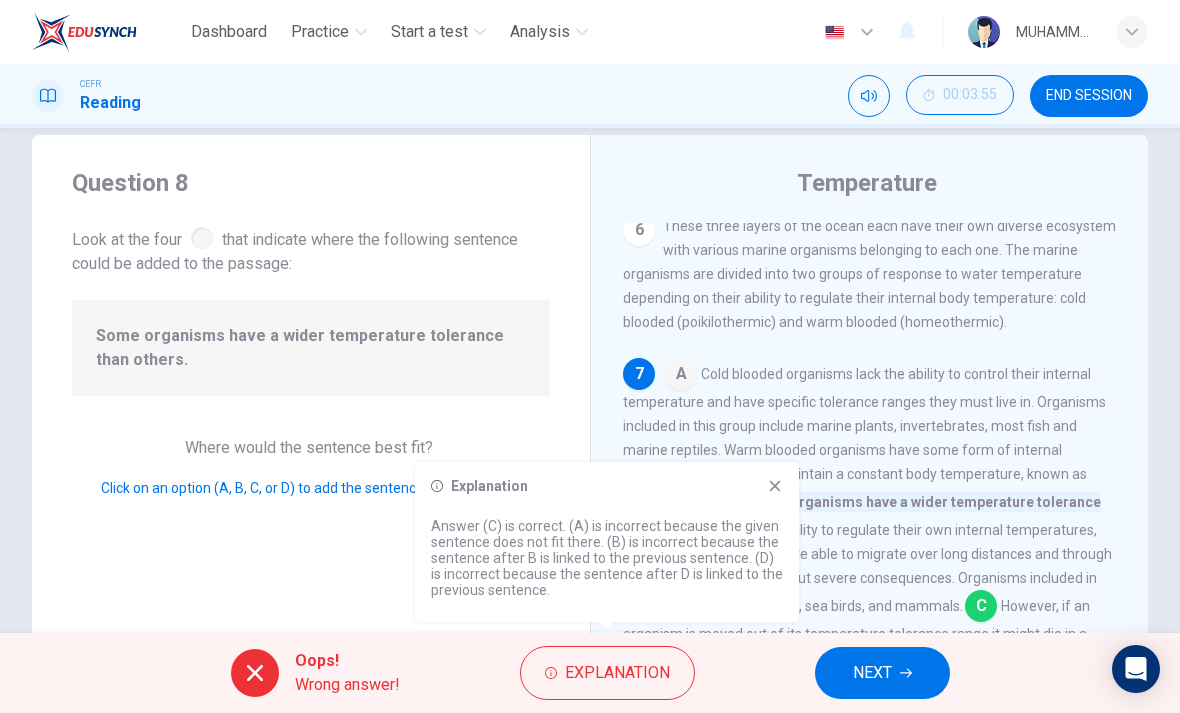 click on "NEXT" at bounding box center (872, 673) 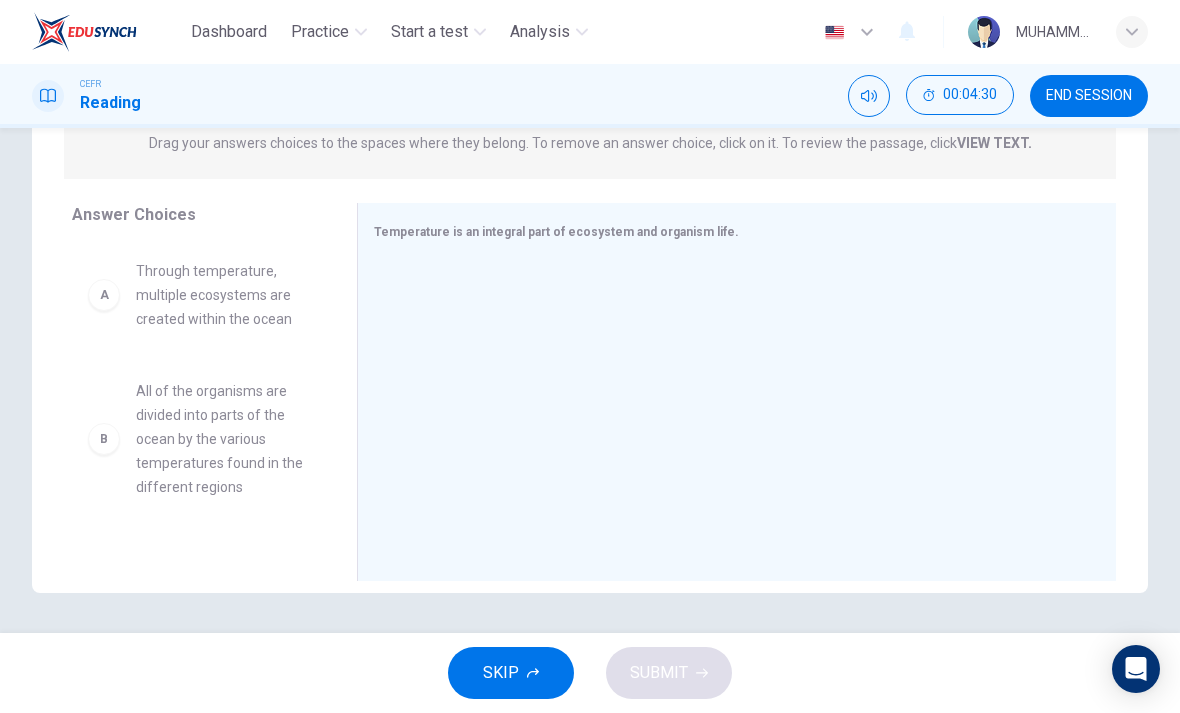 scroll, scrollTop: 270, scrollLeft: 0, axis: vertical 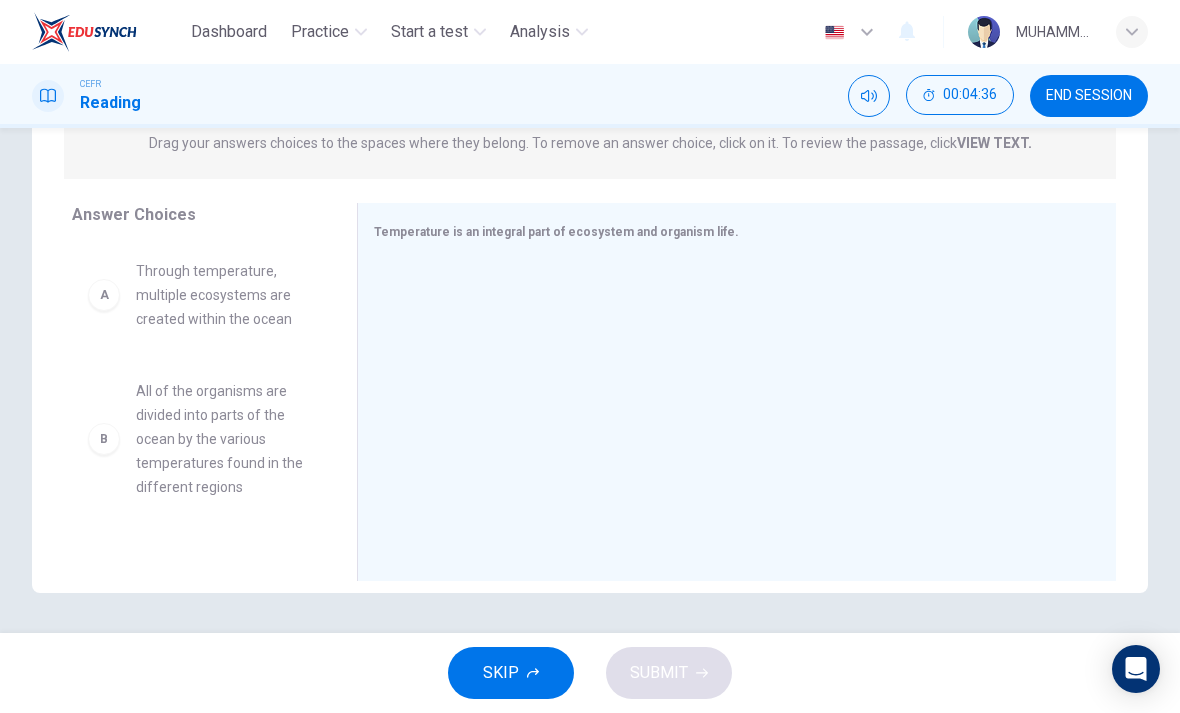 click on "A" at bounding box center (104, 295) 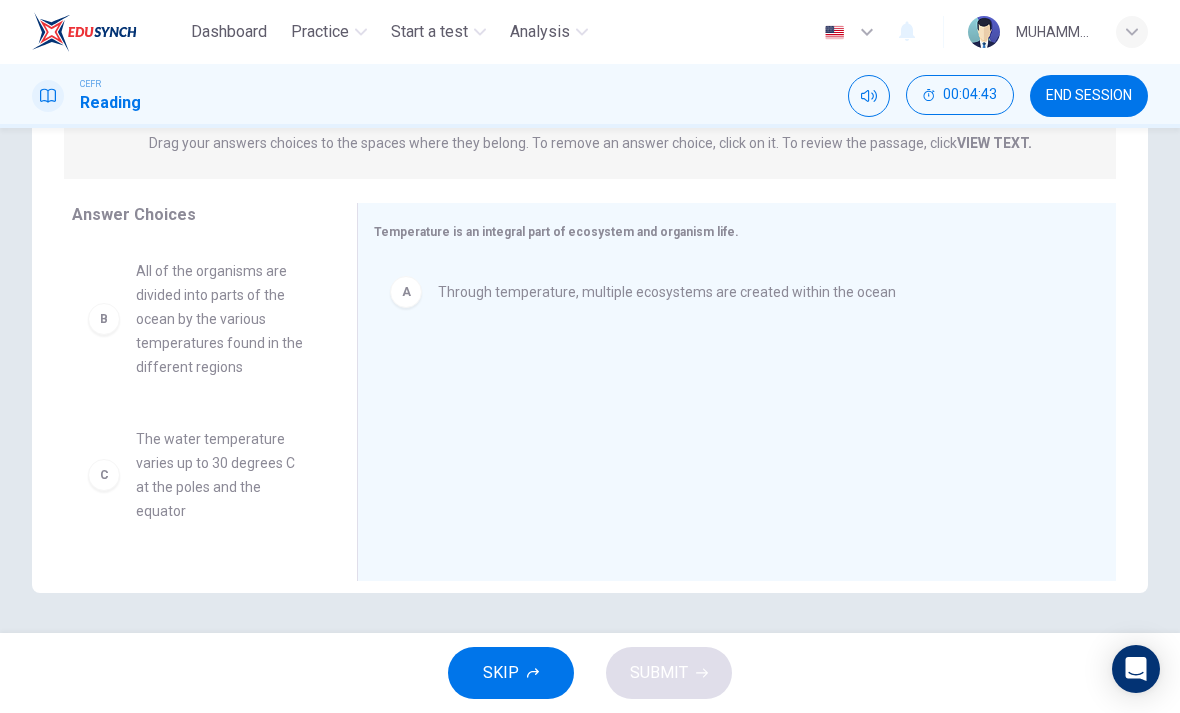 scroll, scrollTop: 270, scrollLeft: 0, axis: vertical 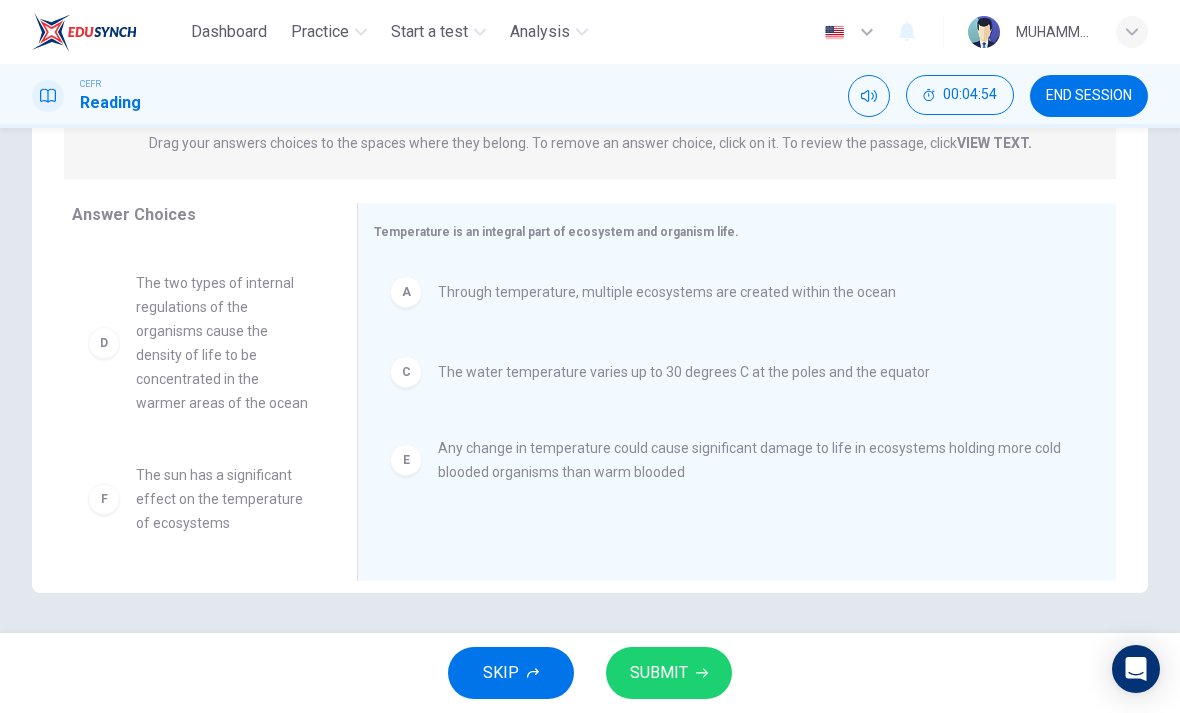 click on "SUBMIT" at bounding box center [669, 673] 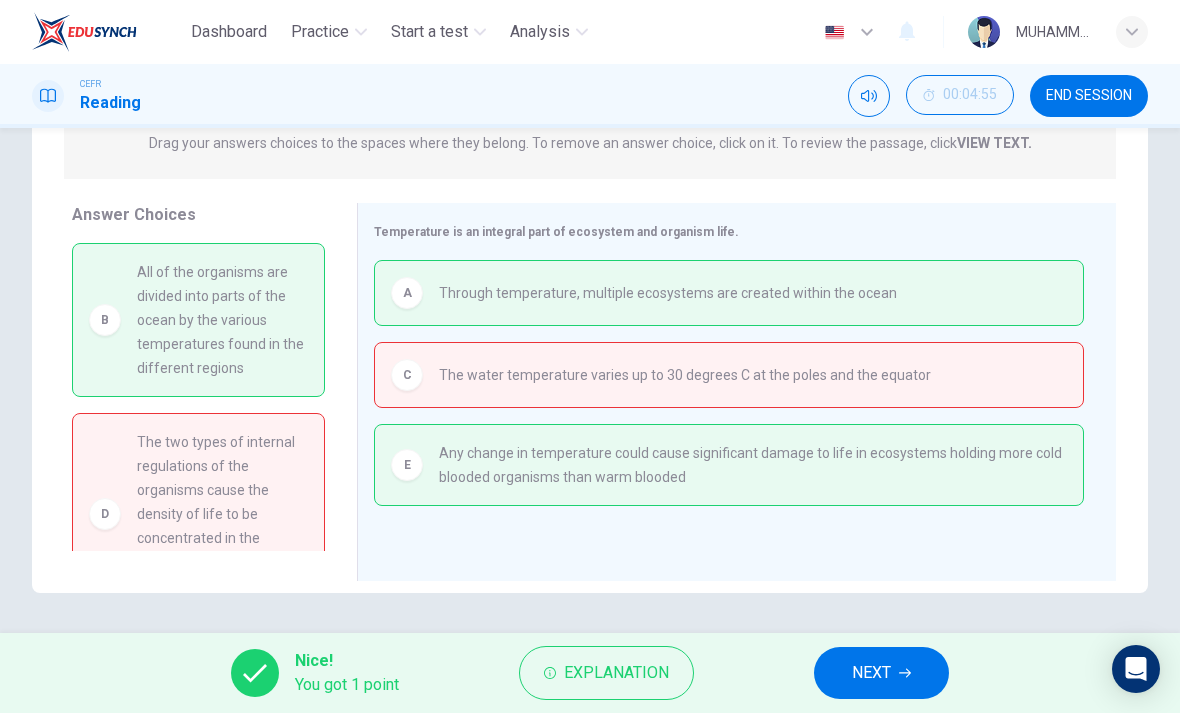 scroll, scrollTop: 0, scrollLeft: 0, axis: both 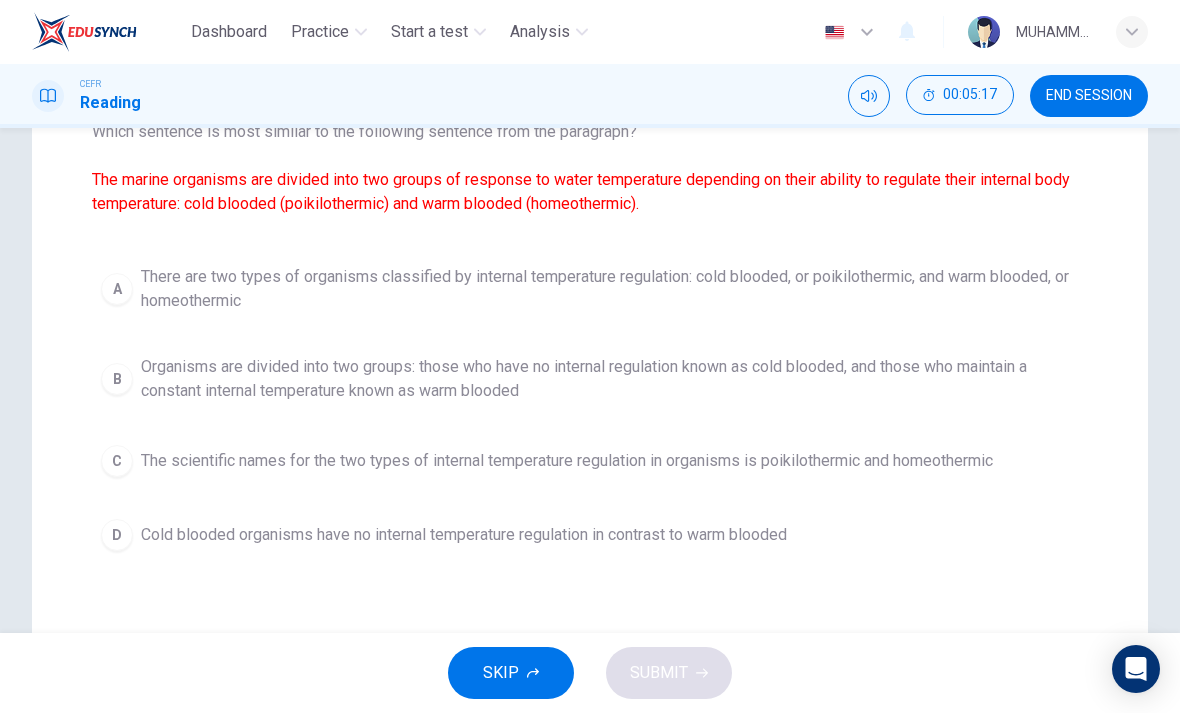 click on "A" at bounding box center [117, 289] 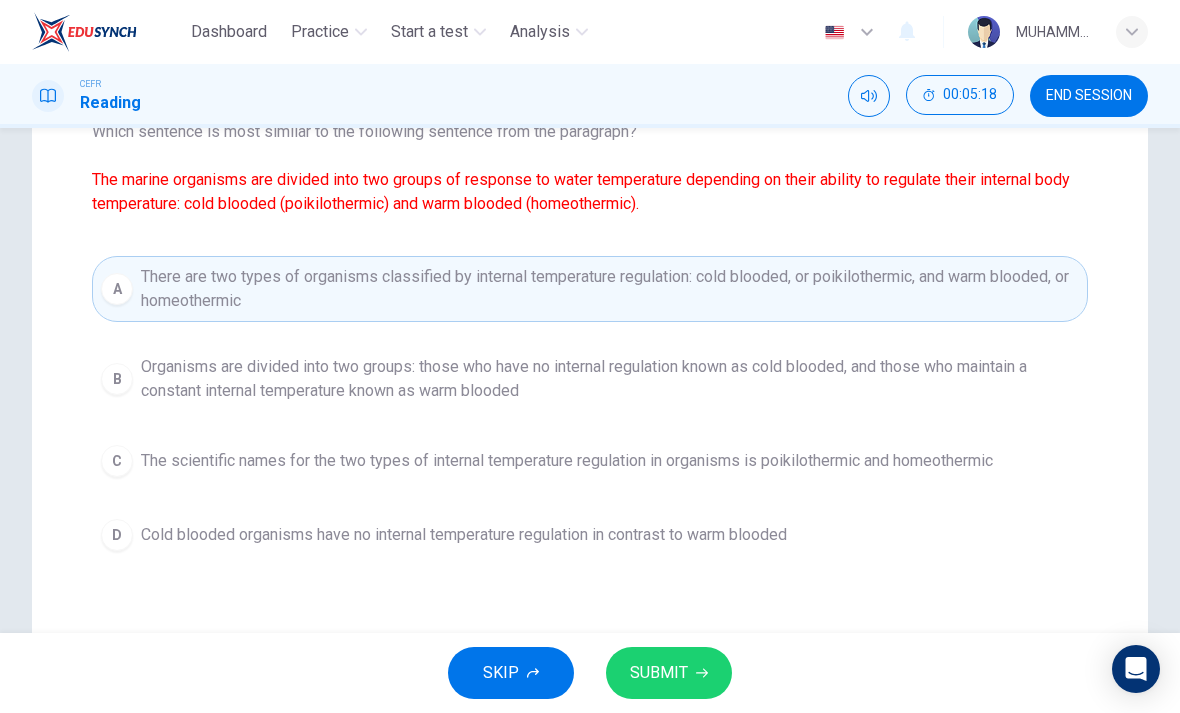 click on "SUBMIT" at bounding box center [669, 673] 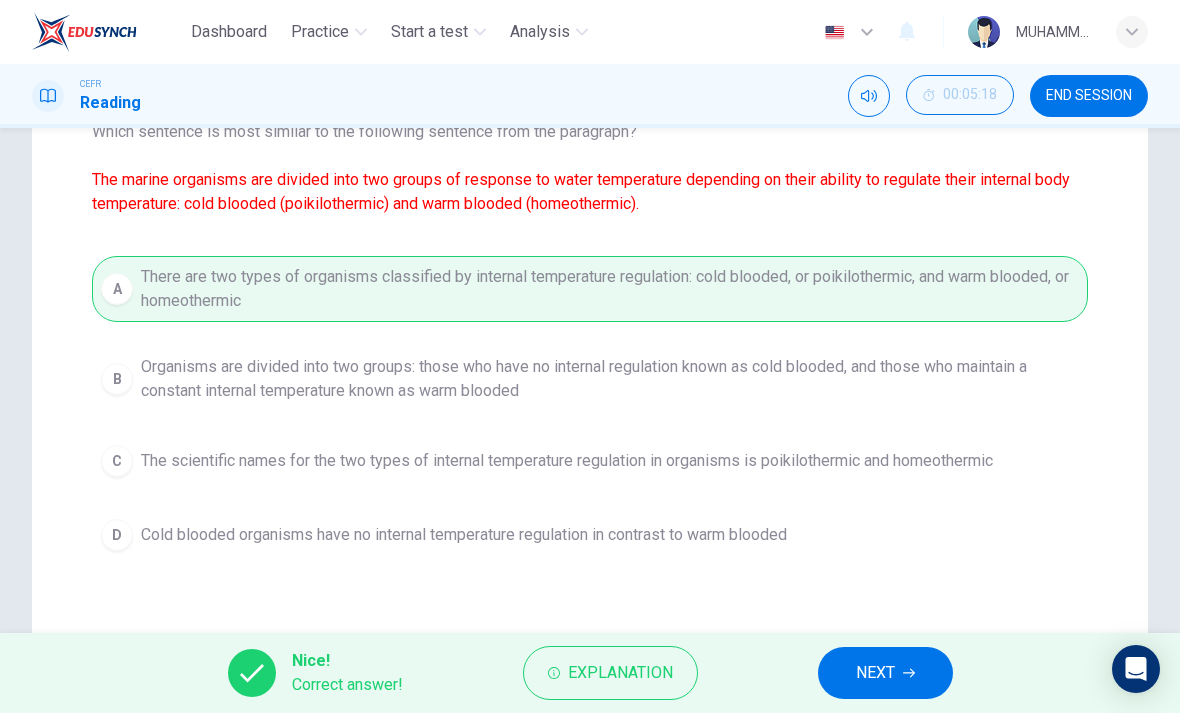 click on "NEXT" at bounding box center (875, 673) 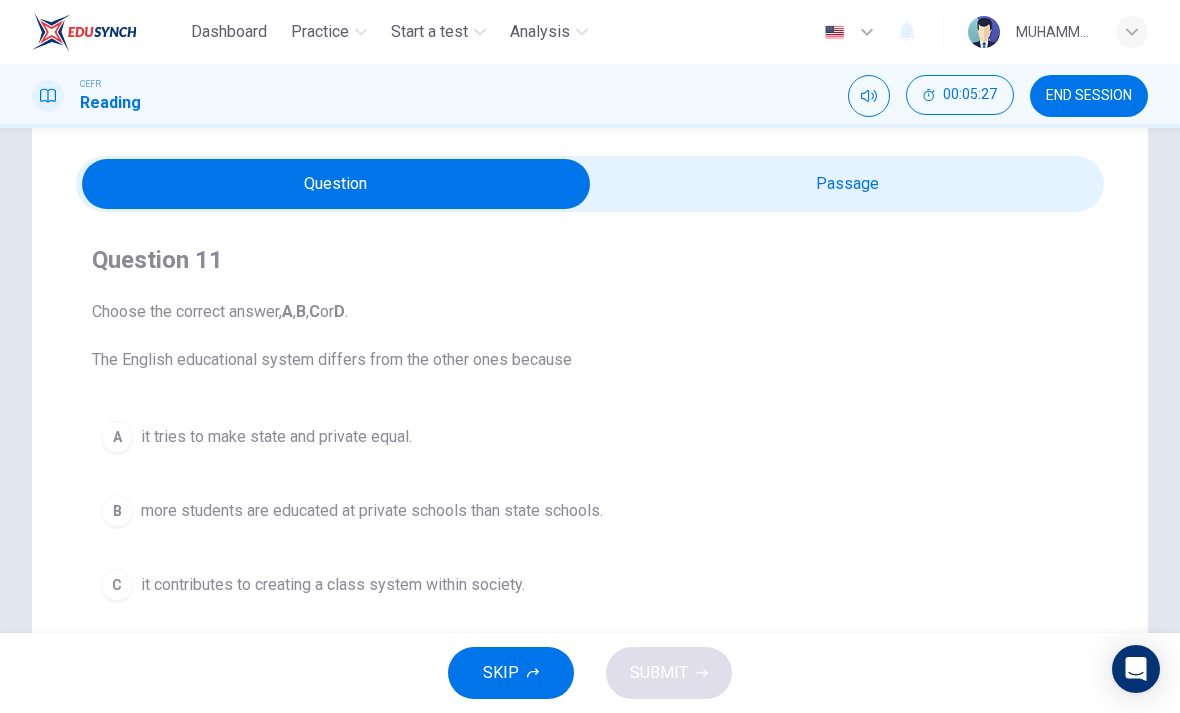 scroll, scrollTop: 56, scrollLeft: 0, axis: vertical 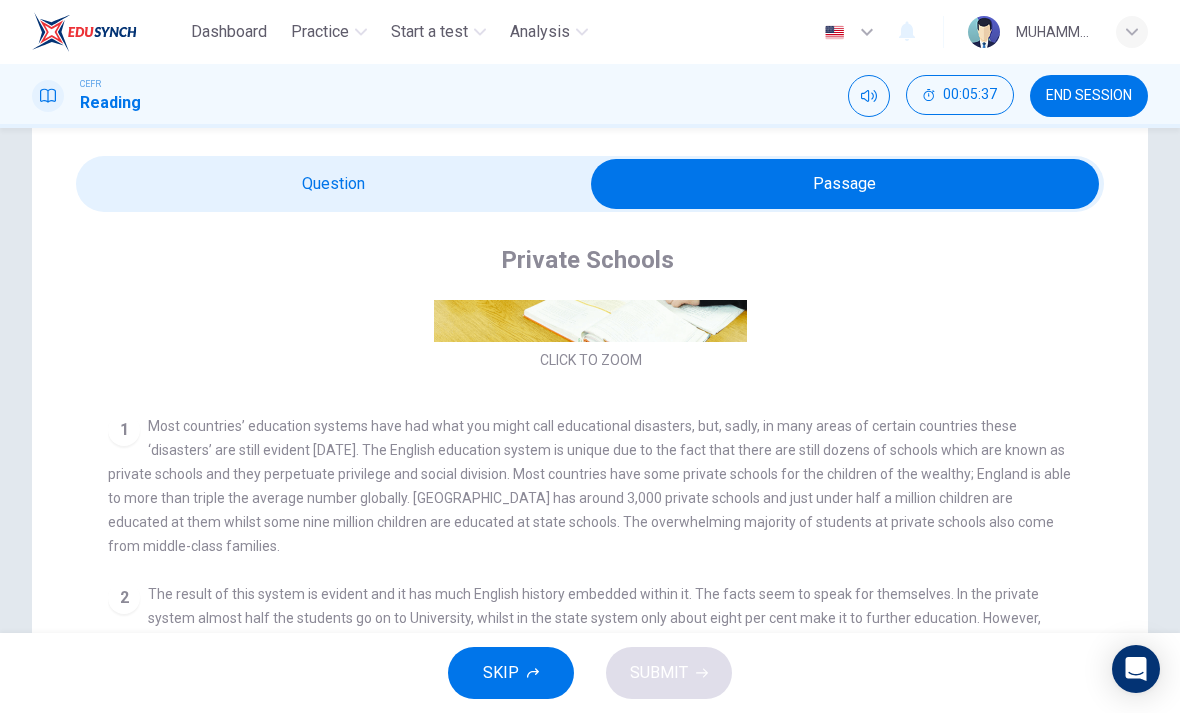 click on "END SESSION" at bounding box center (1089, 96) 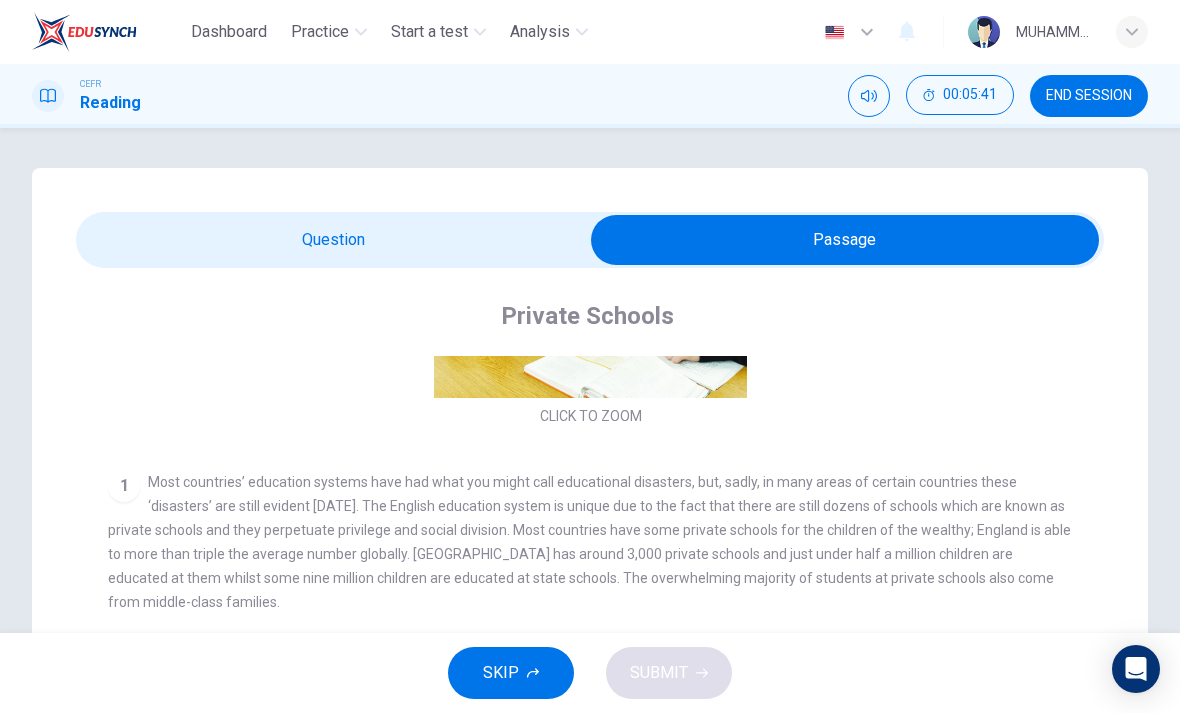 scroll, scrollTop: 0, scrollLeft: 0, axis: both 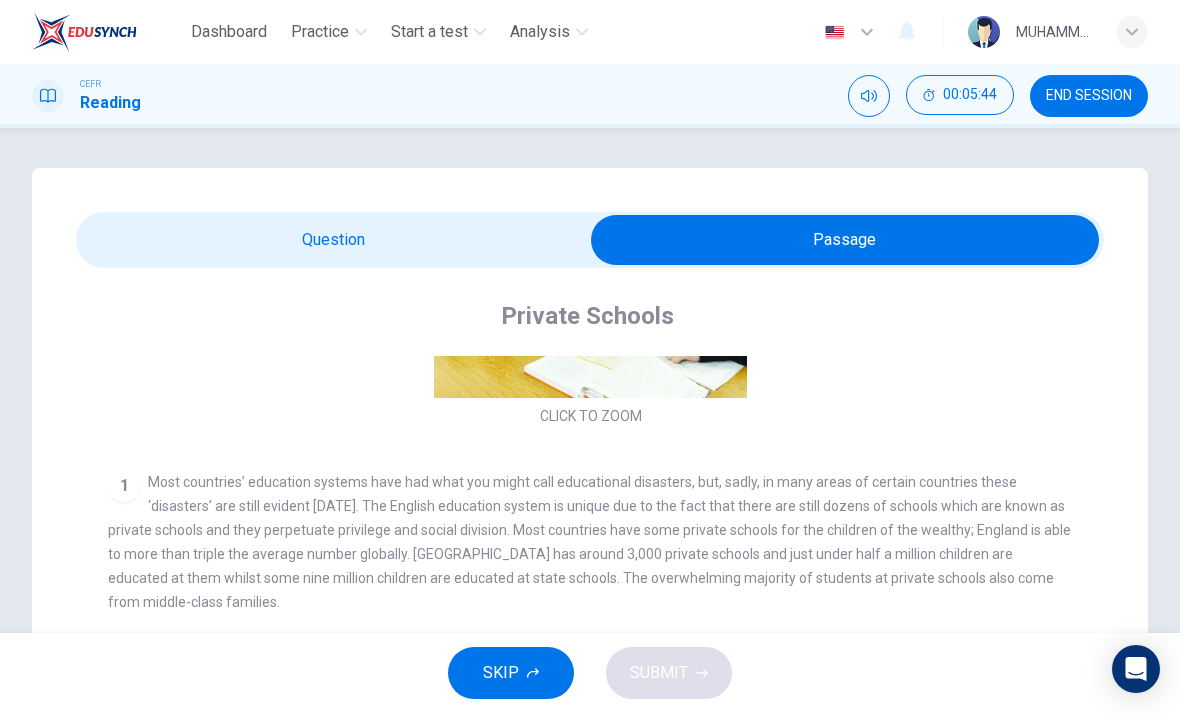 click on "END SESSION" at bounding box center (1089, 96) 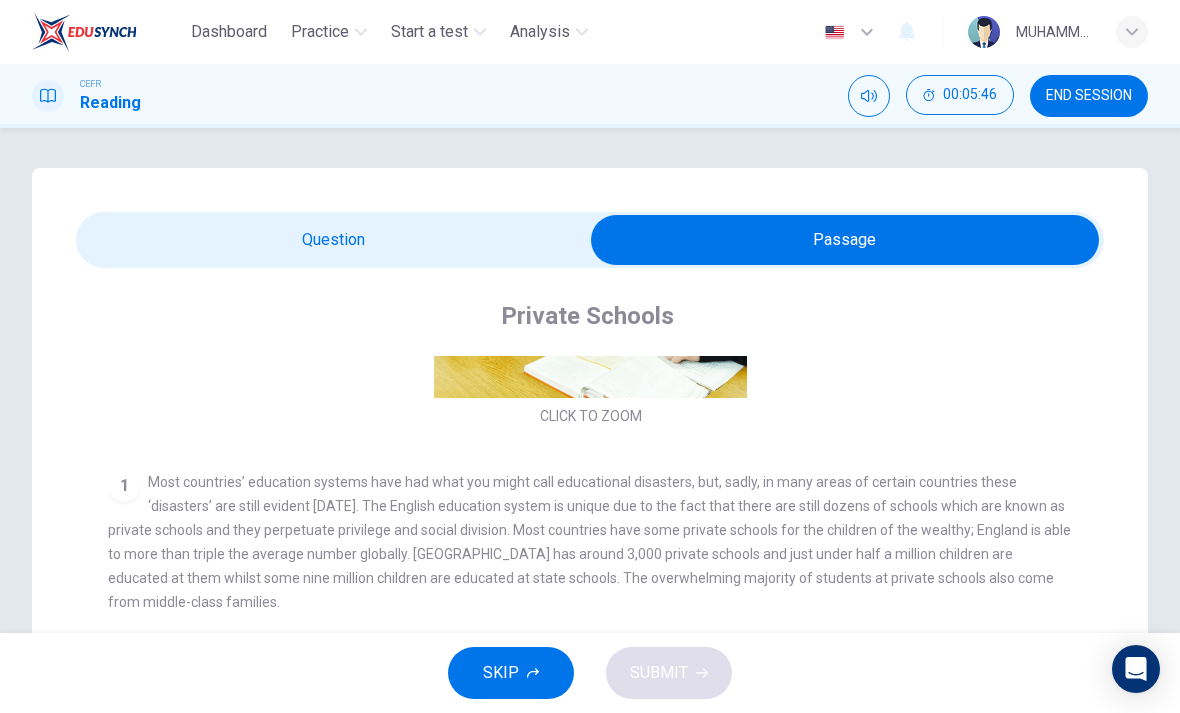 scroll, scrollTop: 0, scrollLeft: 0, axis: both 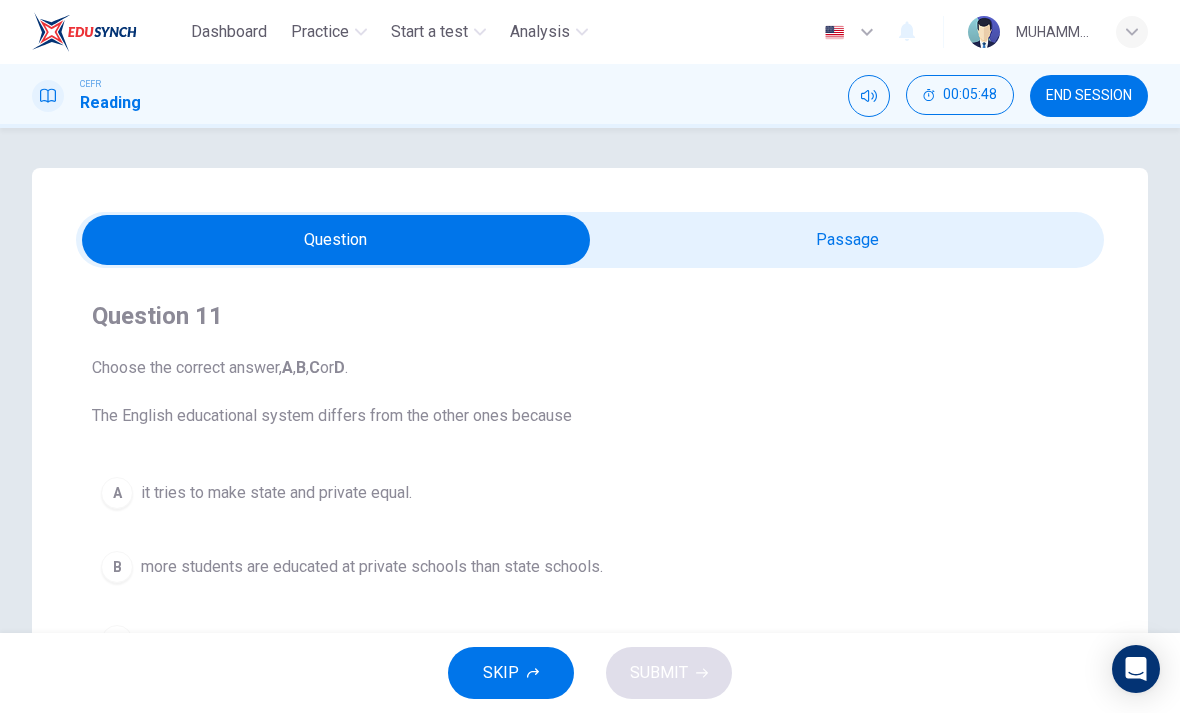click on "END SESSION" at bounding box center (1089, 96) 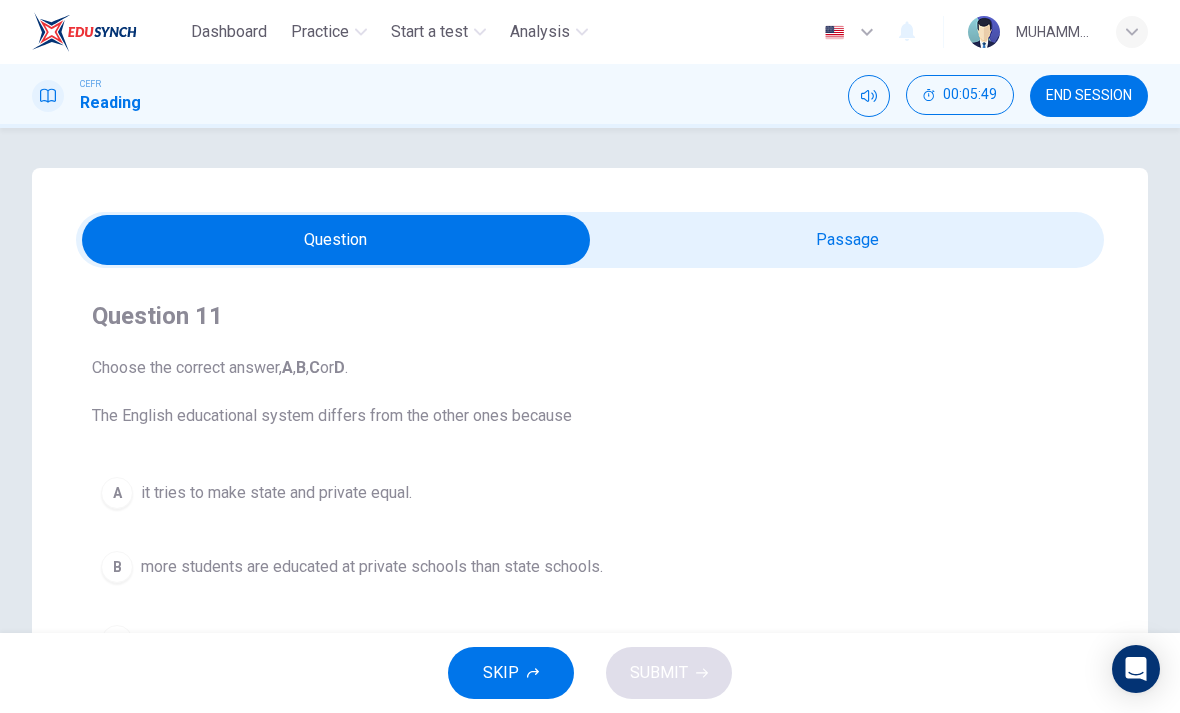 click at bounding box center [336, 240] 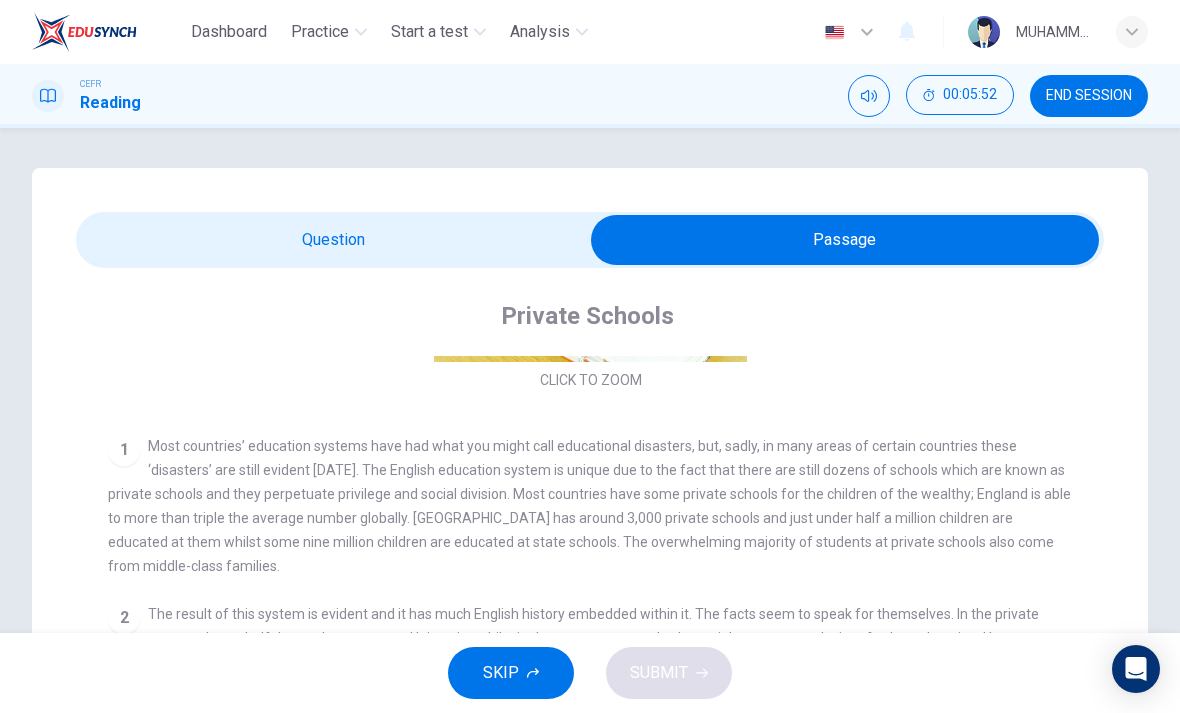 scroll, scrollTop: 314, scrollLeft: 0, axis: vertical 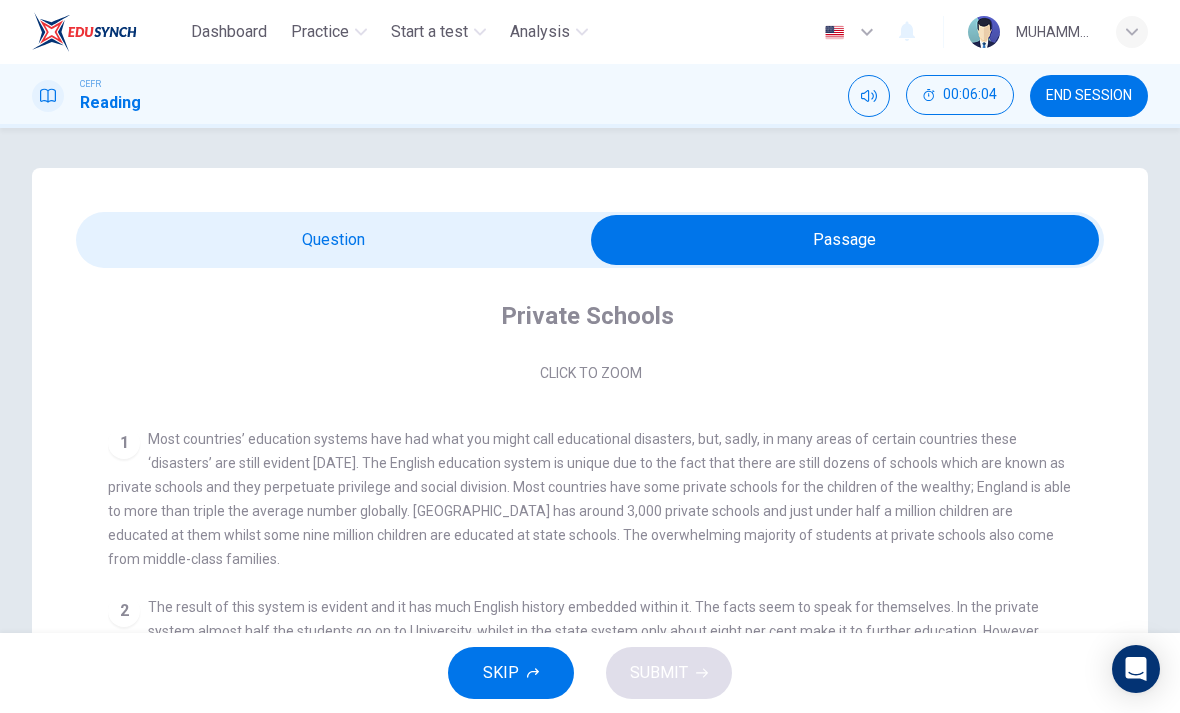 click at bounding box center [845, 240] 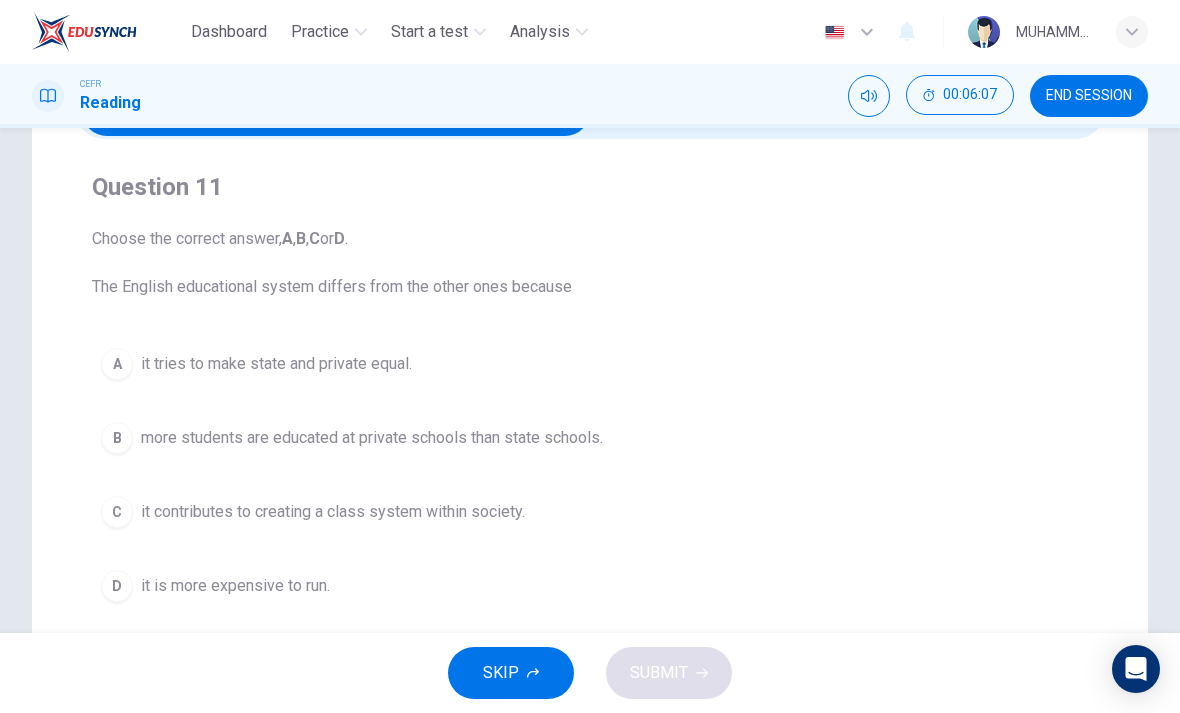 scroll, scrollTop: 130, scrollLeft: 0, axis: vertical 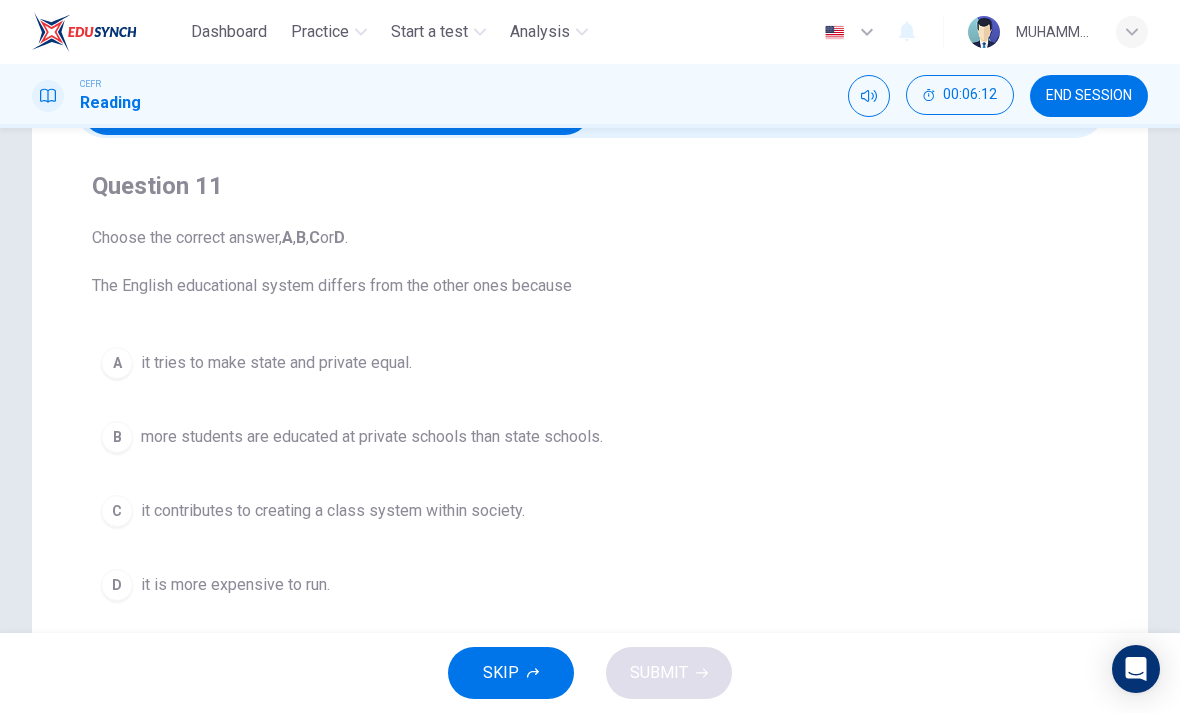 click on "A" at bounding box center (117, 363) 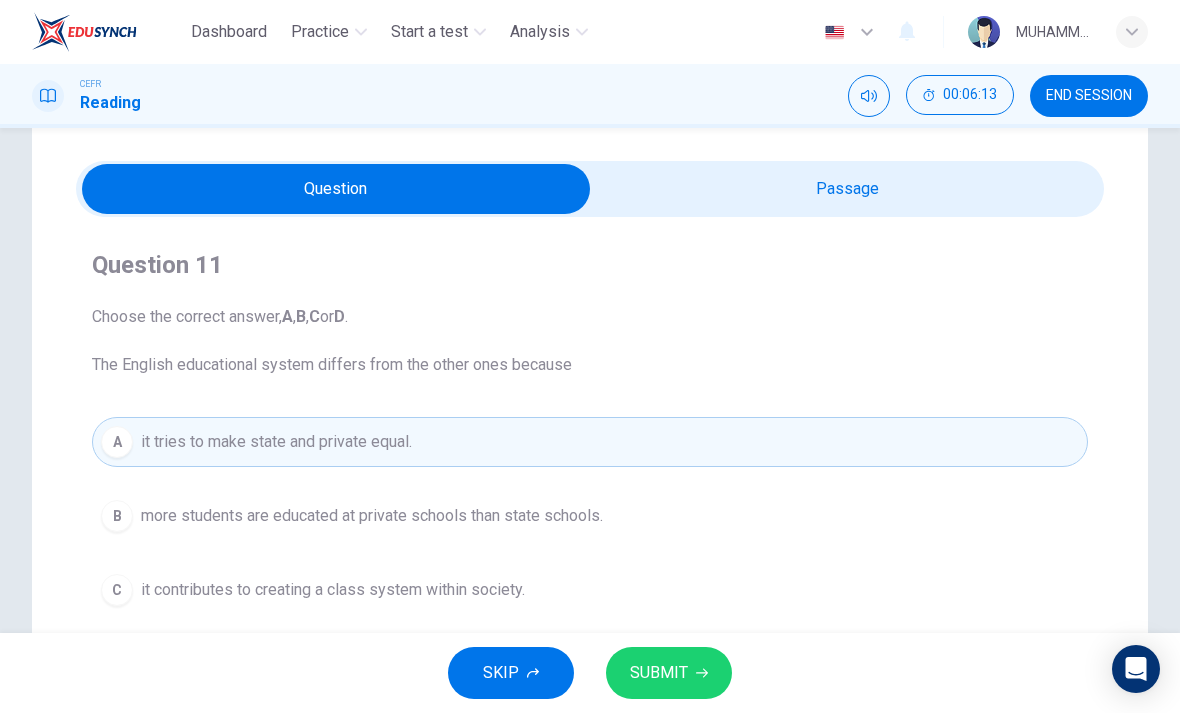 scroll, scrollTop: 24, scrollLeft: 0, axis: vertical 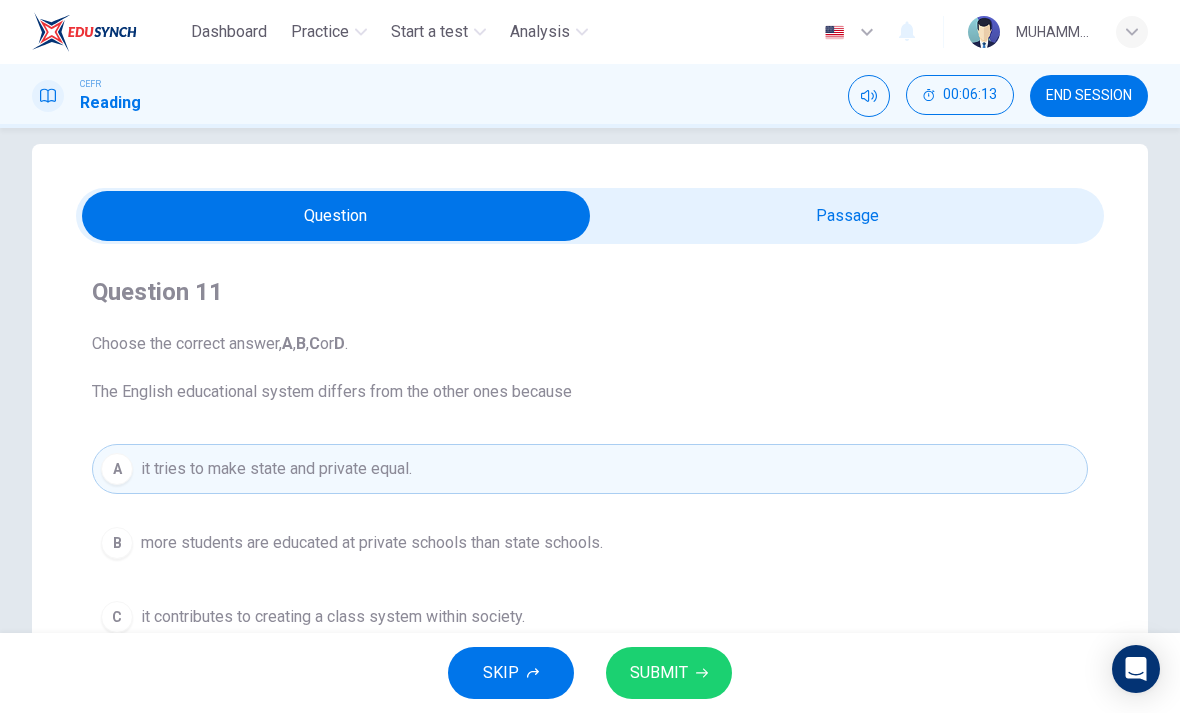 click at bounding box center [336, 216] 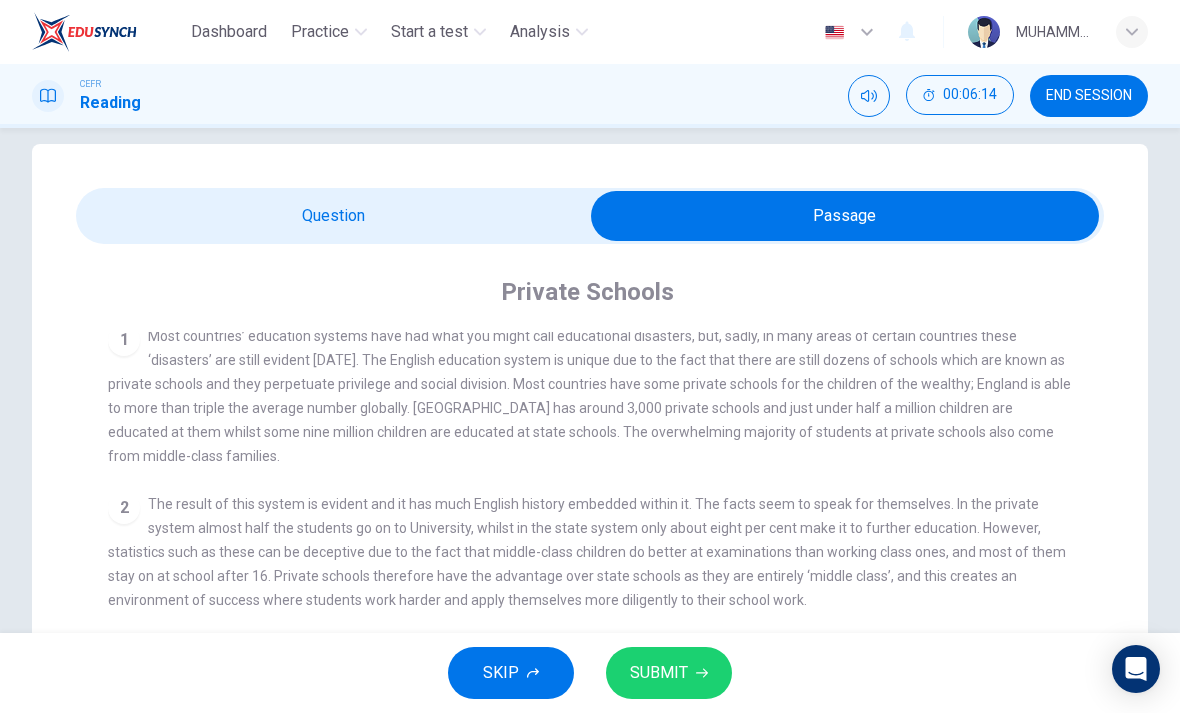 scroll, scrollTop: 399, scrollLeft: 0, axis: vertical 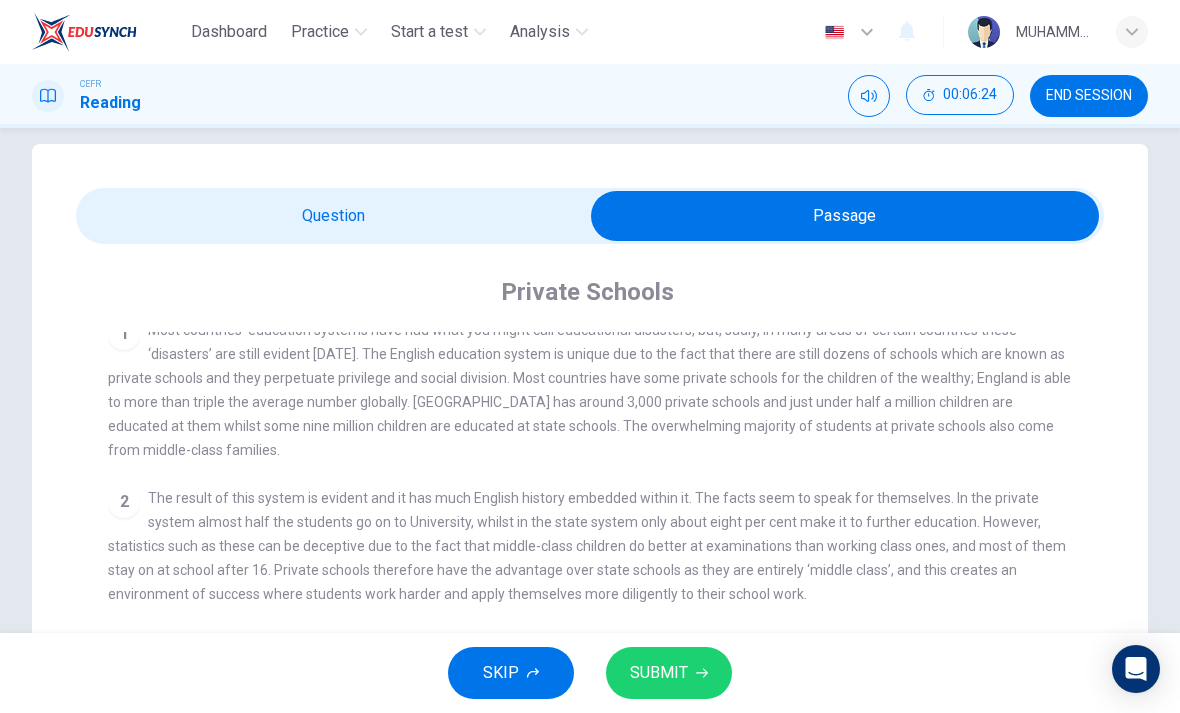click at bounding box center [845, 216] 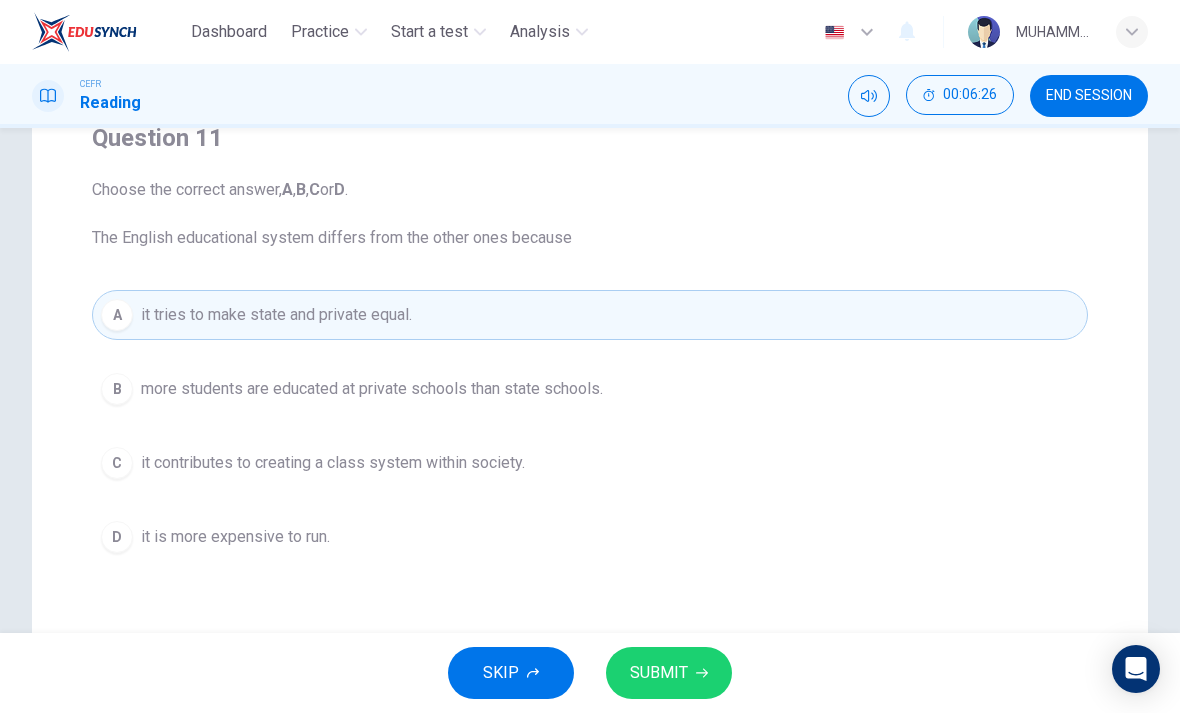 scroll, scrollTop: 179, scrollLeft: 0, axis: vertical 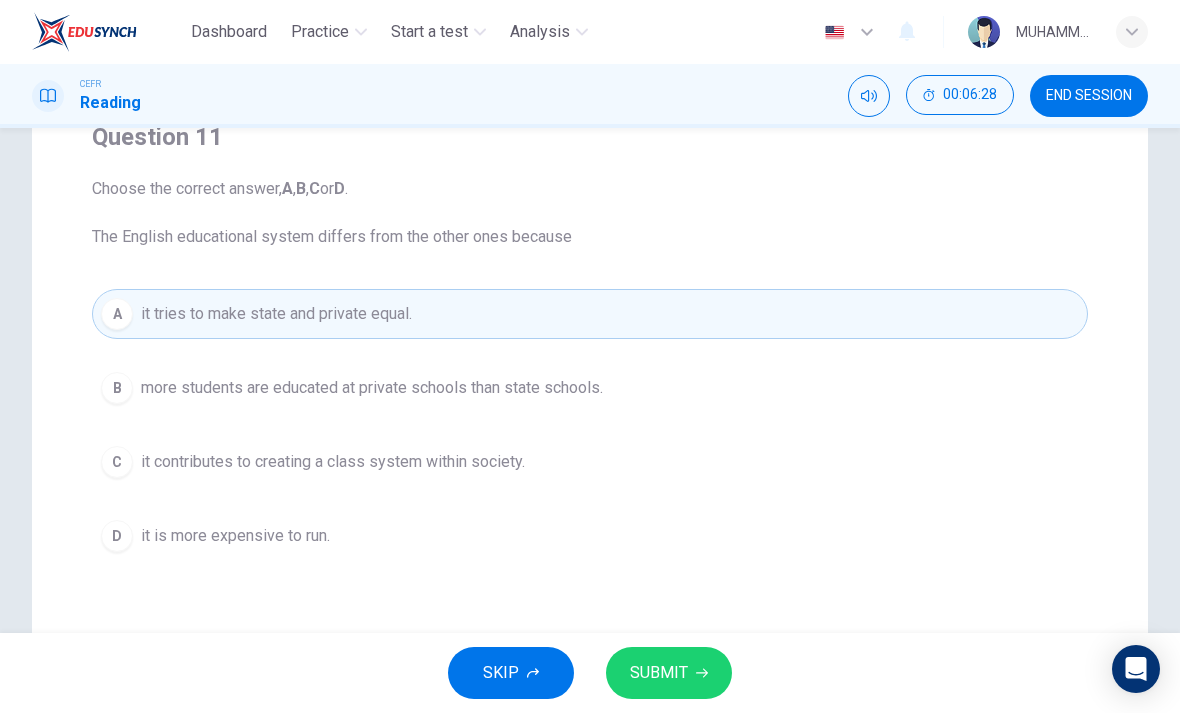 click on "B" at bounding box center (117, 388) 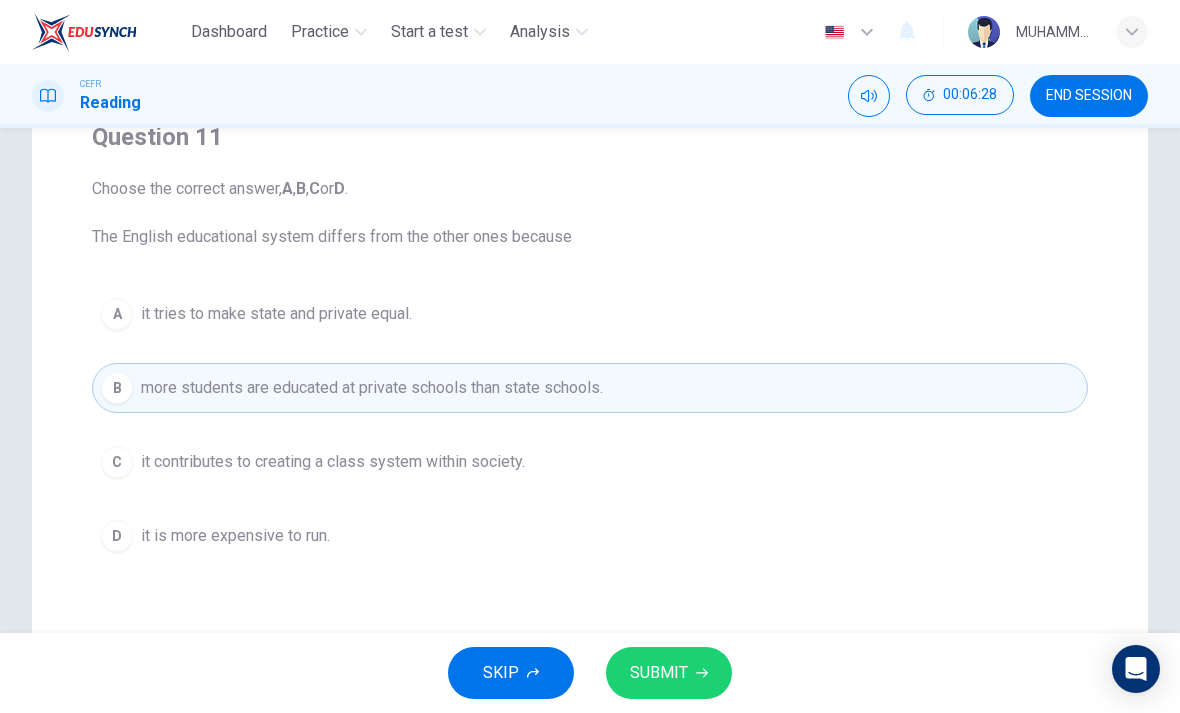 click on "SUBMIT" at bounding box center [669, 673] 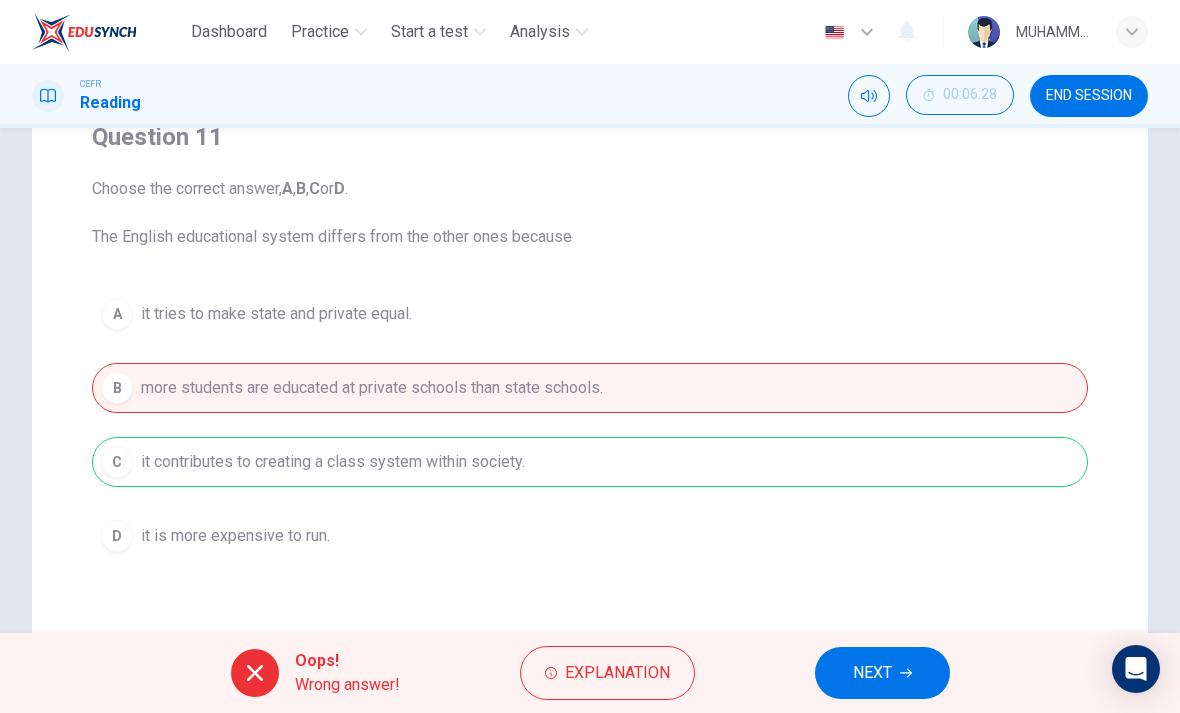 click on "NEXT" at bounding box center [872, 673] 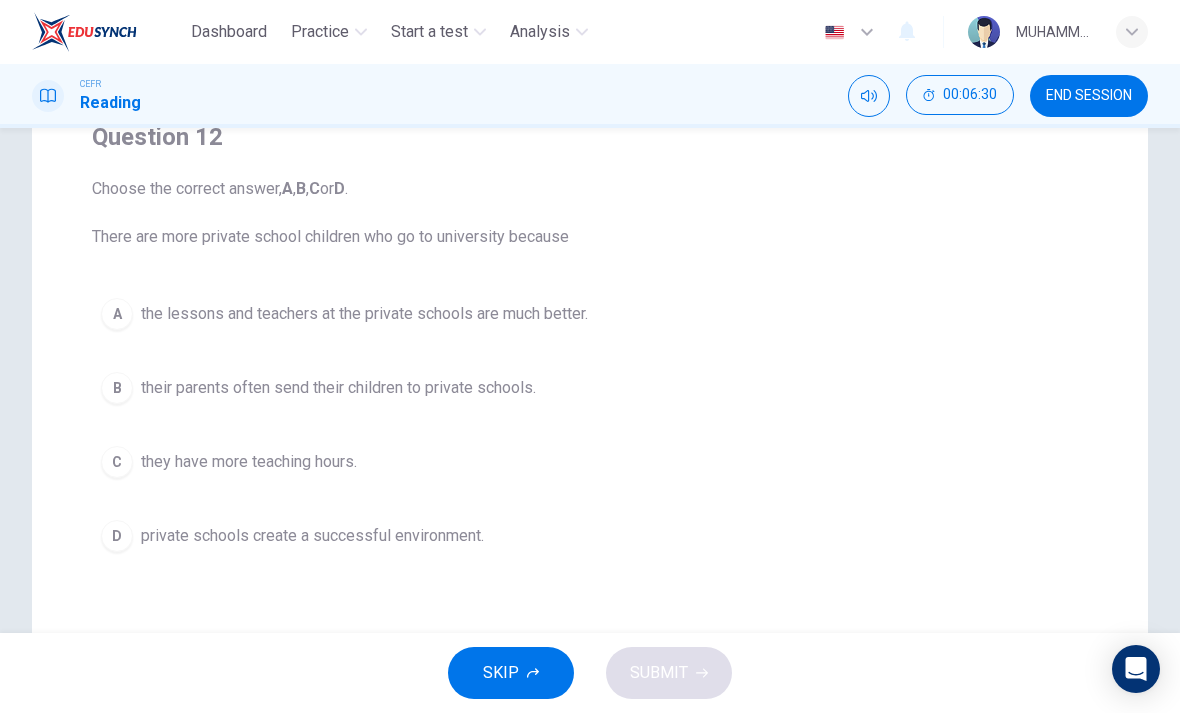 click on "END SESSION" at bounding box center [1089, 96] 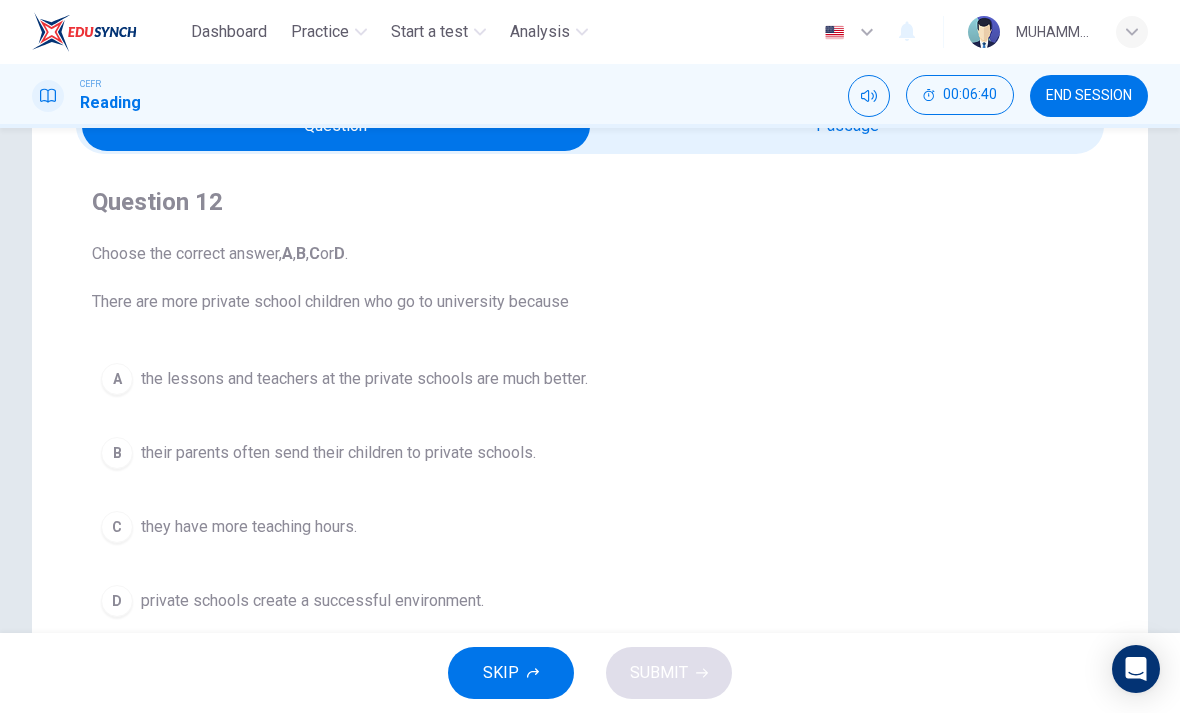 scroll, scrollTop: 107, scrollLeft: 0, axis: vertical 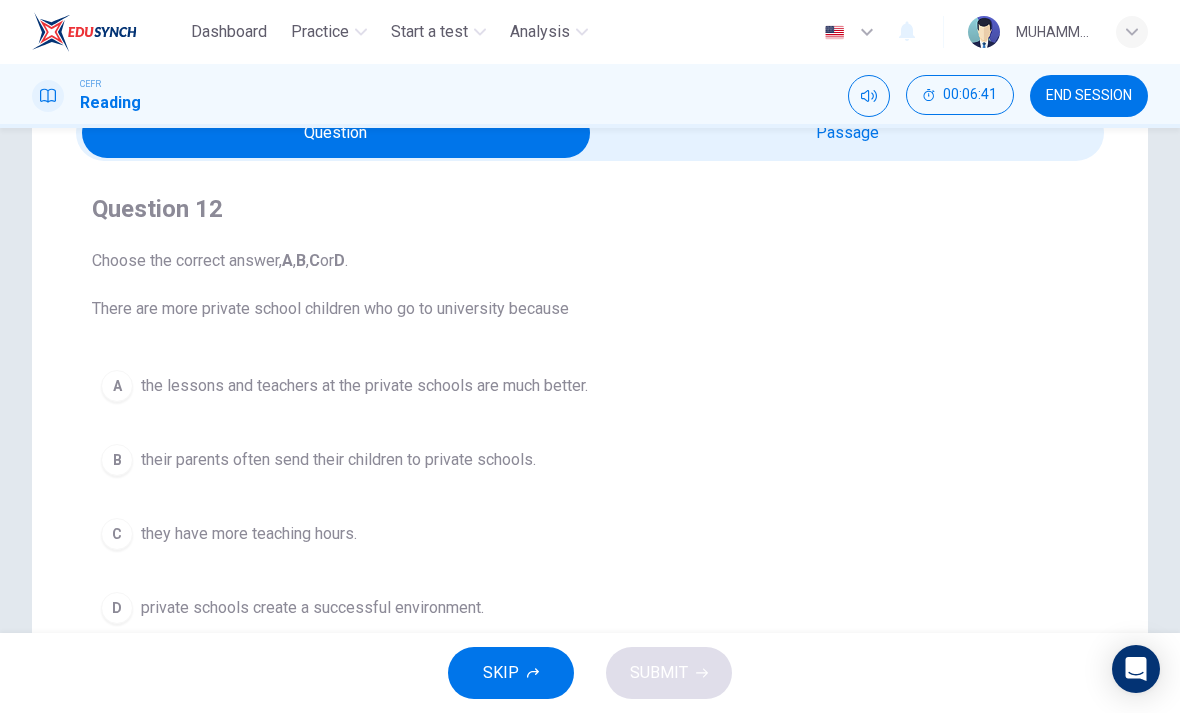 click at bounding box center (336, 133) 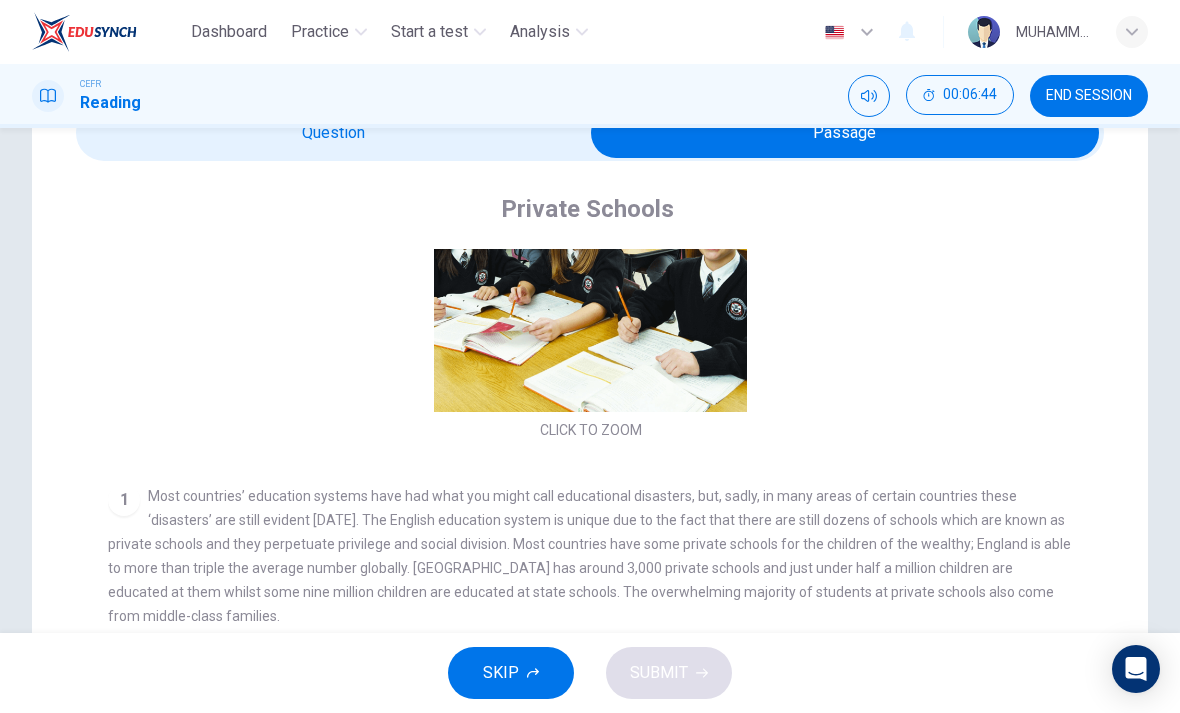 scroll, scrollTop: 0, scrollLeft: 0, axis: both 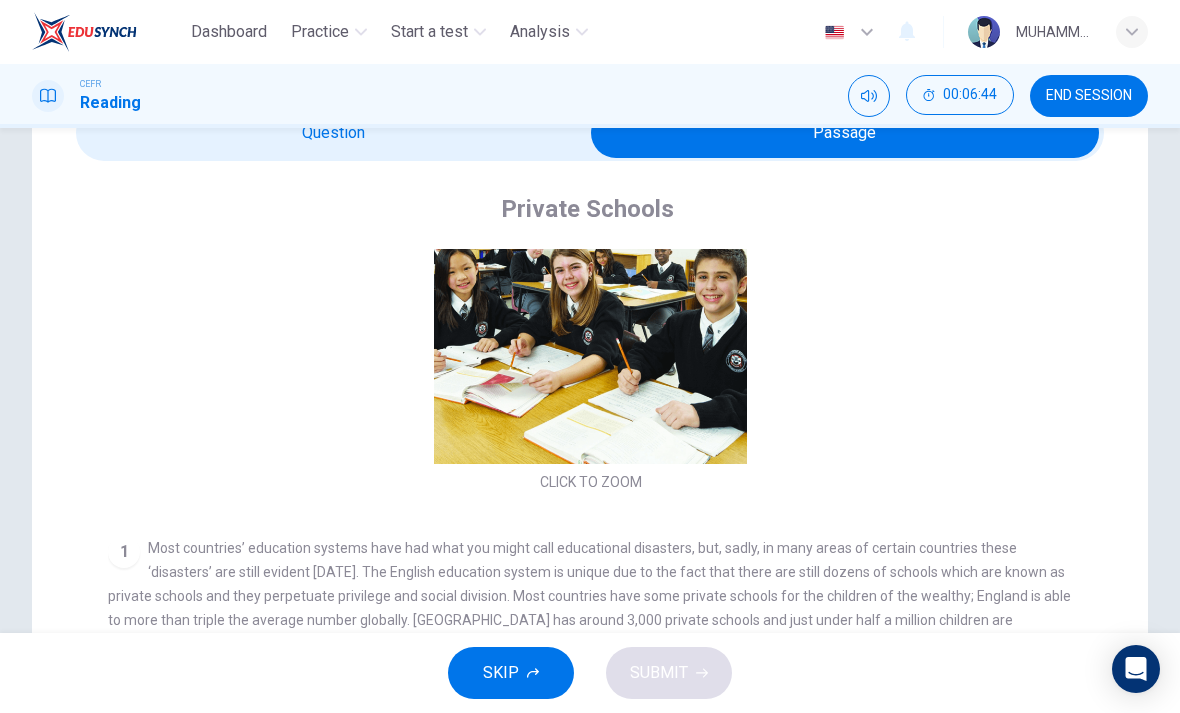 click at bounding box center [845, 133] 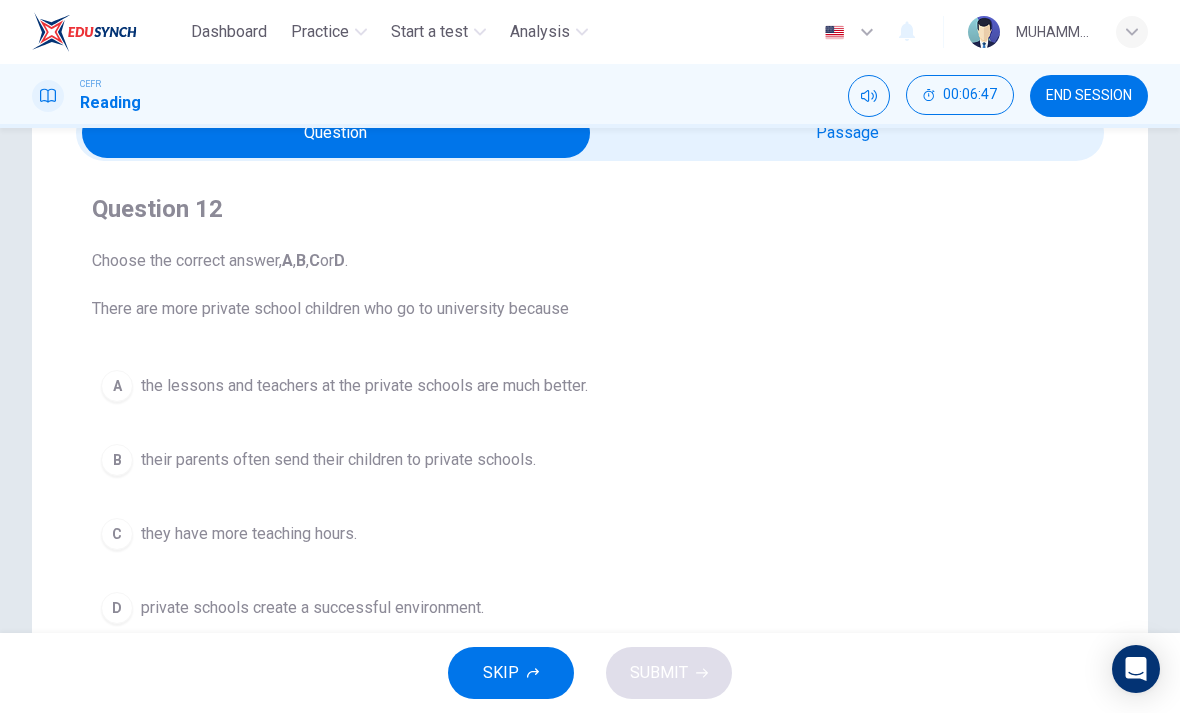 click at bounding box center (336, 133) 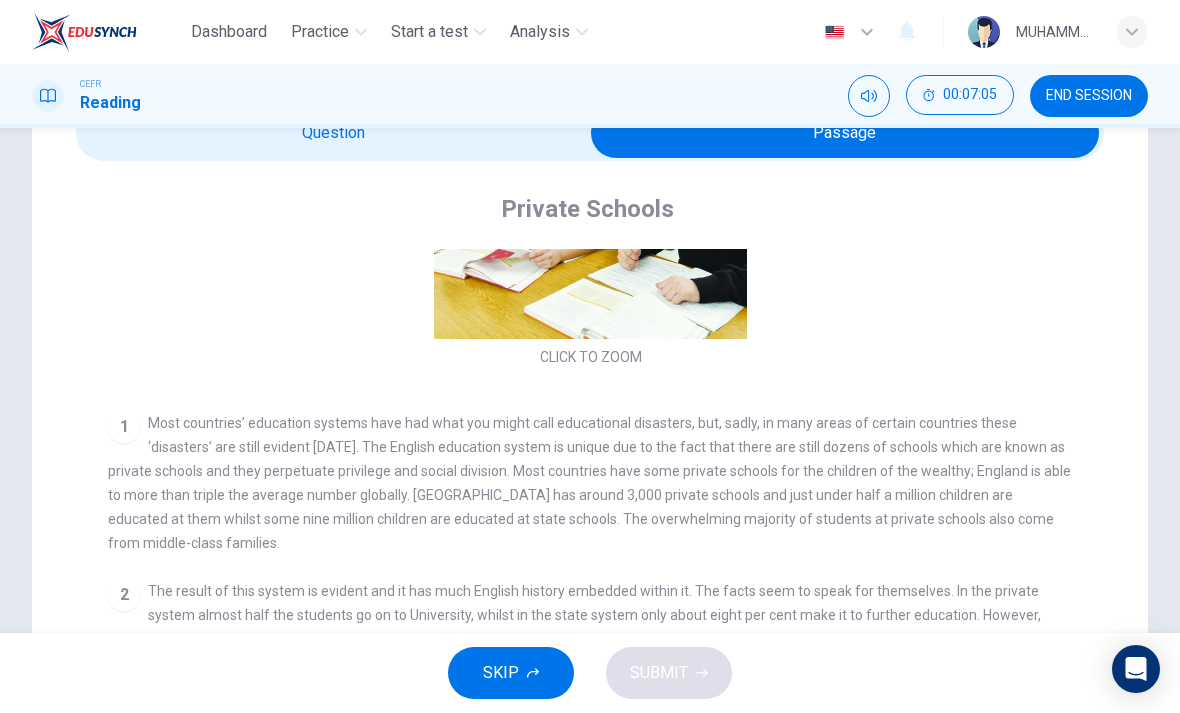 scroll, scrollTop: 216, scrollLeft: 0, axis: vertical 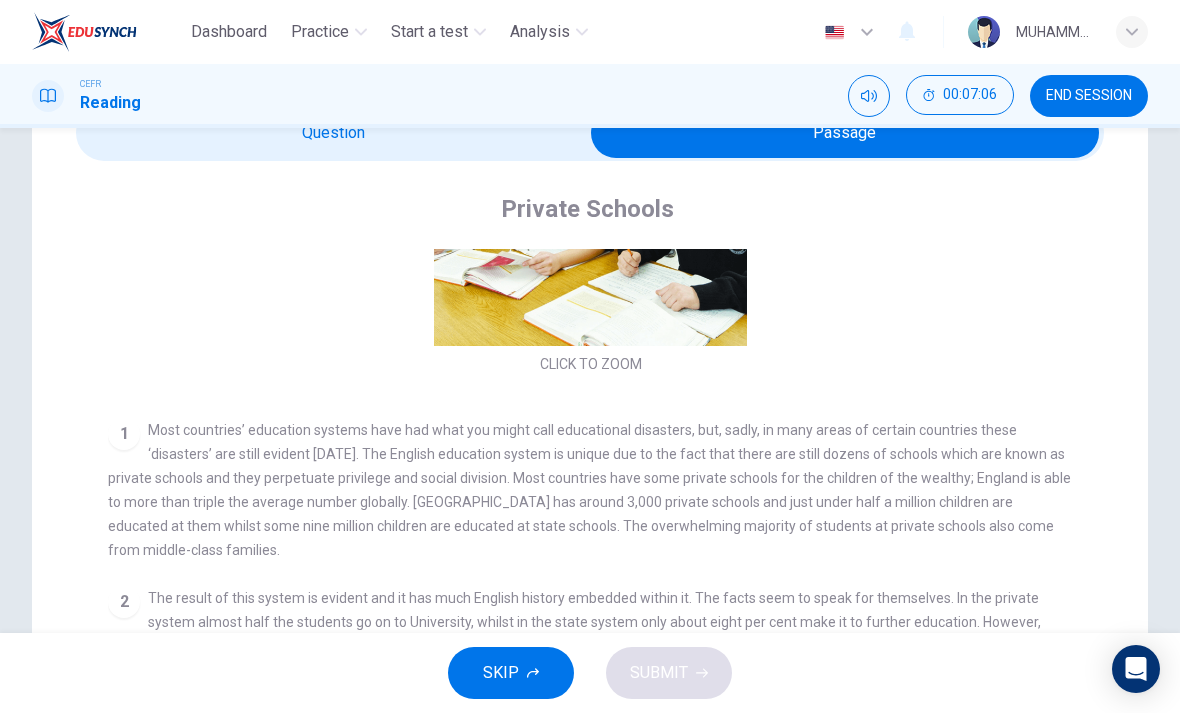 click at bounding box center [845, 133] 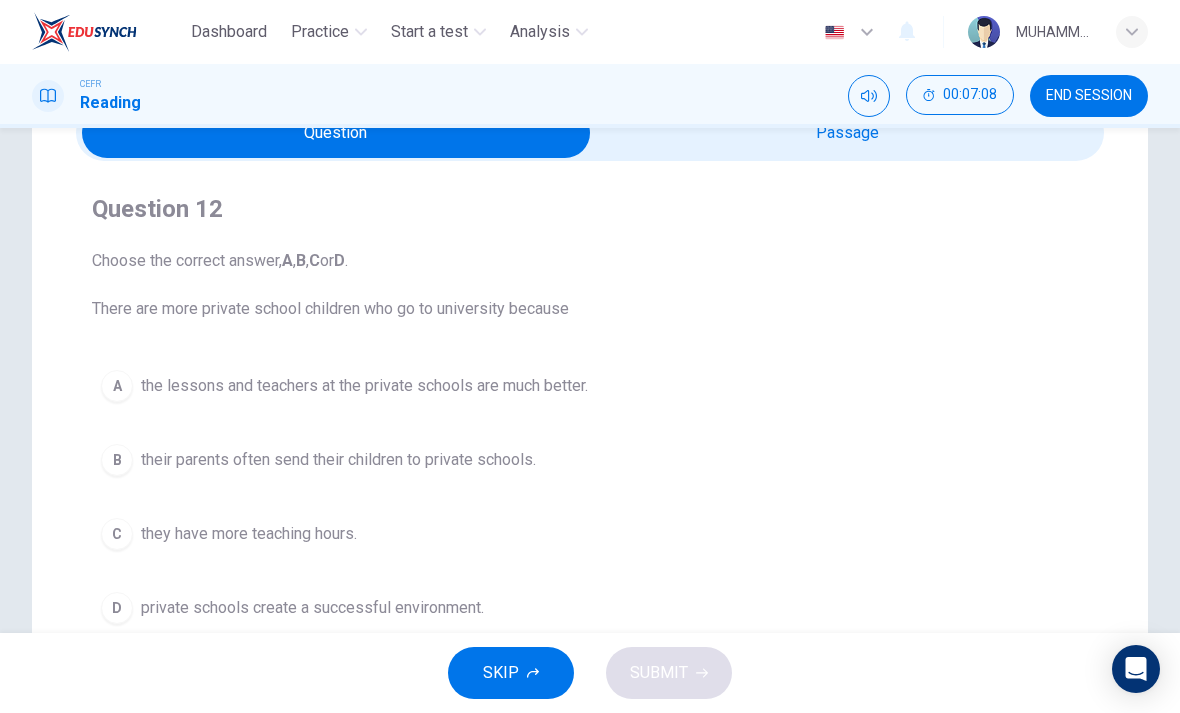 click at bounding box center [336, 133] 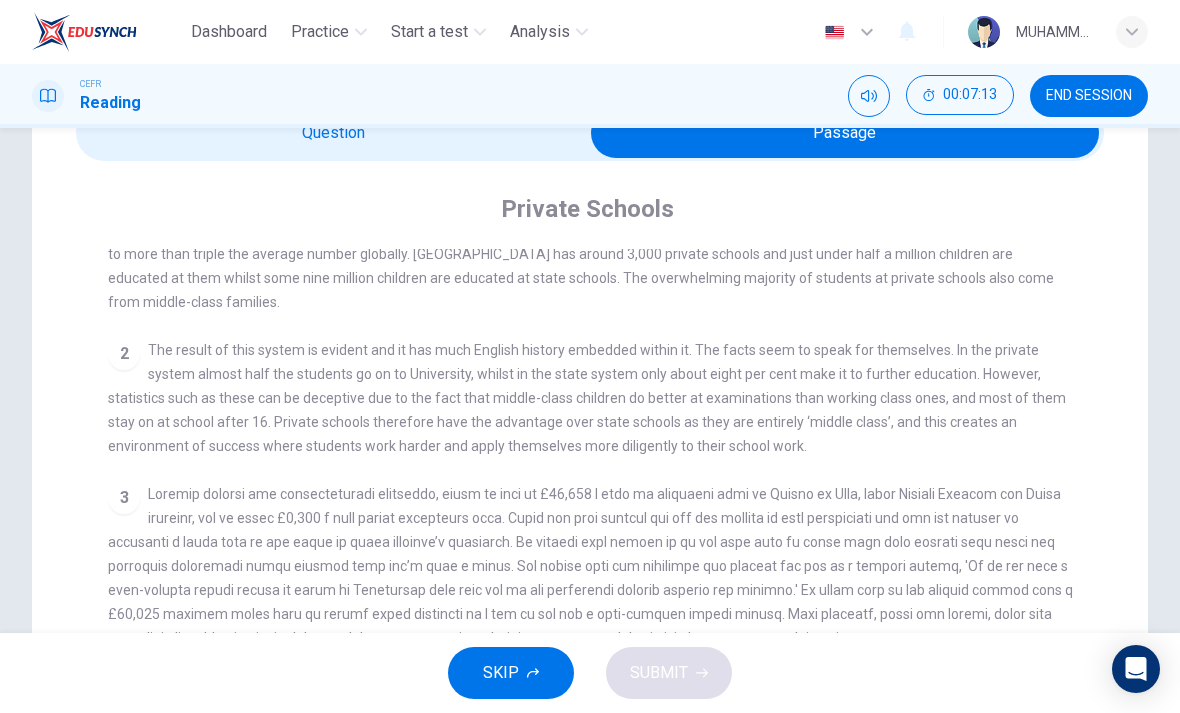 scroll, scrollTop: 388, scrollLeft: 0, axis: vertical 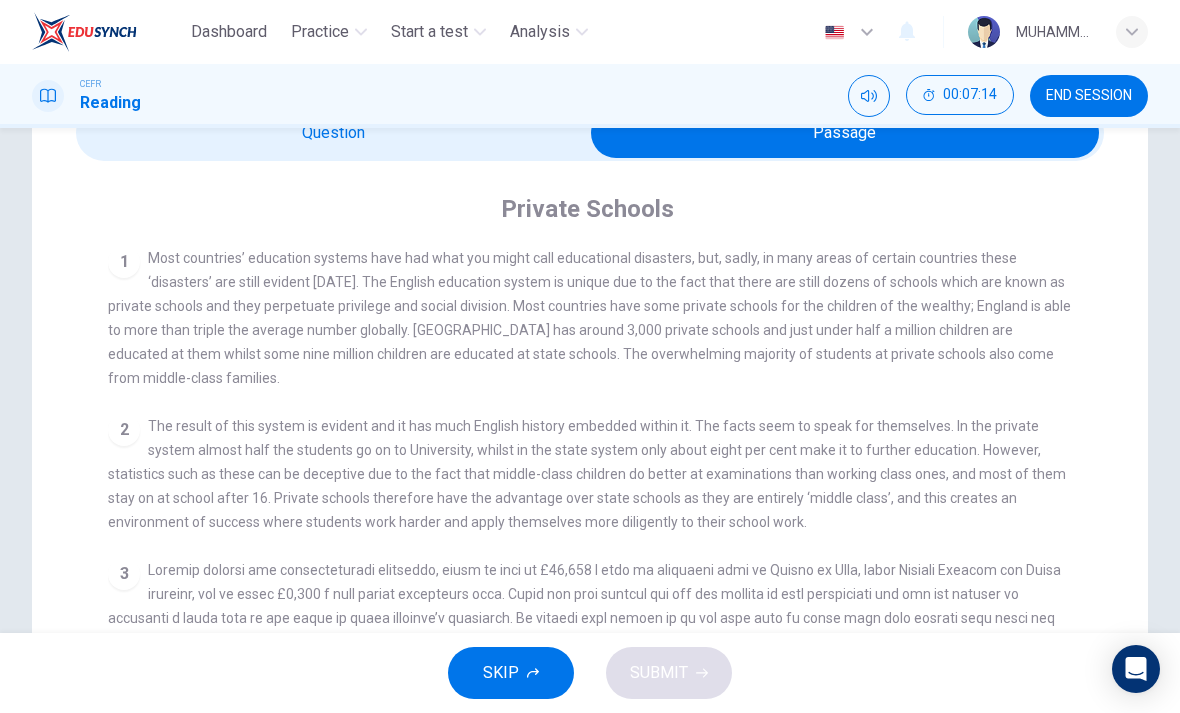 click at bounding box center [845, 133] 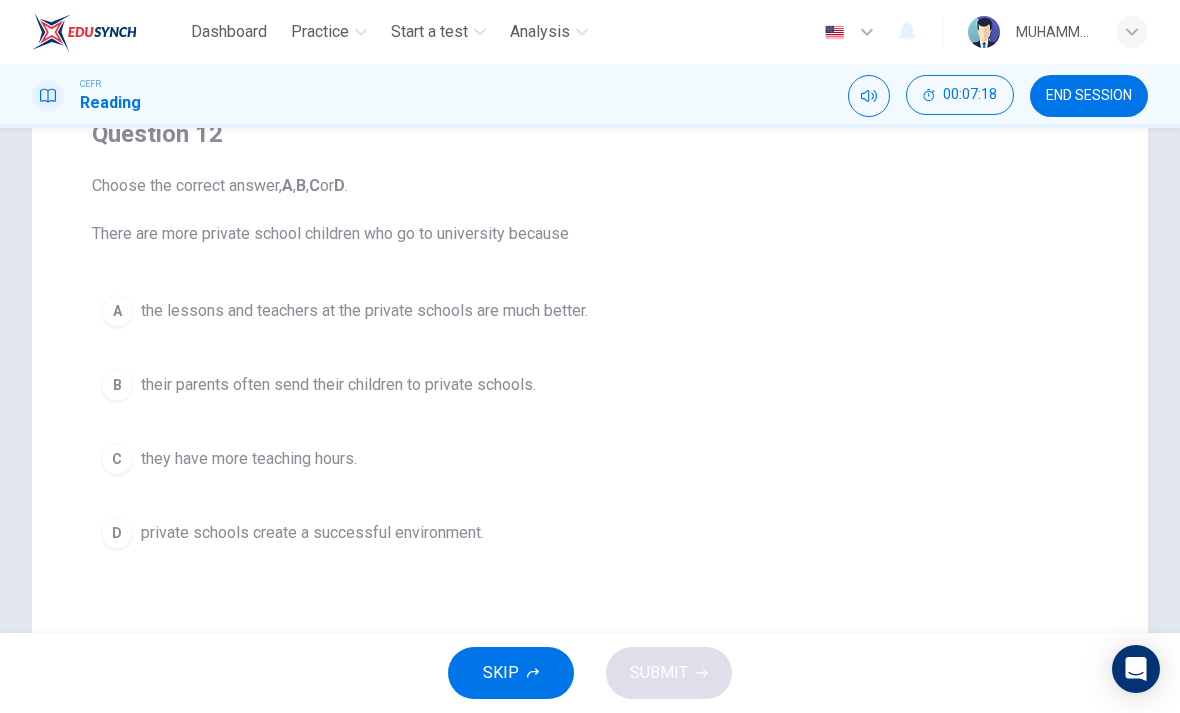 scroll, scrollTop: 183, scrollLeft: 0, axis: vertical 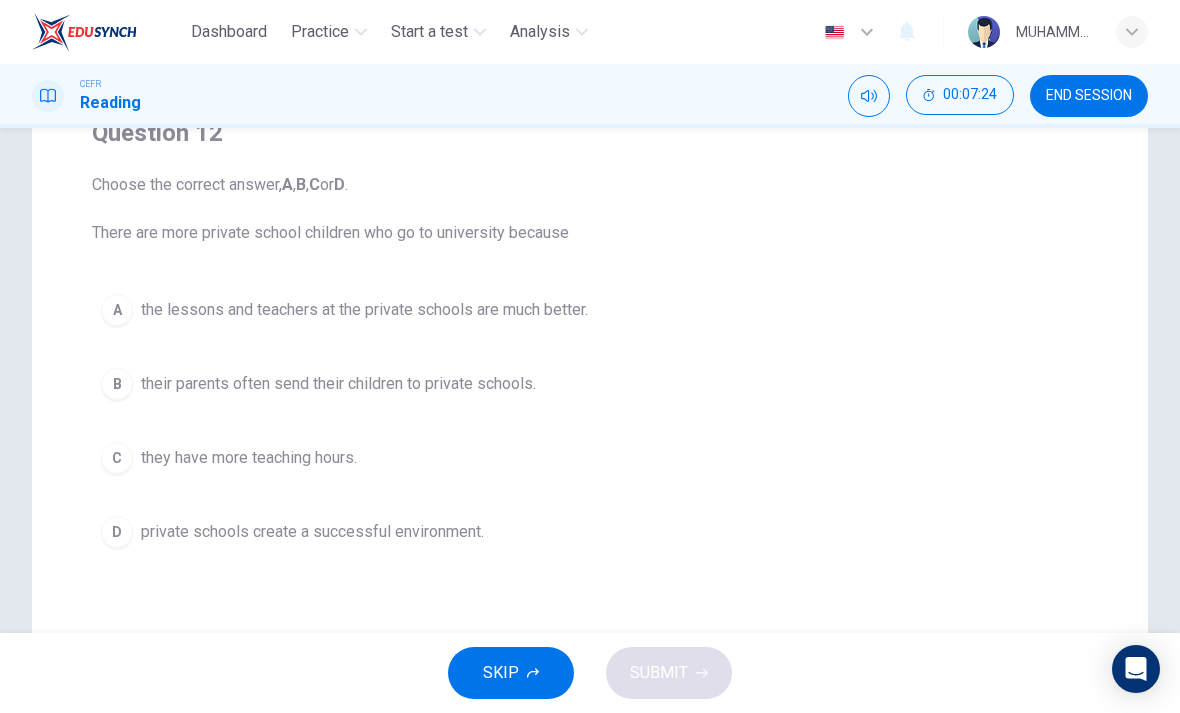 click on "A the lessons and teachers at the private schools are much better." at bounding box center [590, 310] 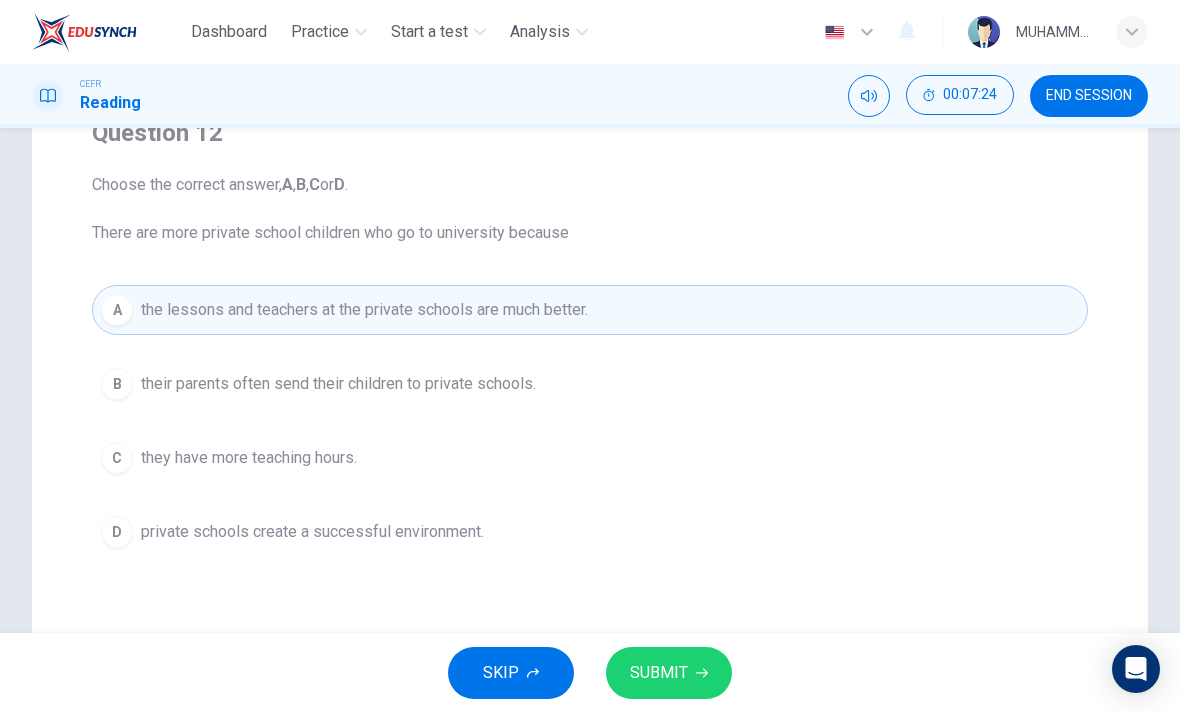 click on "SUBMIT" at bounding box center [669, 673] 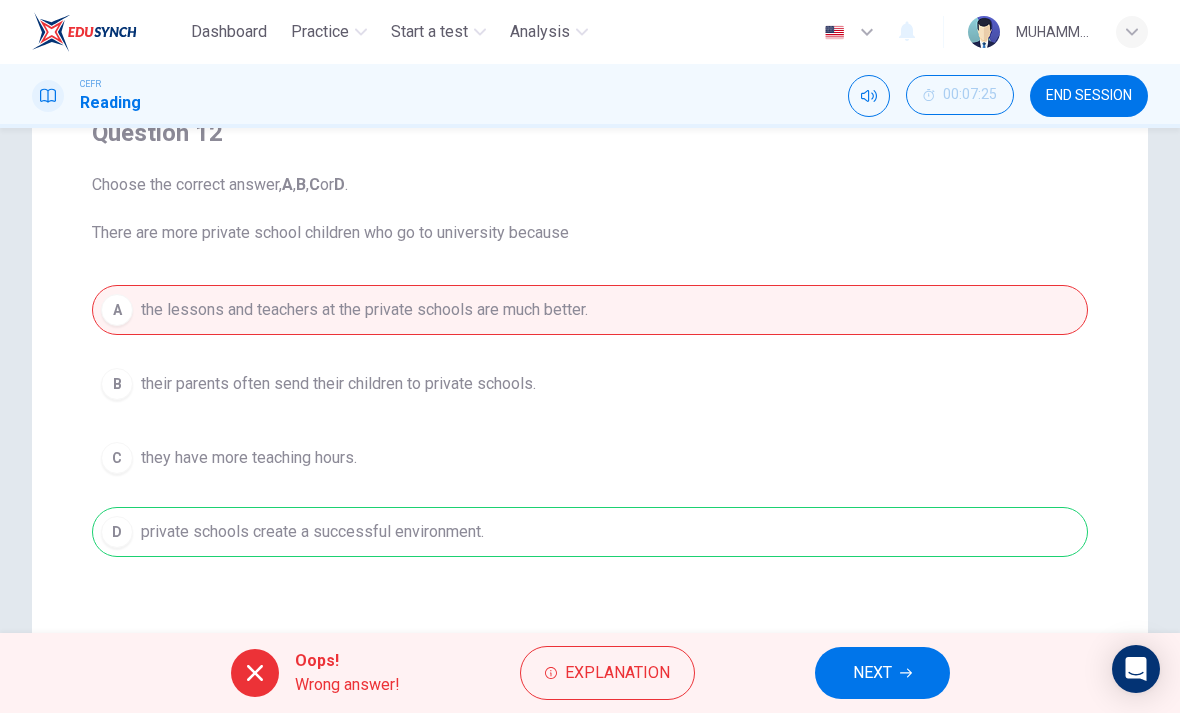click on "Explanation" at bounding box center (617, 673) 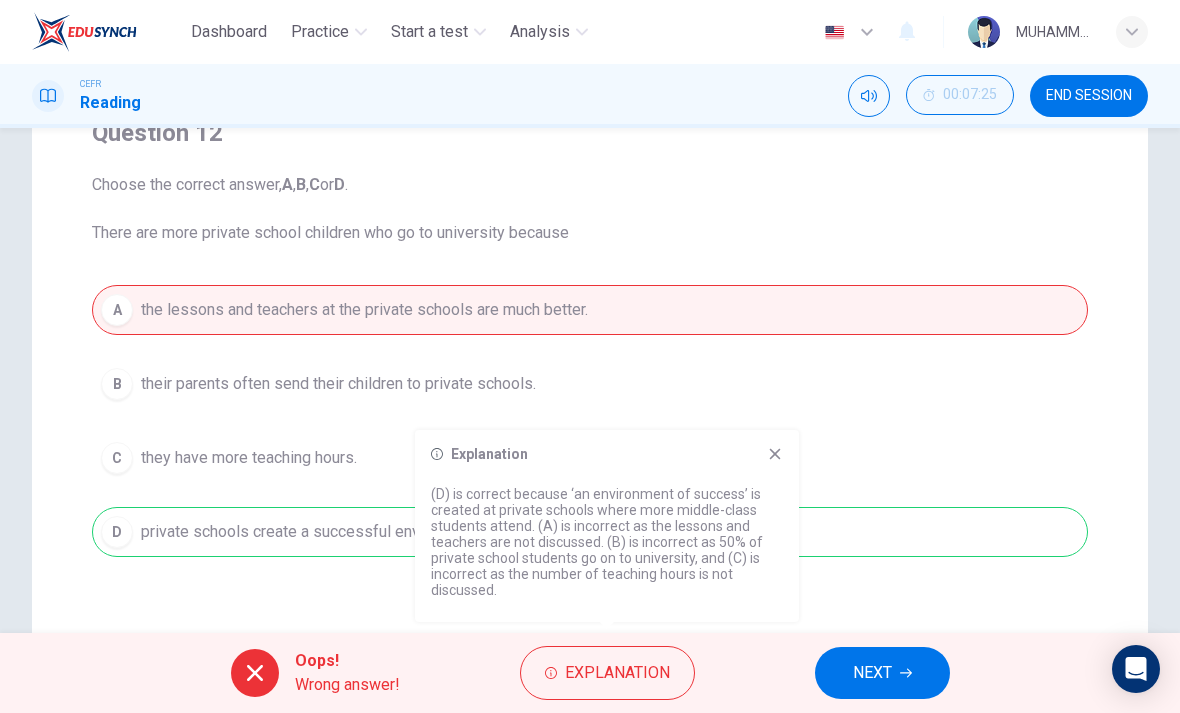 click 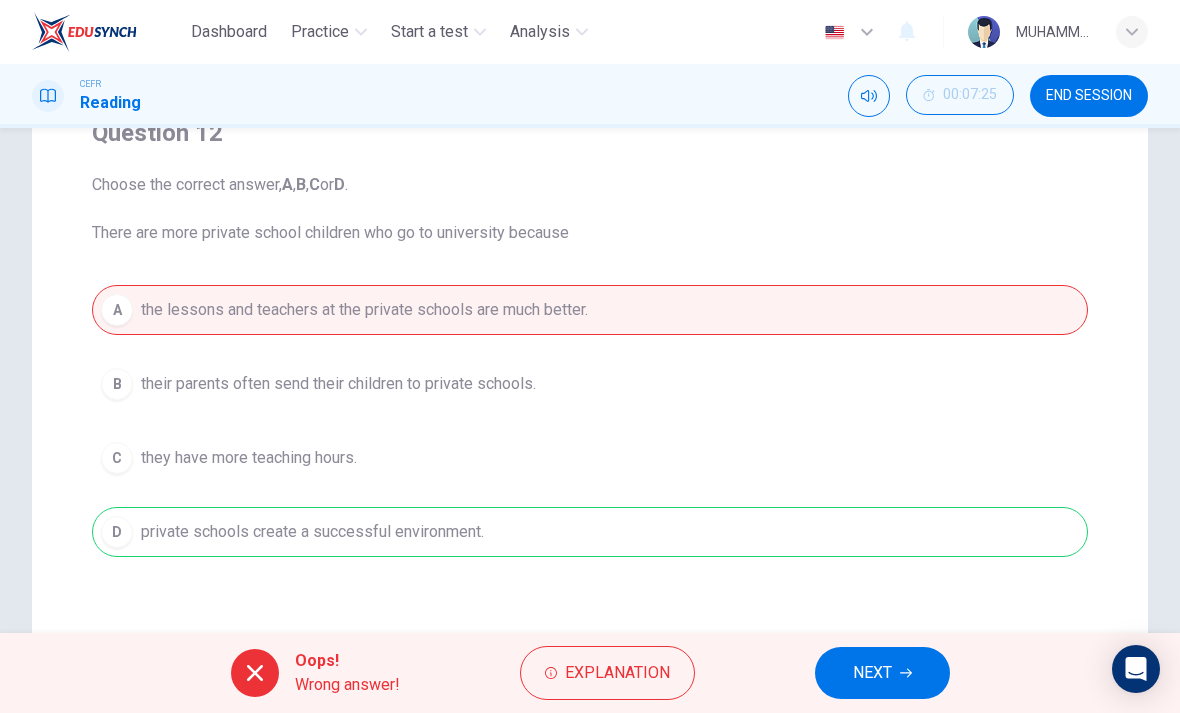 click on "NEXT" at bounding box center [872, 673] 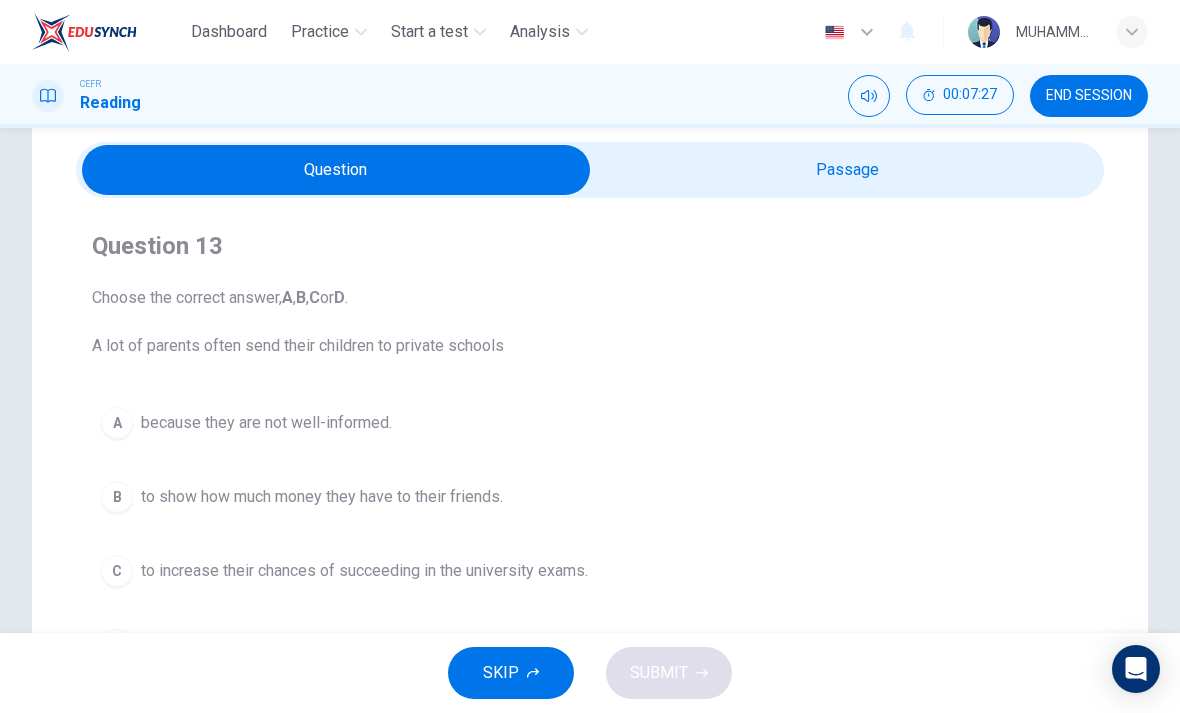 scroll, scrollTop: 66, scrollLeft: 0, axis: vertical 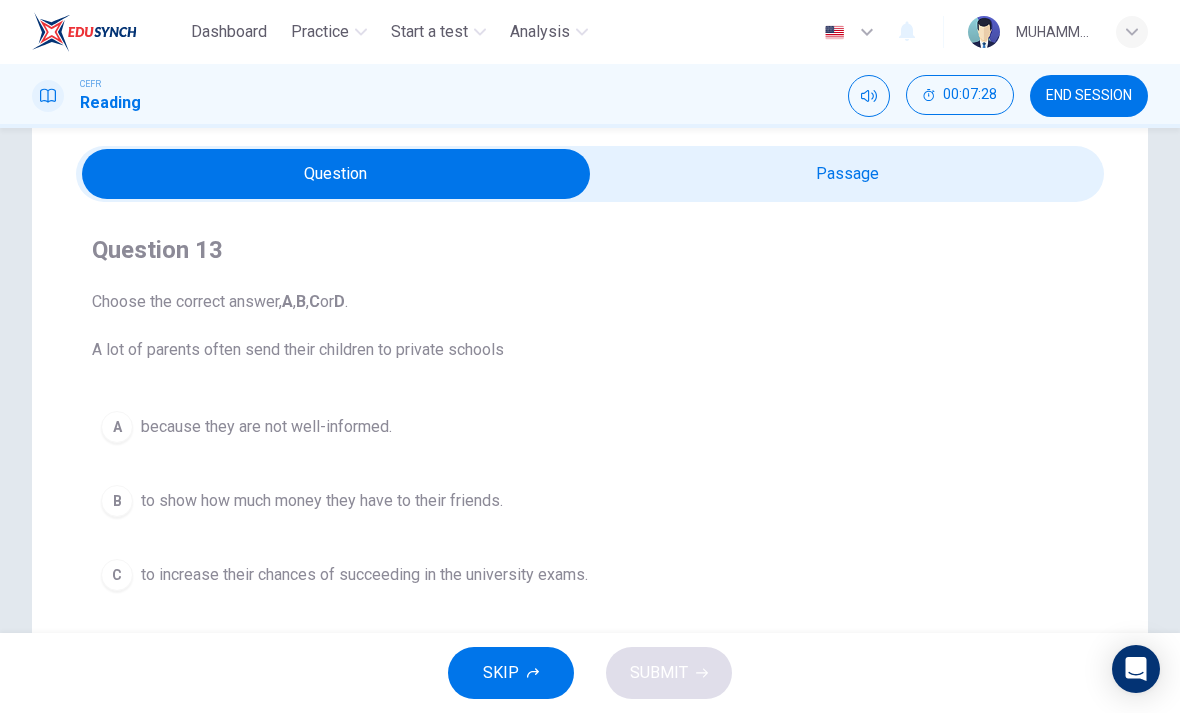 click at bounding box center [336, 174] 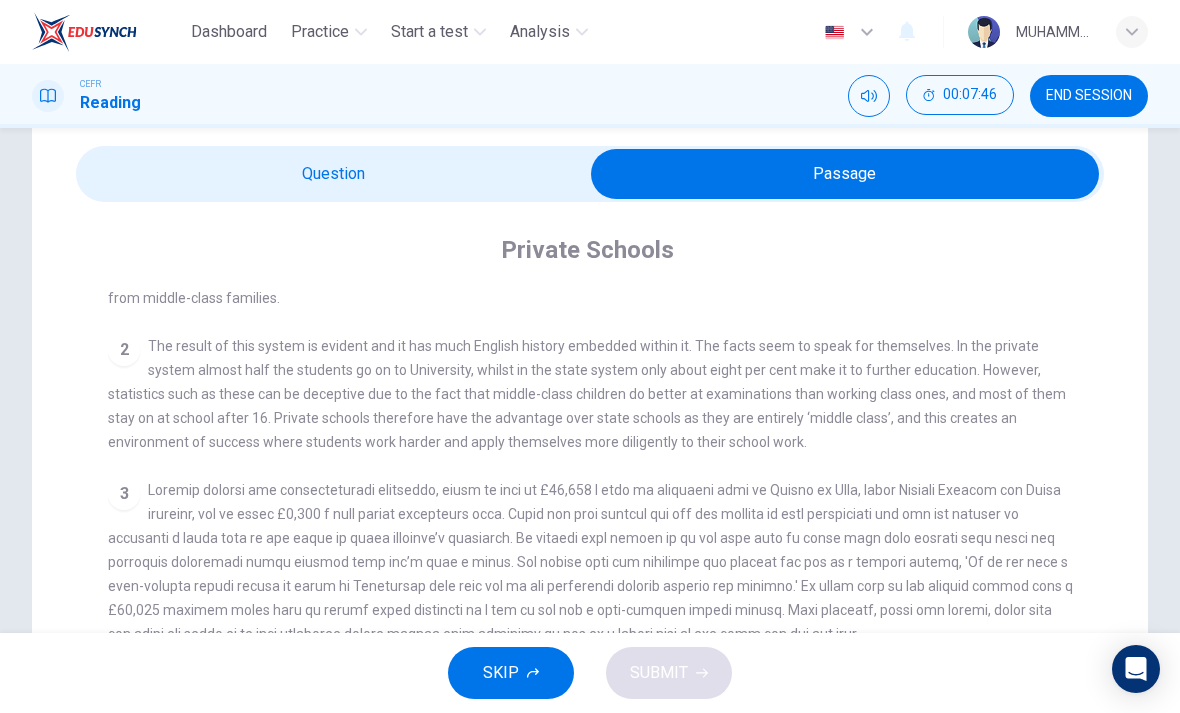 scroll, scrollTop: 513, scrollLeft: 0, axis: vertical 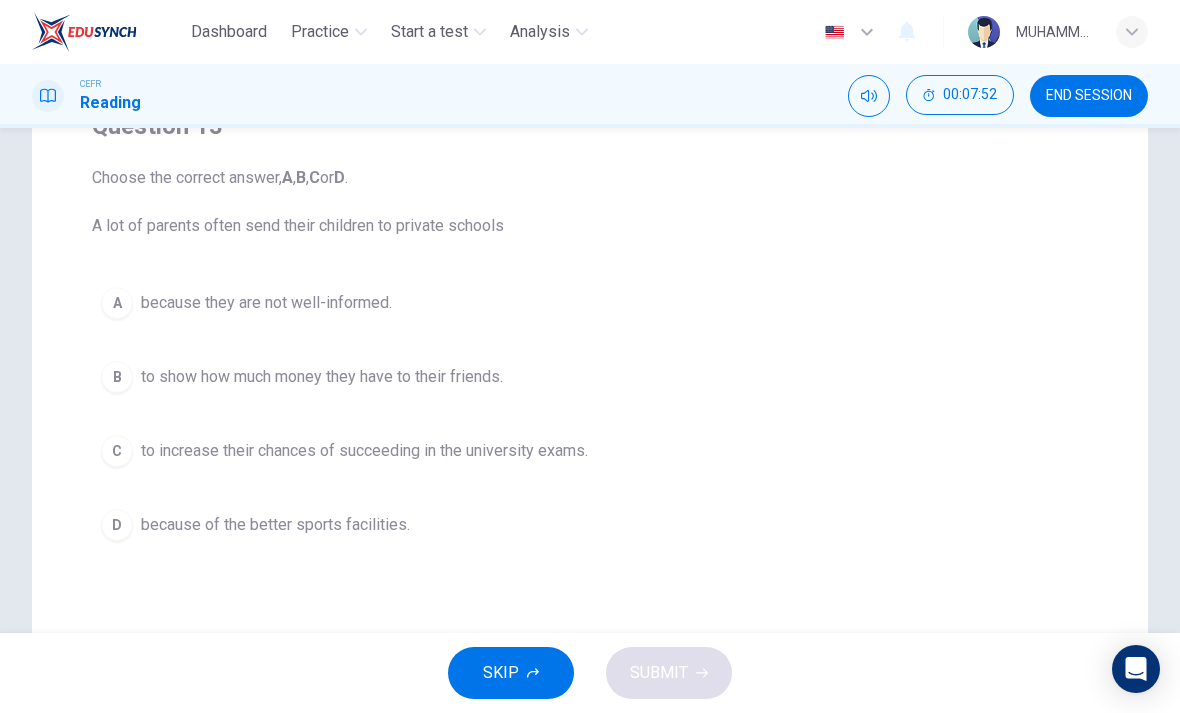 click on "C to increase their chances of succeeding in the university exams." at bounding box center (590, 451) 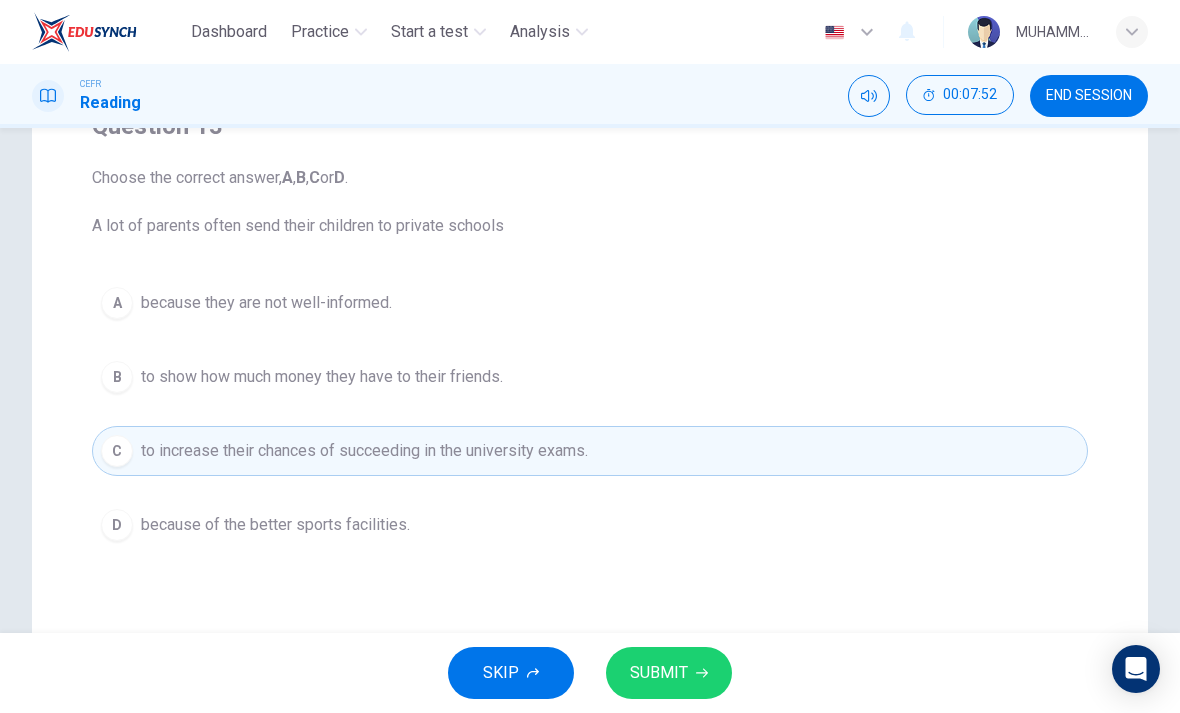 click on "SUBMIT" at bounding box center (669, 673) 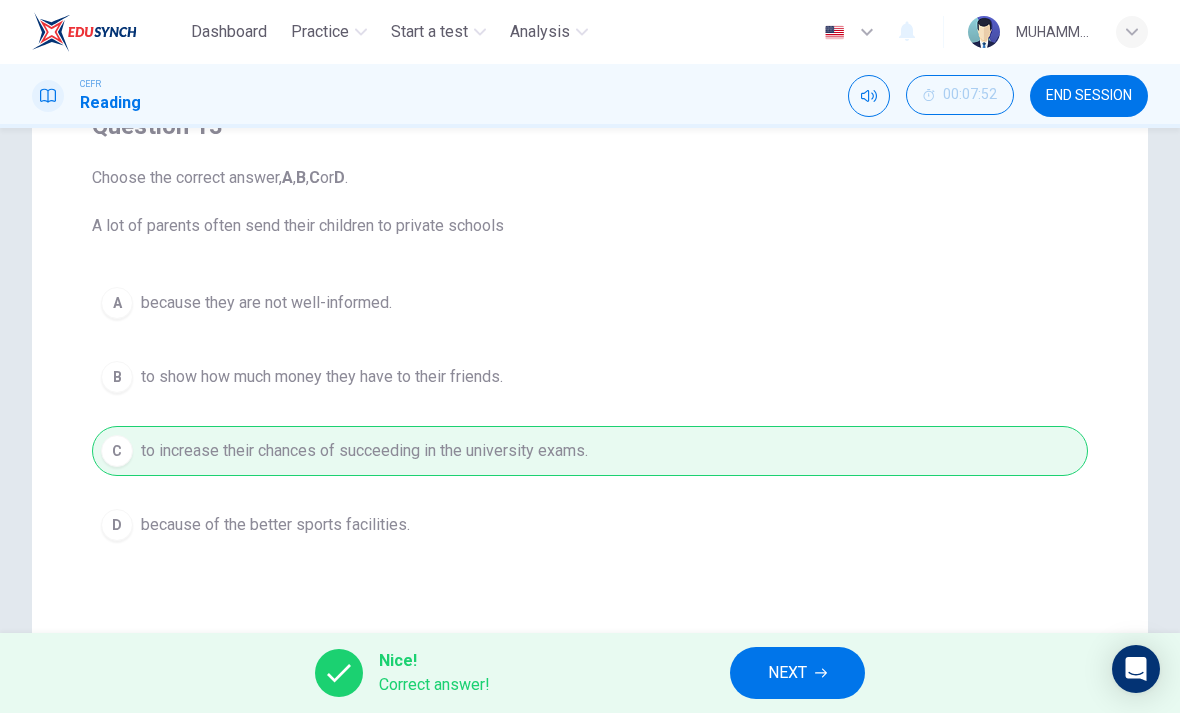 click on "NEXT" at bounding box center (797, 673) 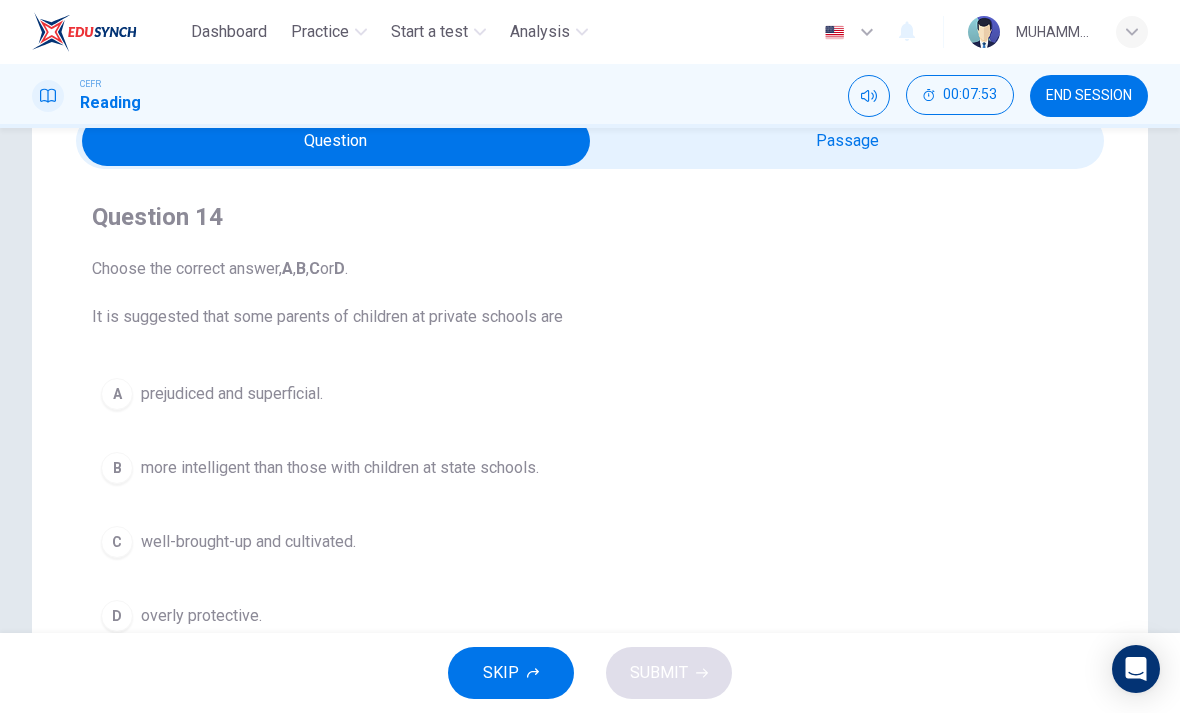 scroll, scrollTop: 95, scrollLeft: 0, axis: vertical 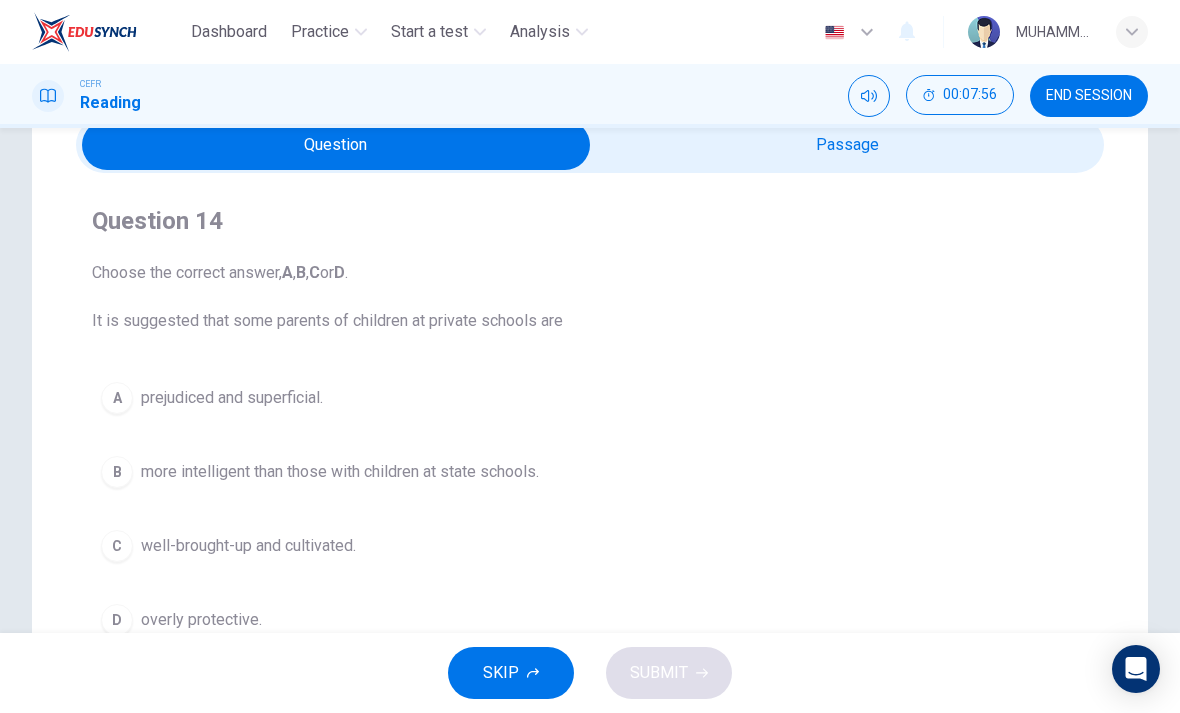 click at bounding box center (336, 145) 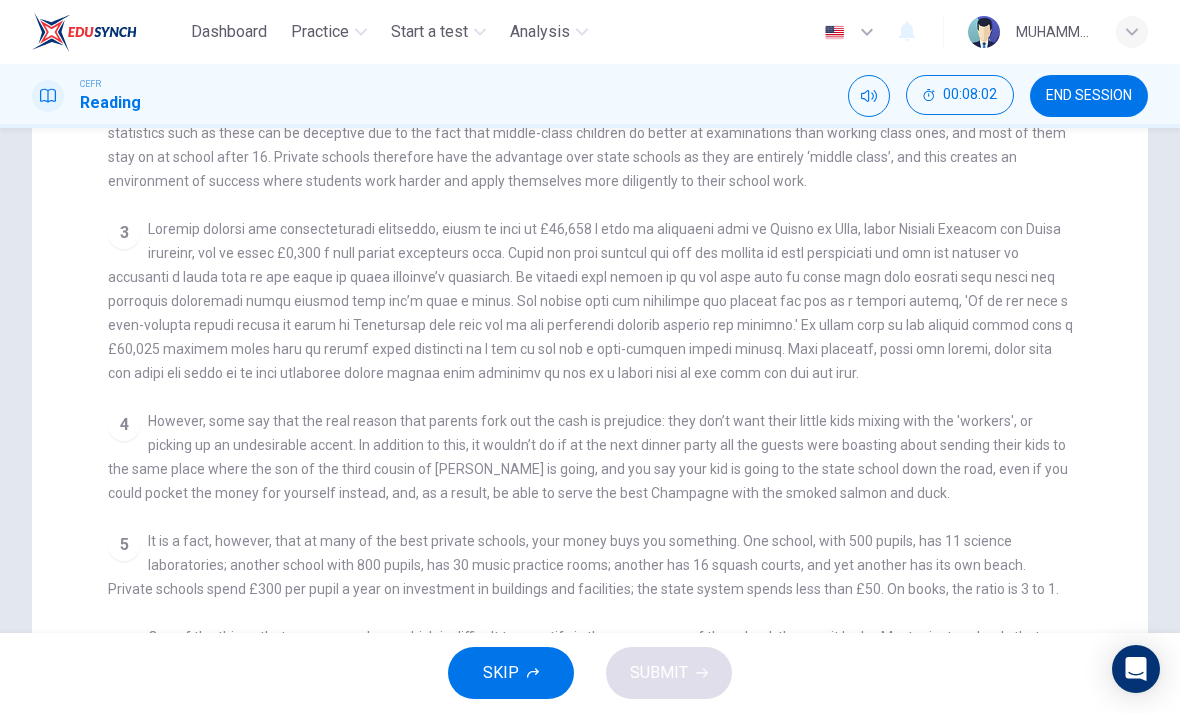 scroll, scrollTop: 339, scrollLeft: 0, axis: vertical 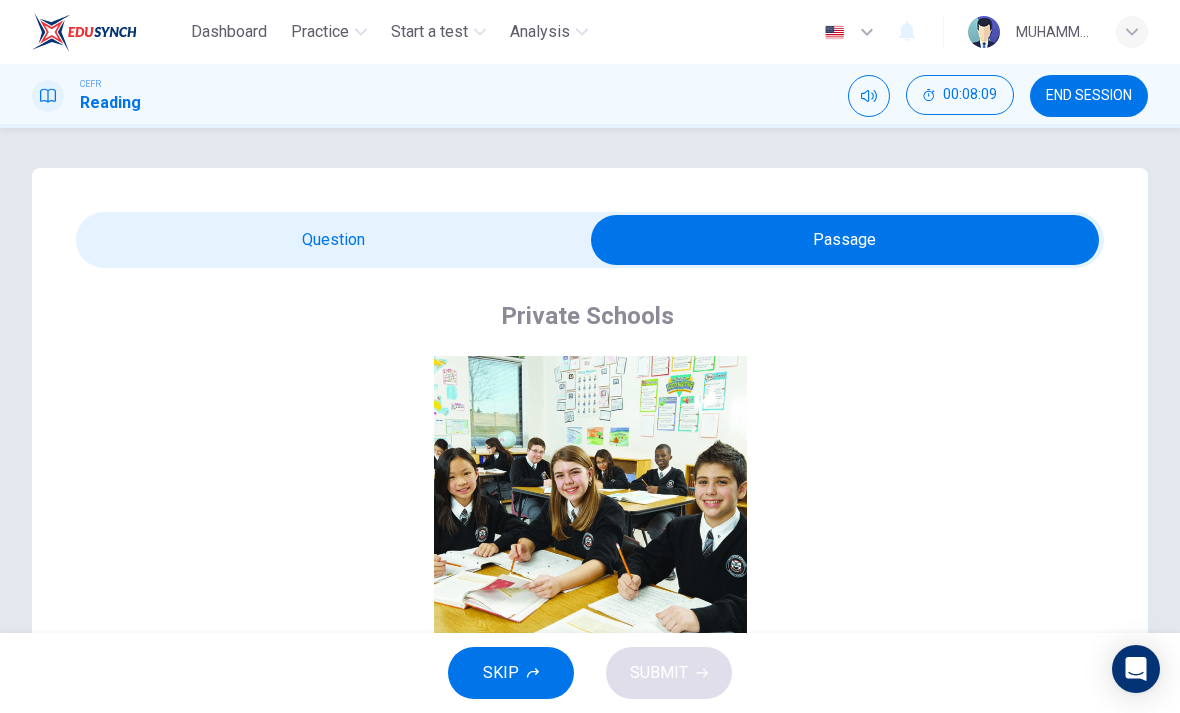 click at bounding box center [845, 240] 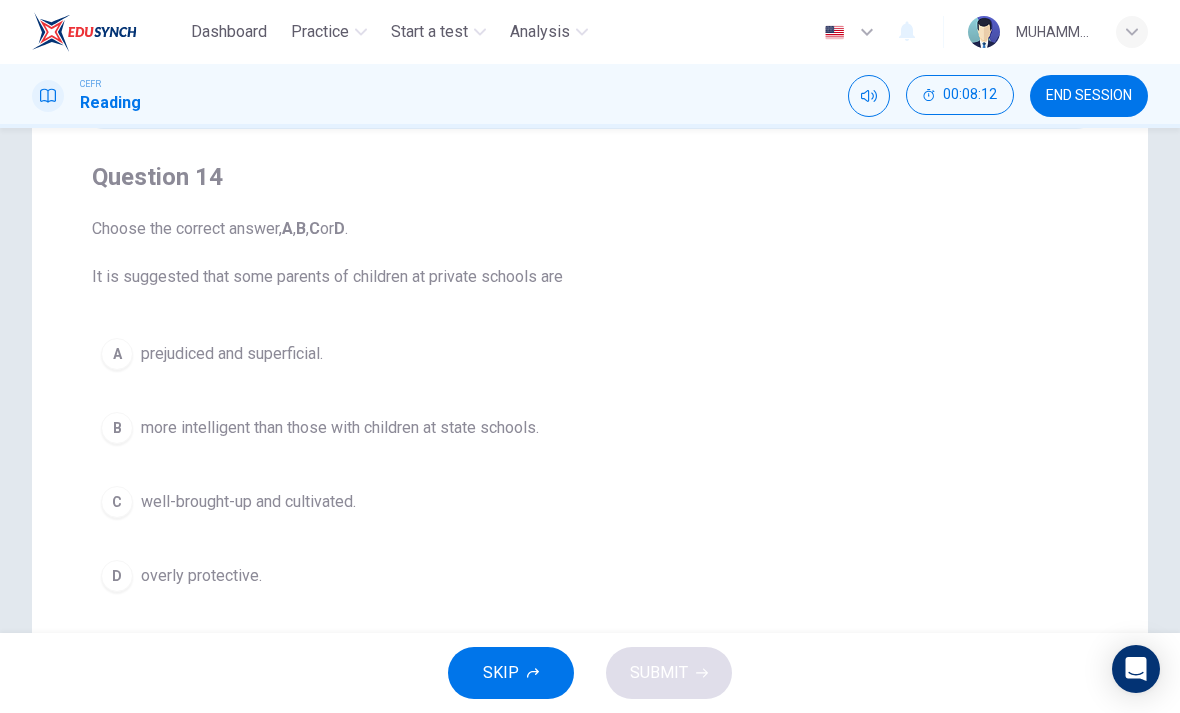 scroll, scrollTop: 141, scrollLeft: 0, axis: vertical 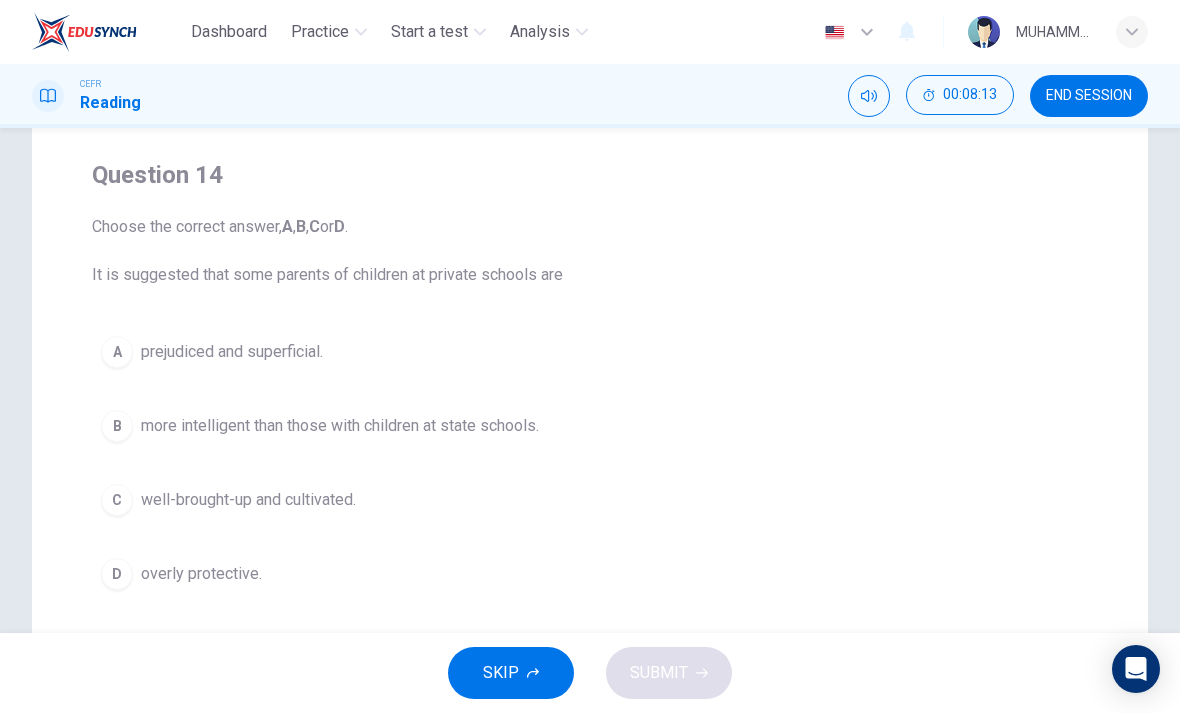 click on "A" at bounding box center [117, 352] 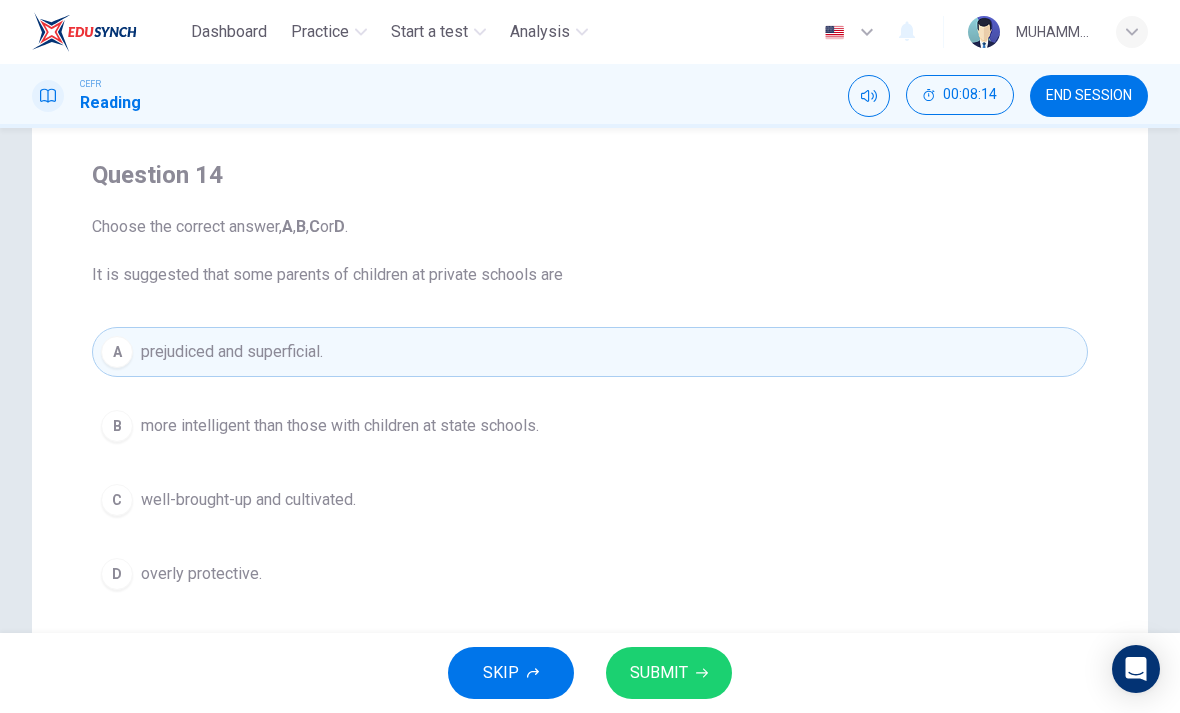 click on "SUBMIT" at bounding box center (669, 673) 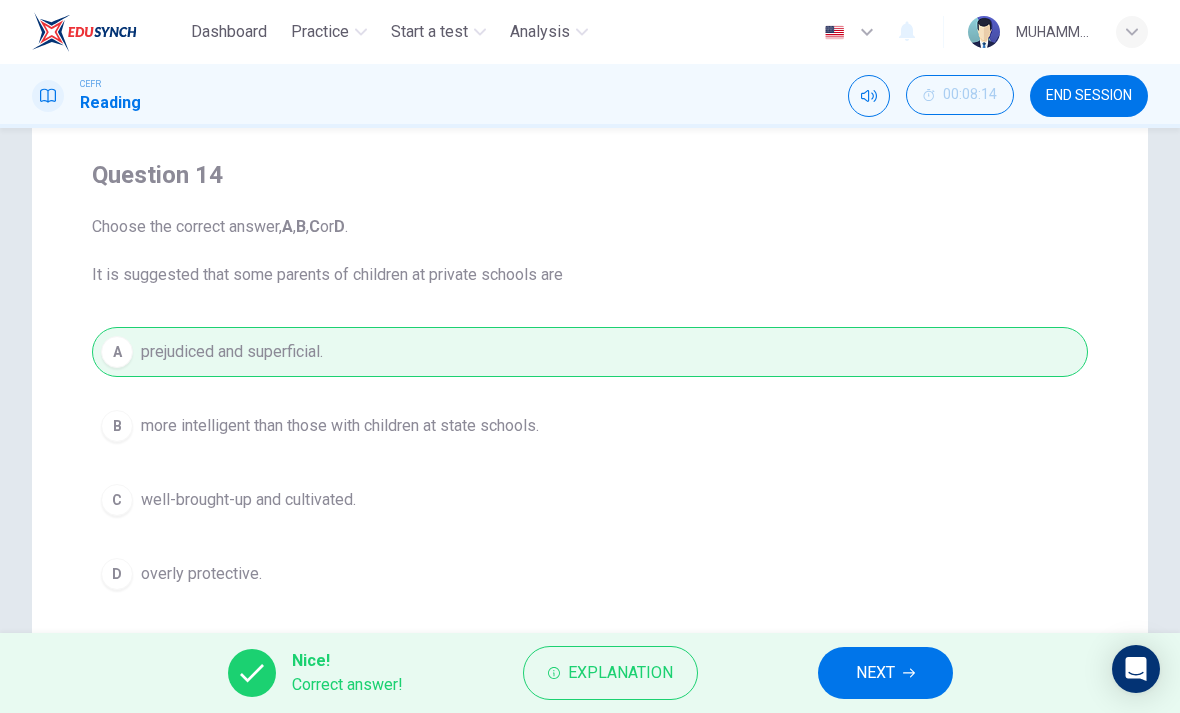 click on "NEXT" at bounding box center [875, 673] 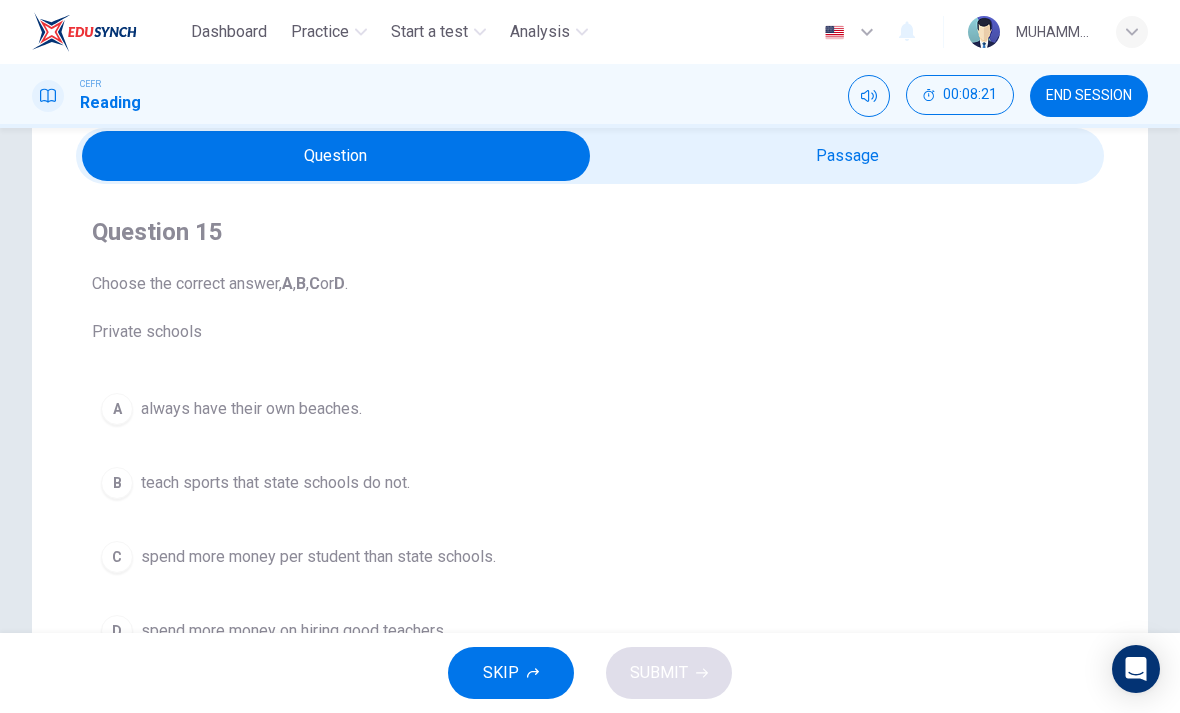 scroll, scrollTop: 44, scrollLeft: 0, axis: vertical 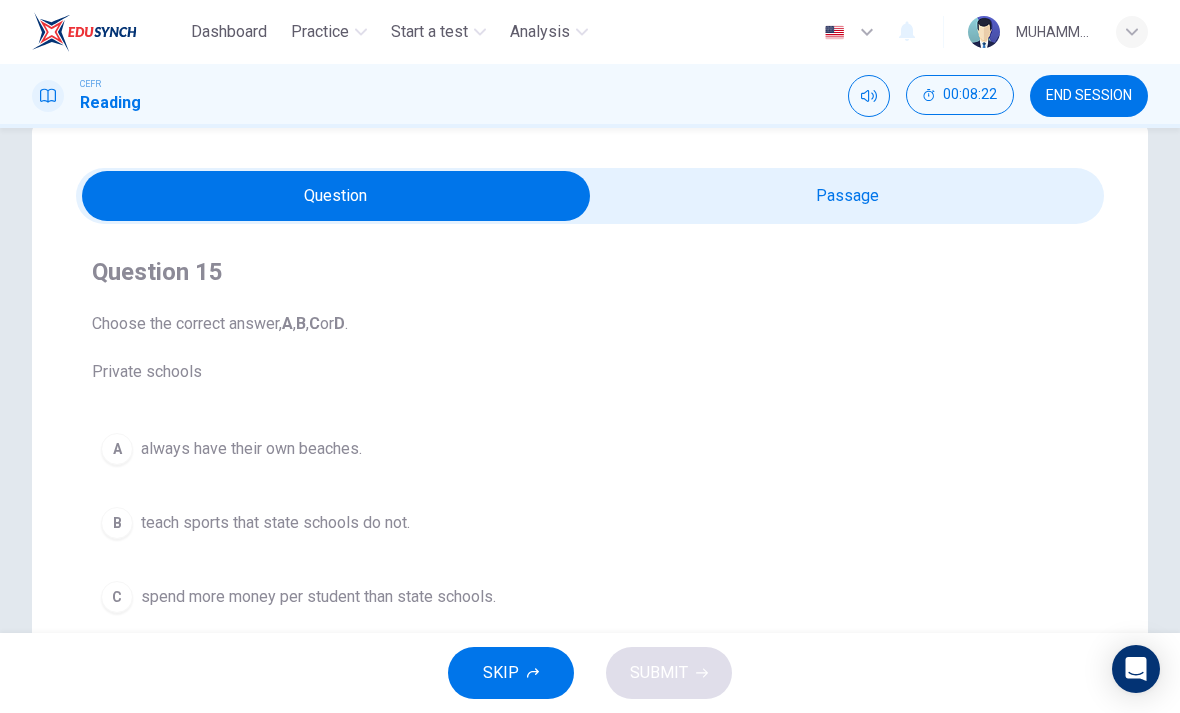 click at bounding box center (336, 196) 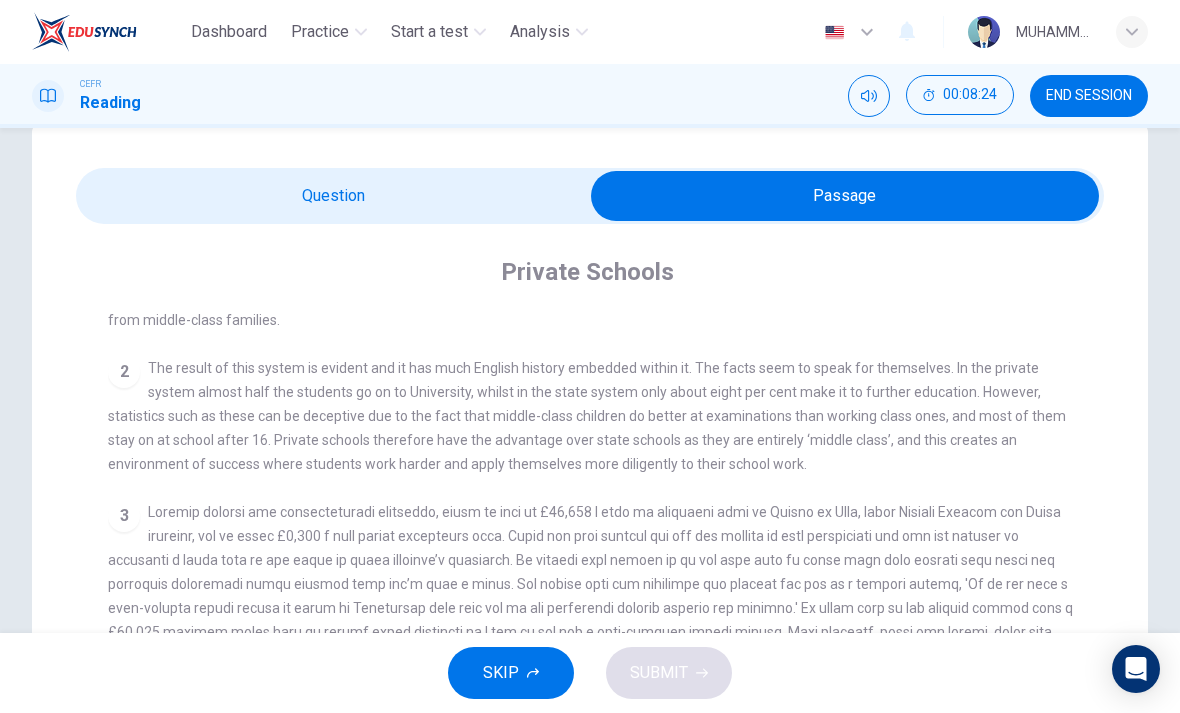 scroll, scrollTop: 513, scrollLeft: 0, axis: vertical 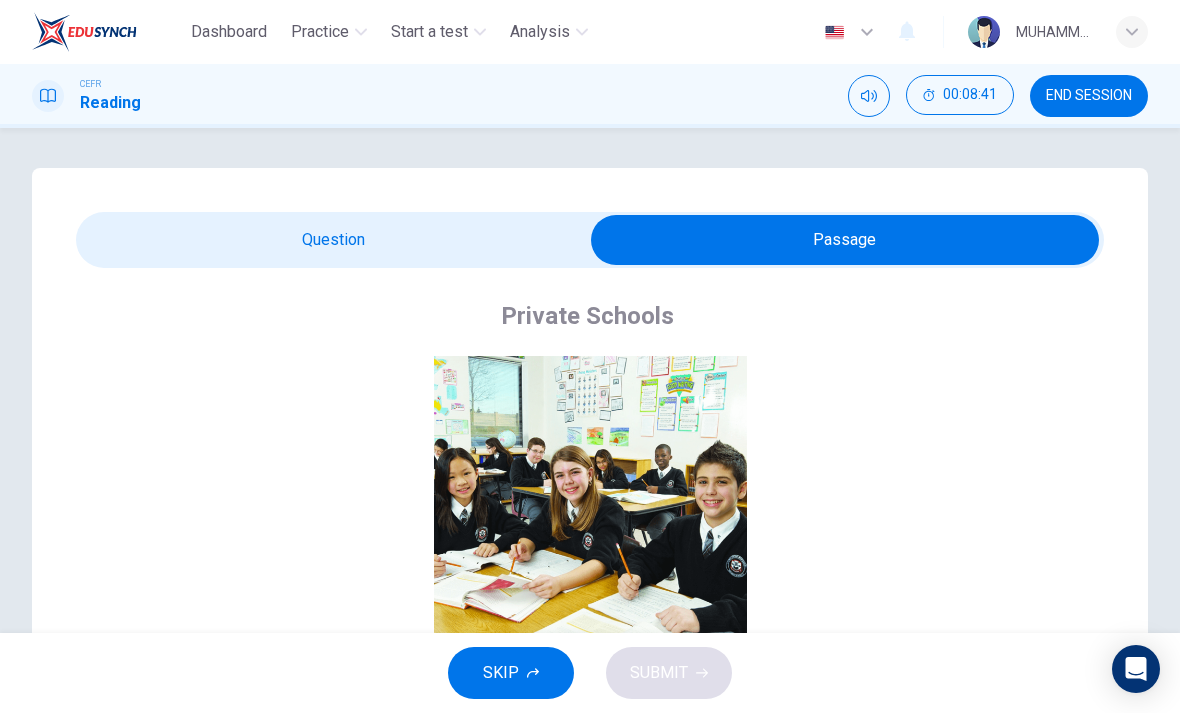 click at bounding box center (845, 240) 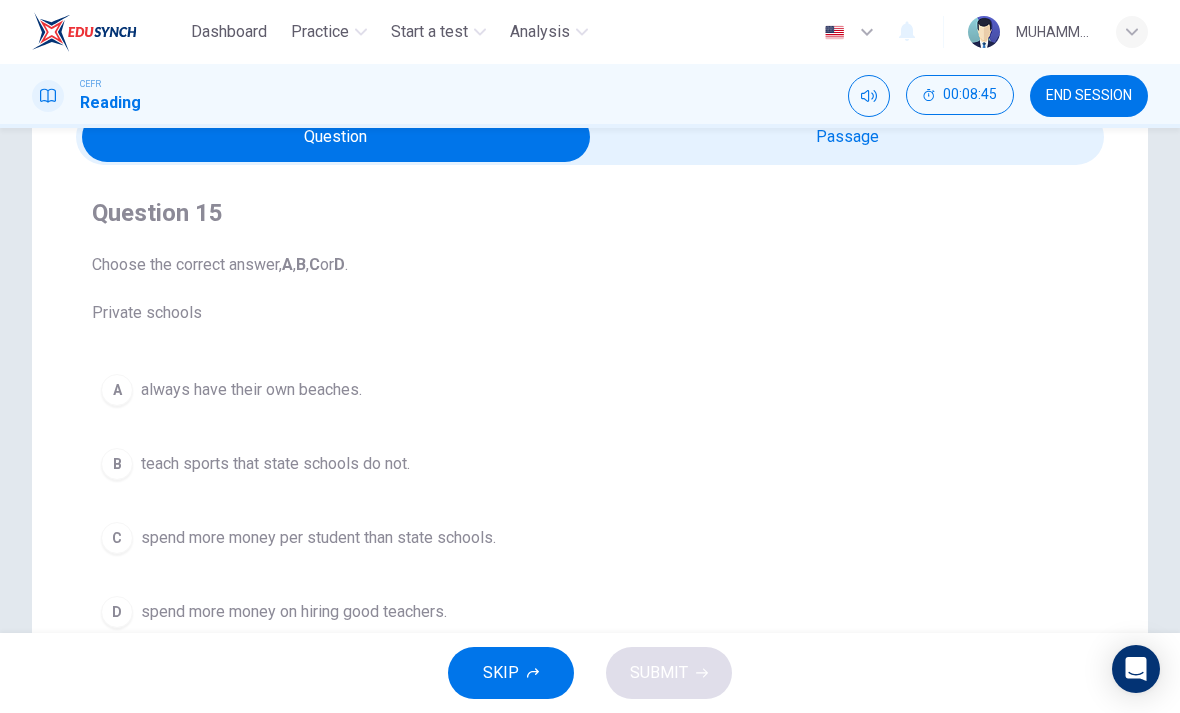 scroll, scrollTop: 104, scrollLeft: 0, axis: vertical 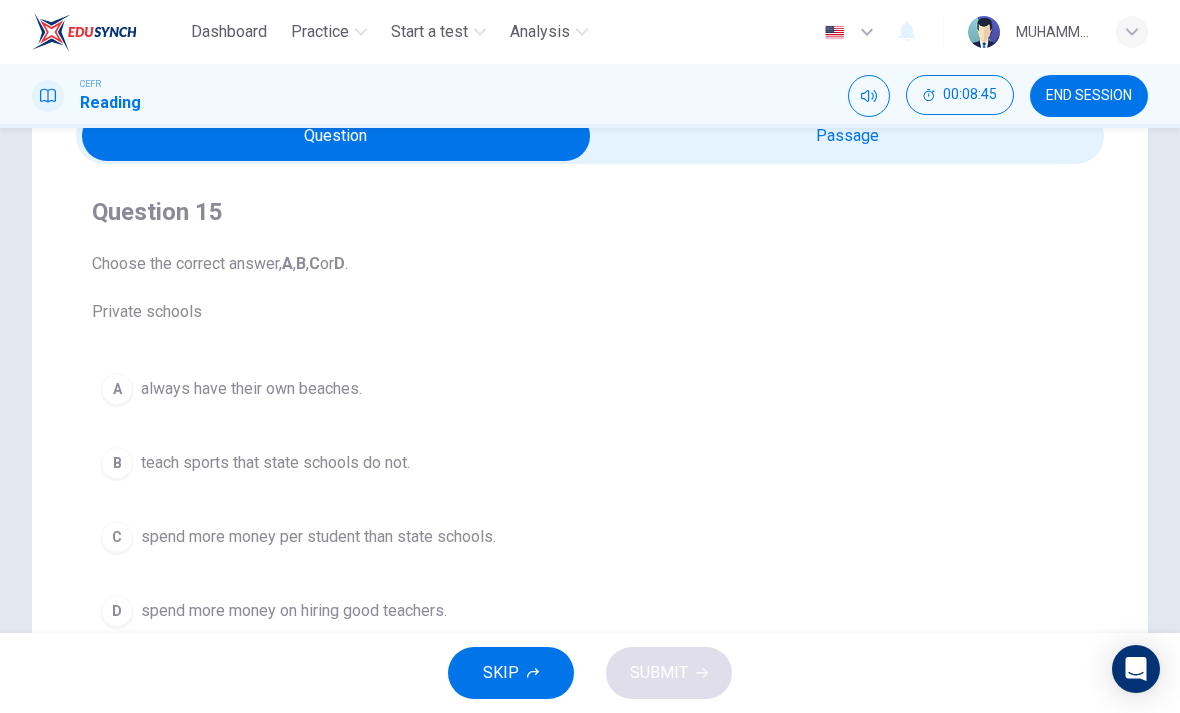 click on "C" at bounding box center [117, 537] 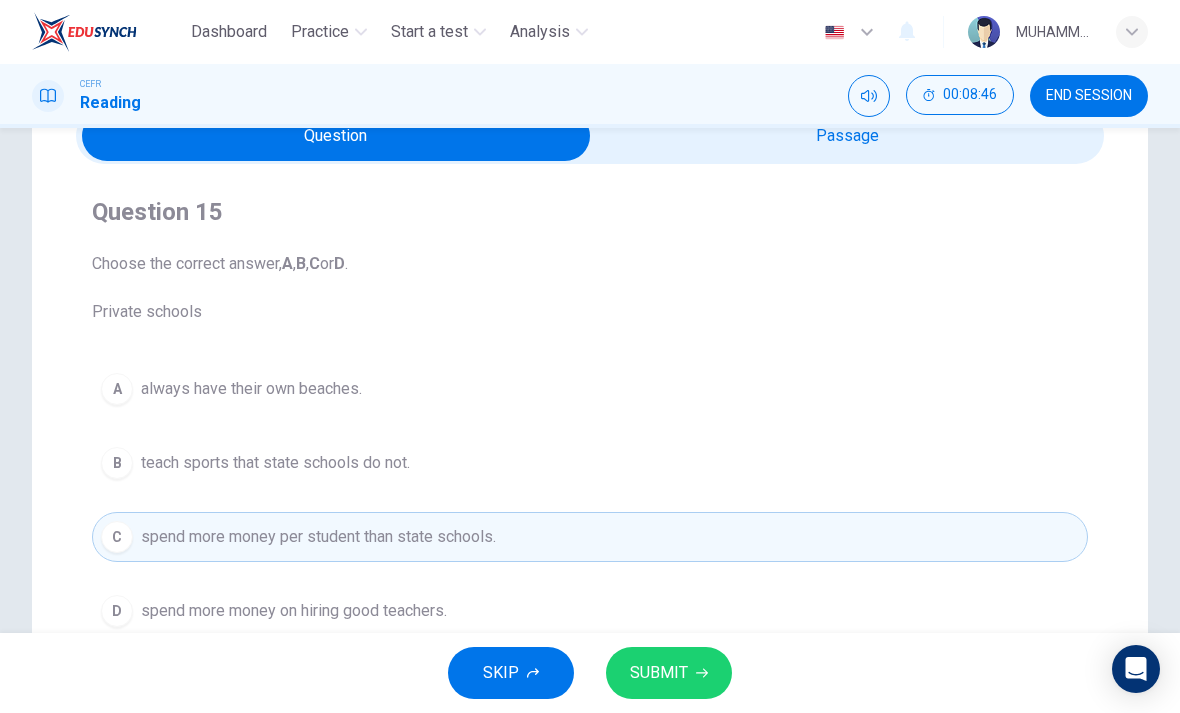 click on "SUBMIT" at bounding box center [669, 673] 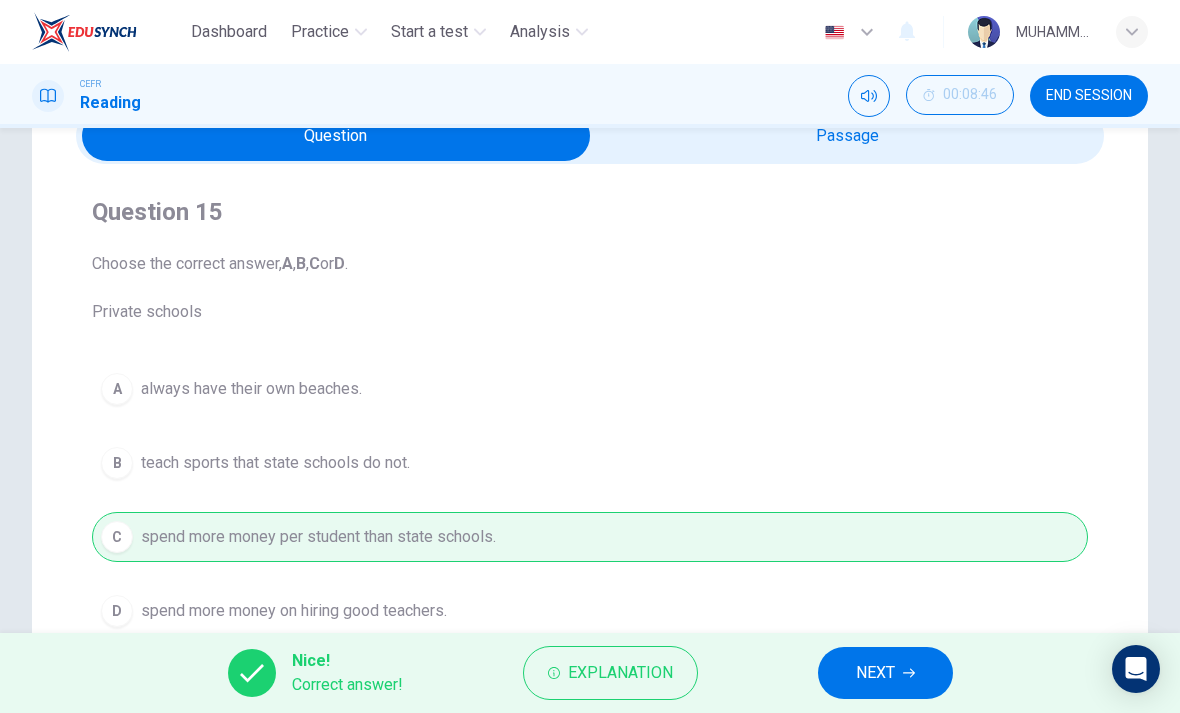 click on "NEXT" at bounding box center [885, 673] 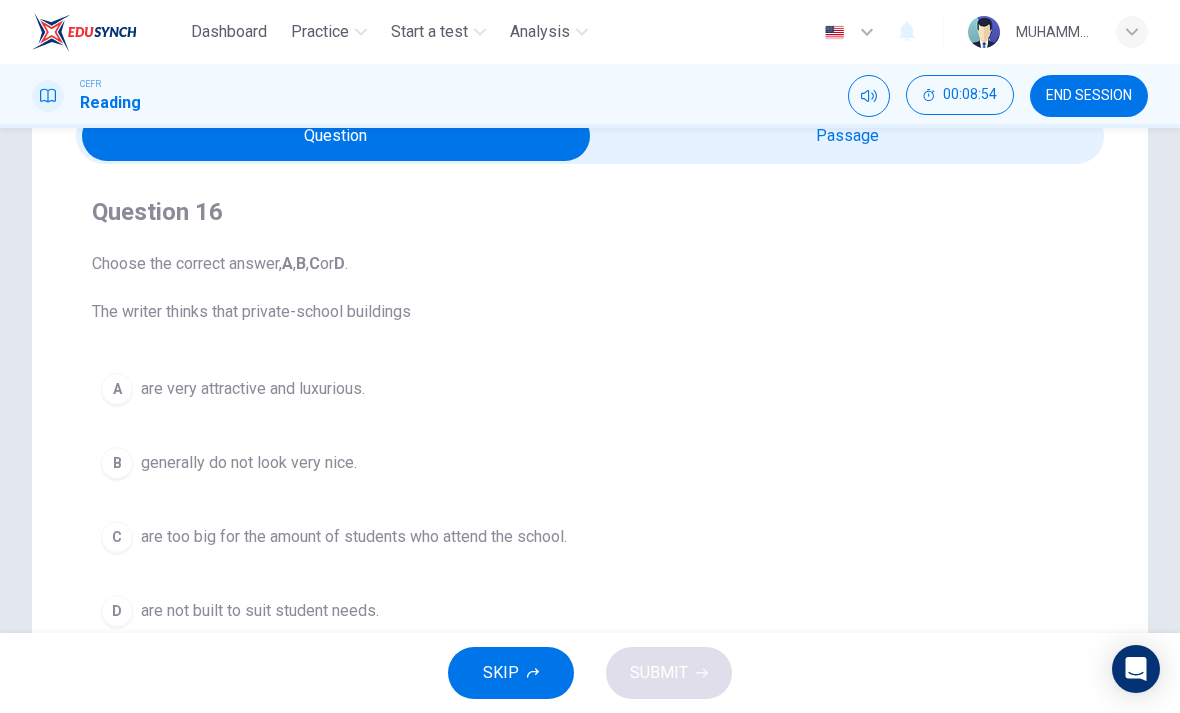 click at bounding box center (336, 136) 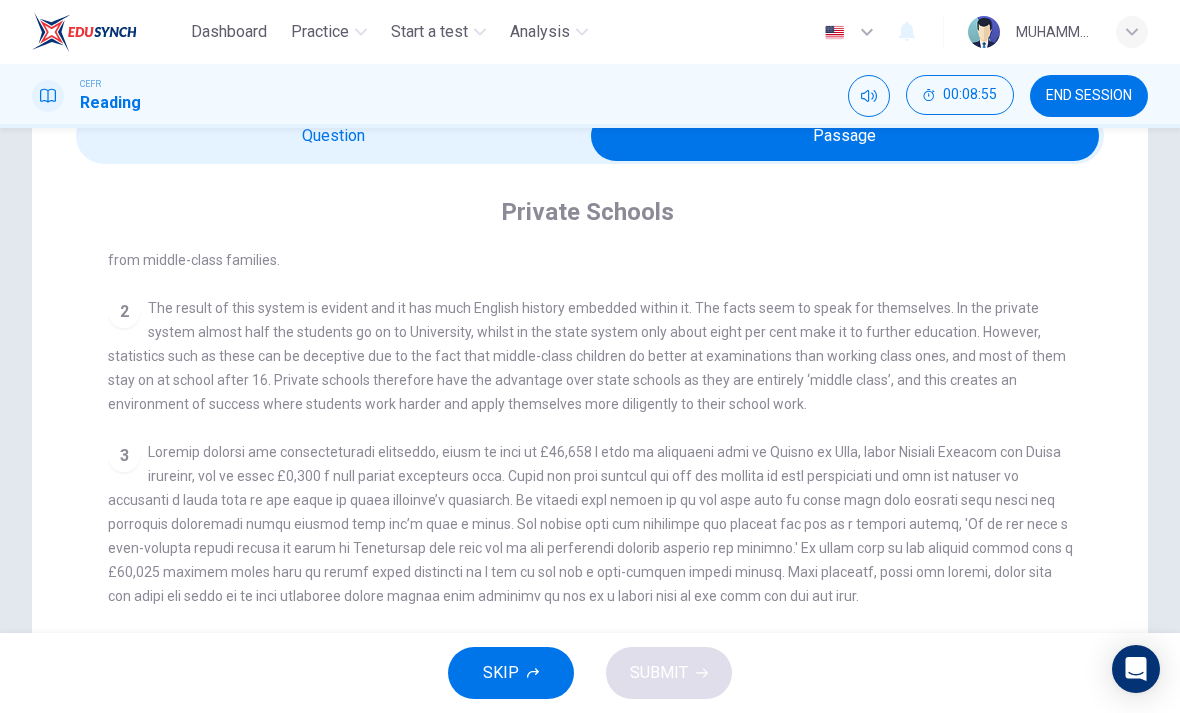 scroll, scrollTop: 517, scrollLeft: 0, axis: vertical 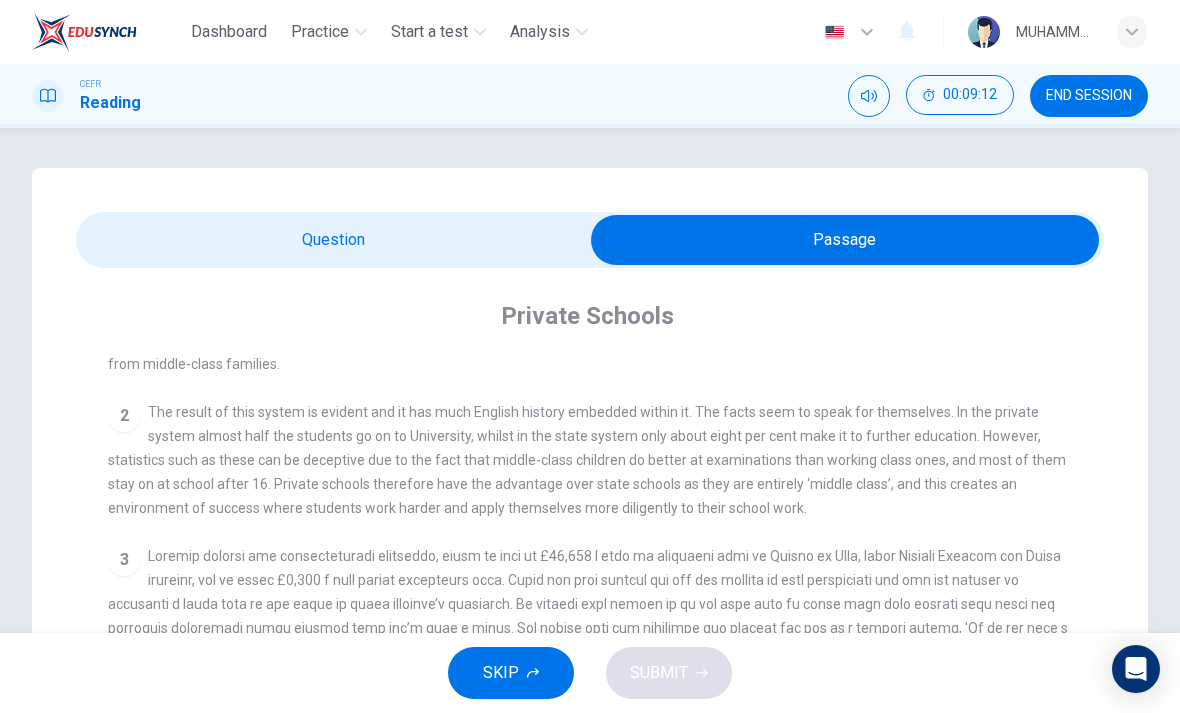 click at bounding box center [845, 240] 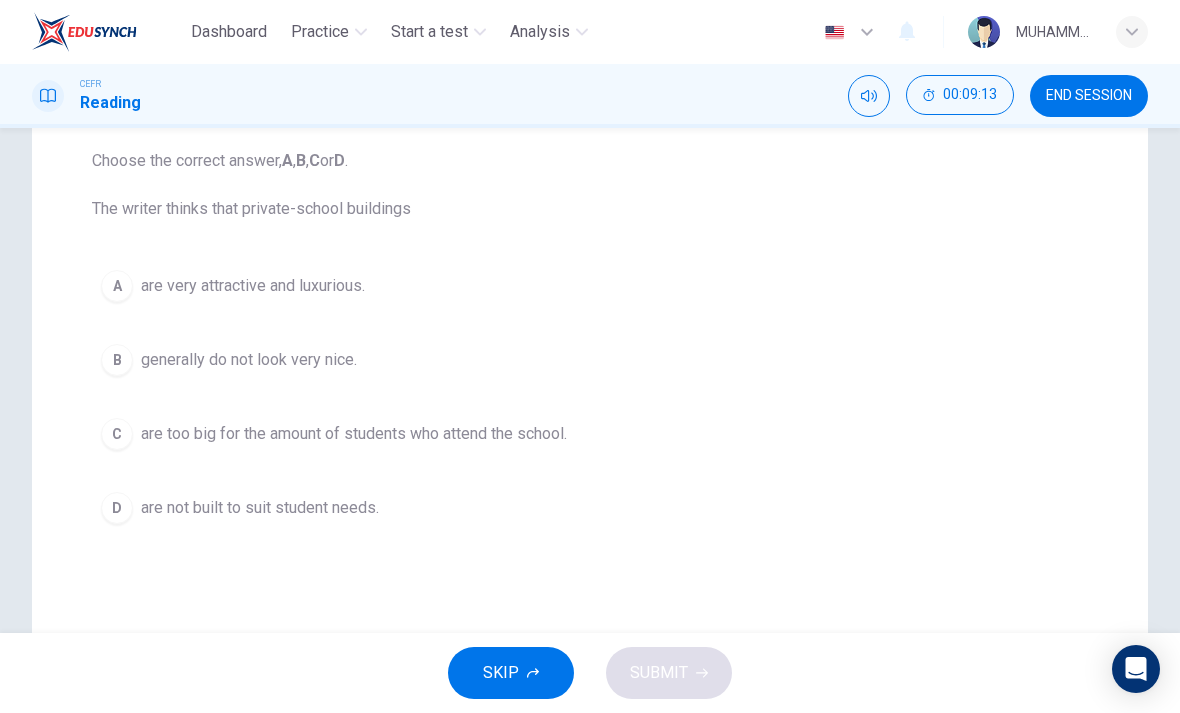 scroll, scrollTop: 208, scrollLeft: 0, axis: vertical 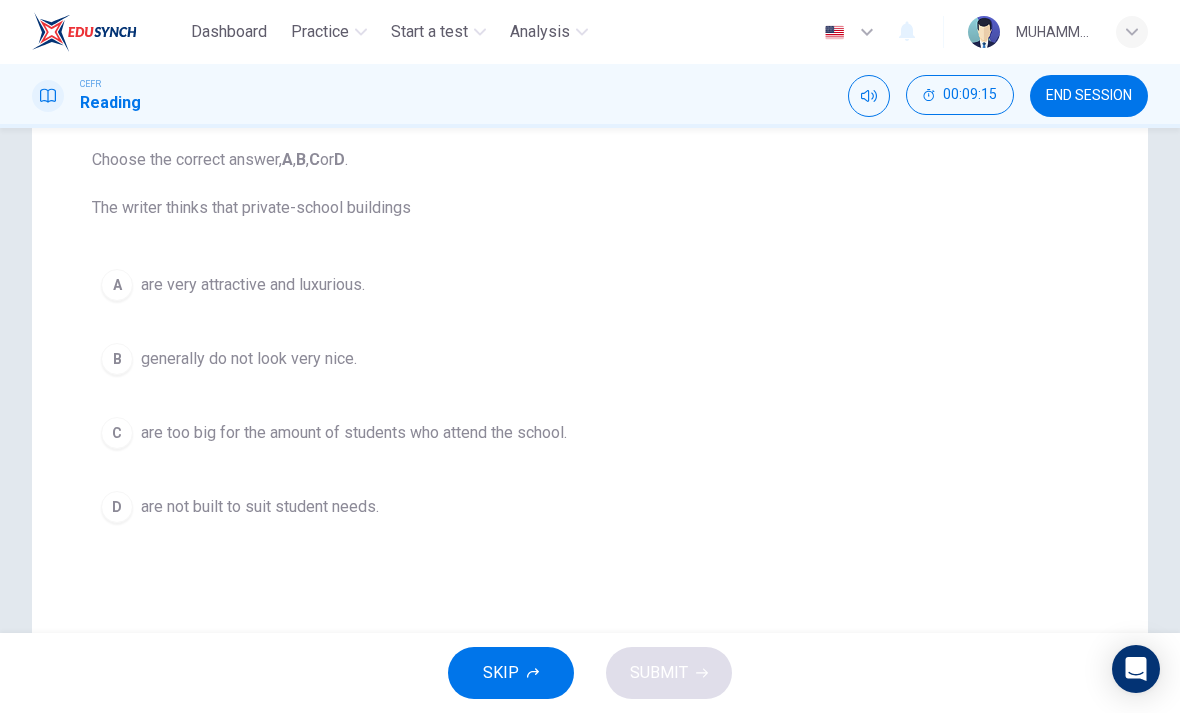 click on "A" at bounding box center [117, 285] 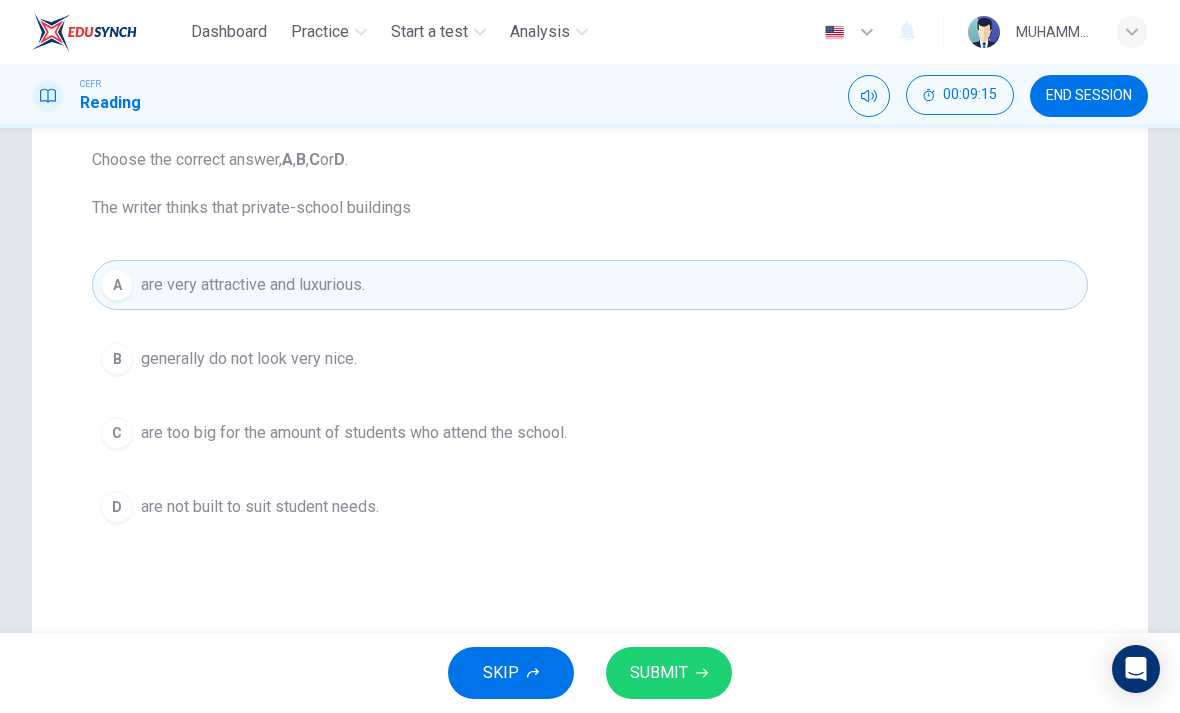 click on "SUBMIT" at bounding box center [669, 673] 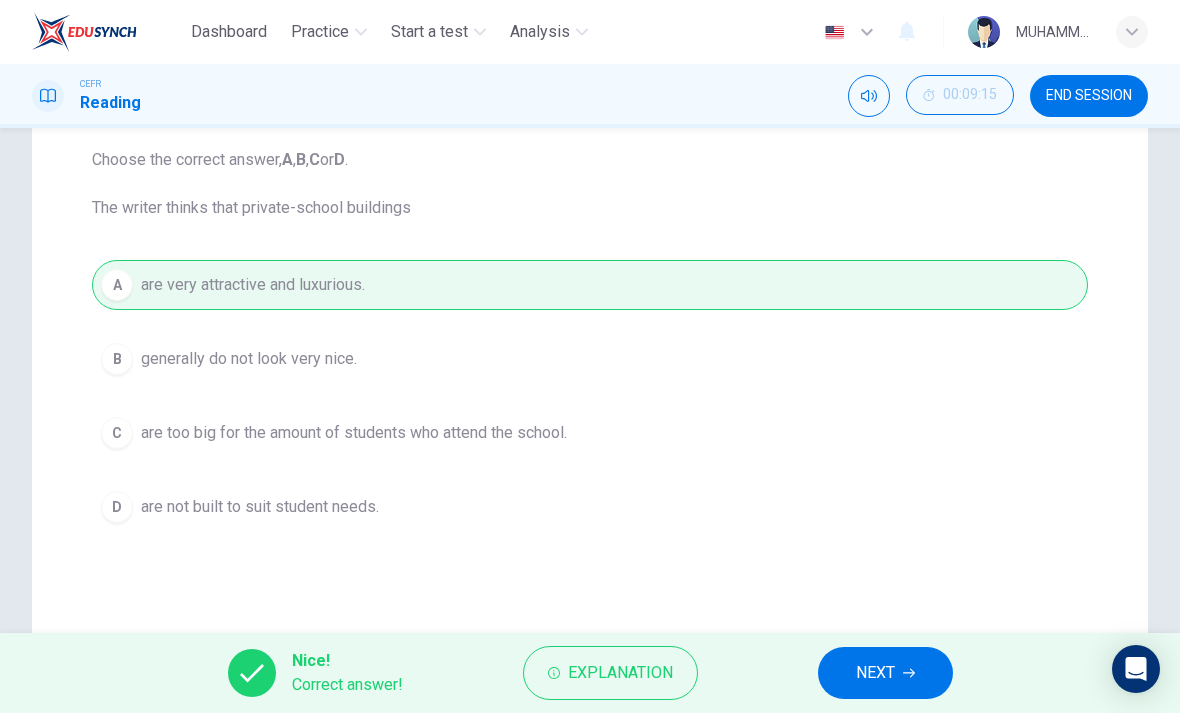 click on "NEXT" at bounding box center [875, 673] 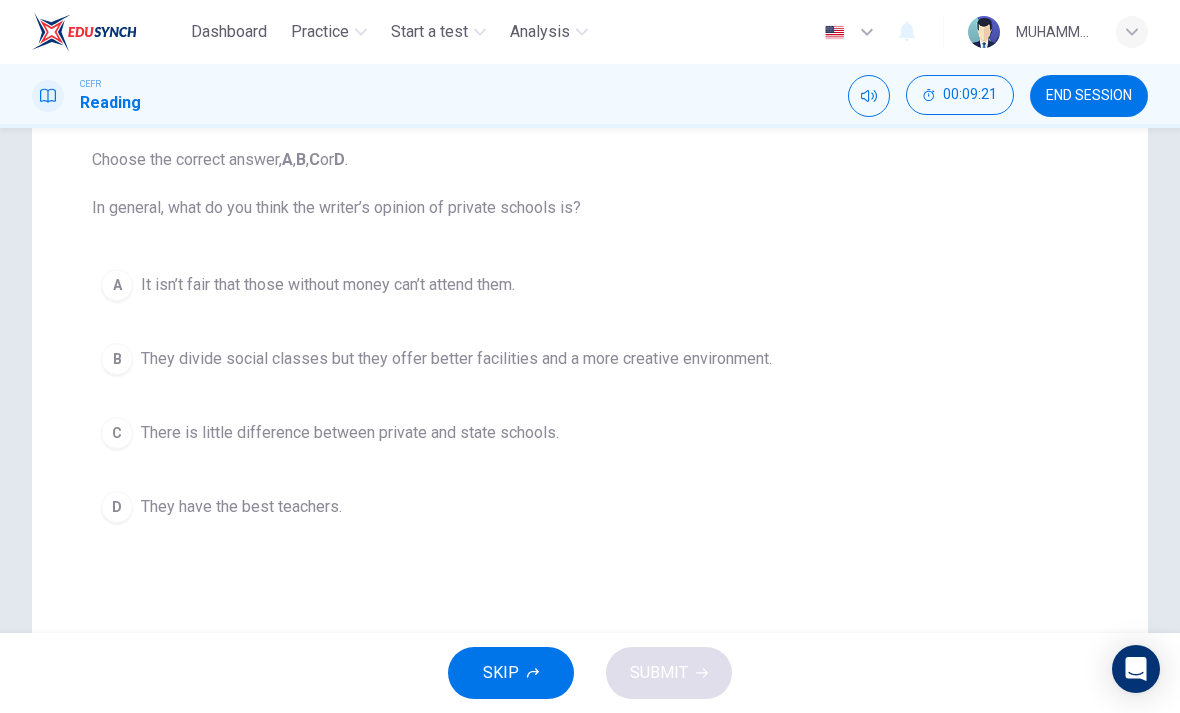 click on "B" at bounding box center (117, 359) 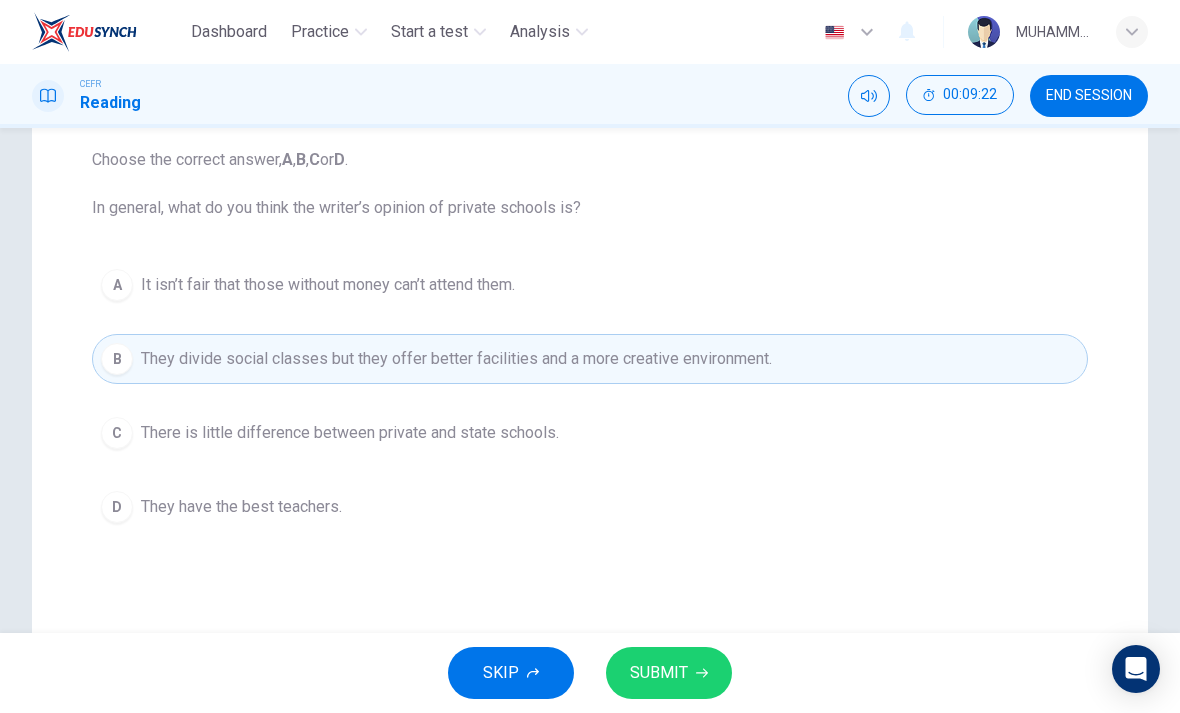 click on "SUBMIT" at bounding box center [669, 673] 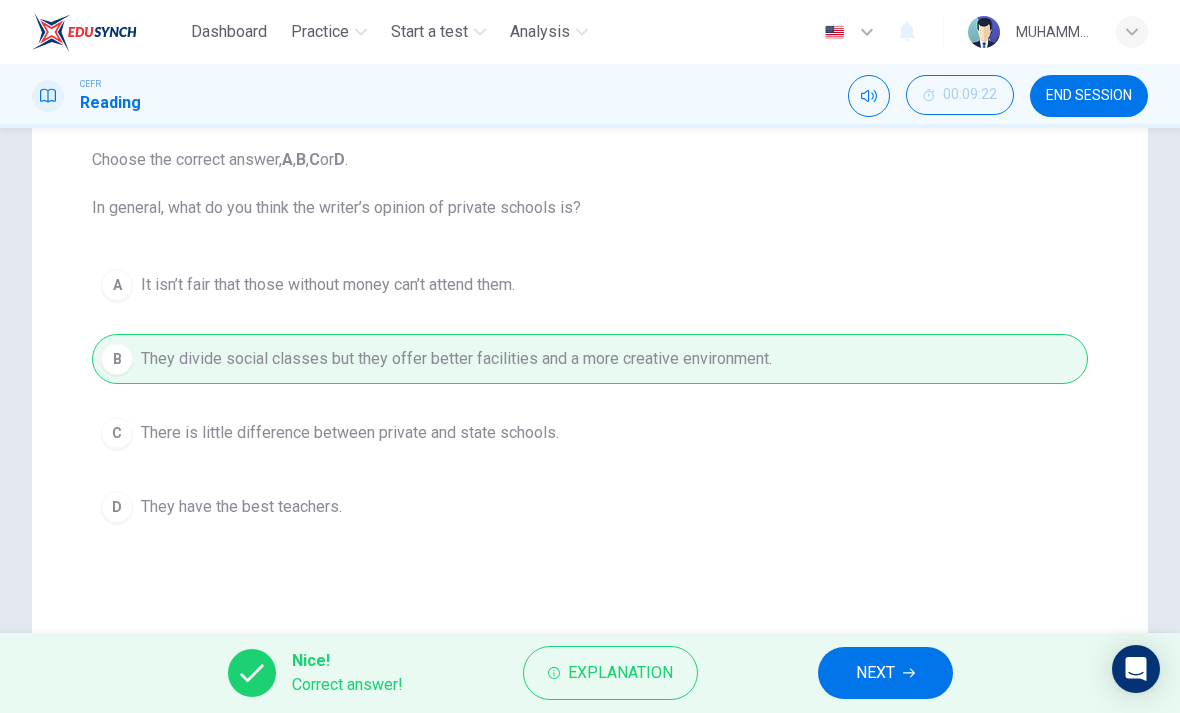 click on "NEXT" at bounding box center [875, 673] 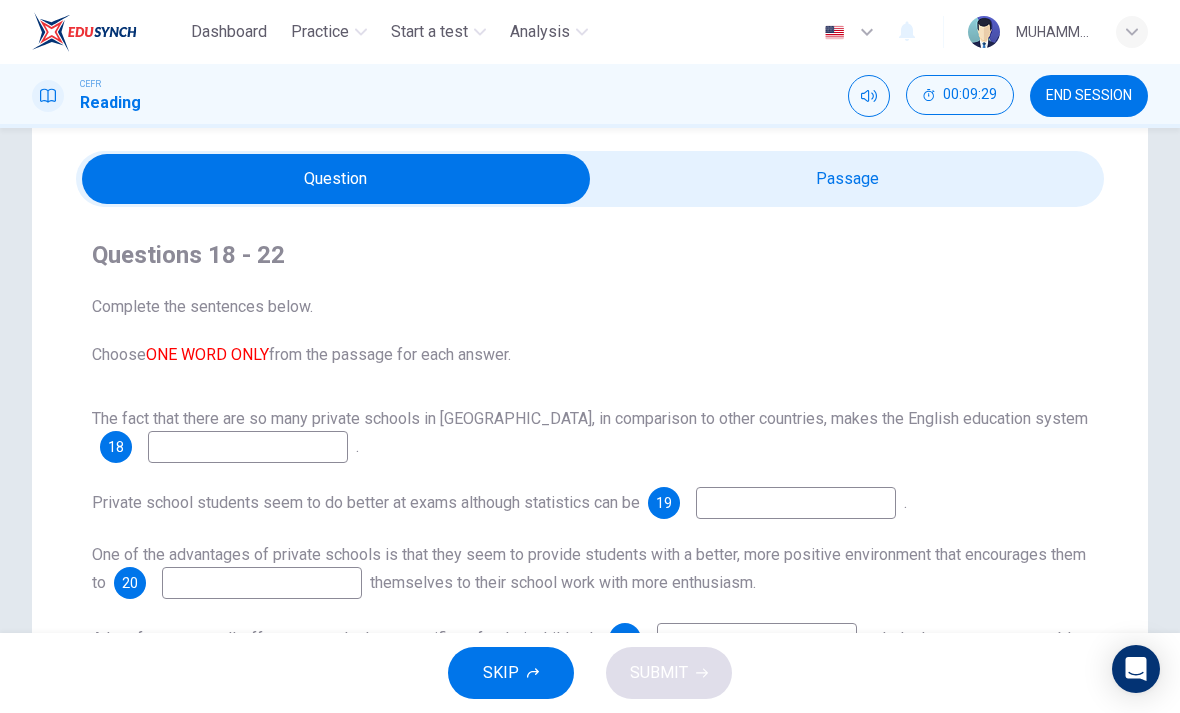 scroll, scrollTop: 92, scrollLeft: 0, axis: vertical 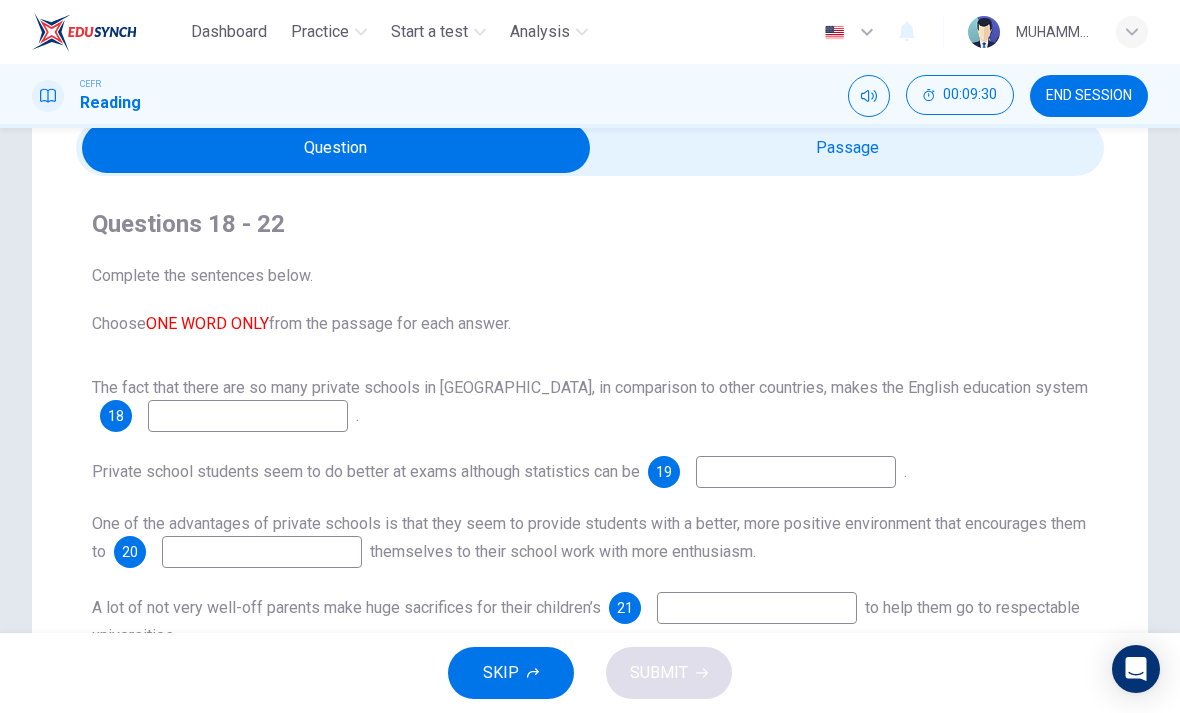 click at bounding box center [248, 416] 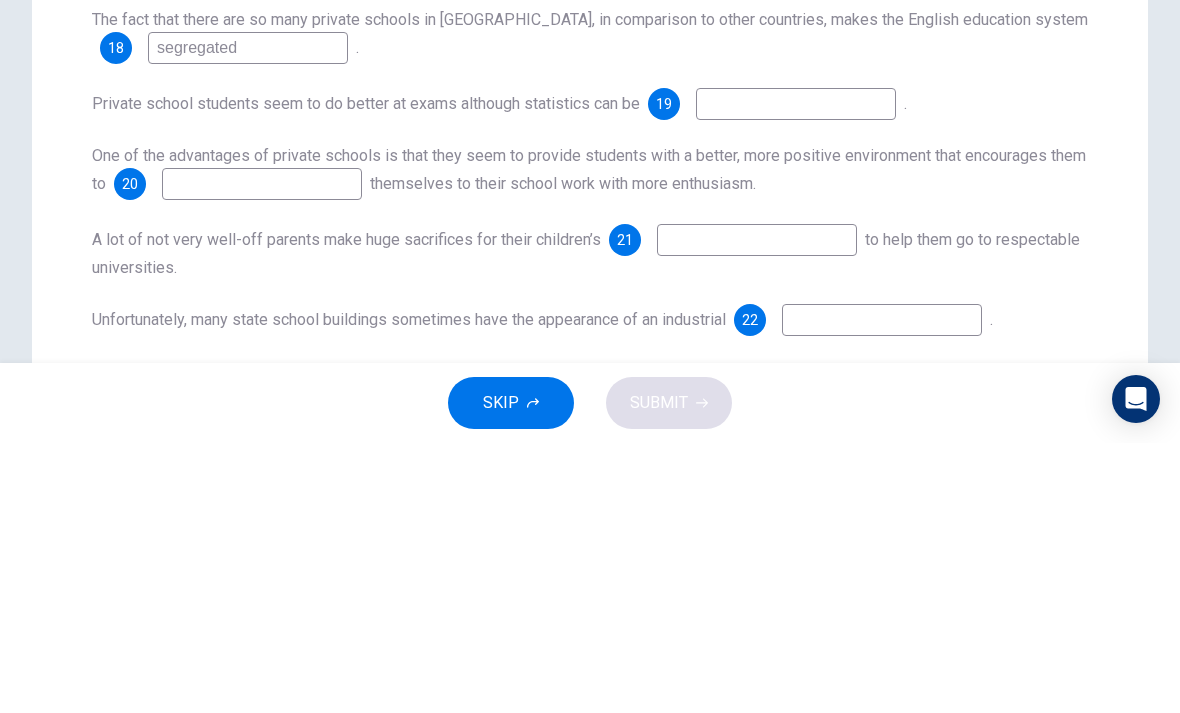 scroll, scrollTop: 189, scrollLeft: 0, axis: vertical 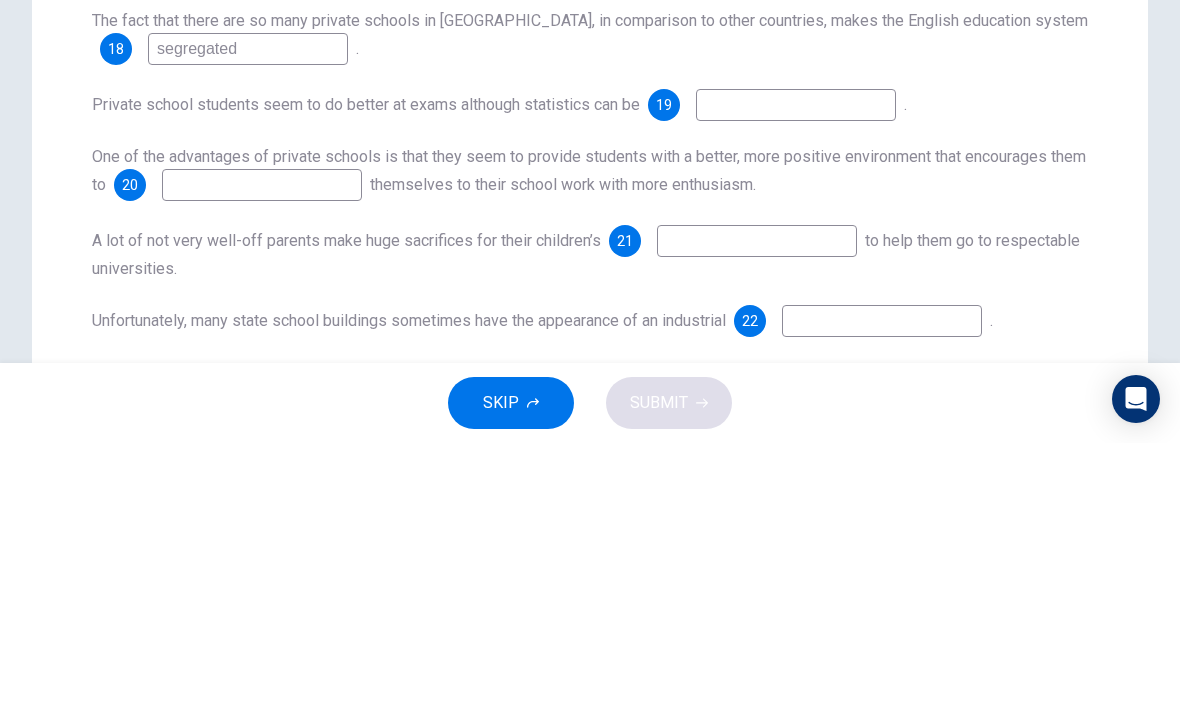 type on "segregated" 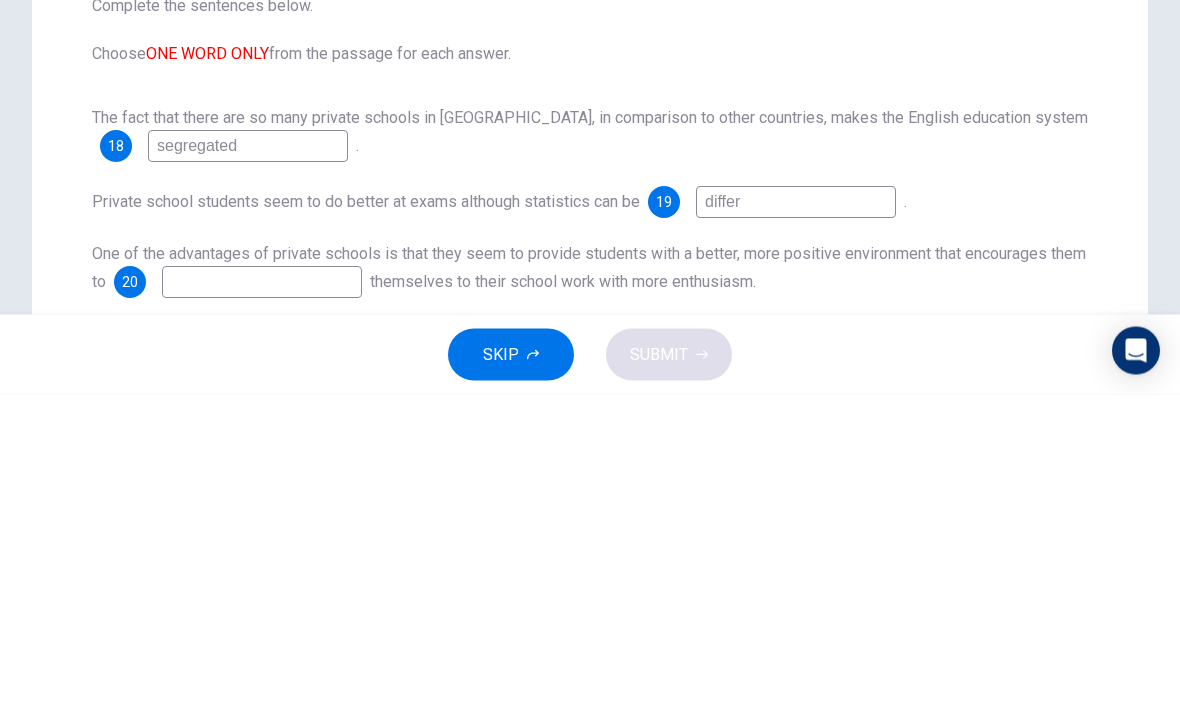 scroll, scrollTop: 43, scrollLeft: 0, axis: vertical 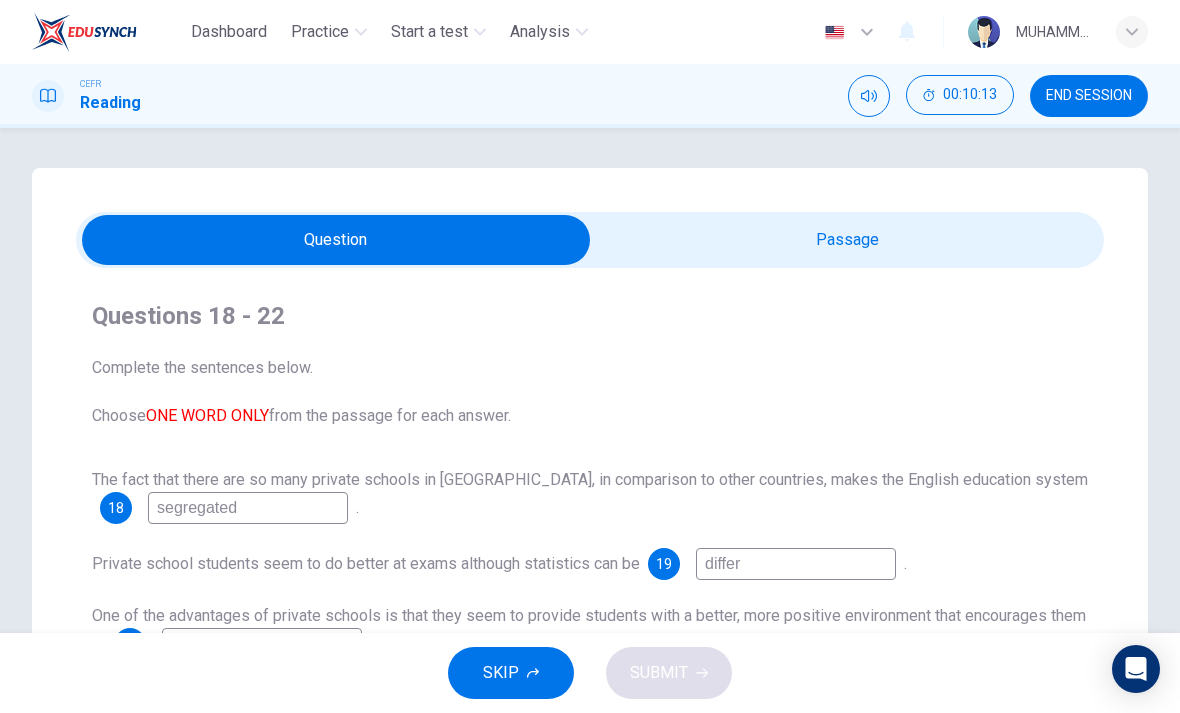 click at bounding box center (336, 240) 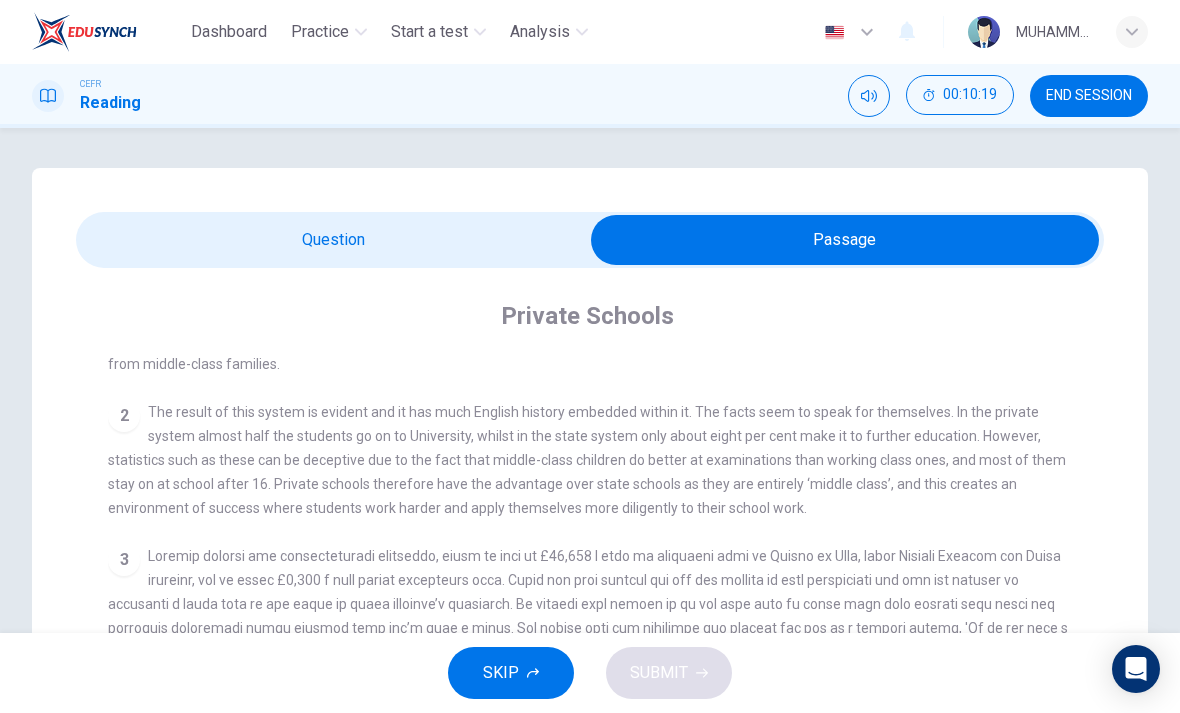 scroll, scrollTop: 521, scrollLeft: 0, axis: vertical 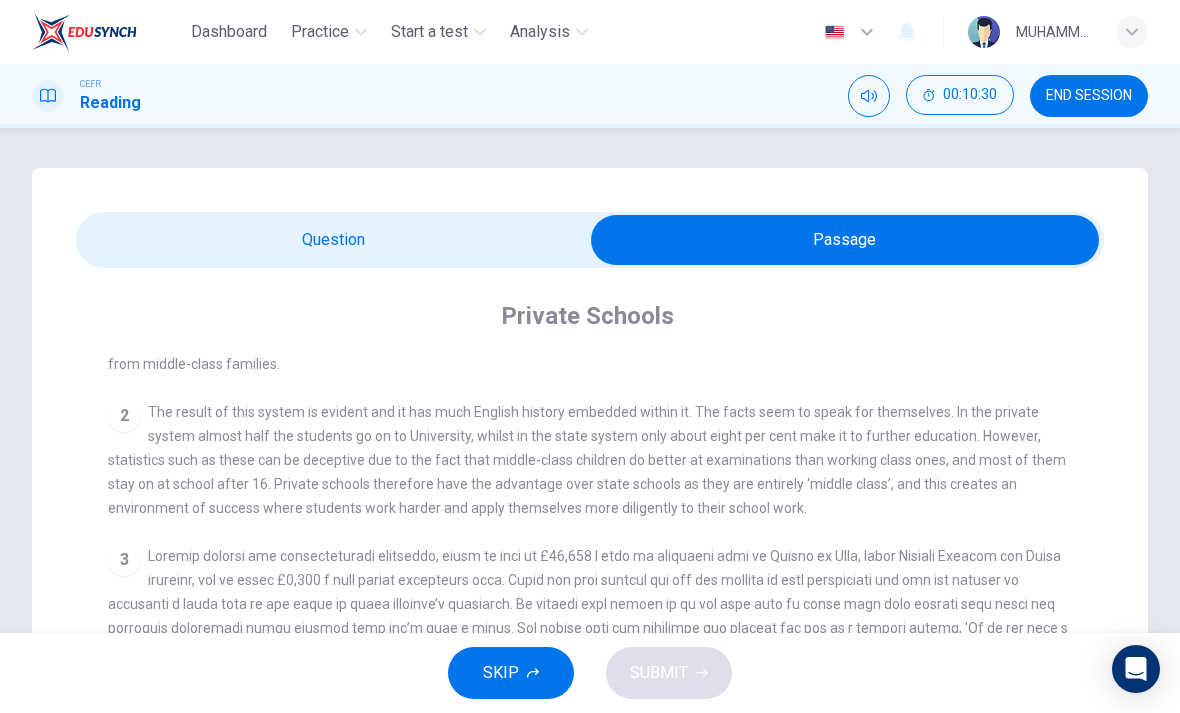 click at bounding box center (845, 240) 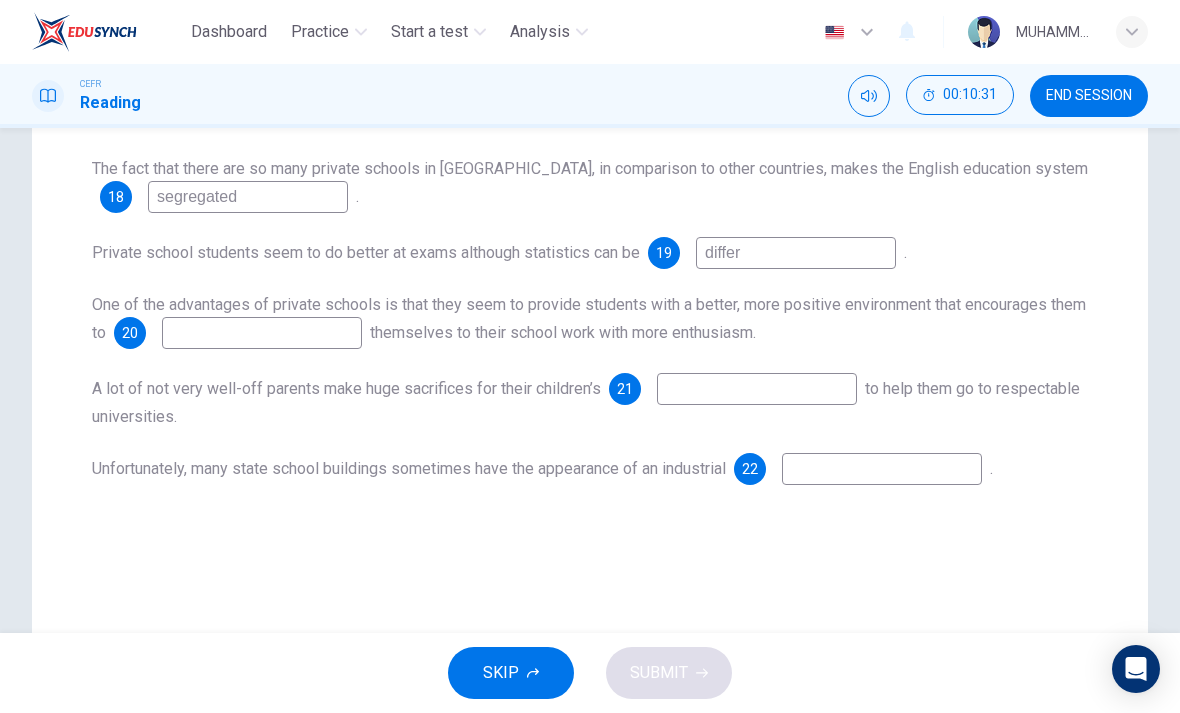 scroll, scrollTop: 312, scrollLeft: 0, axis: vertical 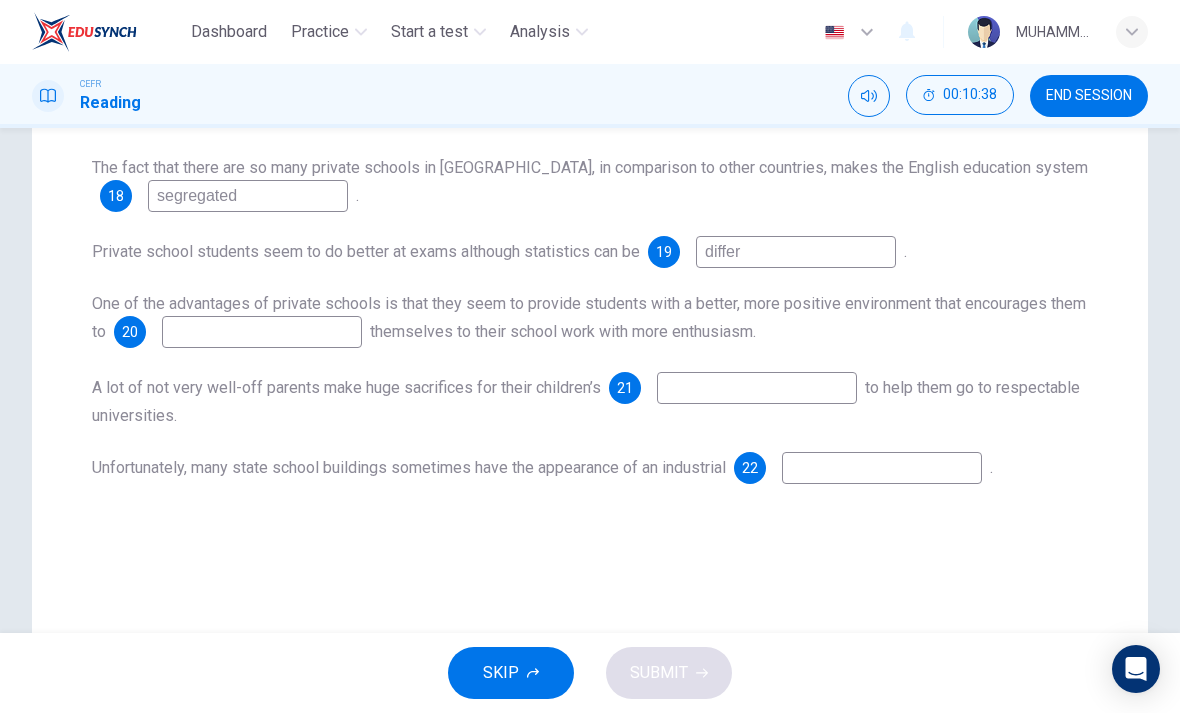 click at bounding box center (262, 332) 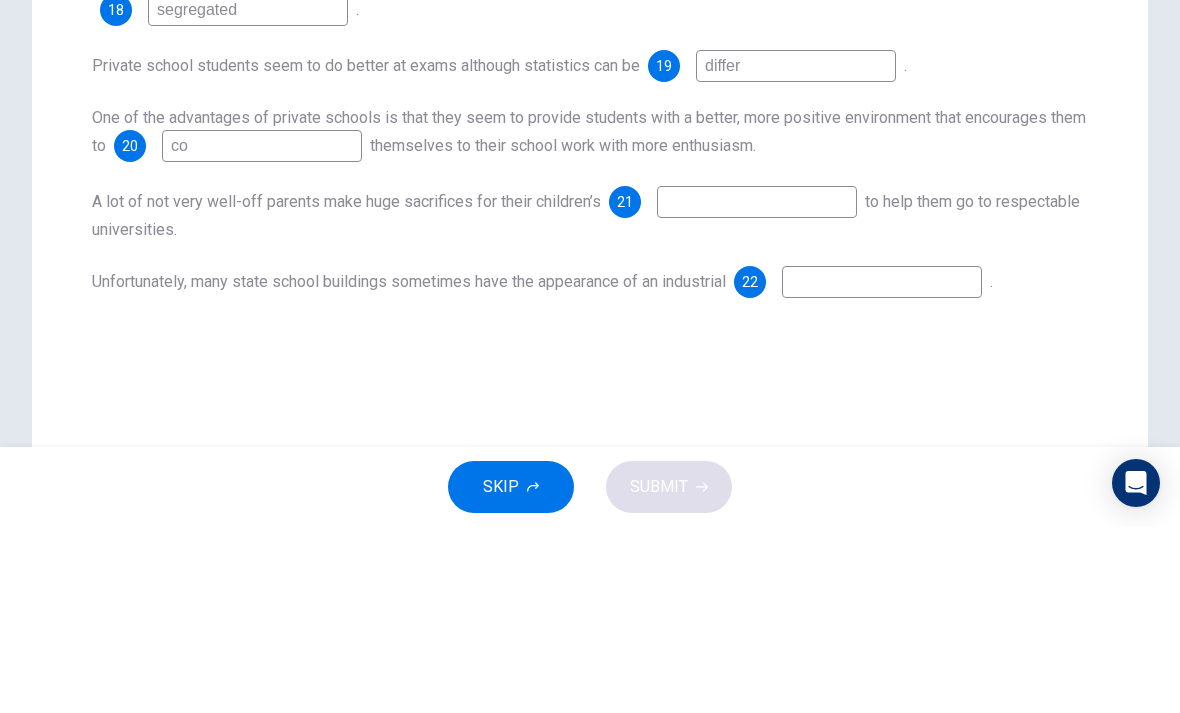 type on "c" 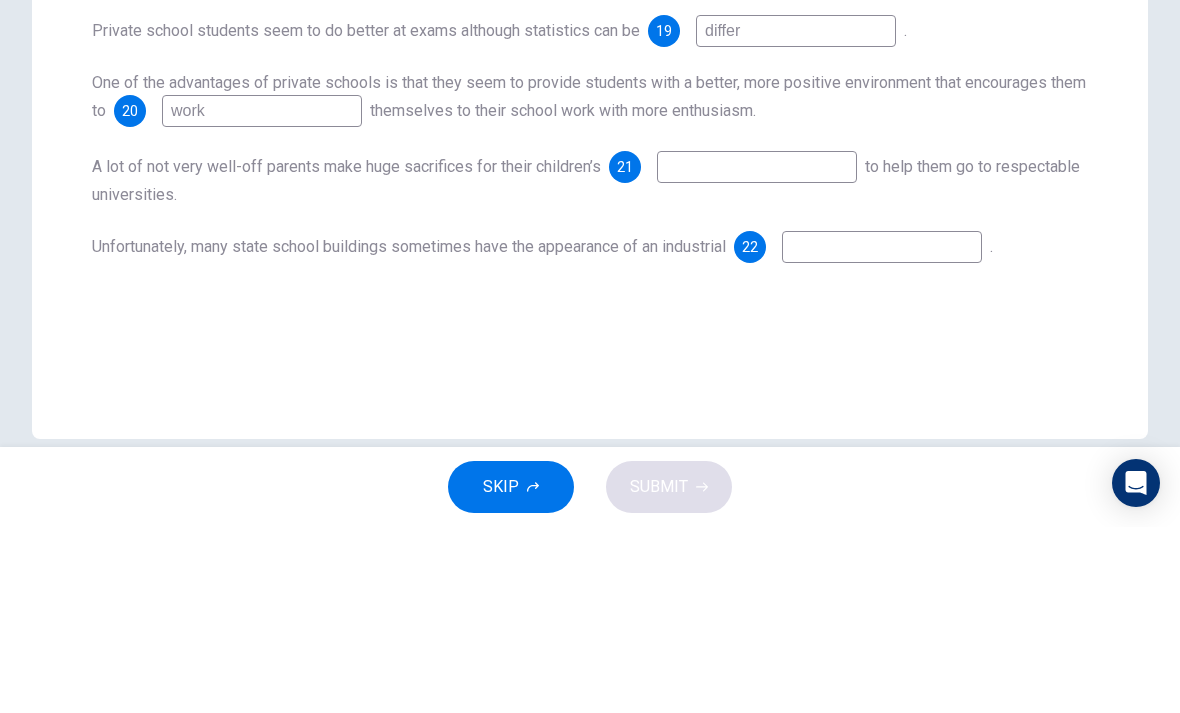 scroll, scrollTop: 350, scrollLeft: 0, axis: vertical 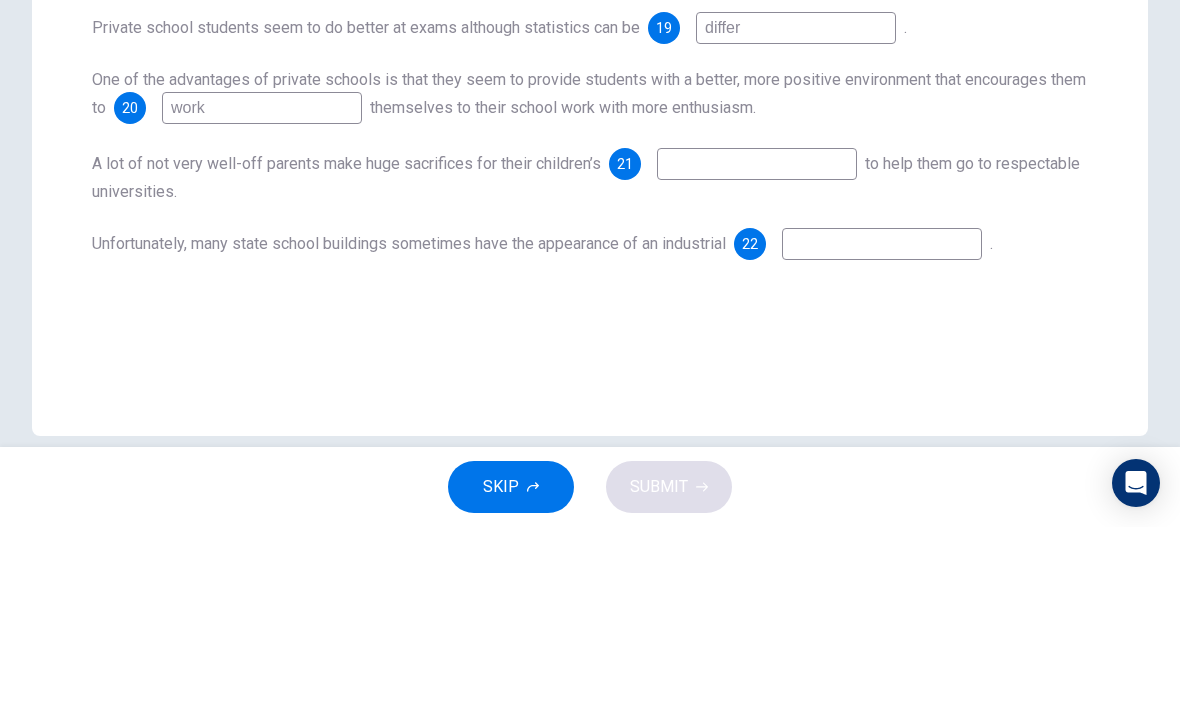 type on "work" 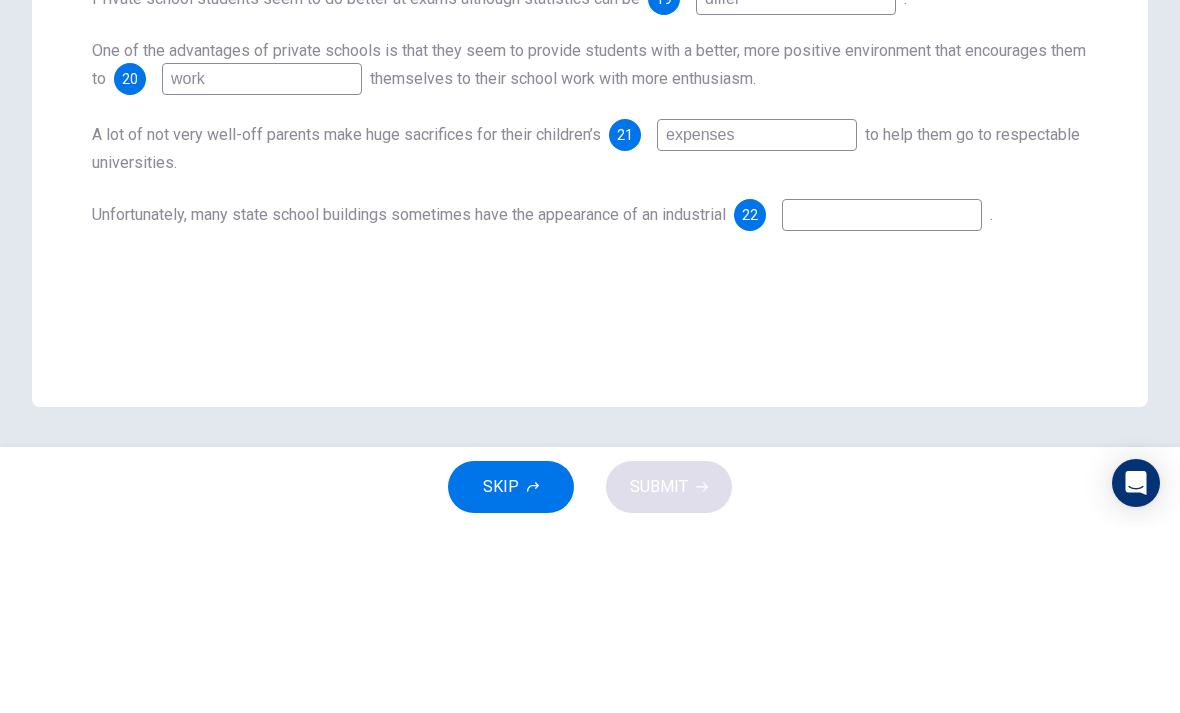 scroll, scrollTop: 379, scrollLeft: 0, axis: vertical 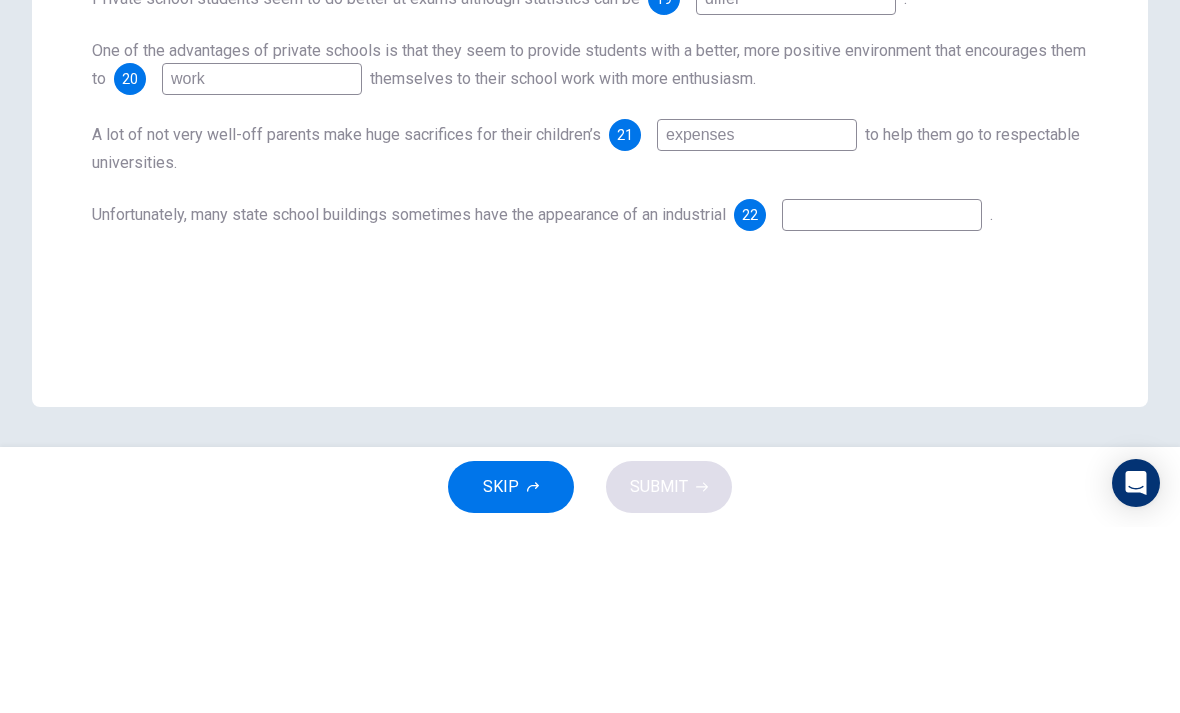 type on "expenses" 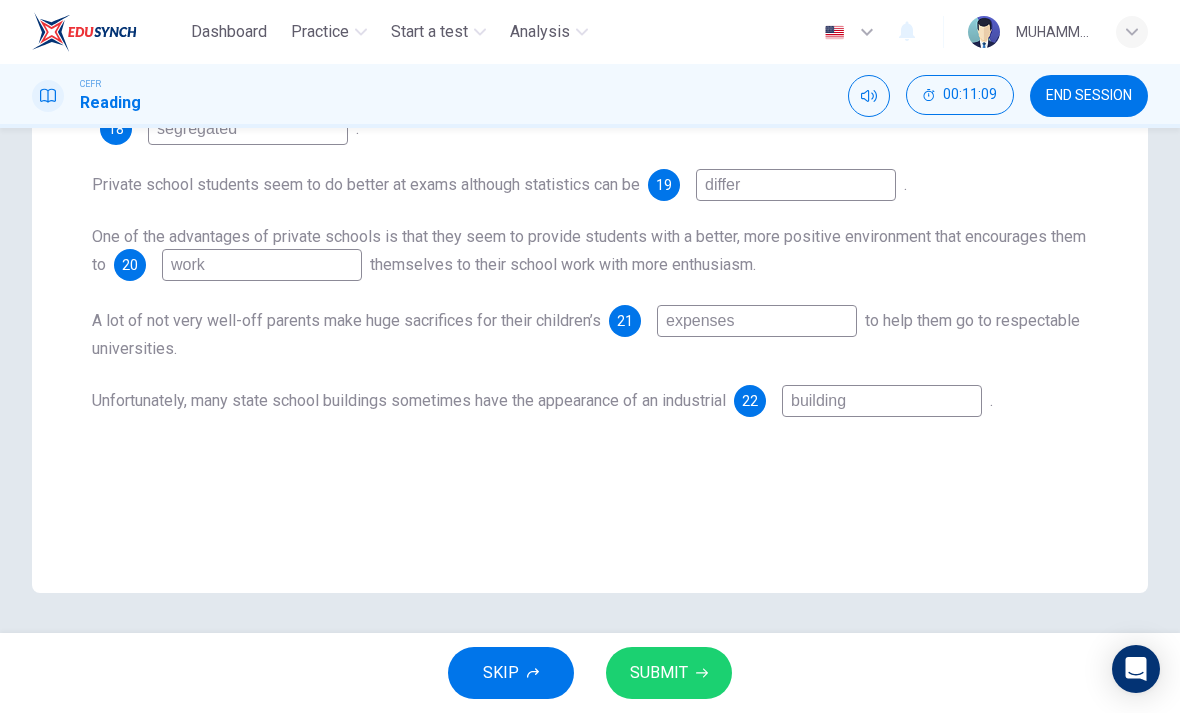 scroll, scrollTop: 379, scrollLeft: 0, axis: vertical 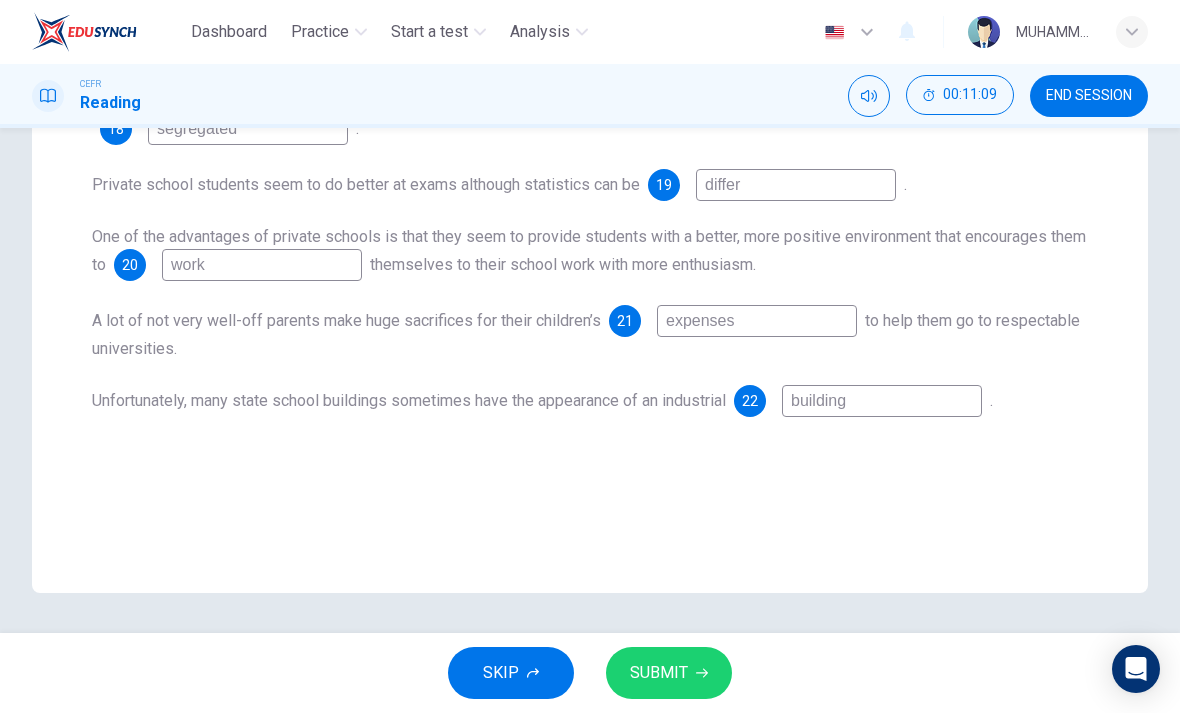 type on "building" 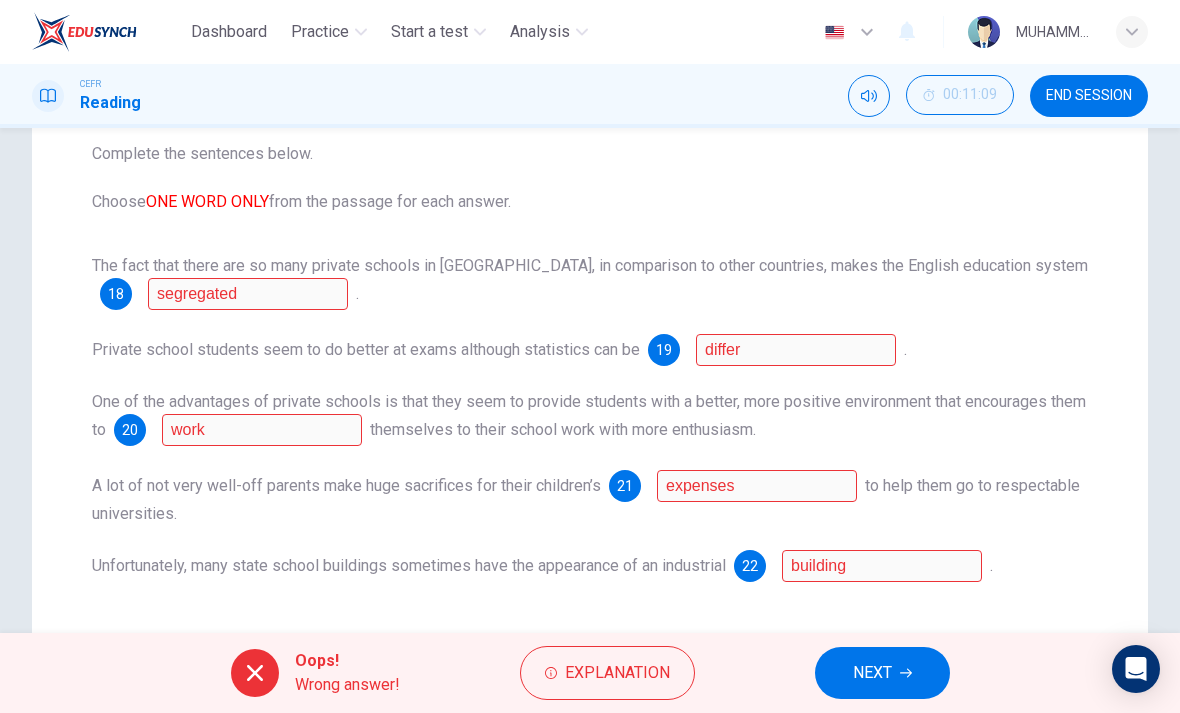 scroll, scrollTop: 266, scrollLeft: 0, axis: vertical 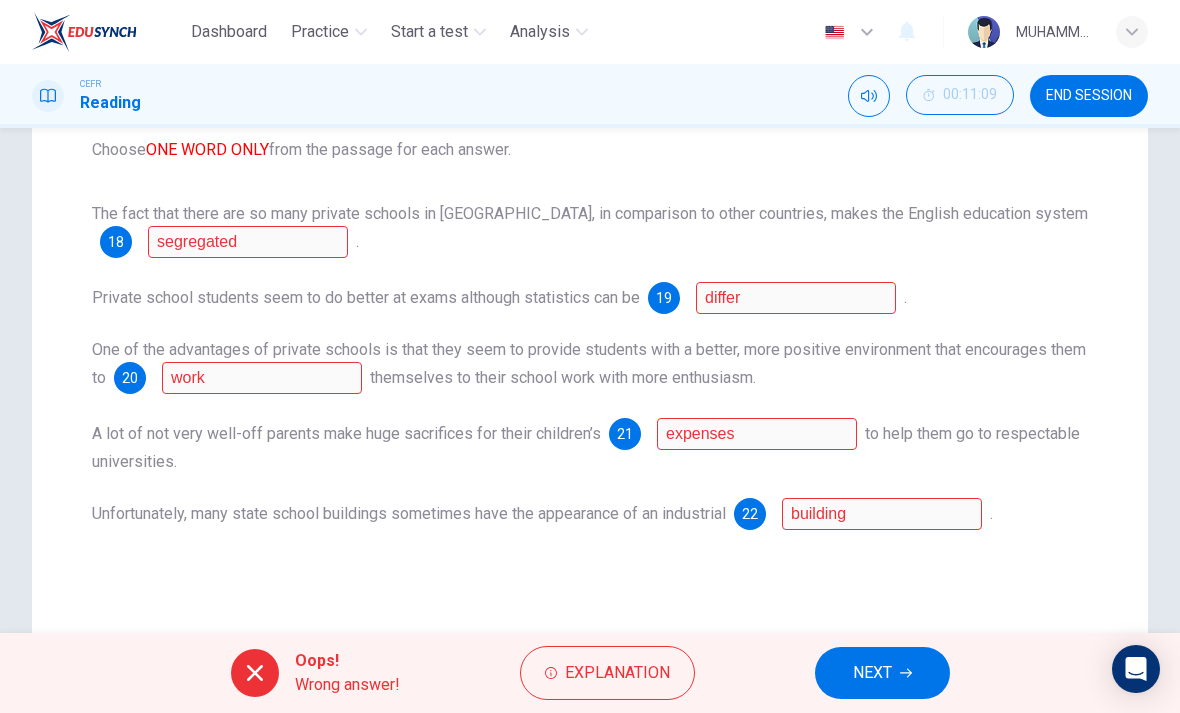 click on "Explanation" at bounding box center (607, 673) 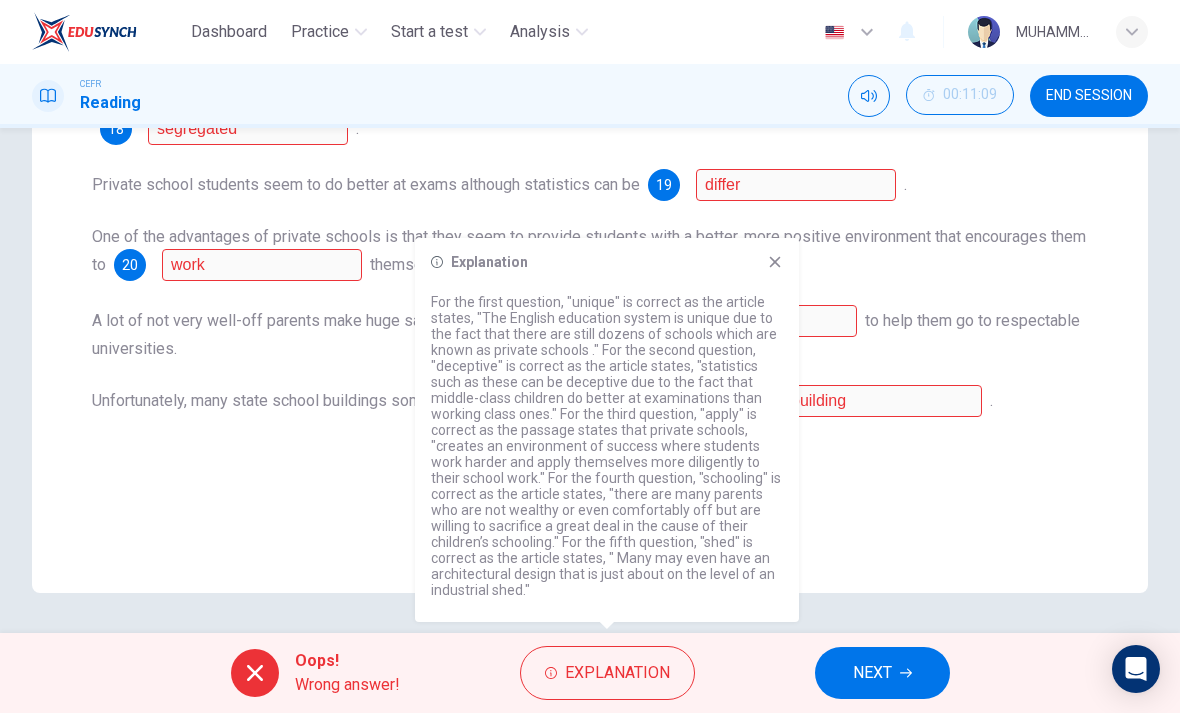 scroll, scrollTop: 379, scrollLeft: 0, axis: vertical 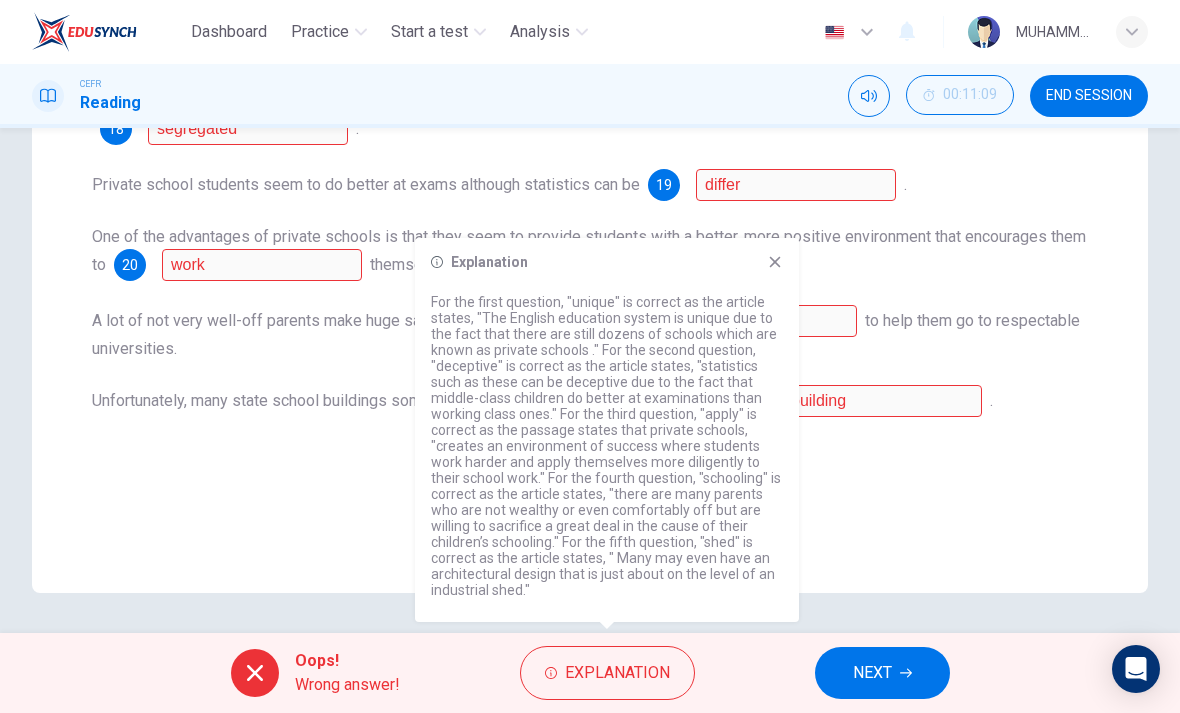 click 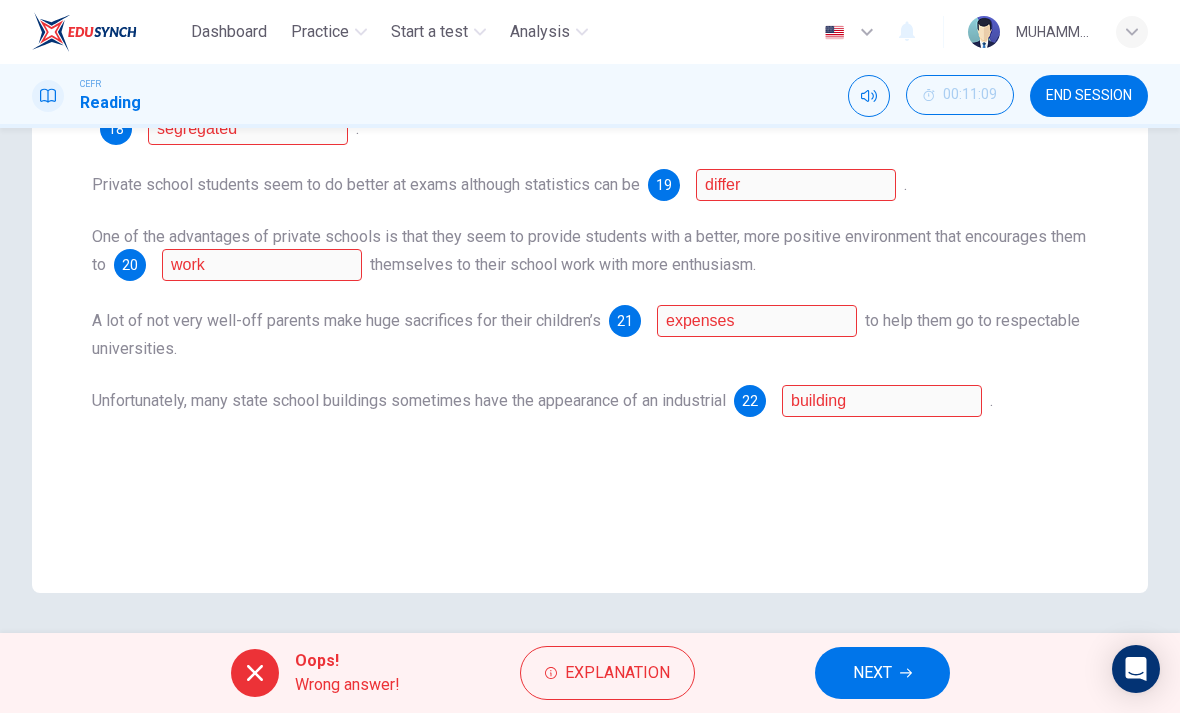 click on "Explanation" at bounding box center [617, 673] 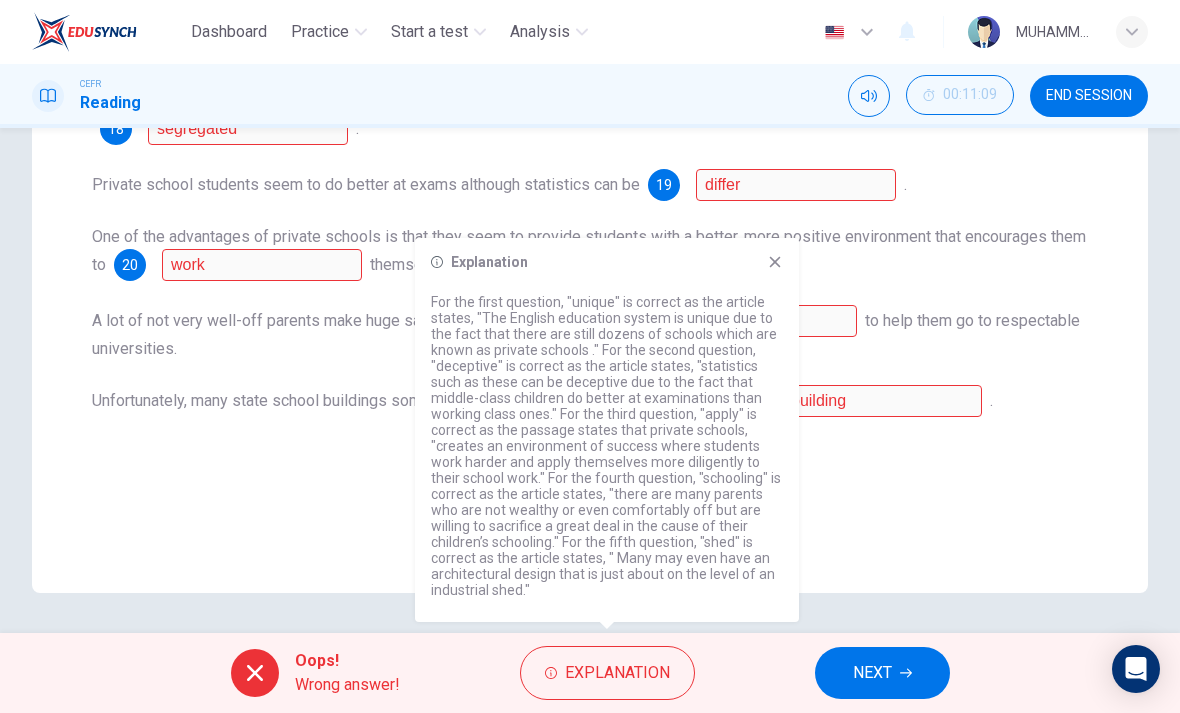 click on "Questions 18 - 22 Complete the sentences below.
Choose  ONE WORD ONLY  from the passage for each answer. The fact that there are so many private schools in [GEOGRAPHIC_DATA], in comparison to other countries, makes the English education system  18 segregated . Private school students seem to do better at exams although statistics can
be  19 differ . One of the advantages of private schools is that they seem to provide students with a better, more positive environment that encourages them to  20 work  themselves to their school work with more enthusiasm. A lot of not very well-off parents make huge sacrifices for their children’s  21 expenses  to help them go to respectable universities. Unfortunately, many state school buildings sometimes have the appearance of an industrial  22 building . Private Schools CLICK TO ZOOM Click to Zoom 1 2 3 4 5 6" at bounding box center [590, 191] 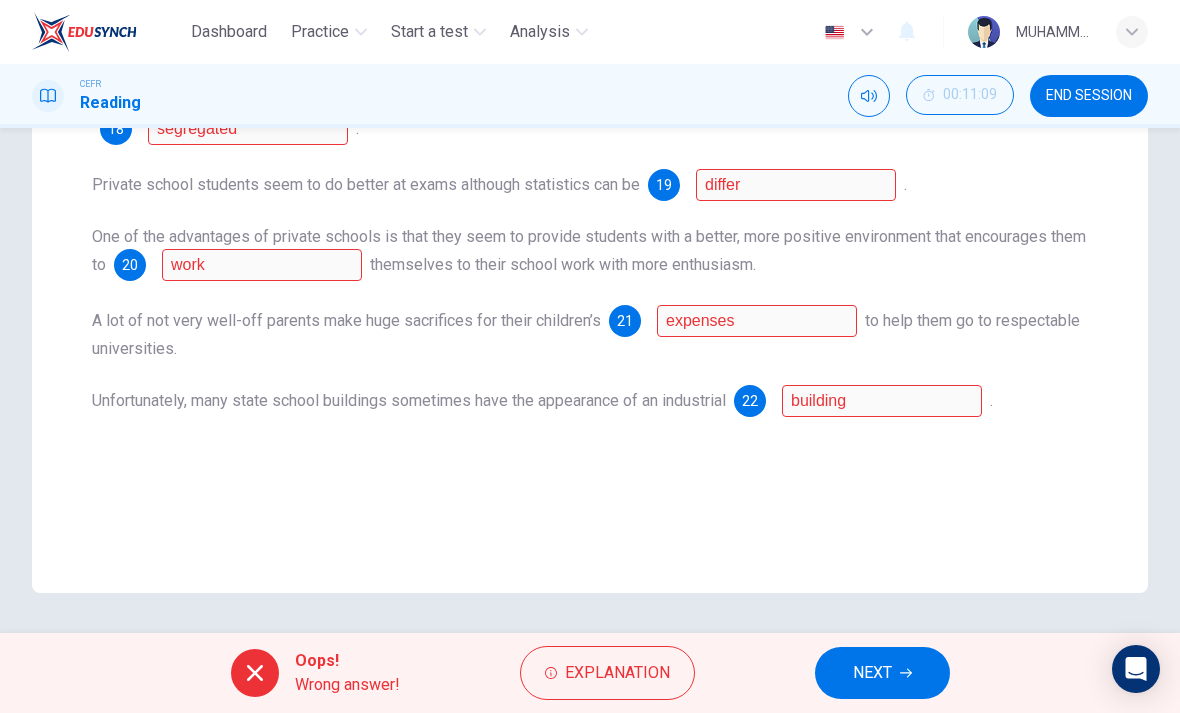 click on "NEXT" at bounding box center (882, 673) 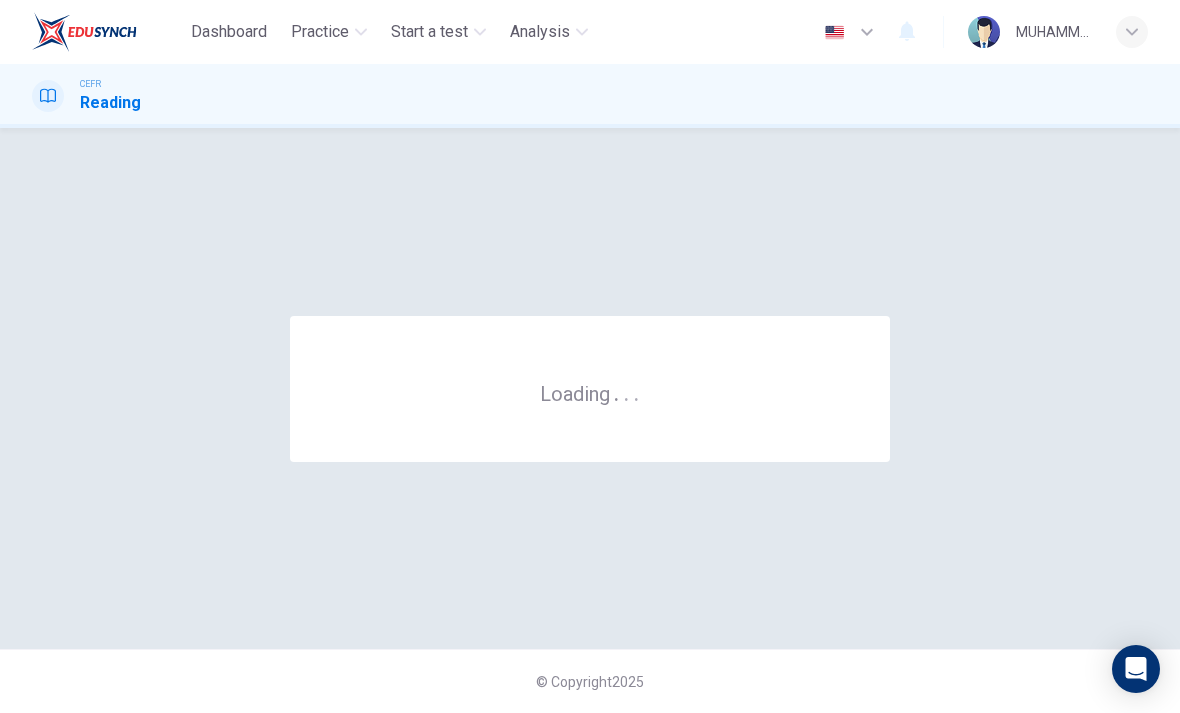 scroll, scrollTop: 0, scrollLeft: 0, axis: both 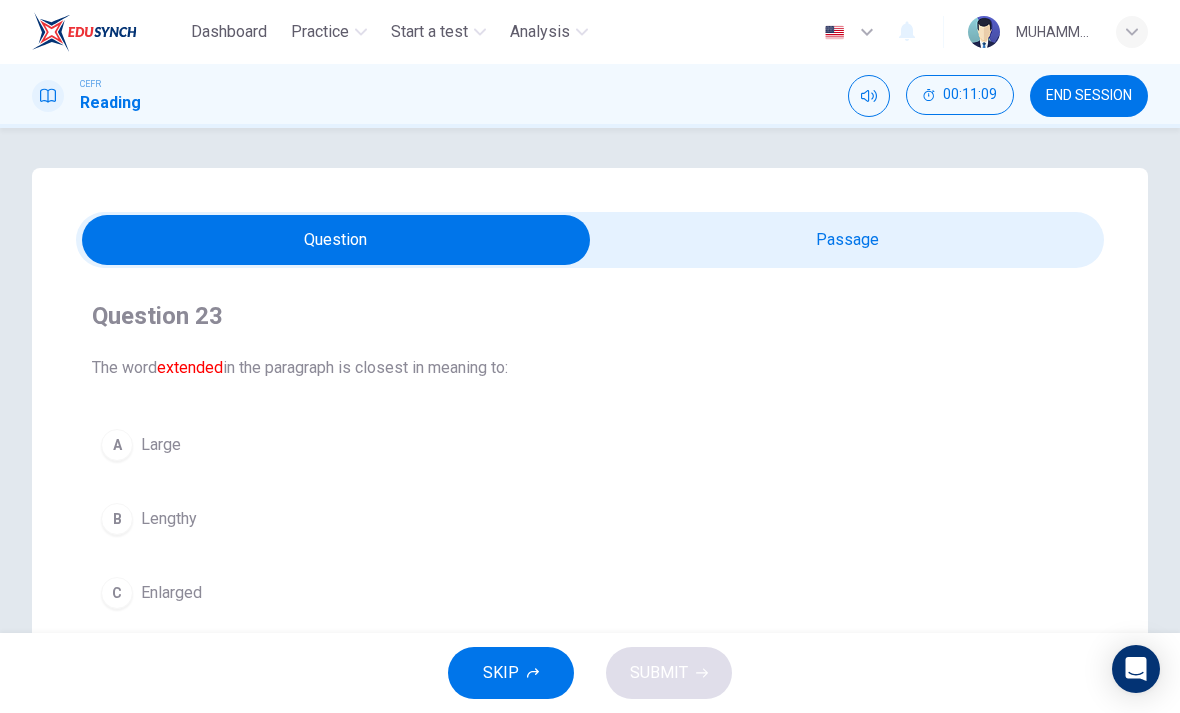 click on "END SESSION" at bounding box center [1089, 96] 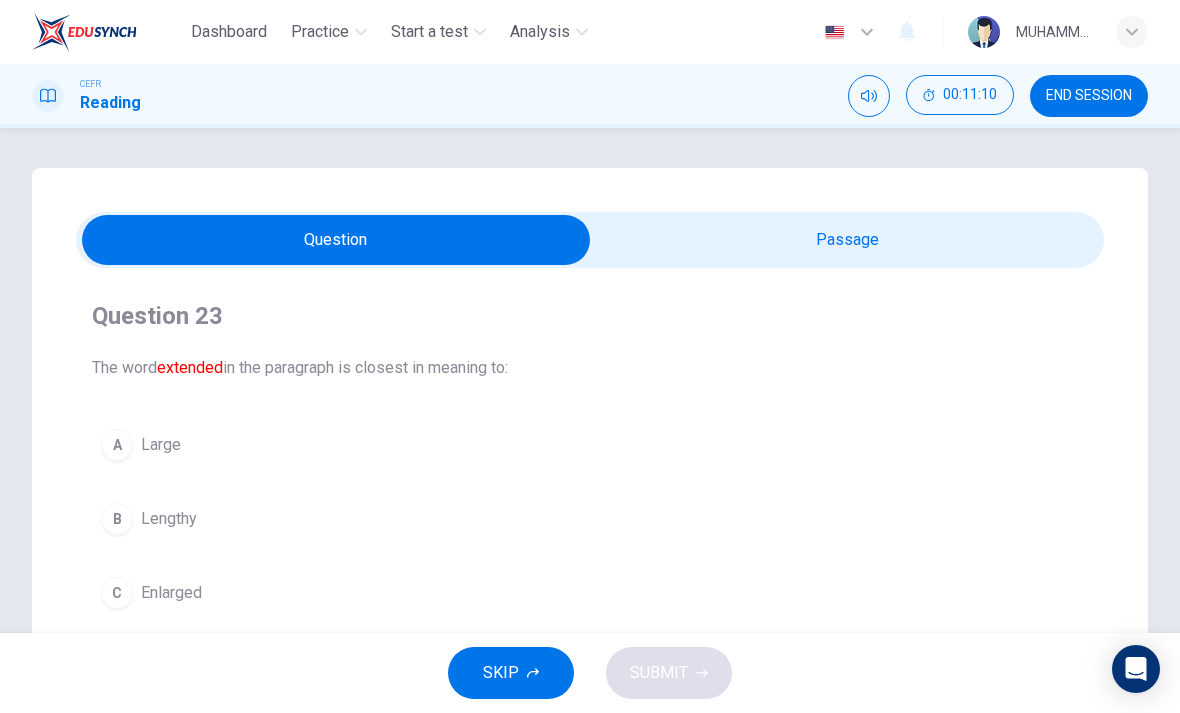 click on "END SESSION" at bounding box center (1089, 96) 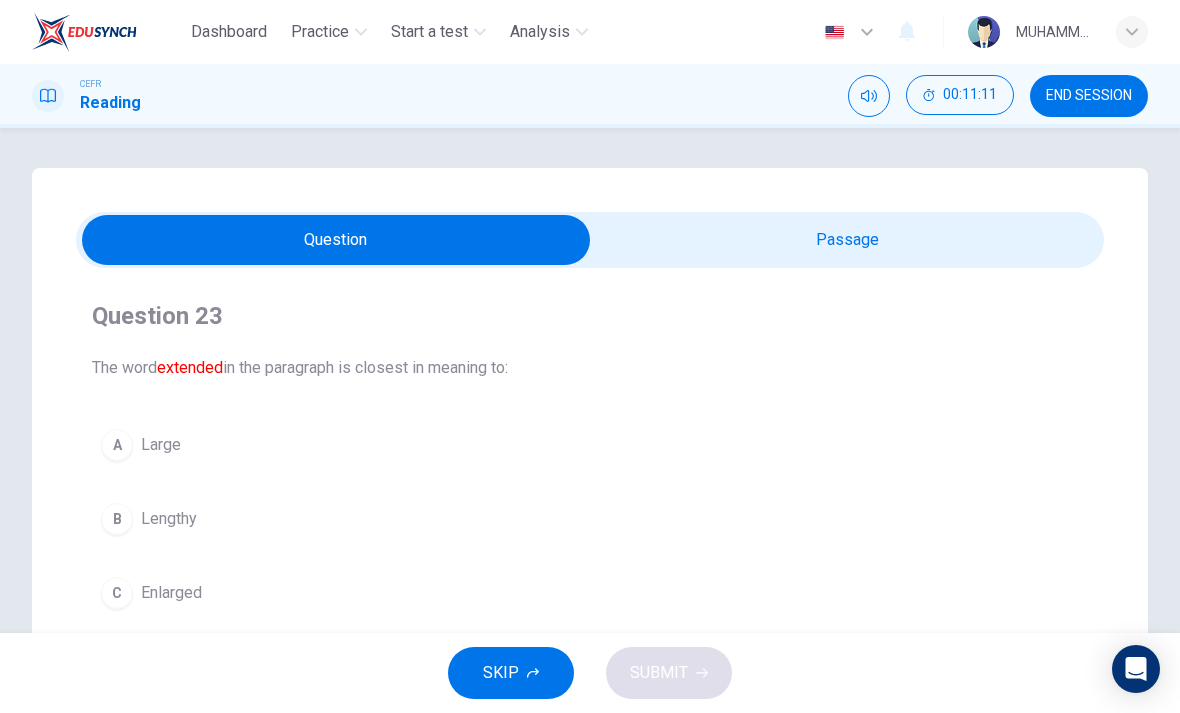 click on "END SESSION" at bounding box center [1089, 96] 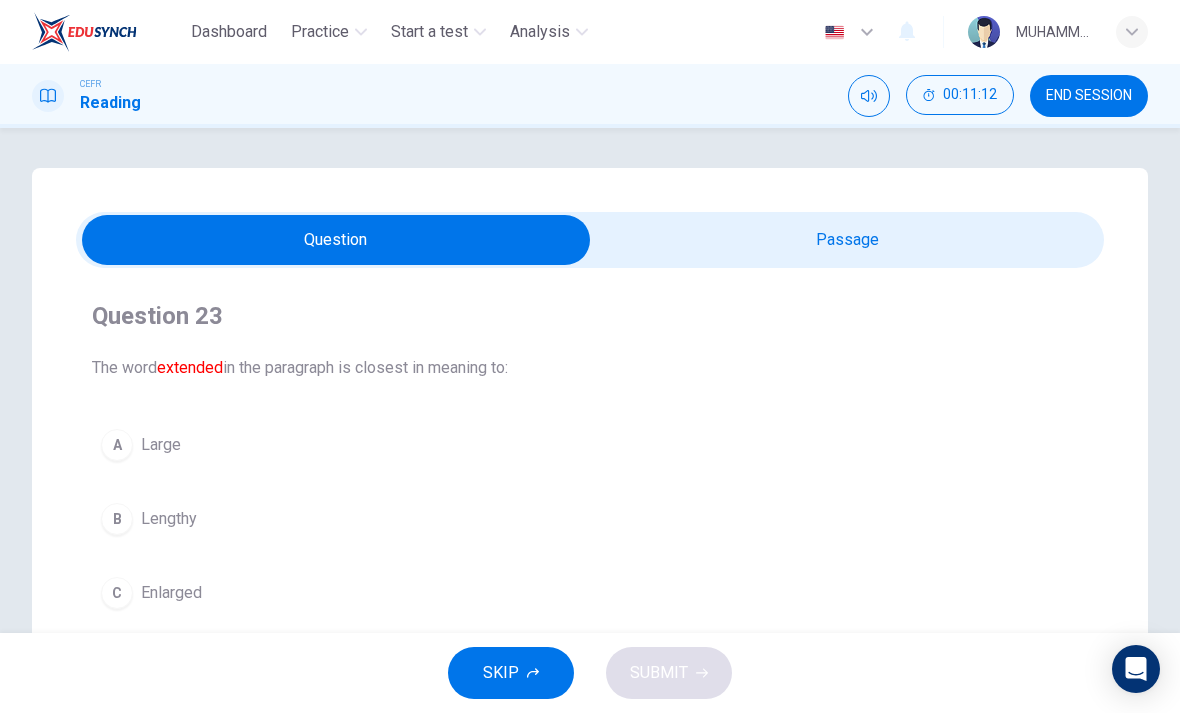 click on "END SESSION" at bounding box center (1089, 96) 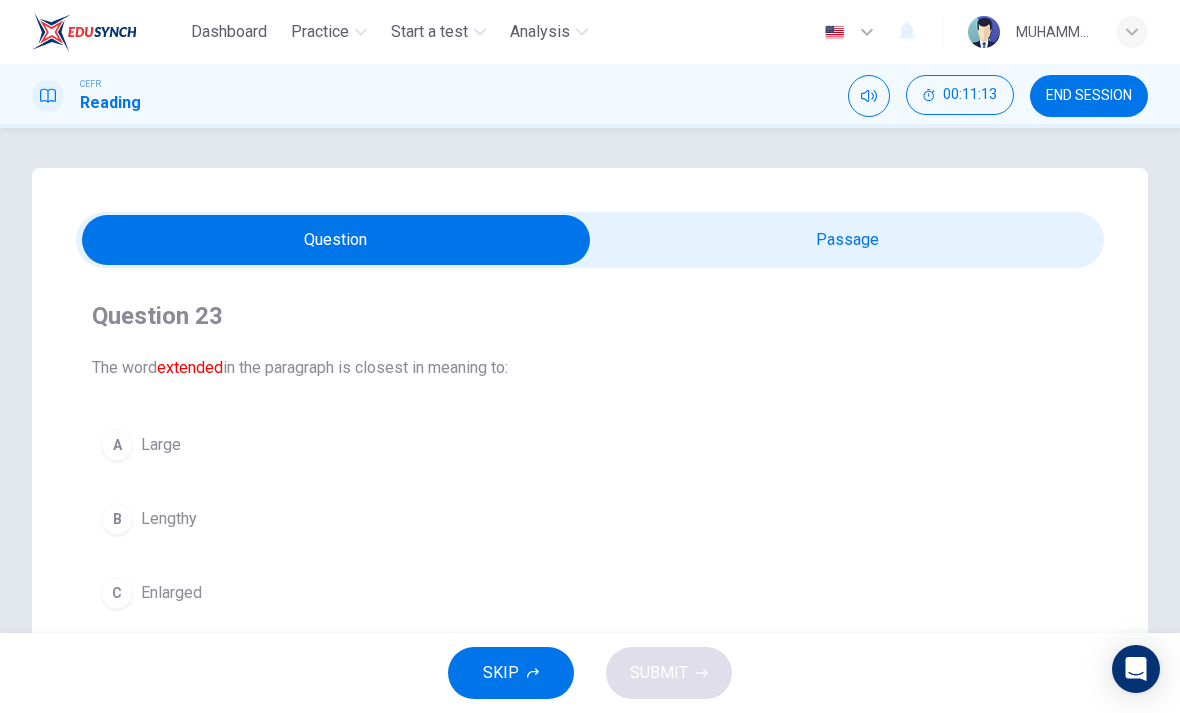 click 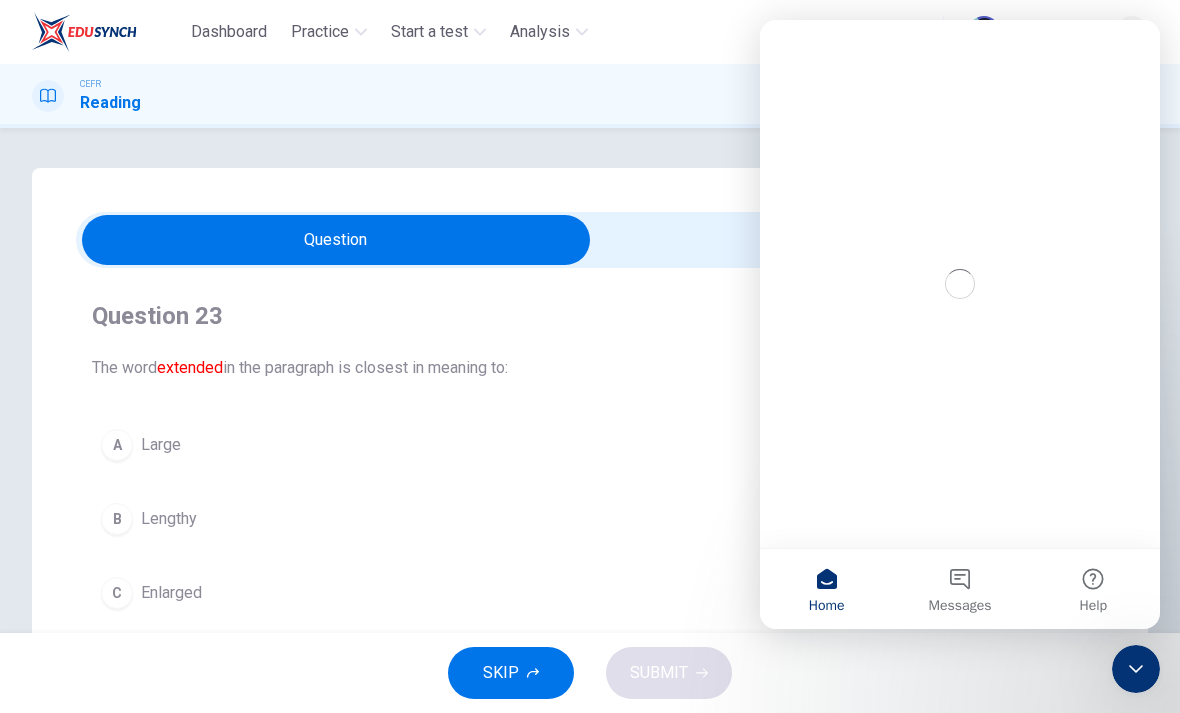 scroll, scrollTop: 0, scrollLeft: 0, axis: both 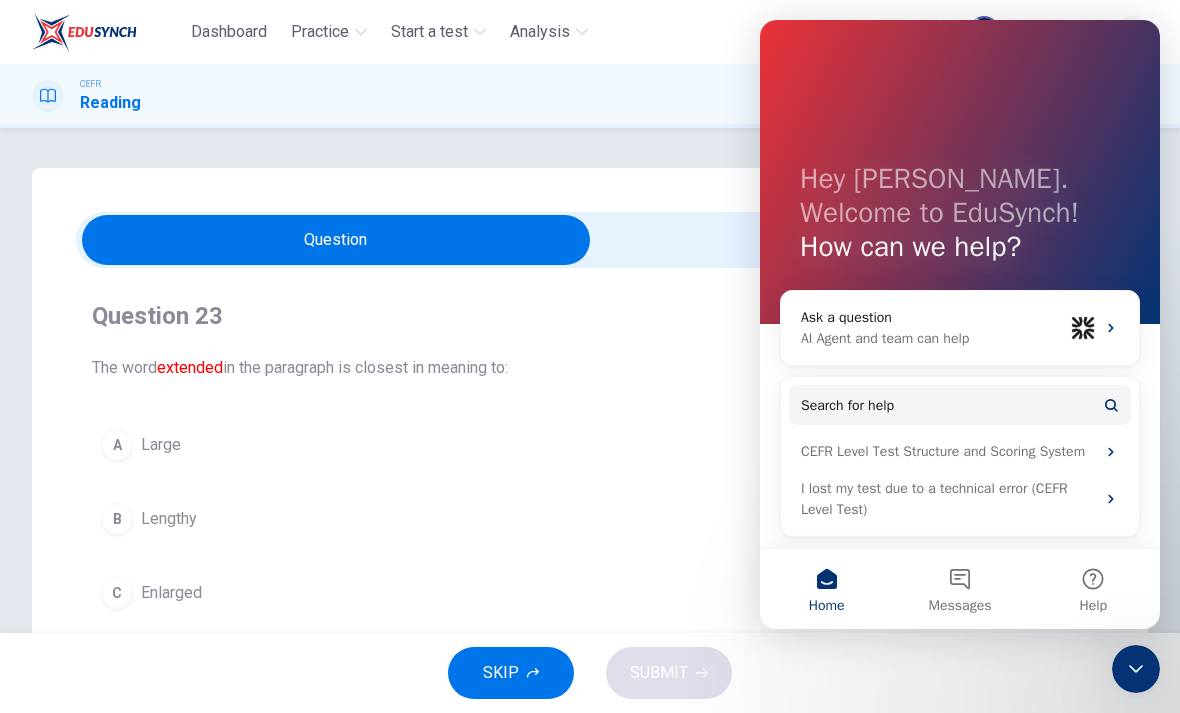 click on "Question 23 The word  extended  in the paragraph is closest in meaning to: A Large B Lengthy C Enlarged D Strong" at bounding box center (590, 496) 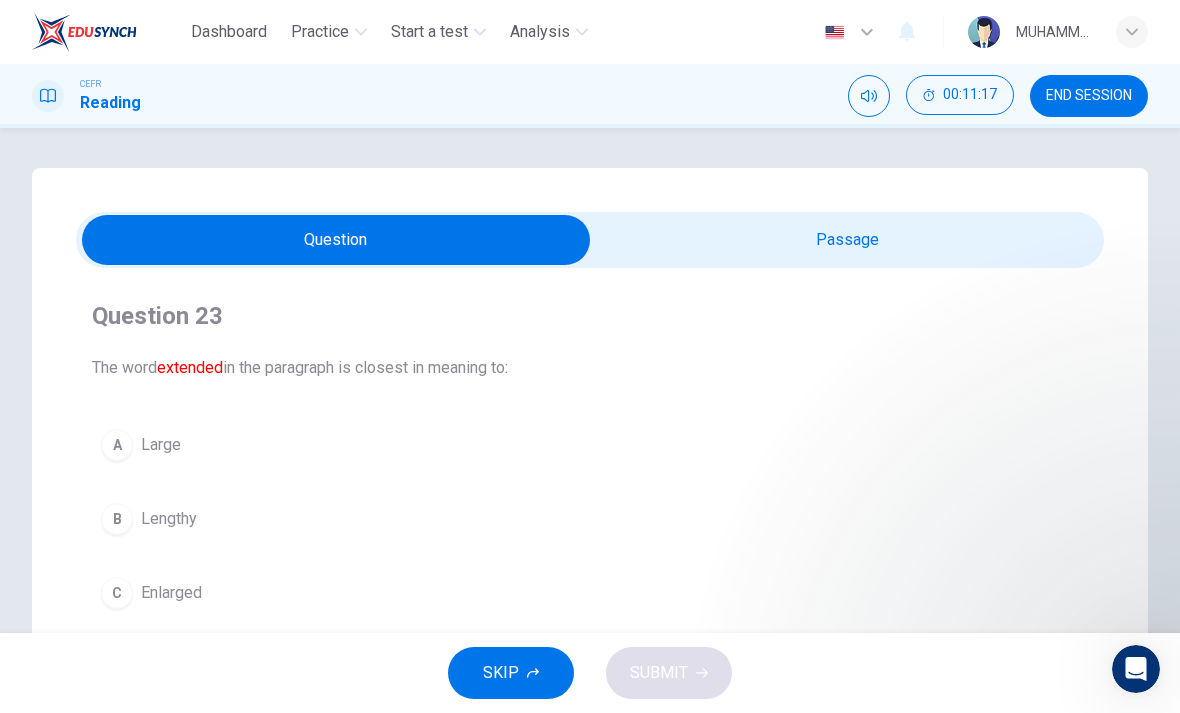 scroll, scrollTop: 0, scrollLeft: 0, axis: both 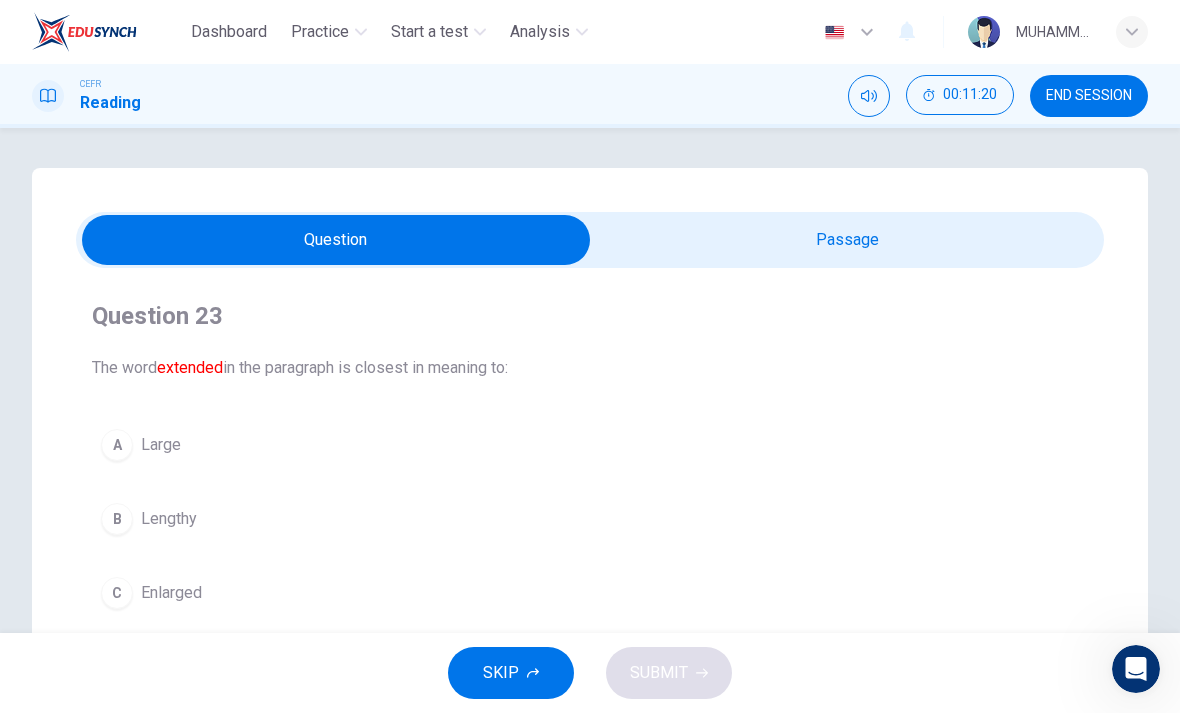 click on "END SESSION" at bounding box center [1089, 96] 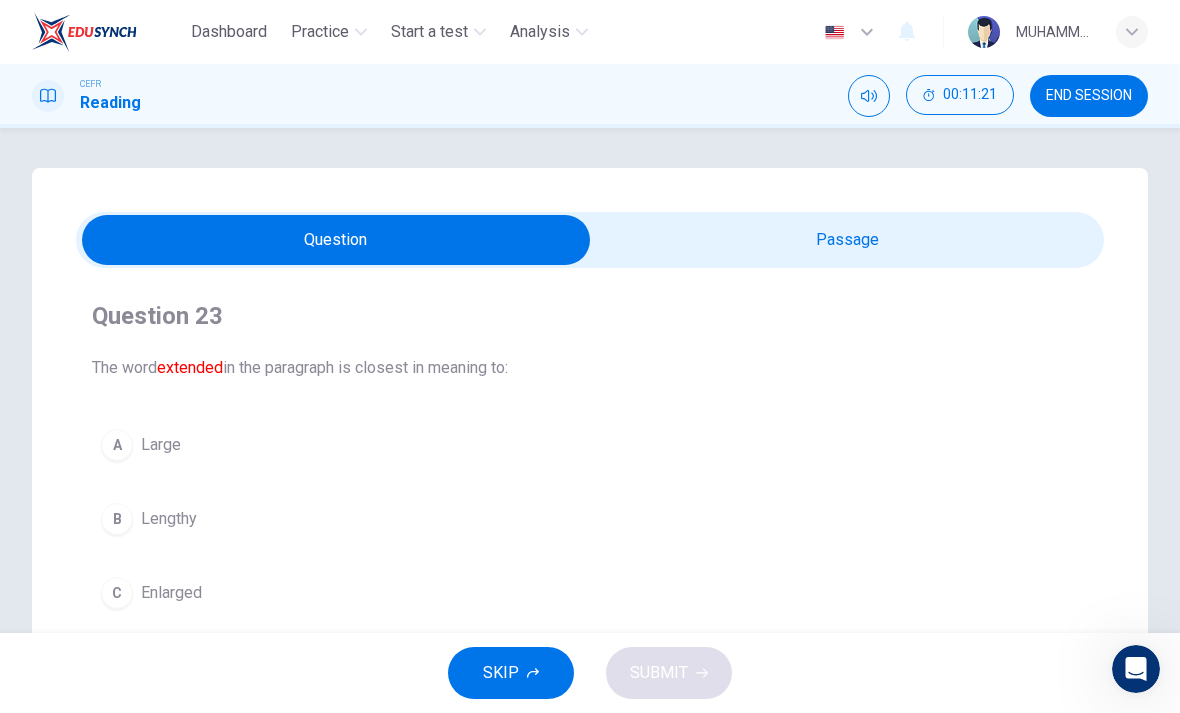 click on "00:11:21" at bounding box center [970, 95] 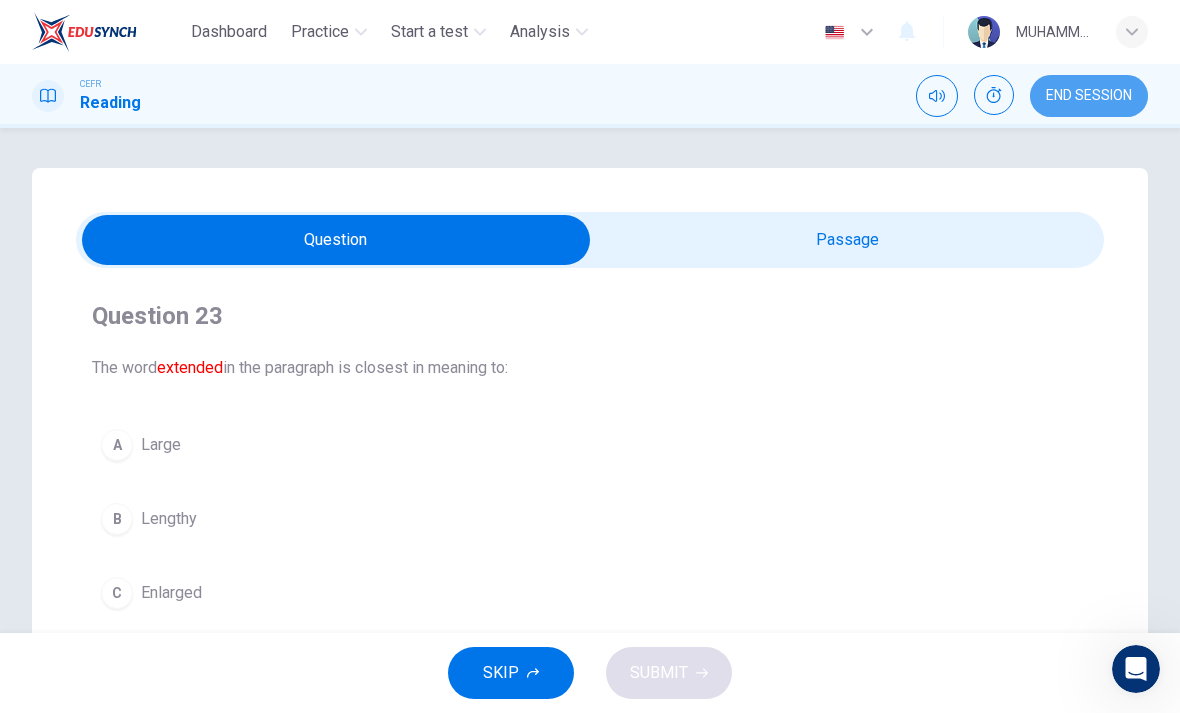 click on "END SESSION" at bounding box center [1089, 96] 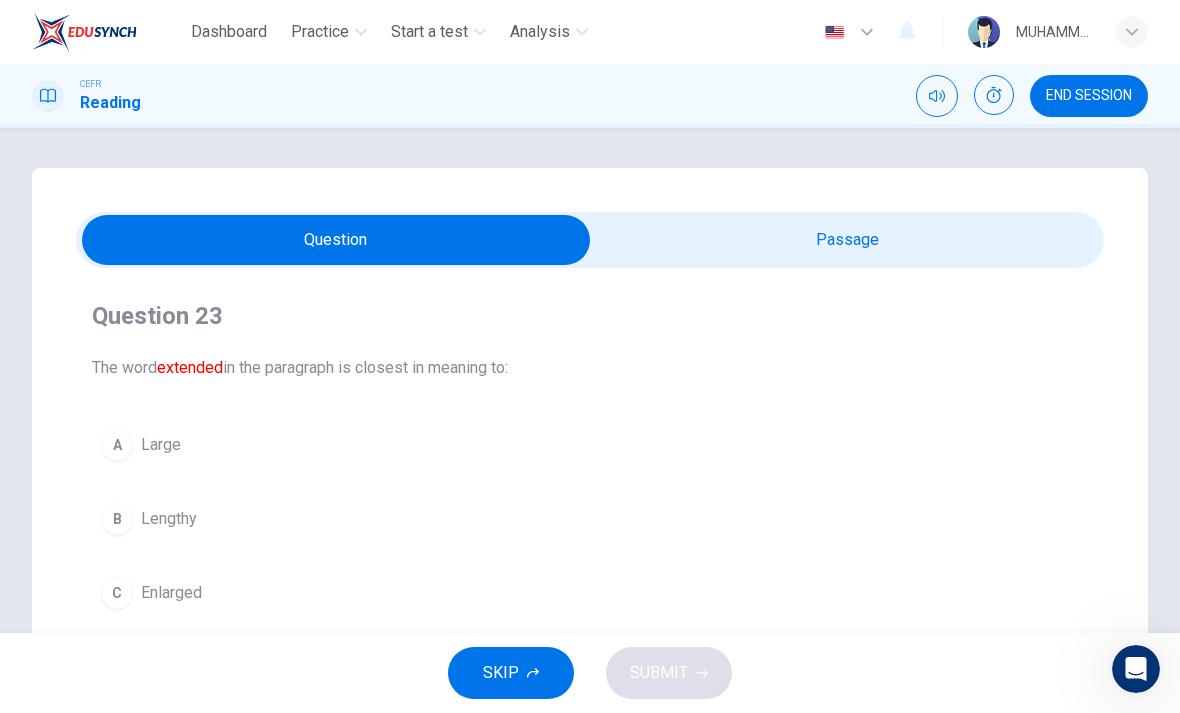 click 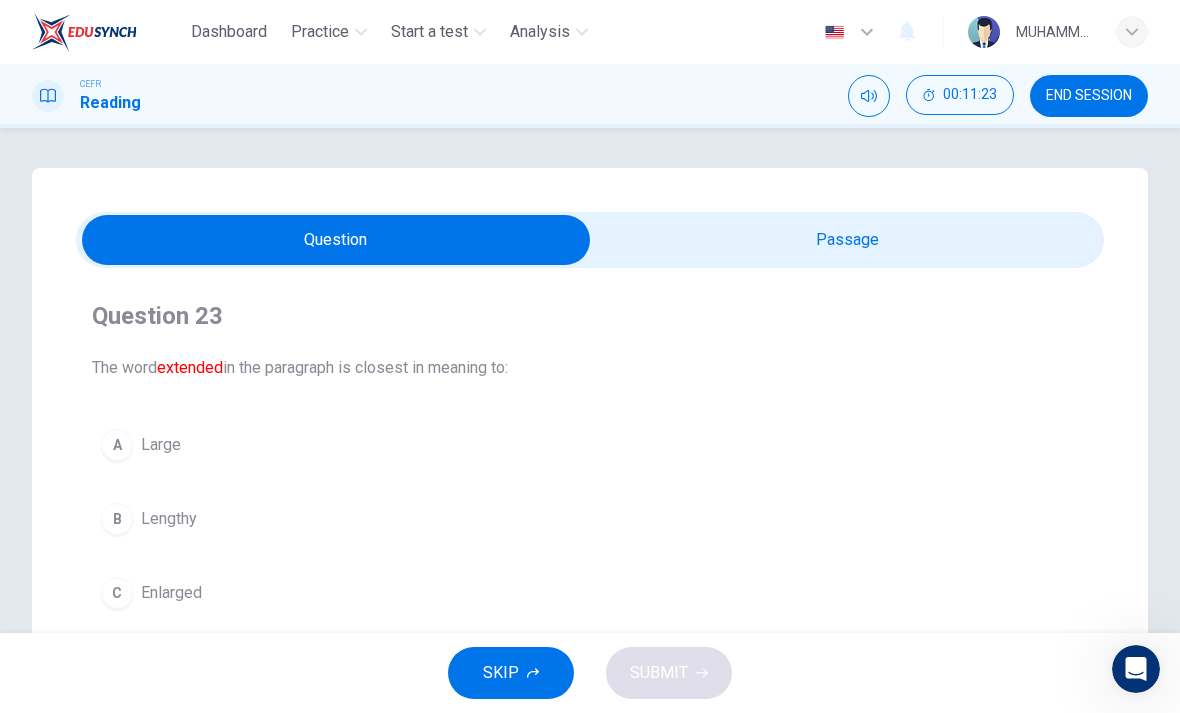 click on "END SESSION" at bounding box center [1089, 96] 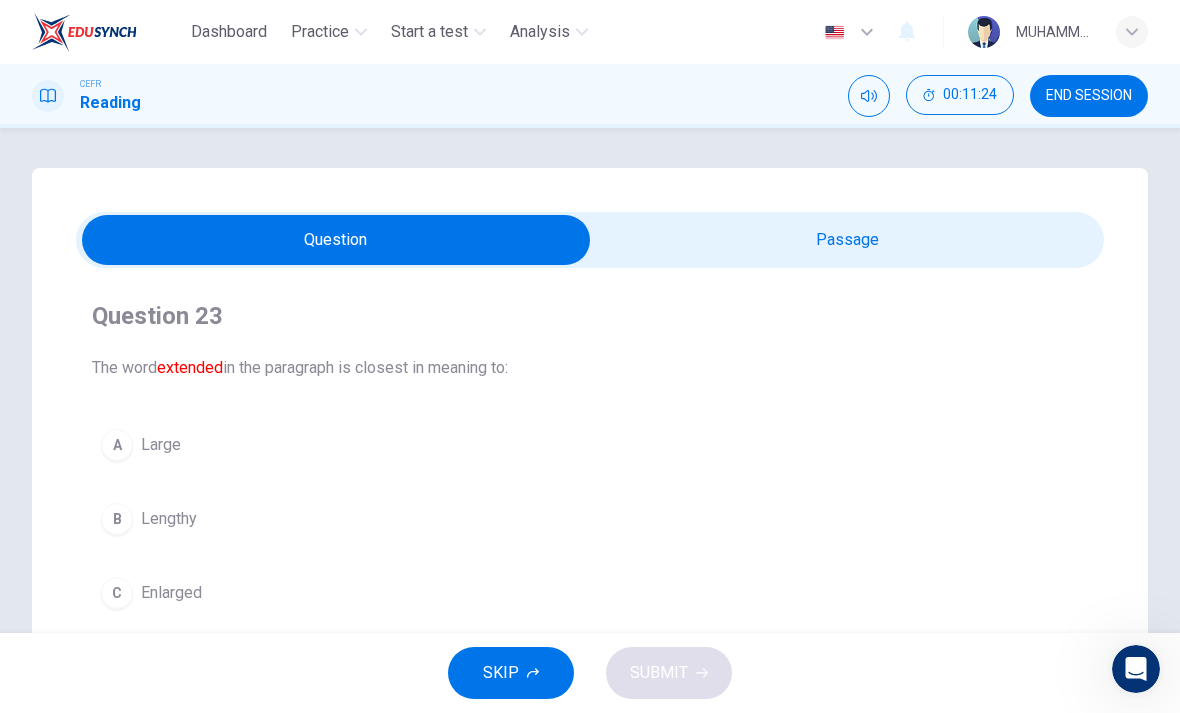 click on "END SESSION" at bounding box center (1089, 96) 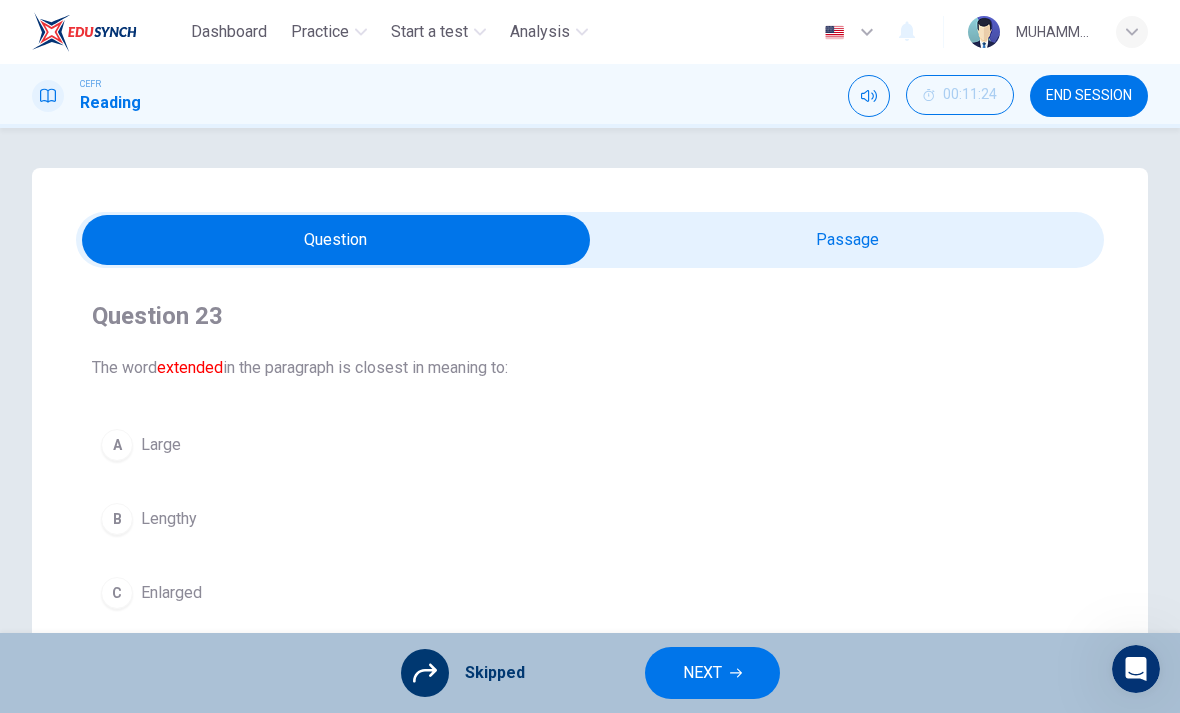 click on "END SESSION" at bounding box center [1089, 96] 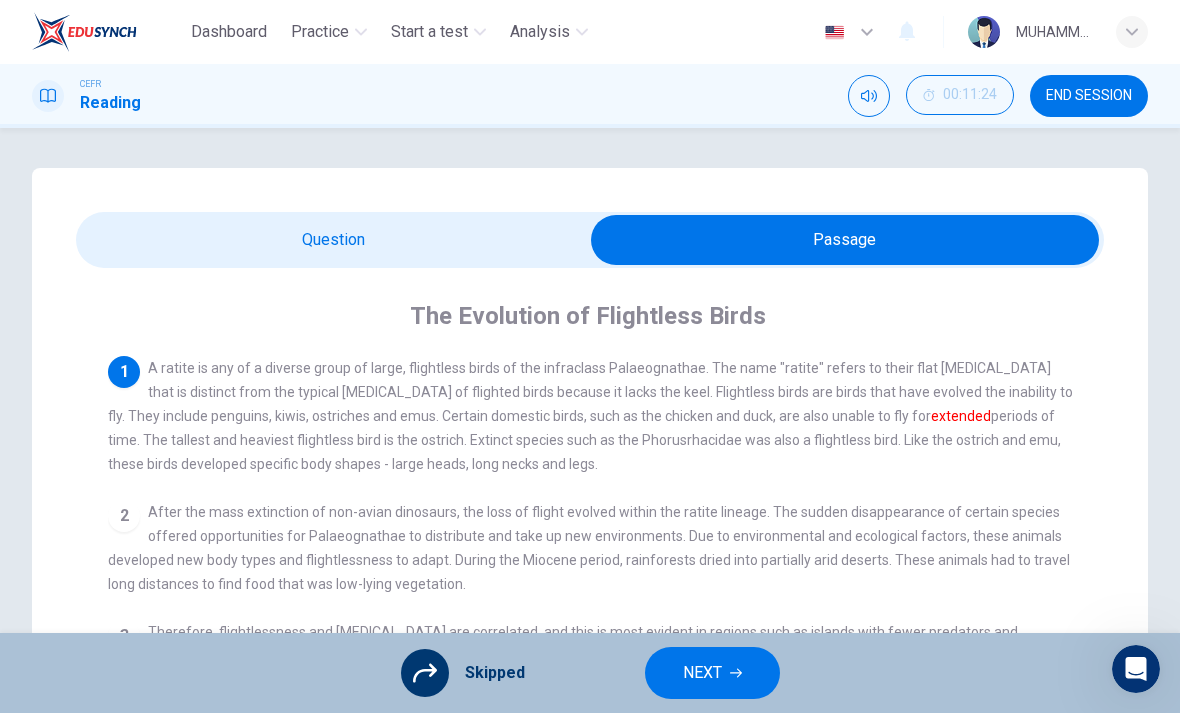 click on "NEXT" at bounding box center [712, 673] 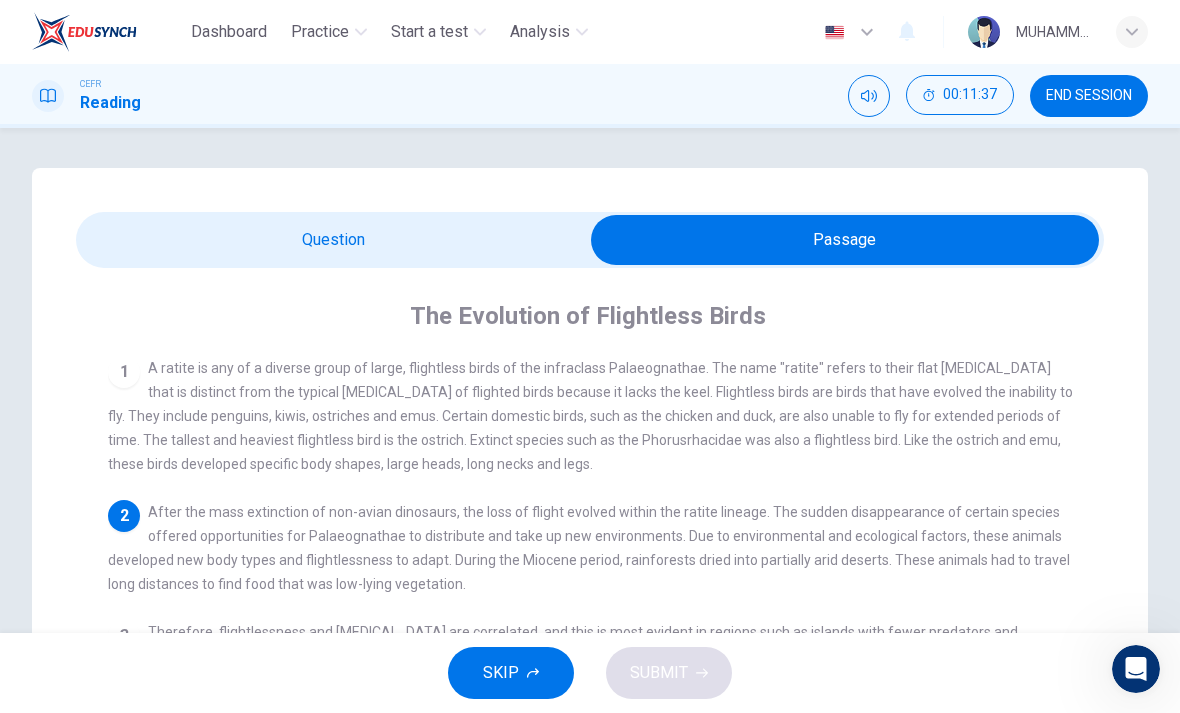 click at bounding box center (845, 240) 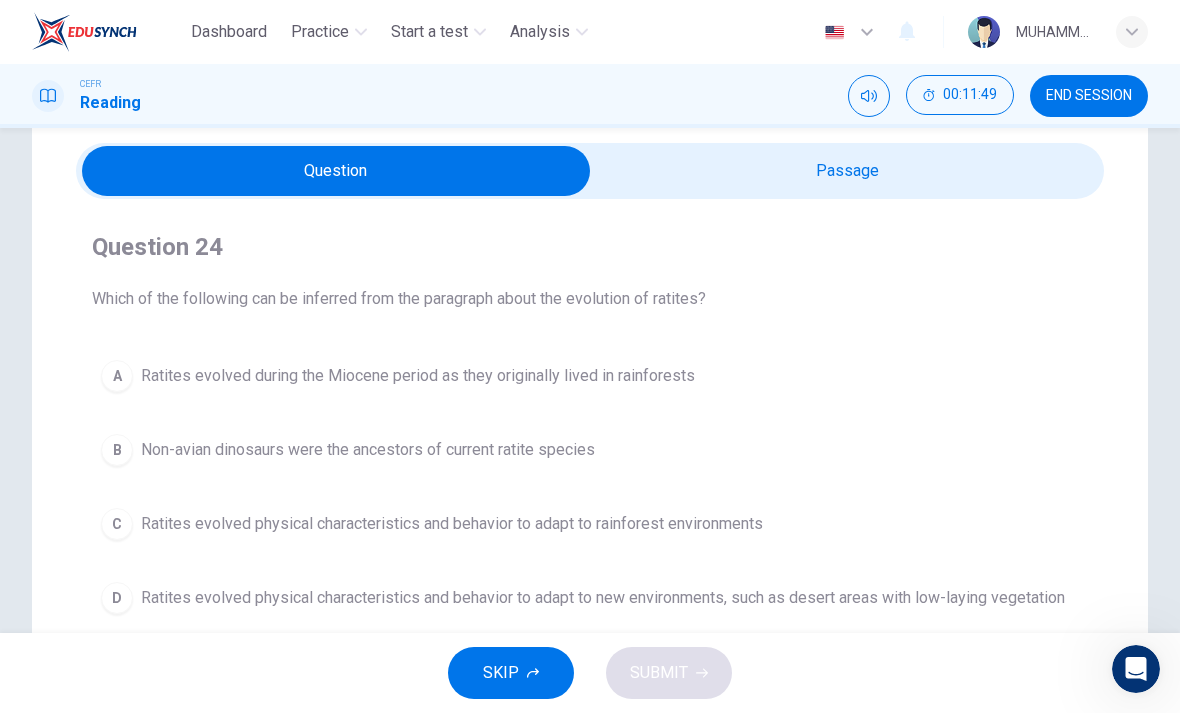 scroll, scrollTop: 32, scrollLeft: 0, axis: vertical 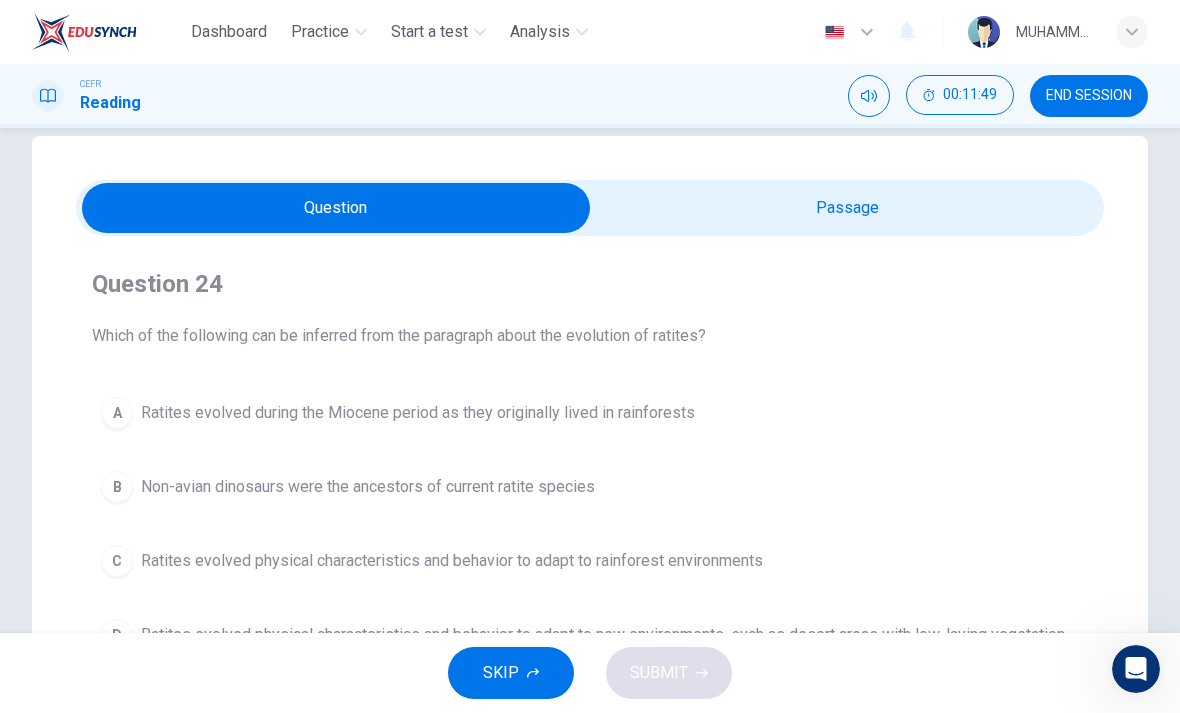 click at bounding box center [336, 208] 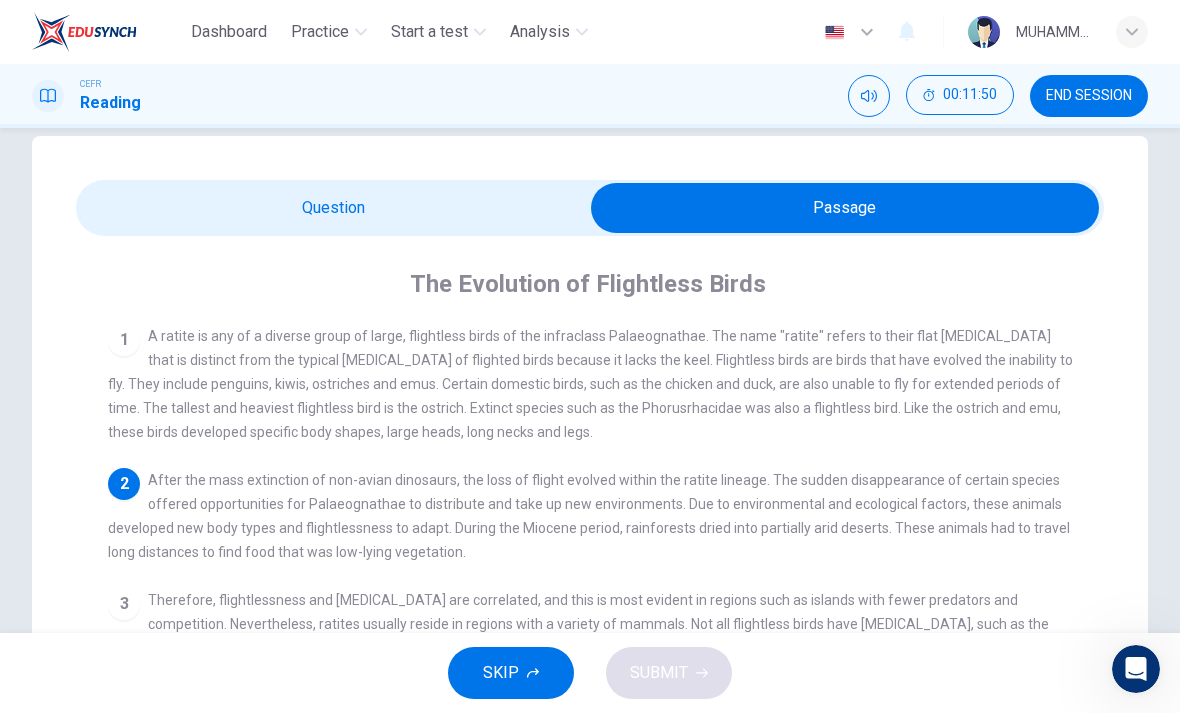 click on "END SESSION" at bounding box center [1089, 96] 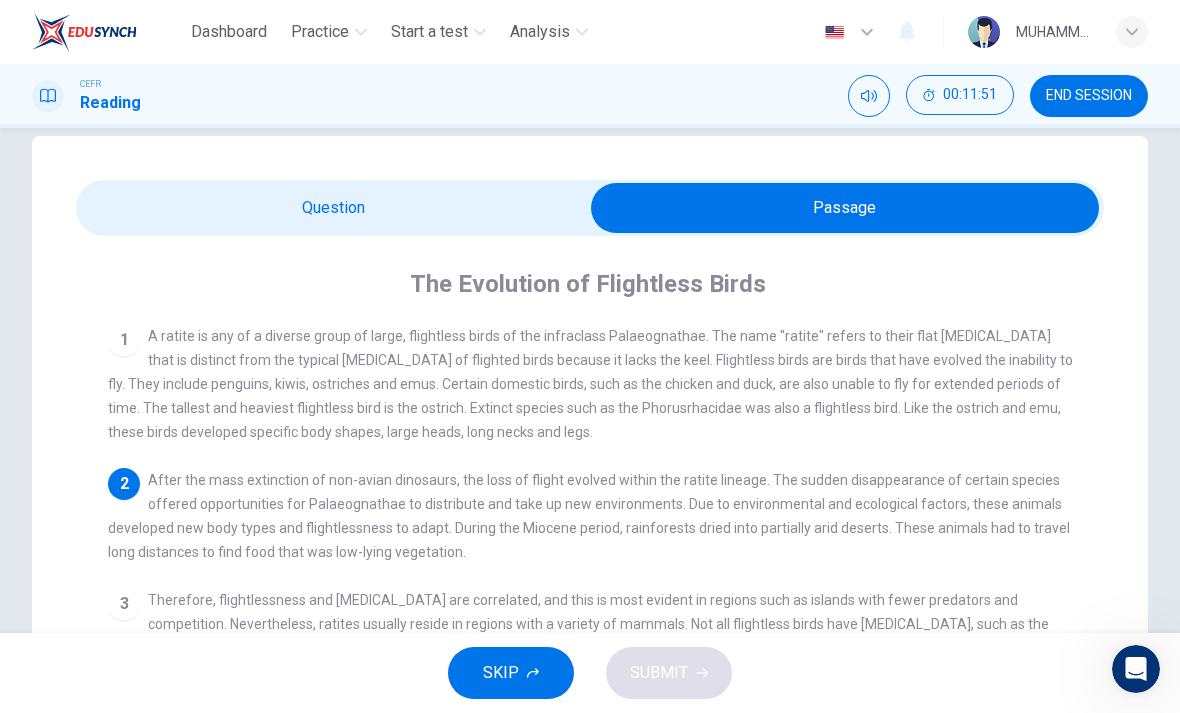 click on "END SESSION" at bounding box center [1089, 96] 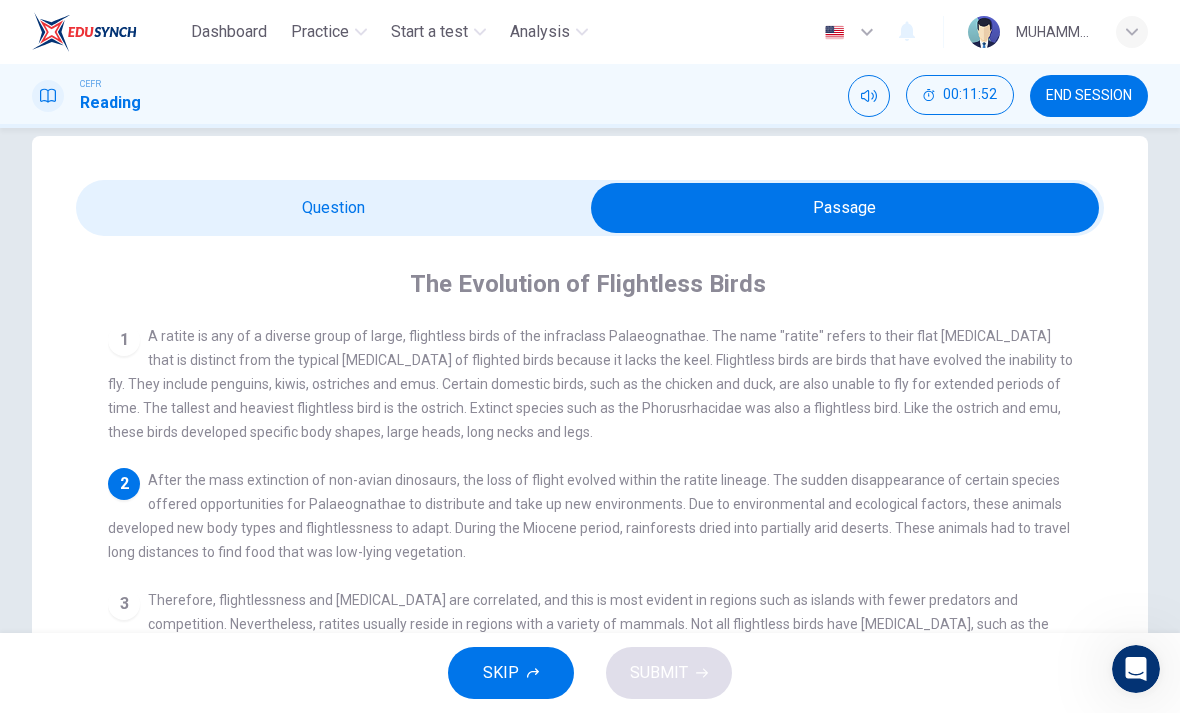 click on "END SESSION" at bounding box center (1089, 96) 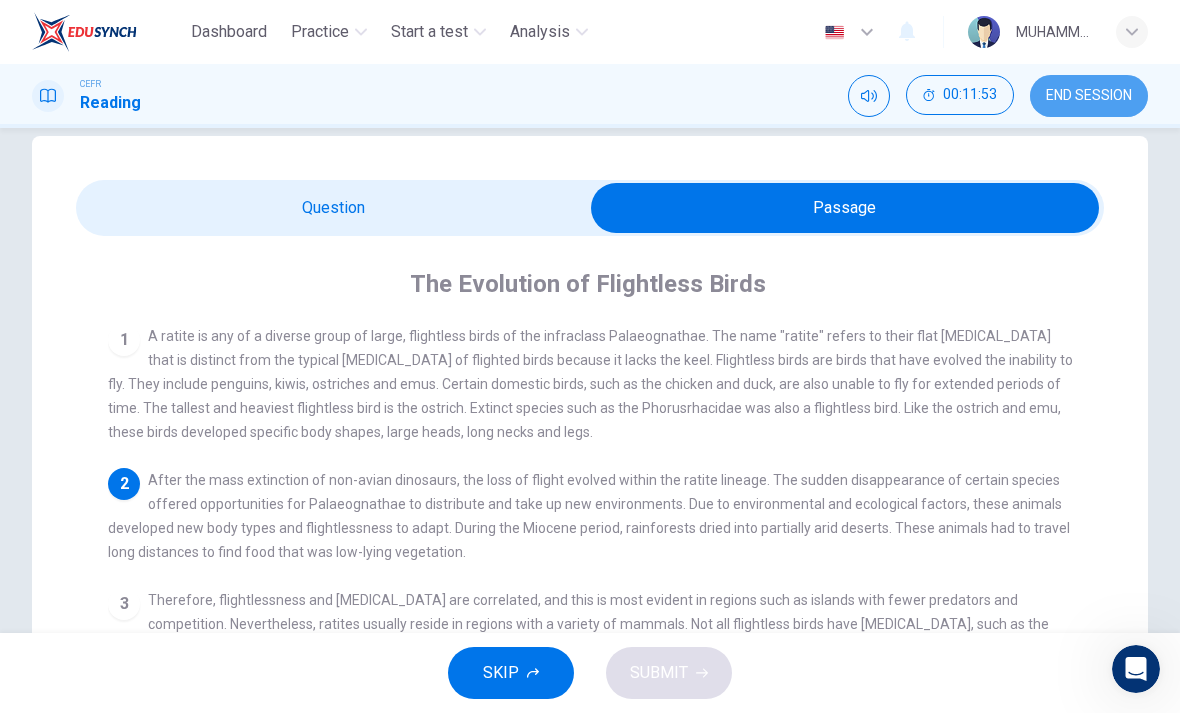 click on "END SESSION" at bounding box center (1089, 96) 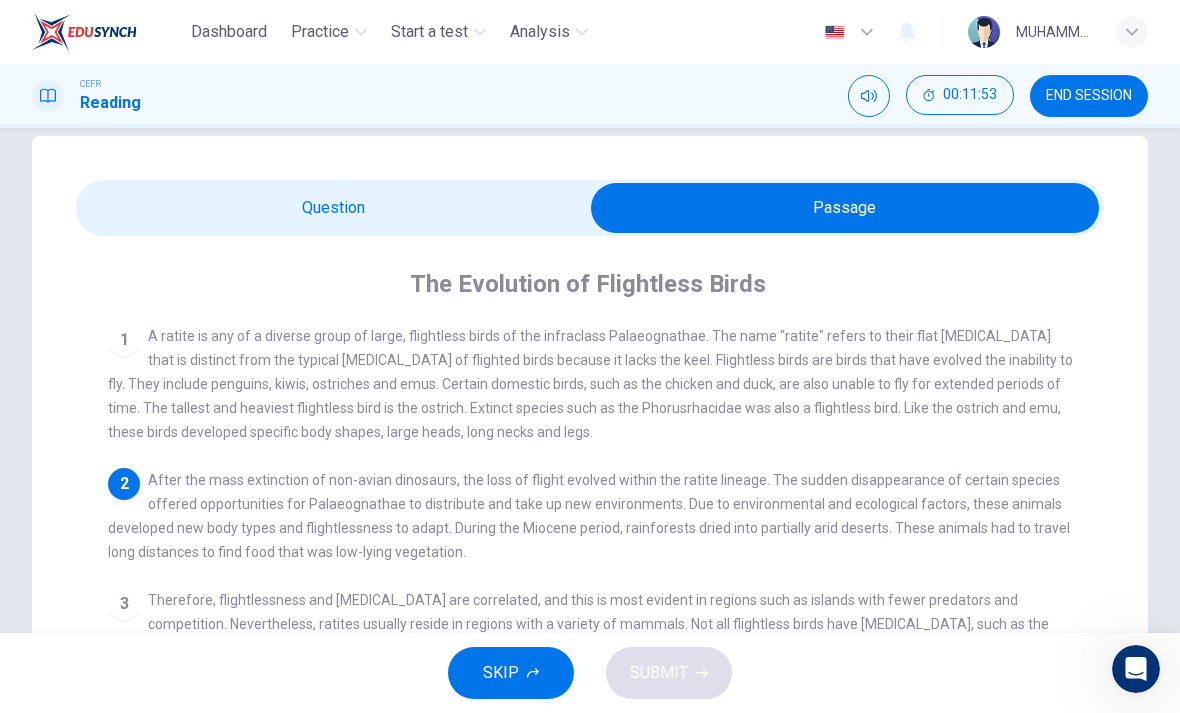 click on "END SESSION" at bounding box center (1089, 96) 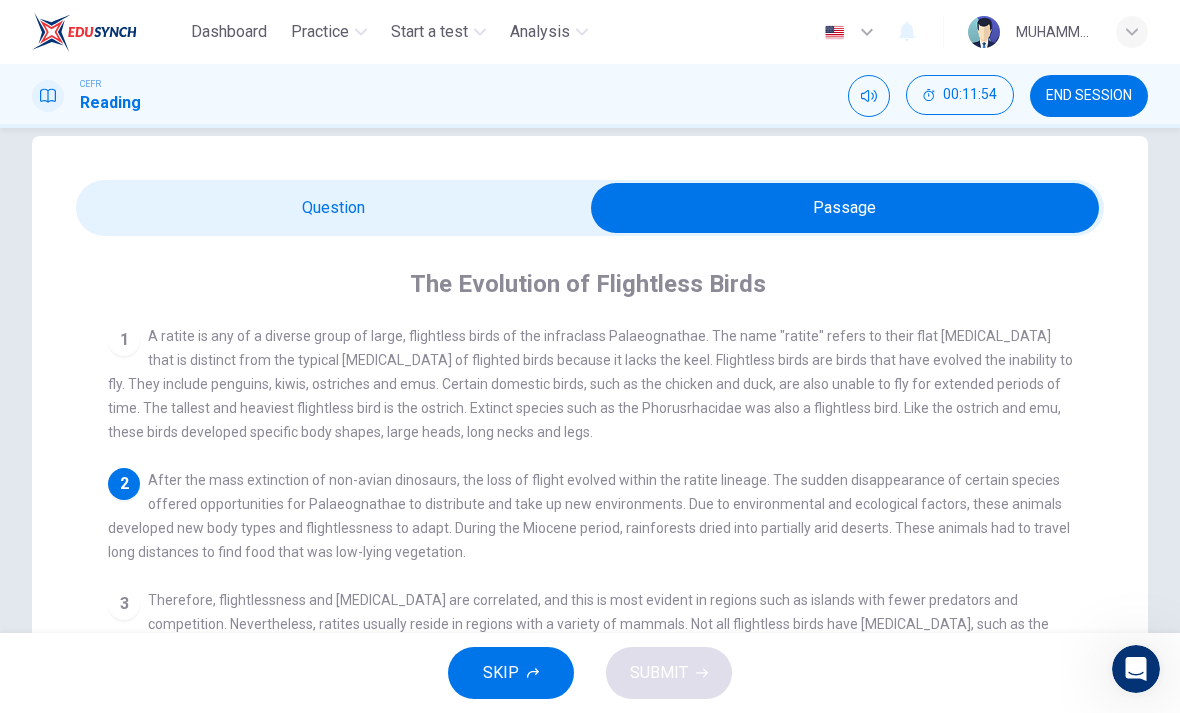 click on "END SESSION" at bounding box center (1089, 96) 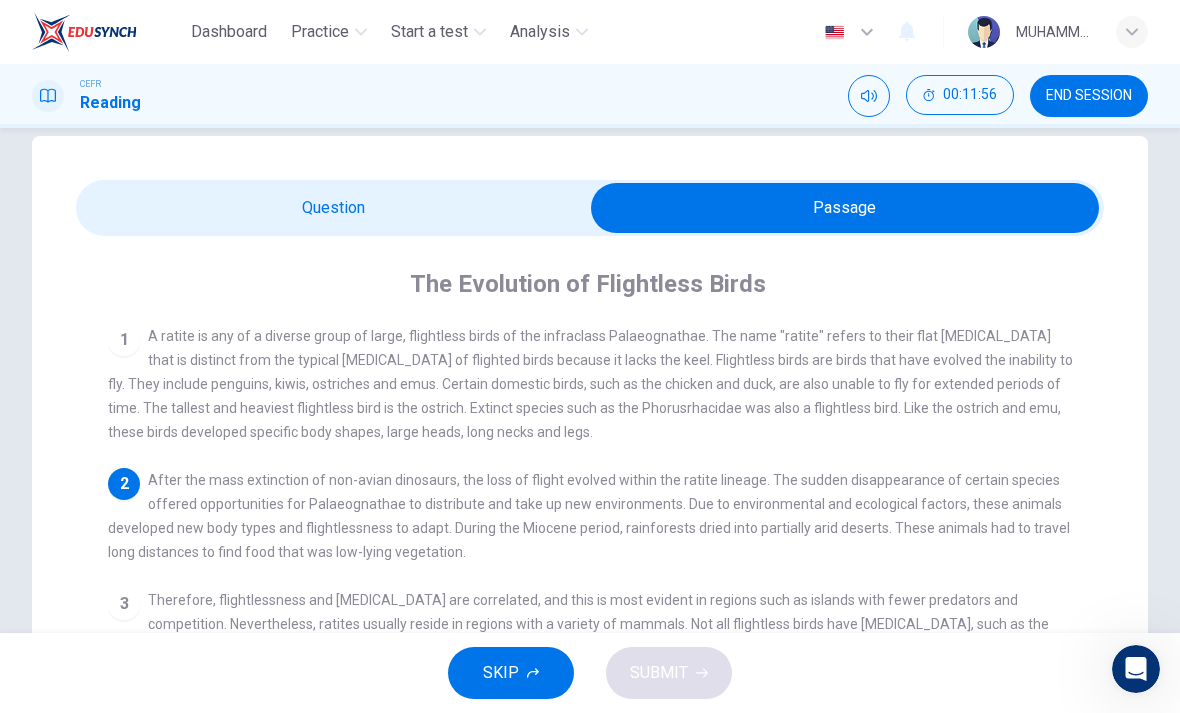 click on "END SESSION" at bounding box center (1089, 96) 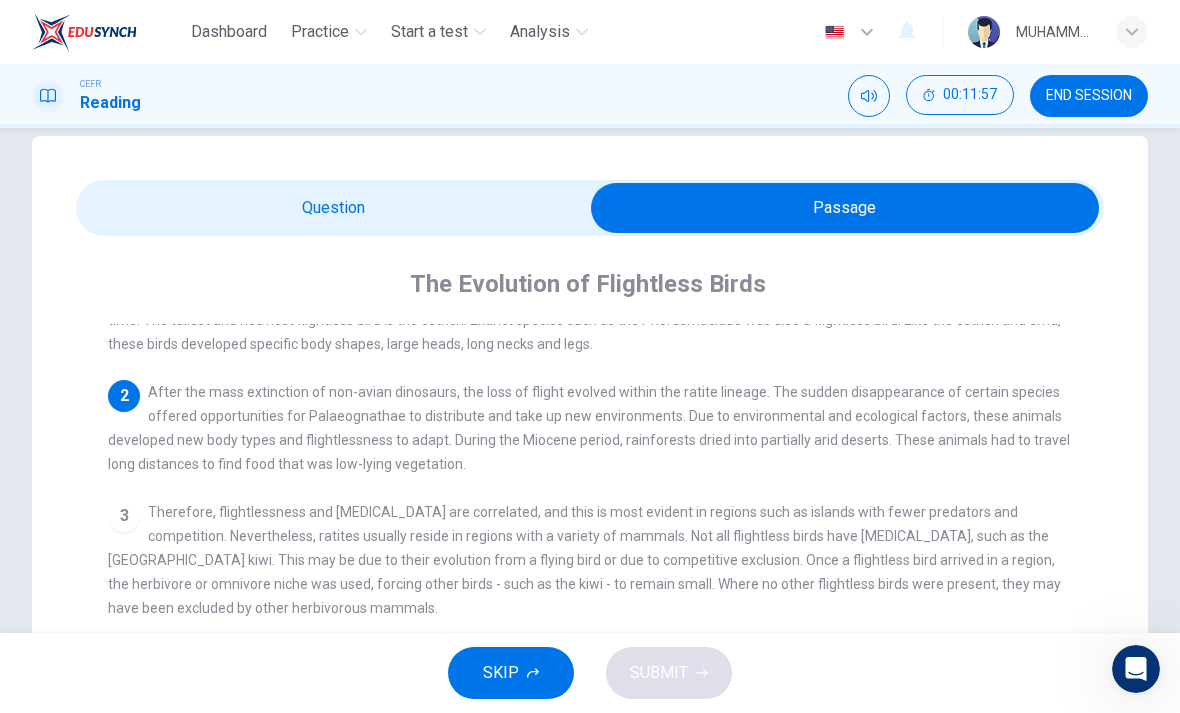 scroll, scrollTop: 97, scrollLeft: 0, axis: vertical 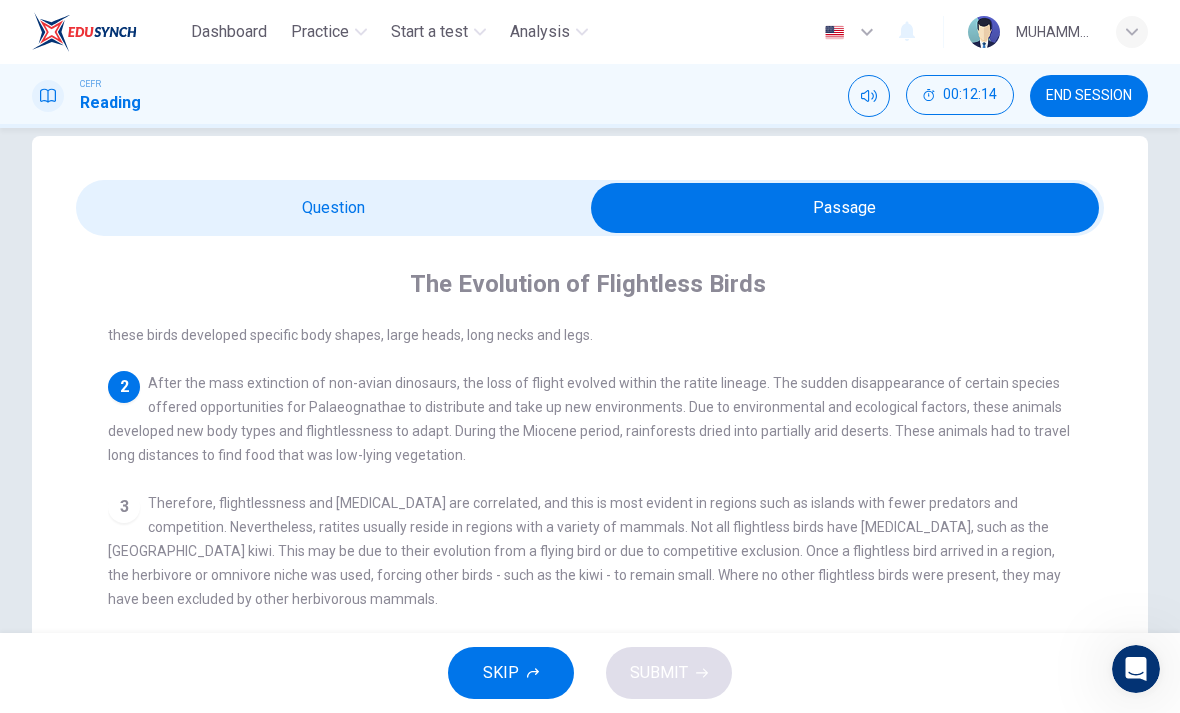 click at bounding box center [845, 208] 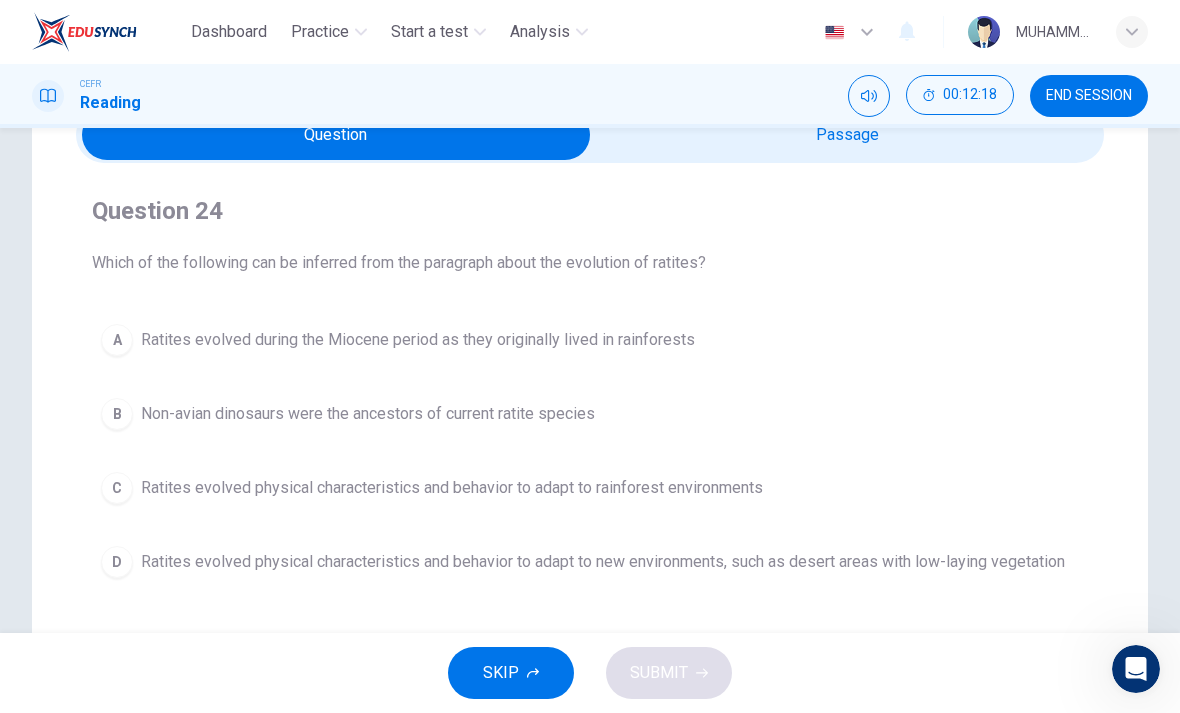 scroll, scrollTop: 106, scrollLeft: 0, axis: vertical 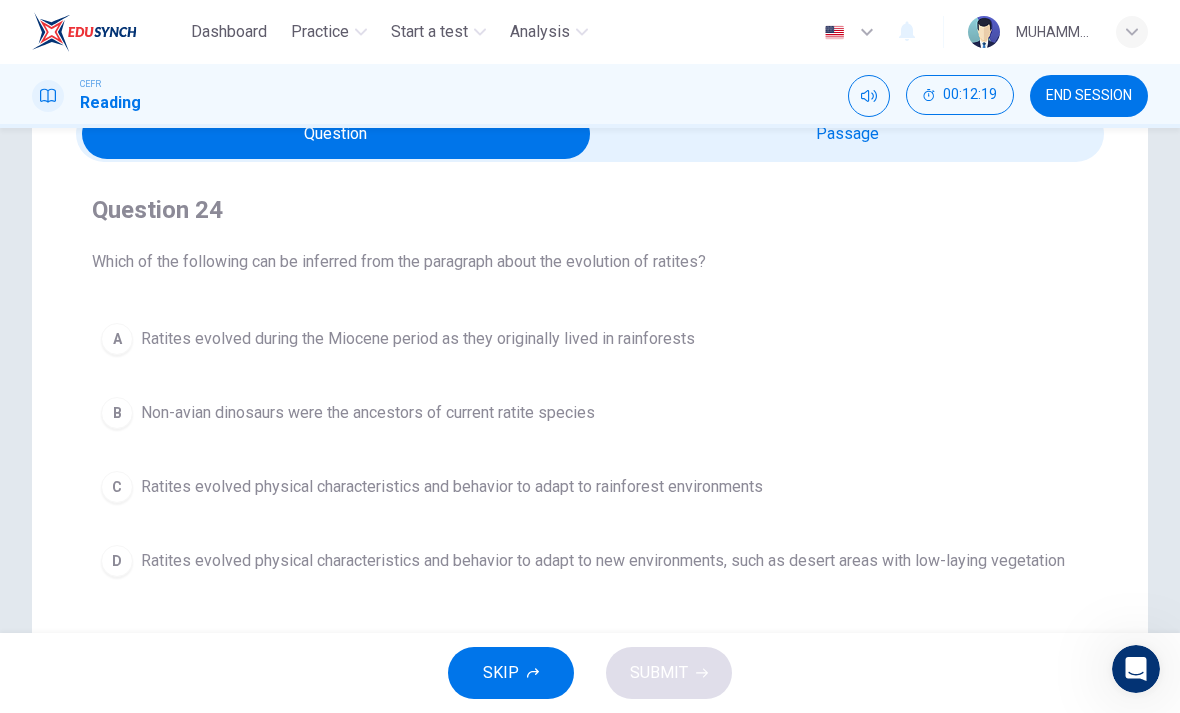 click on "B Non-avian dinosaurs were the ancestors of current ratite species" at bounding box center (590, 413) 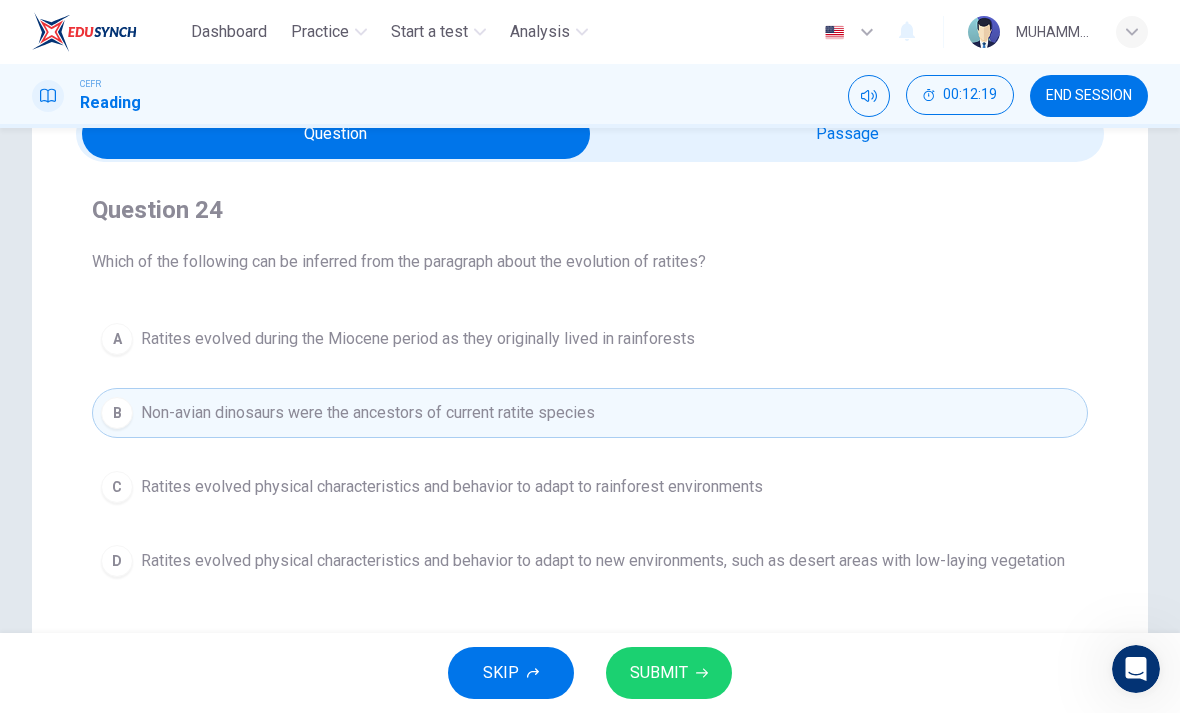 click on "SUBMIT" at bounding box center [669, 673] 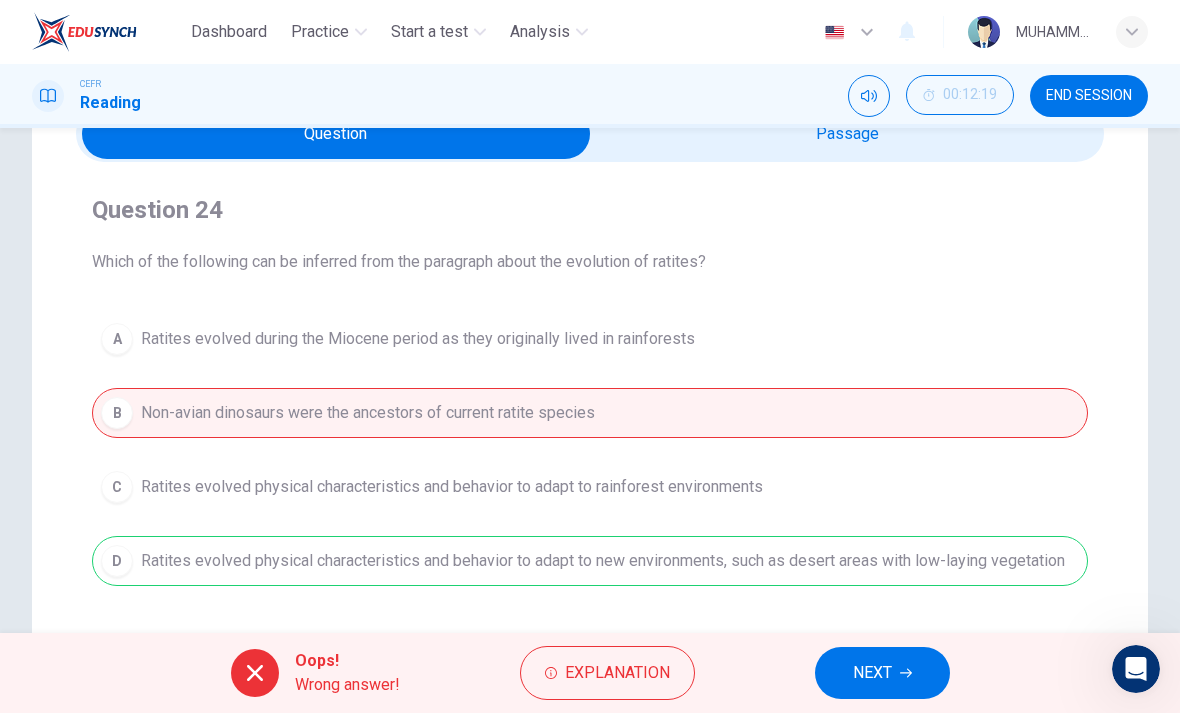 click 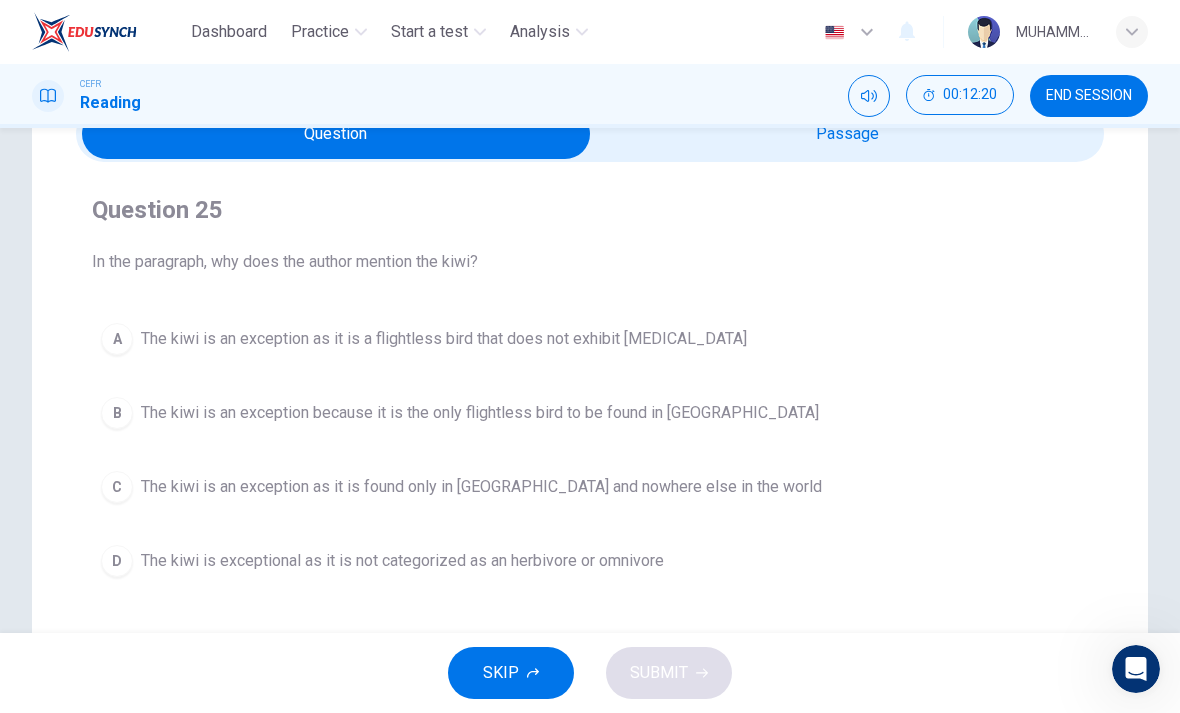 click on "END SESSION" at bounding box center (1089, 96) 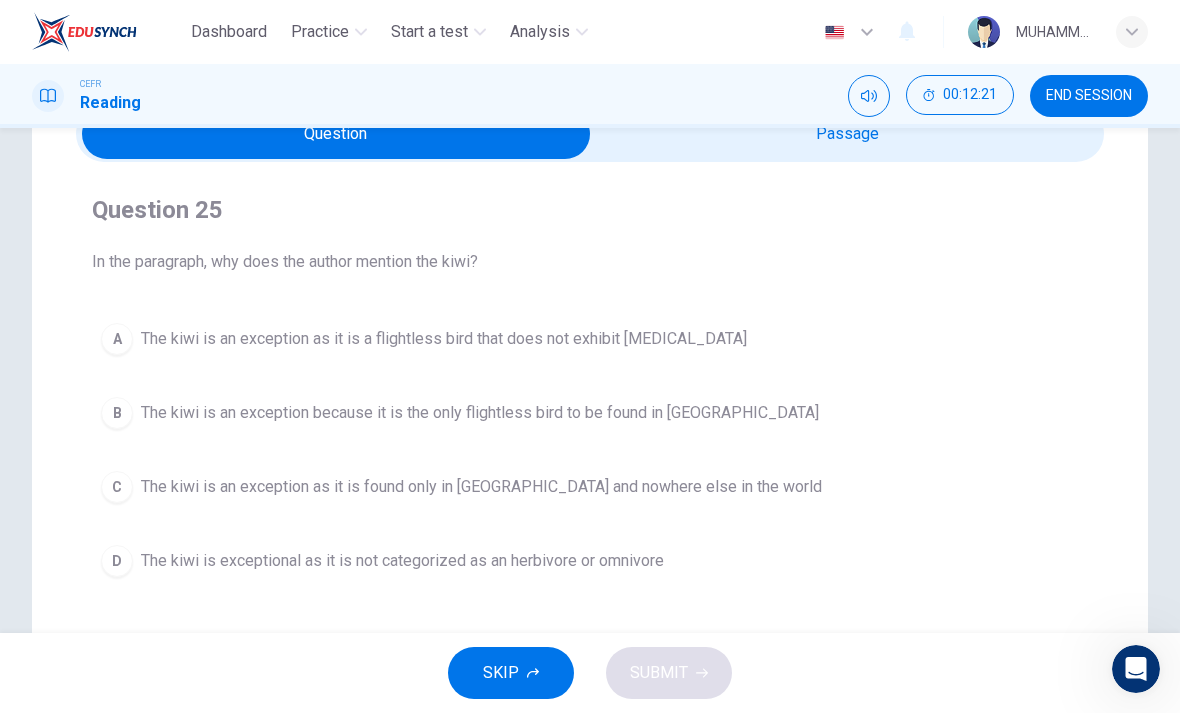 click on "END SESSION" at bounding box center (1089, 96) 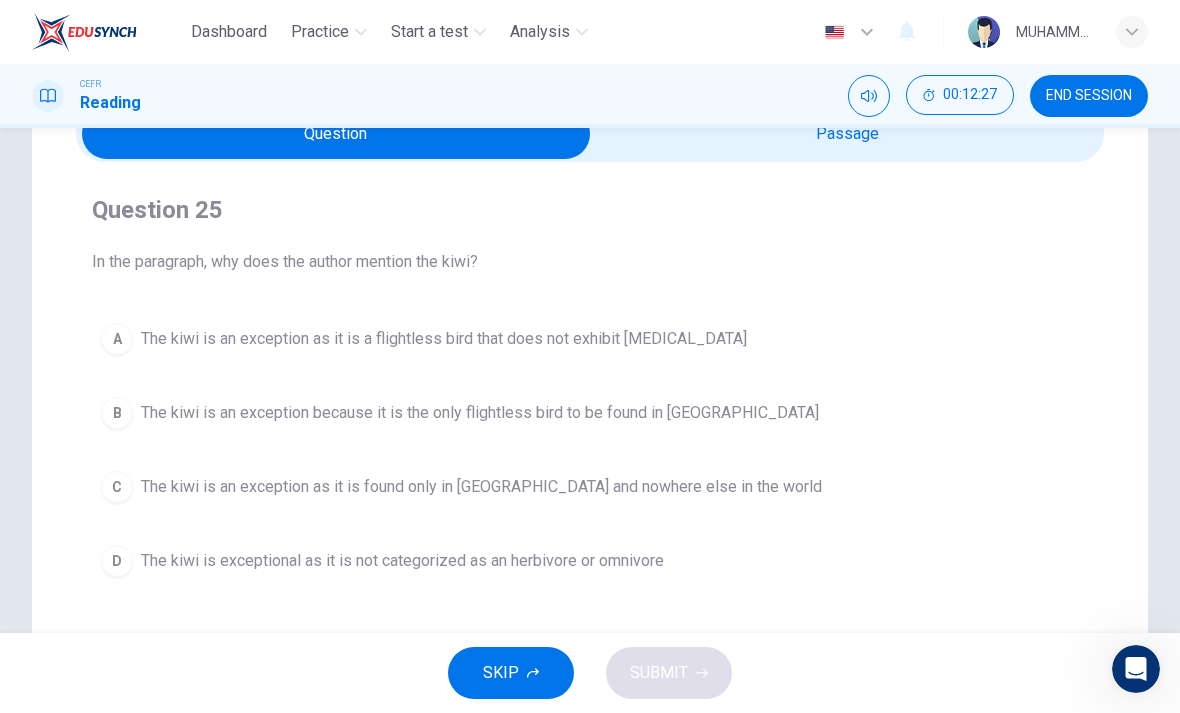 click at bounding box center [336, 134] 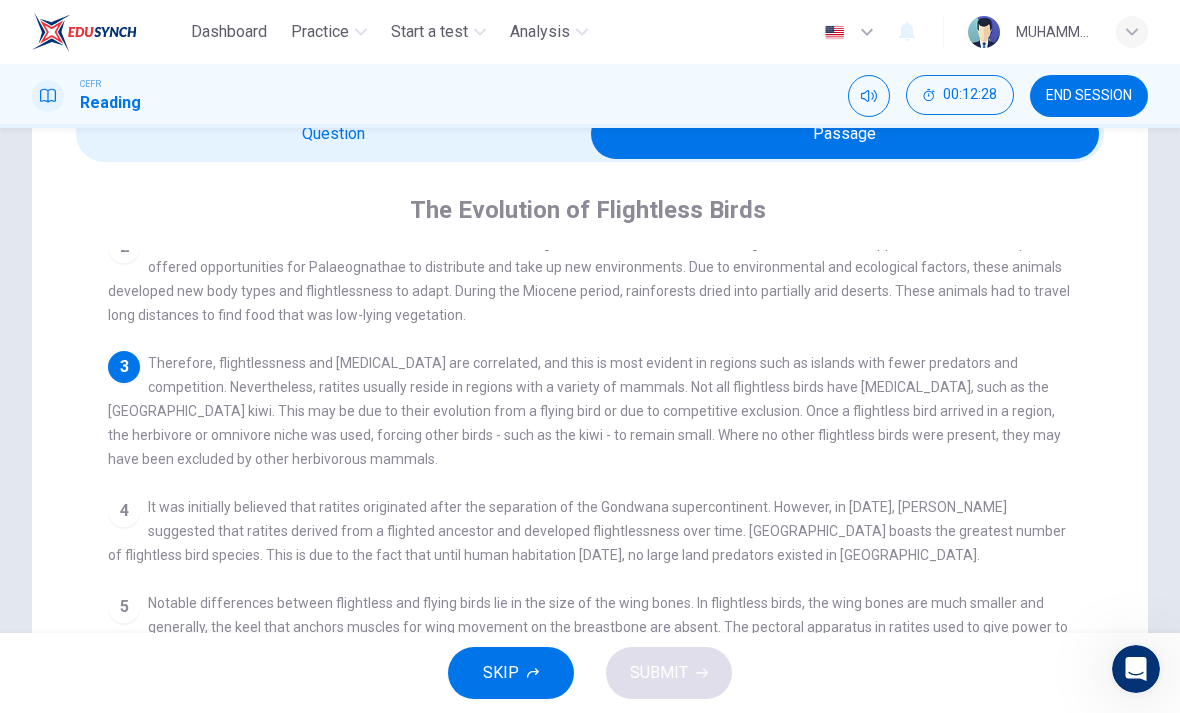 scroll, scrollTop: 166, scrollLeft: 0, axis: vertical 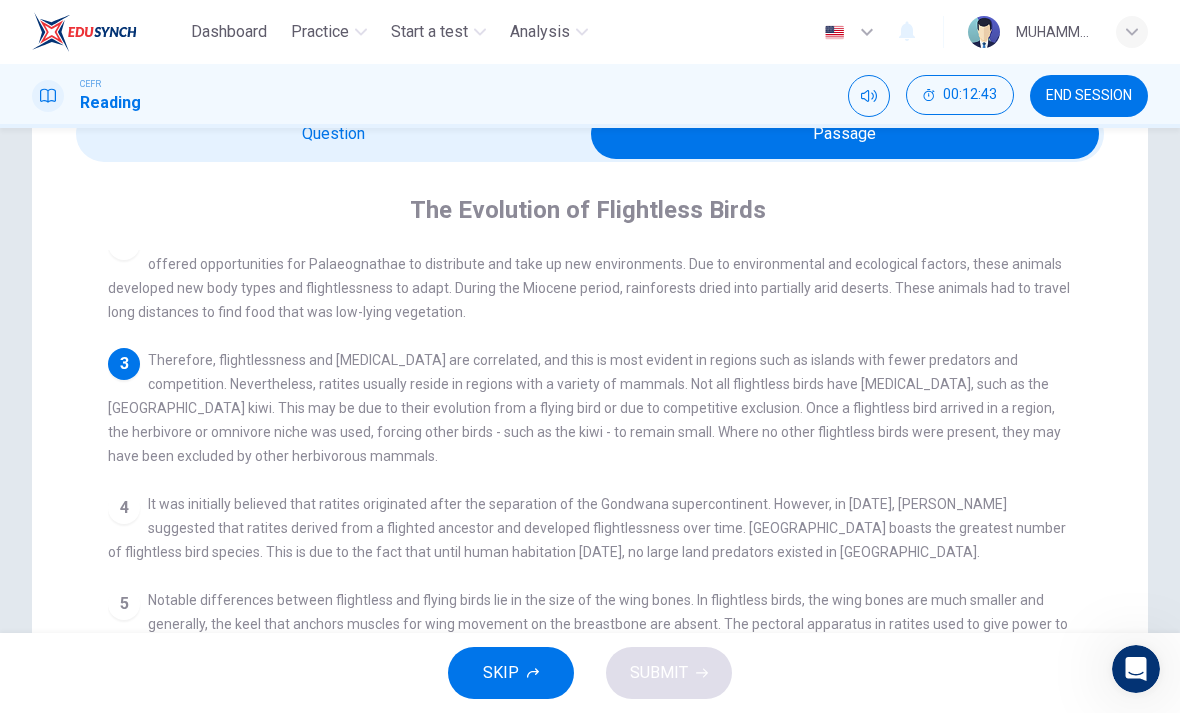 click at bounding box center (845, 134) 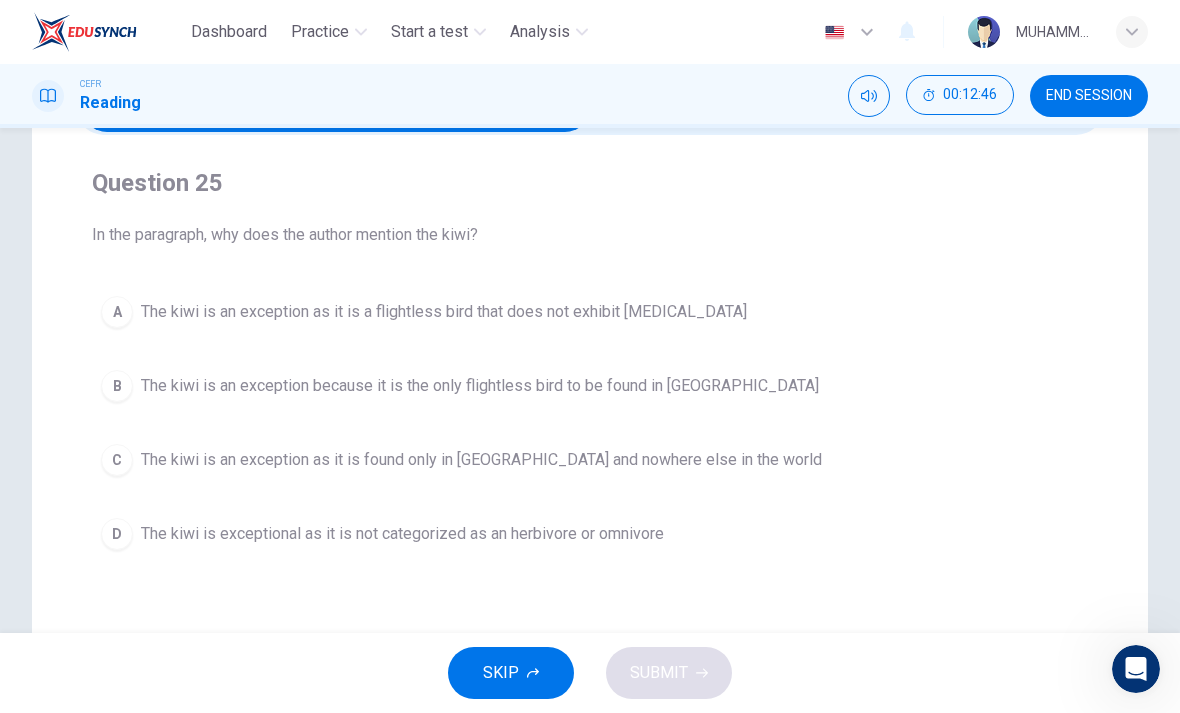 scroll, scrollTop: 136, scrollLeft: 0, axis: vertical 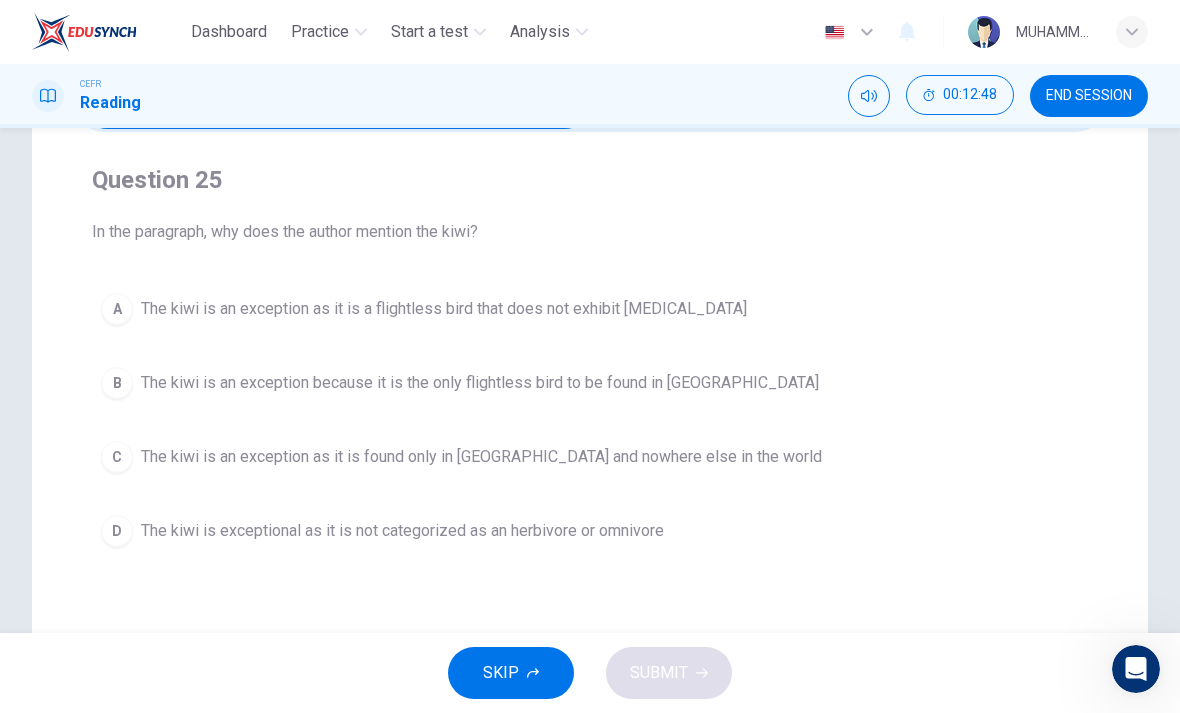 click on "B The kiwi is an exception because it is the only flightless bird to be found in [GEOGRAPHIC_DATA]" at bounding box center [590, 383] 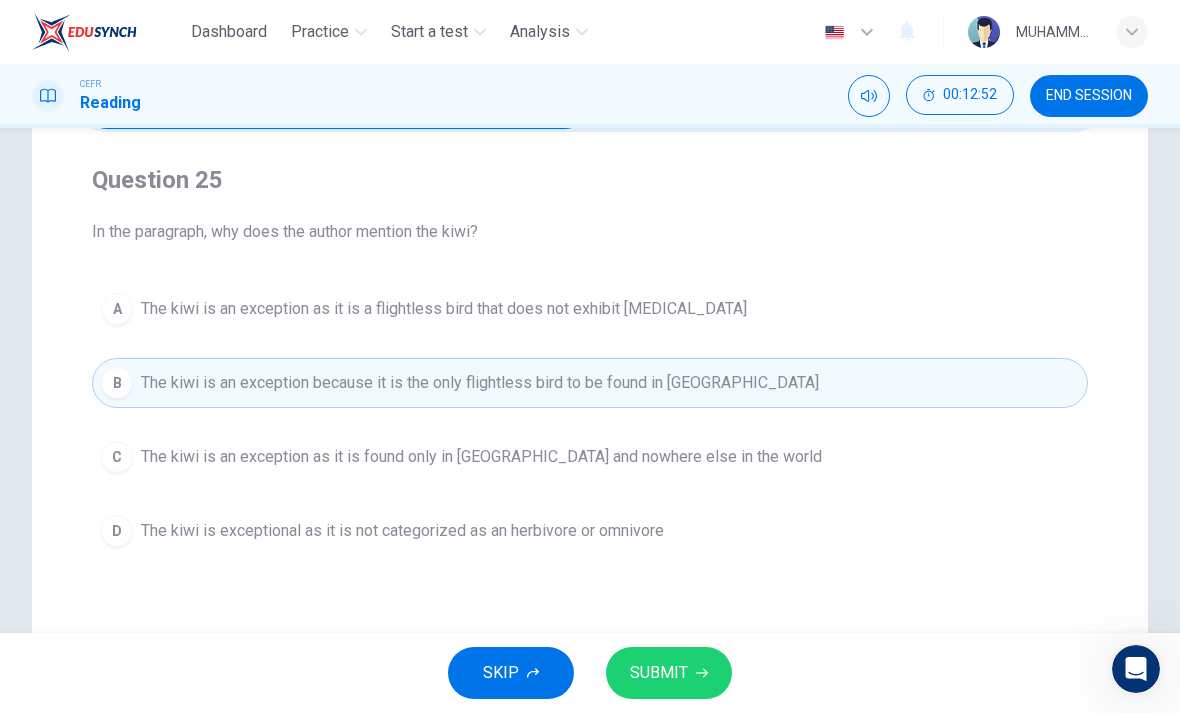 click on "C The kiwi is an exception as it is found only in [GEOGRAPHIC_DATA] and nowhere else in the world" at bounding box center [590, 457] 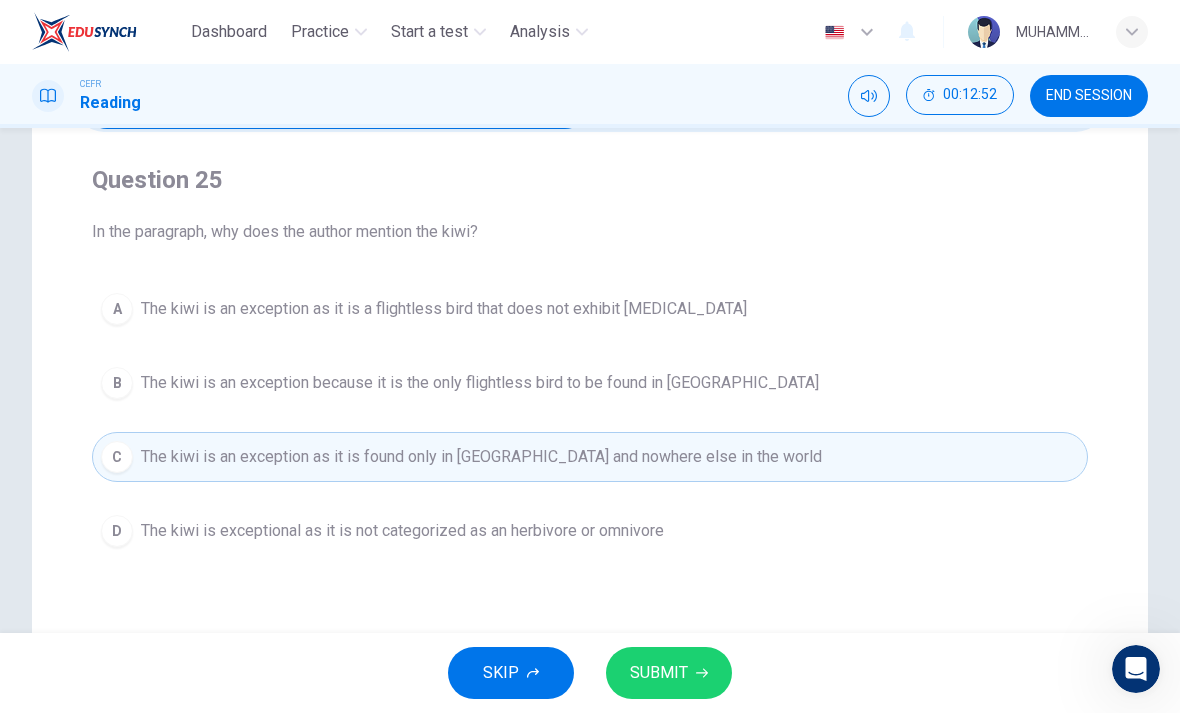 click 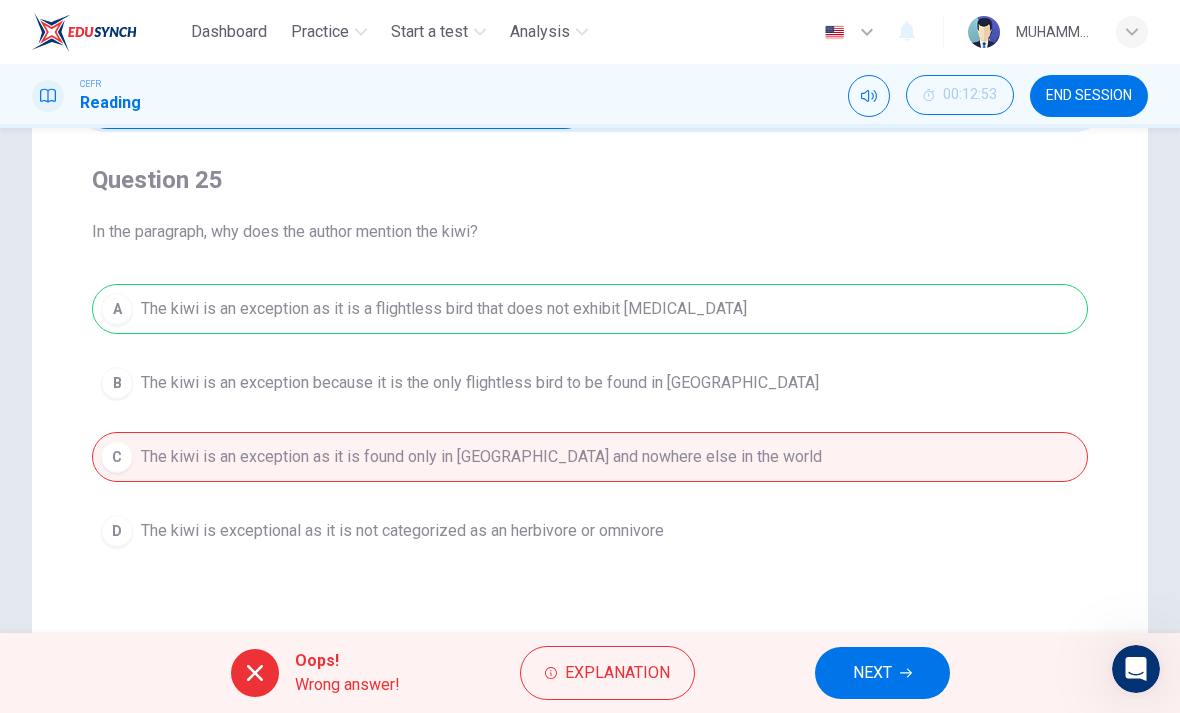 click on "END SESSION" at bounding box center [1089, 96] 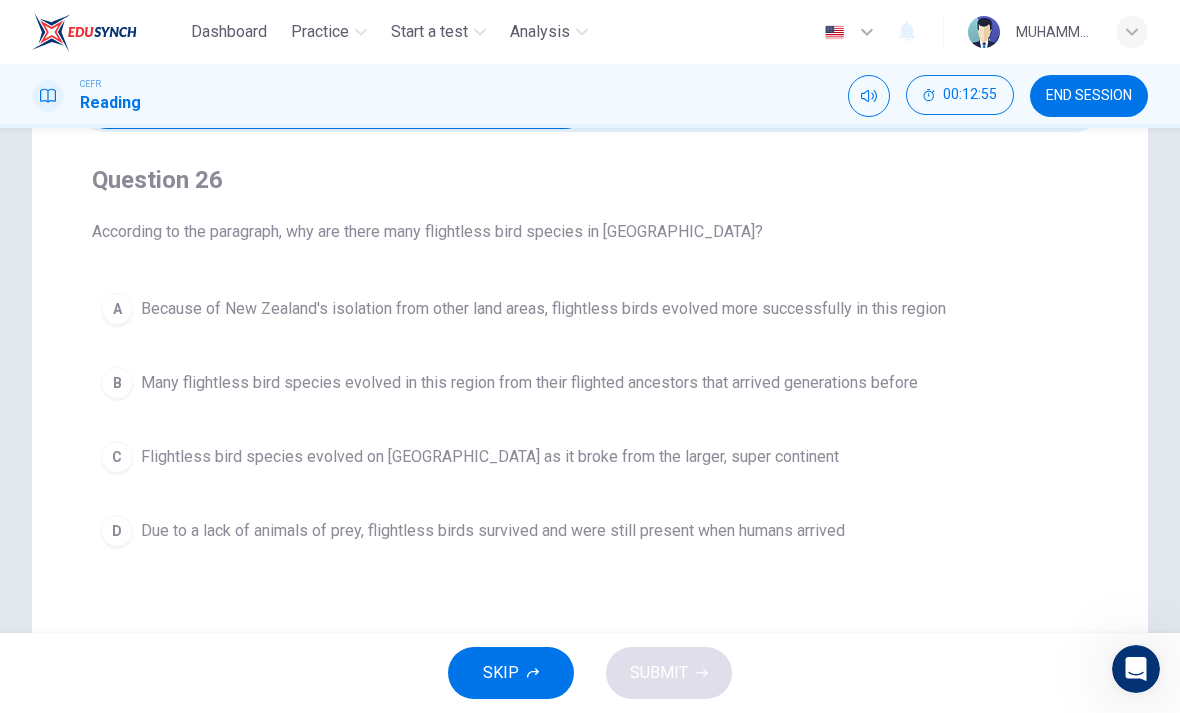 click on "CEFR Reading 00:12:55 END SESSION" at bounding box center [590, 96] 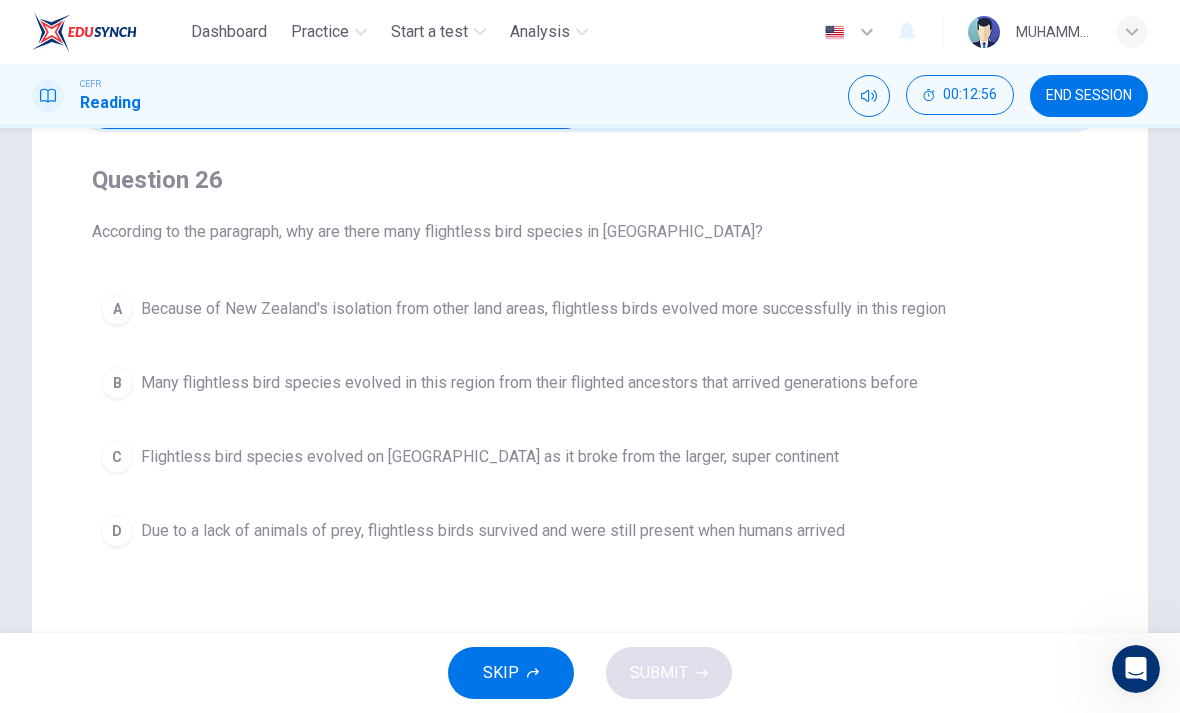 click 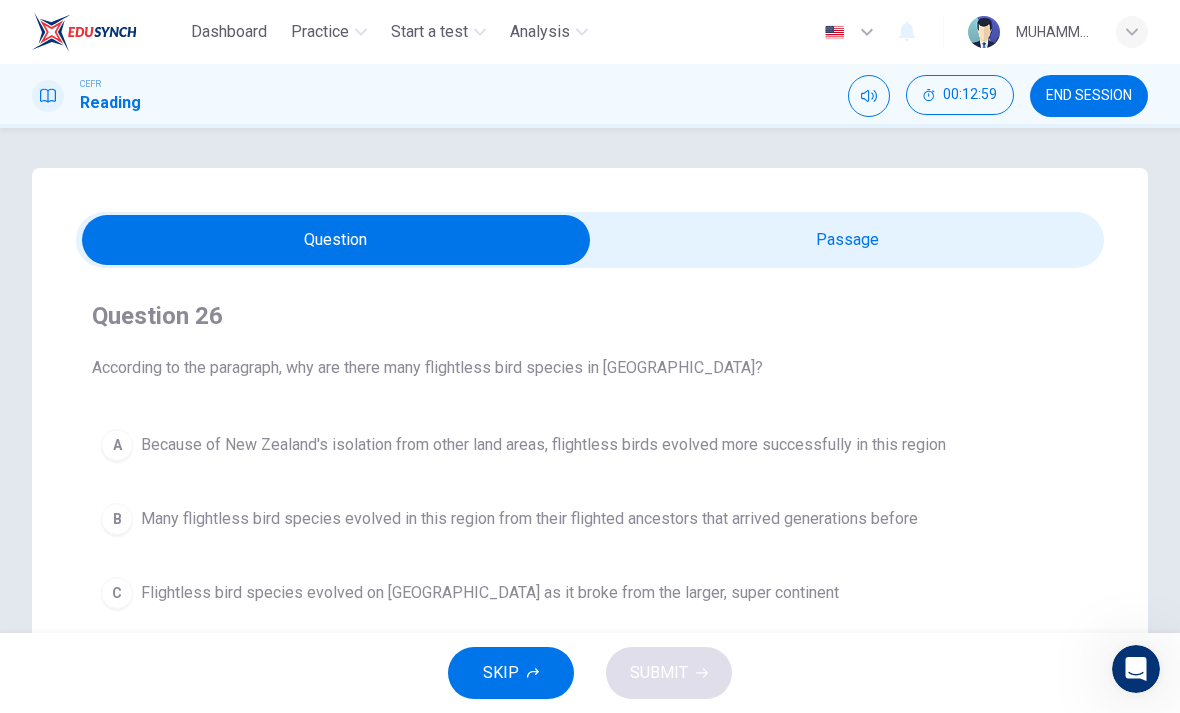 scroll, scrollTop: 0, scrollLeft: 0, axis: both 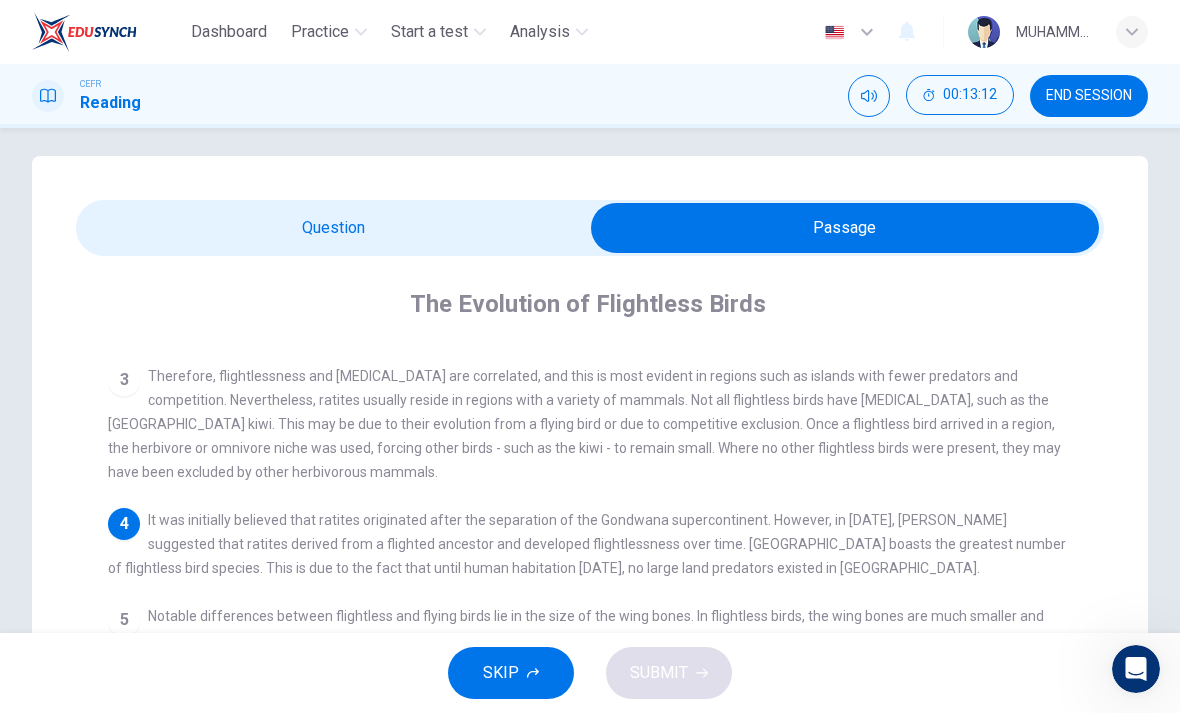 click at bounding box center (845, 228) 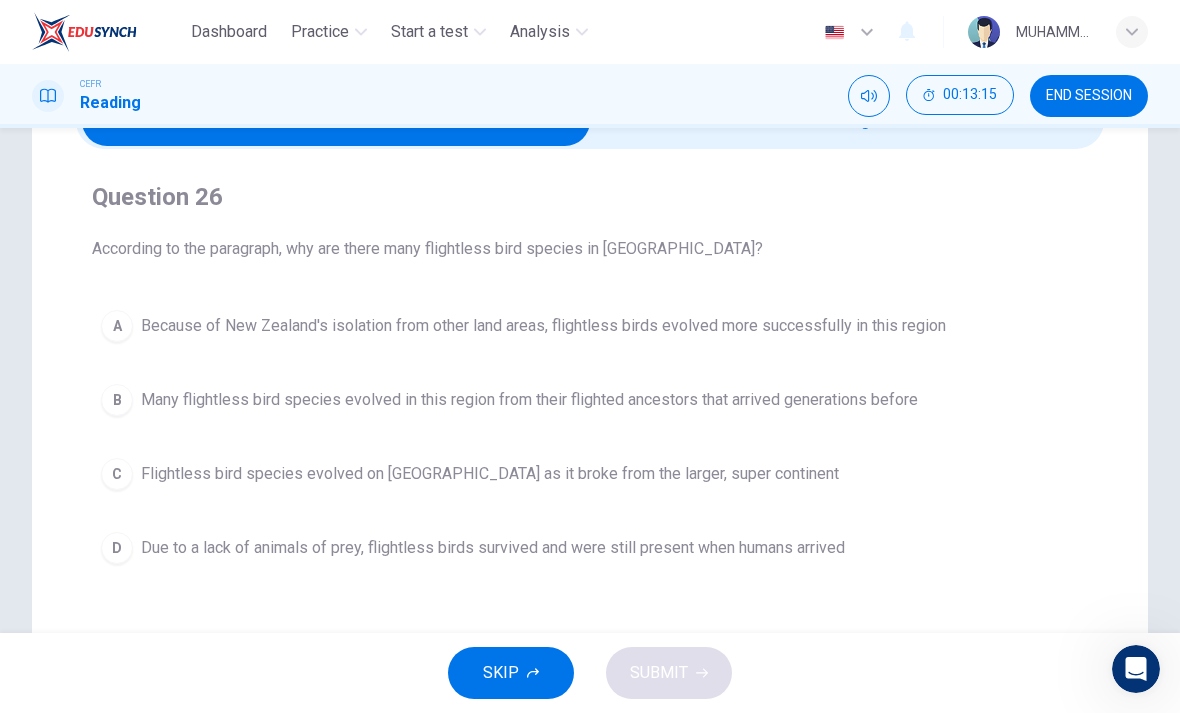 scroll, scrollTop: 121, scrollLeft: 0, axis: vertical 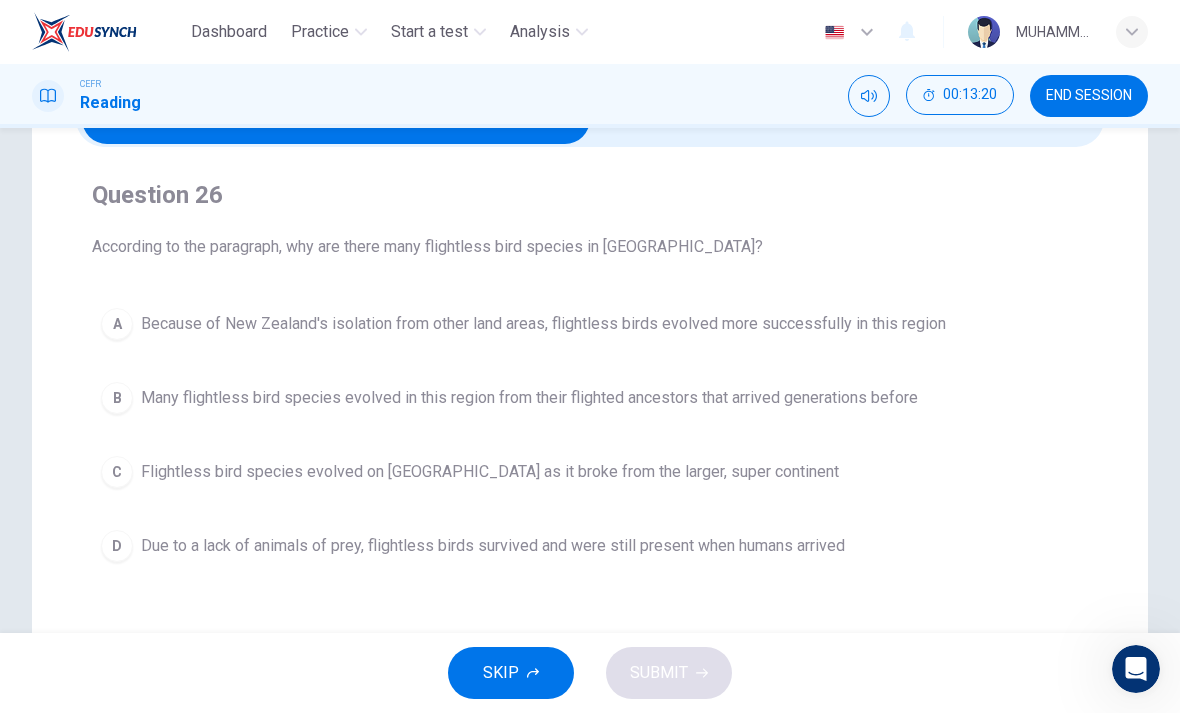 click on "Question 26 According to the paragraph, why are there many flightless bird species in [GEOGRAPHIC_DATA]? A Because of New Zealand's isolation from other land areas, flightless birds evolved more successfully in this region B Many flightless bird species evolved in this region from their flighted ancestors that arrived generations before C Flightless bird species evolved on [GEOGRAPHIC_DATA] as it broke from the larger, super continent D Due to a lack of animals of prey, flightless birds survived and were still present when humans arrived" at bounding box center (590, 375) 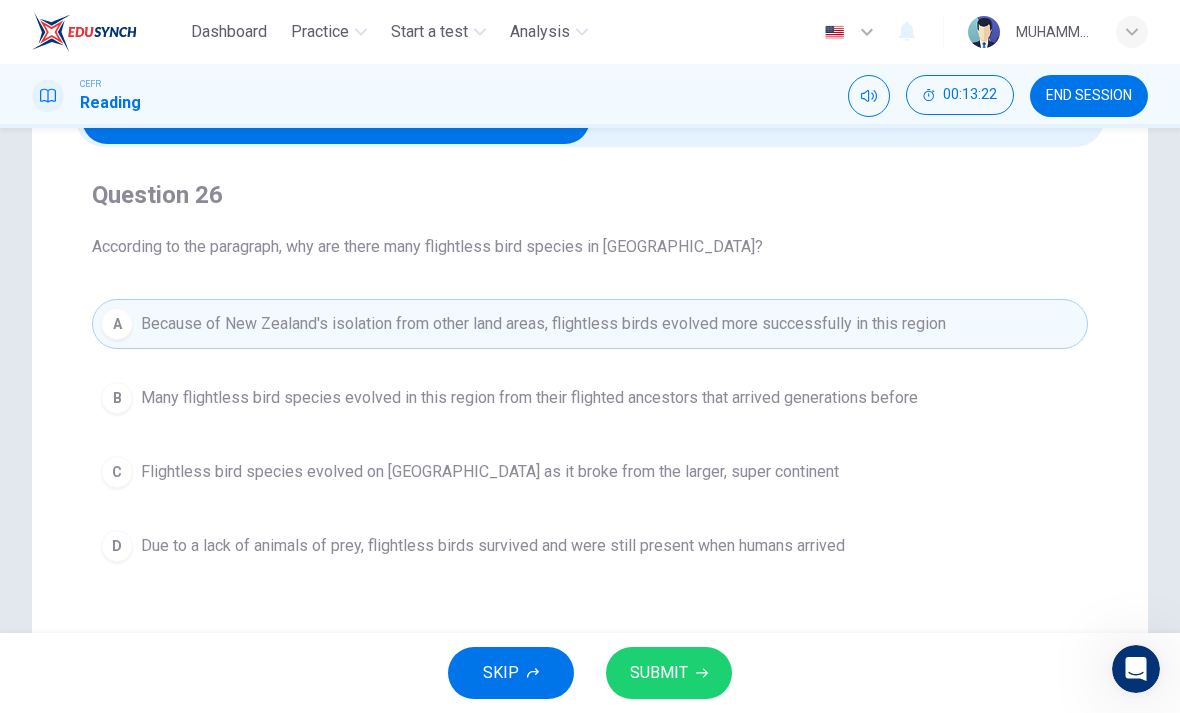 click on "SKIP SUBMIT" at bounding box center (590, 673) 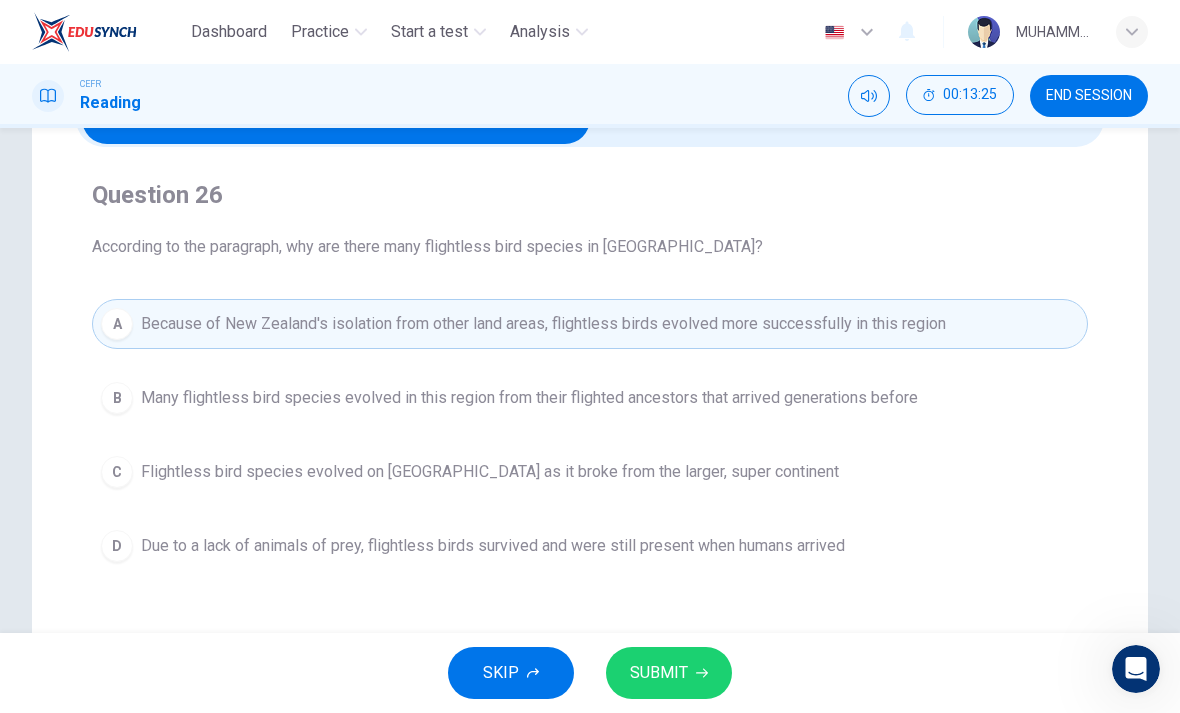 click on "D Due to a lack of animals of prey, flightless birds survived and were still present when humans arrived" at bounding box center (590, 546) 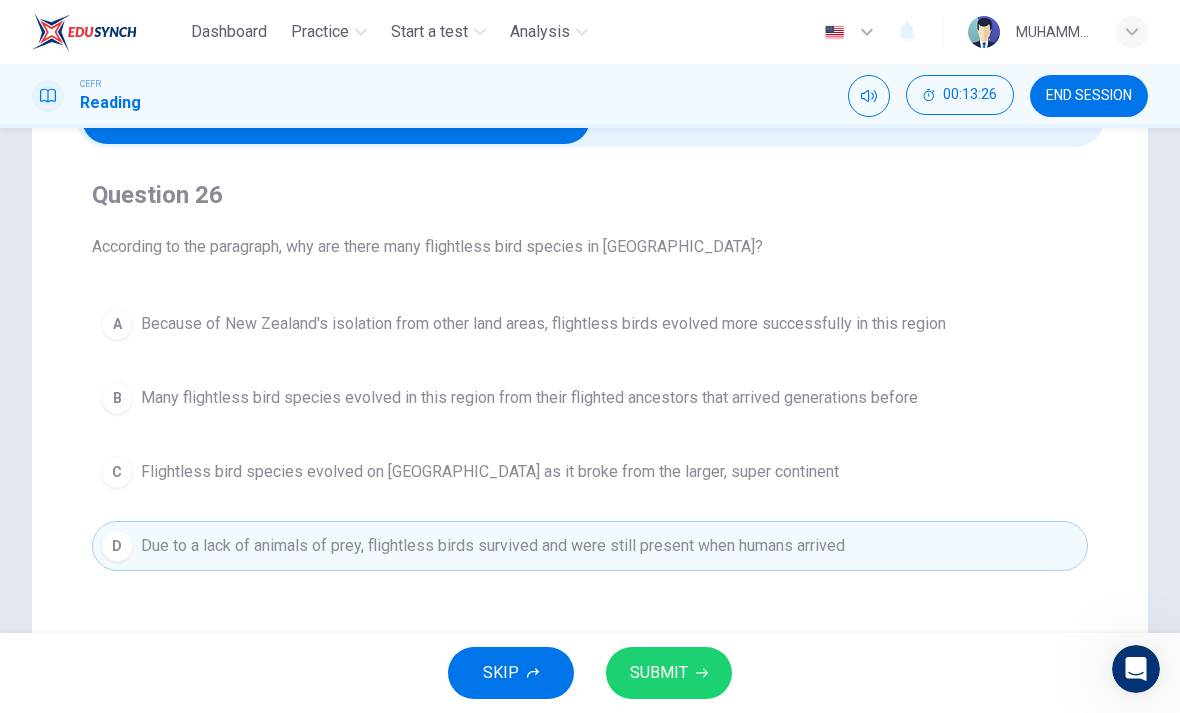 scroll, scrollTop: 67, scrollLeft: 0, axis: vertical 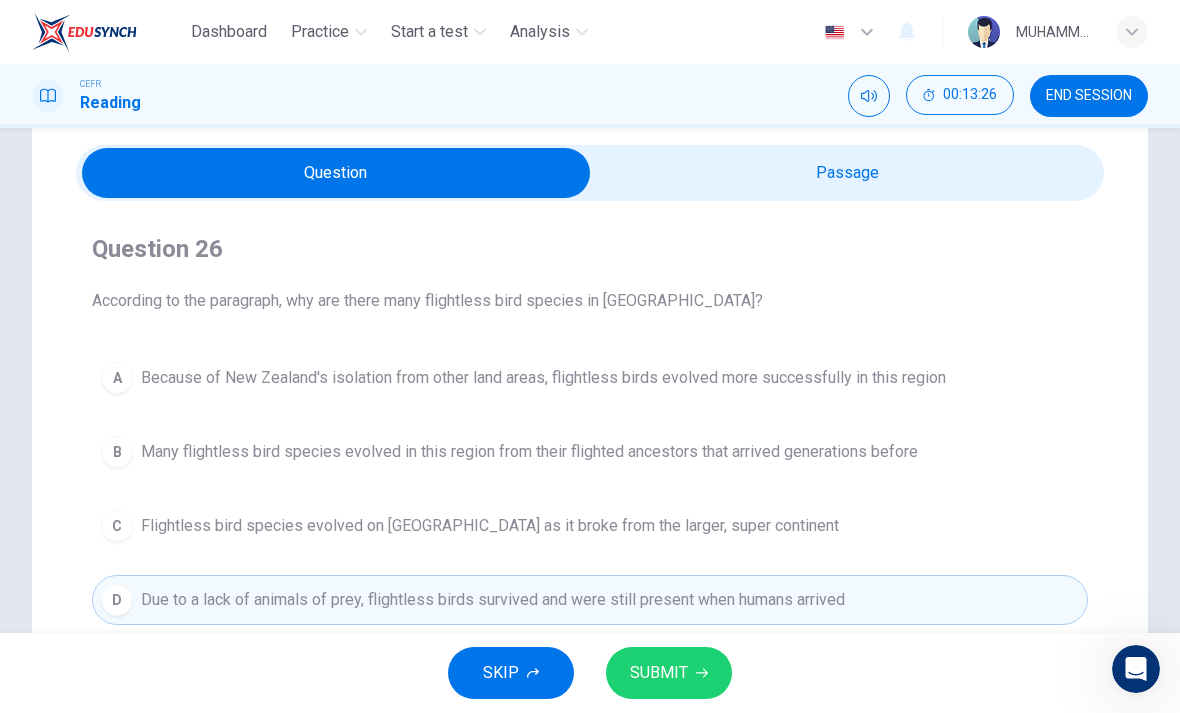 click at bounding box center [336, 173] 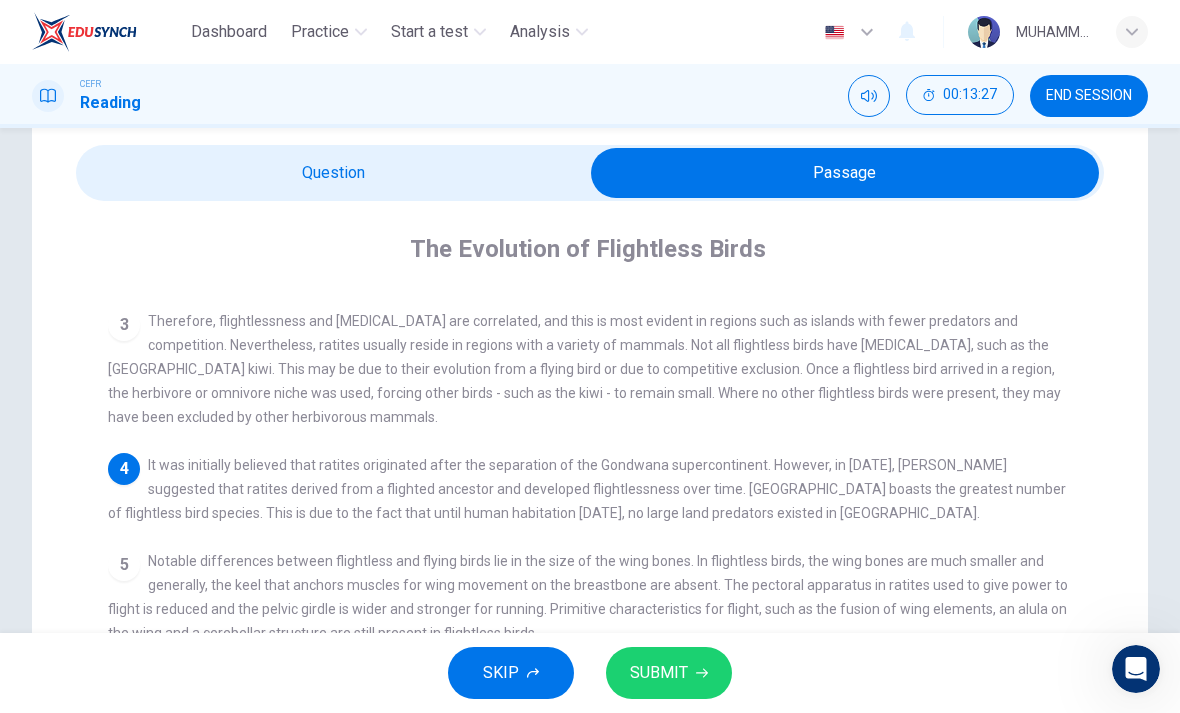 scroll, scrollTop: 120, scrollLeft: 0, axis: vertical 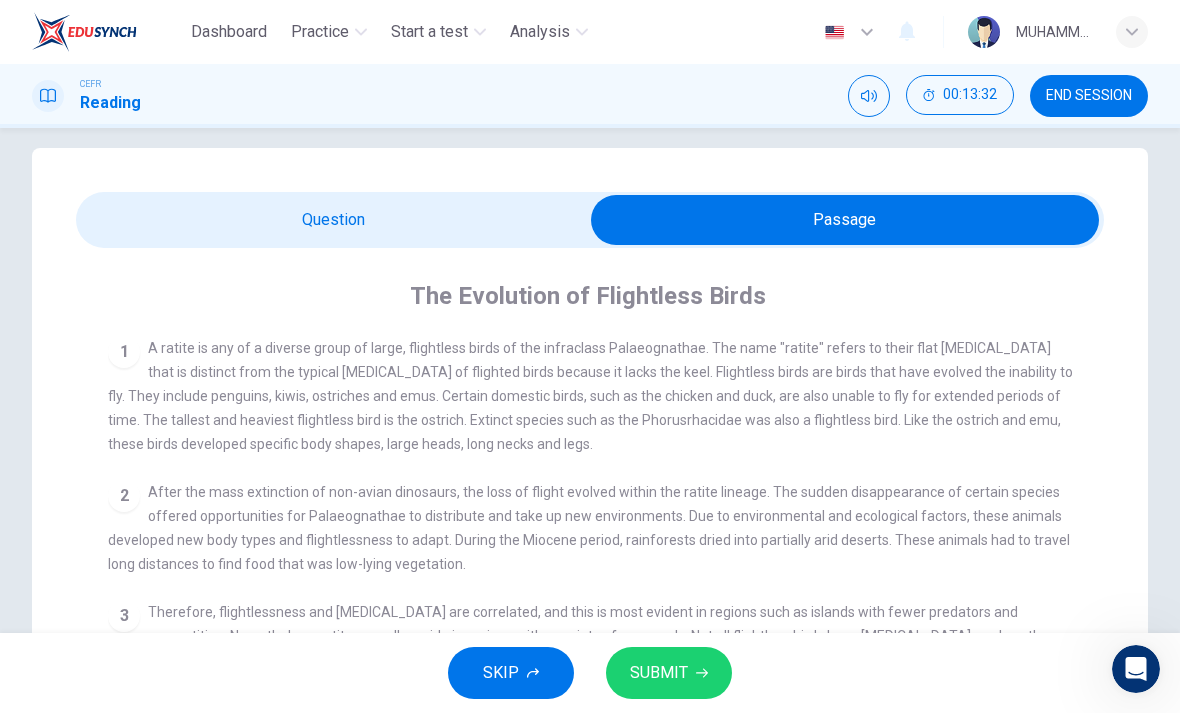 click on "Question 26 According to the paragraph, why are there many flightless bird species in [GEOGRAPHIC_DATA]? A Because of New Zealand's isolation from other land areas, flightless birds evolved more successfully in this region B Many flightless bird species evolved in this region from their flighted ancestors that arrived generations before C Flightless bird species evolved on [GEOGRAPHIC_DATA] as it broke from the larger, super continent D Due to a lack of animals of prey, flightless birds survived and were still present when humans arrived The Evolution of Flightless Birds 1 2 3 4 It was initially believed that ratites originated after the separation of the Gondwana supercontinent. However, in [DATE], [PERSON_NAME] suggested that ratites derived from a flighted ancestor and developed flightlessness over time. [GEOGRAPHIC_DATA] boasts the greatest number of flightless bird species. This is due to the fact that until human habitation [DATE], no large land predators existed in [GEOGRAPHIC_DATA]. 5 6 7" at bounding box center (590, 622) 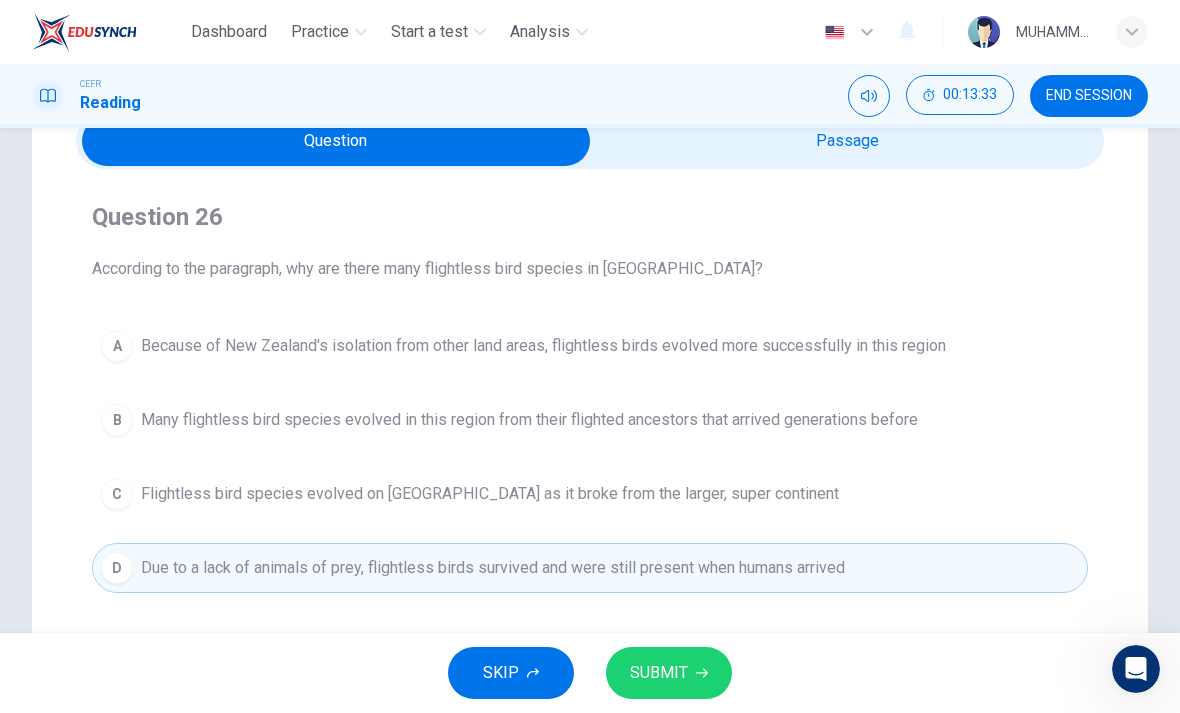 scroll, scrollTop: 153, scrollLeft: 0, axis: vertical 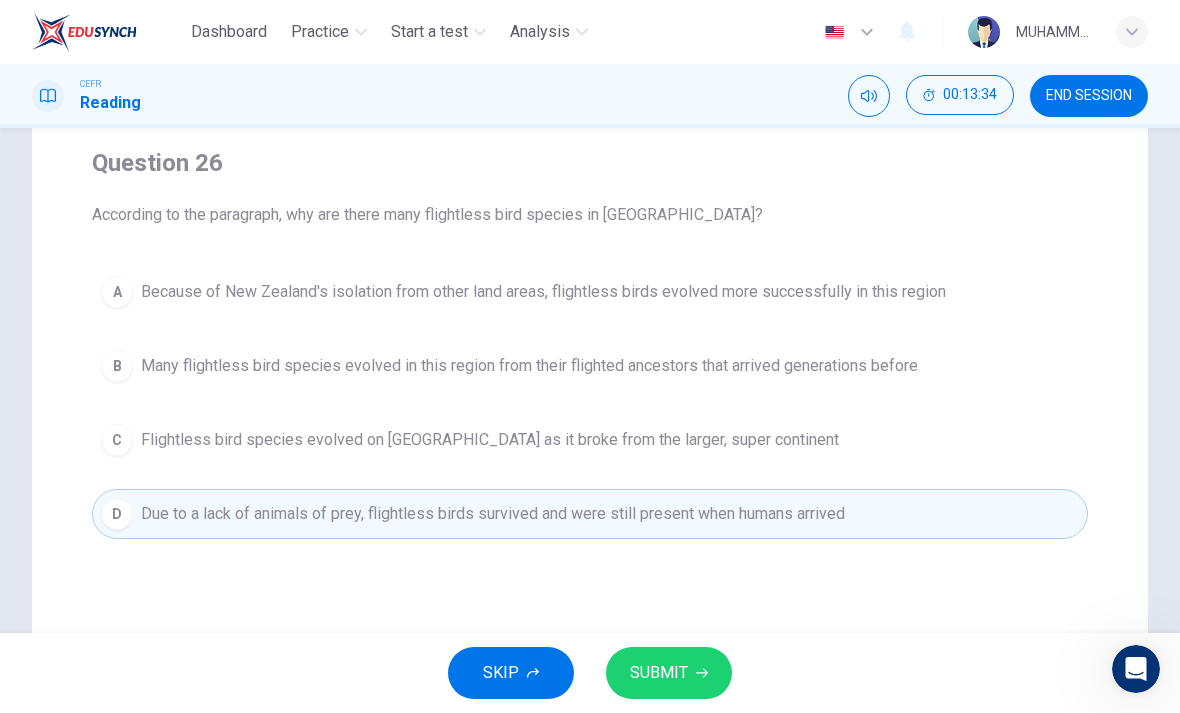 click 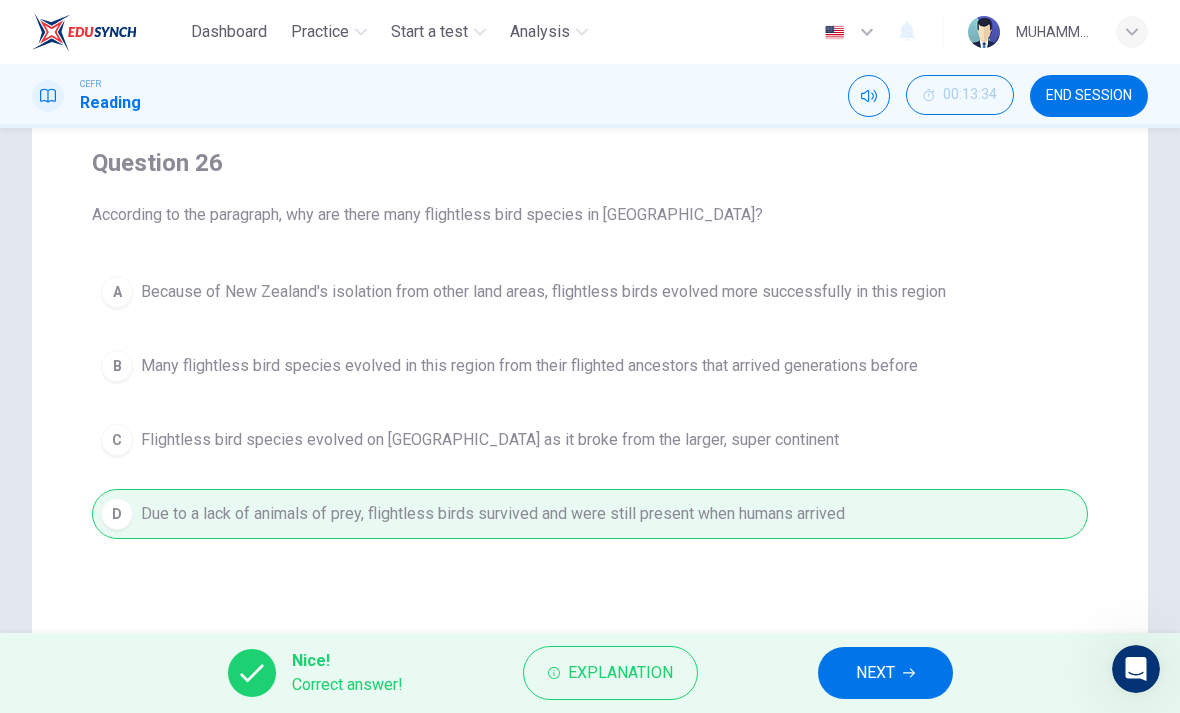 click 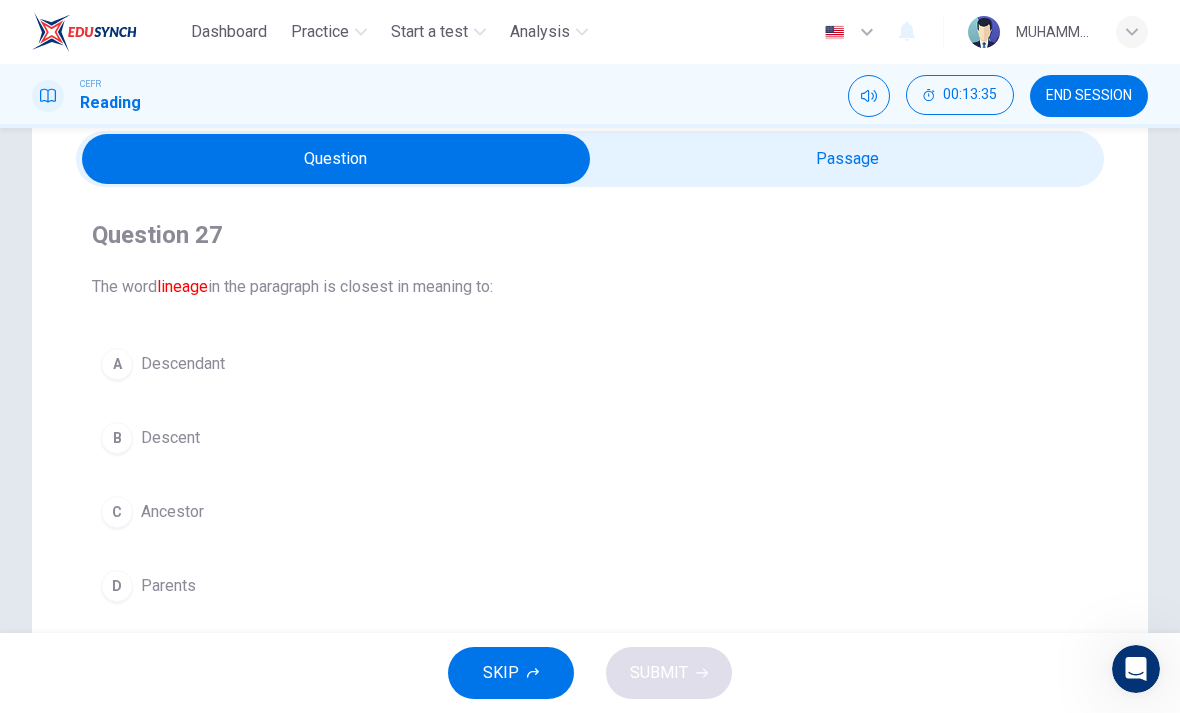 scroll, scrollTop: 61, scrollLeft: 0, axis: vertical 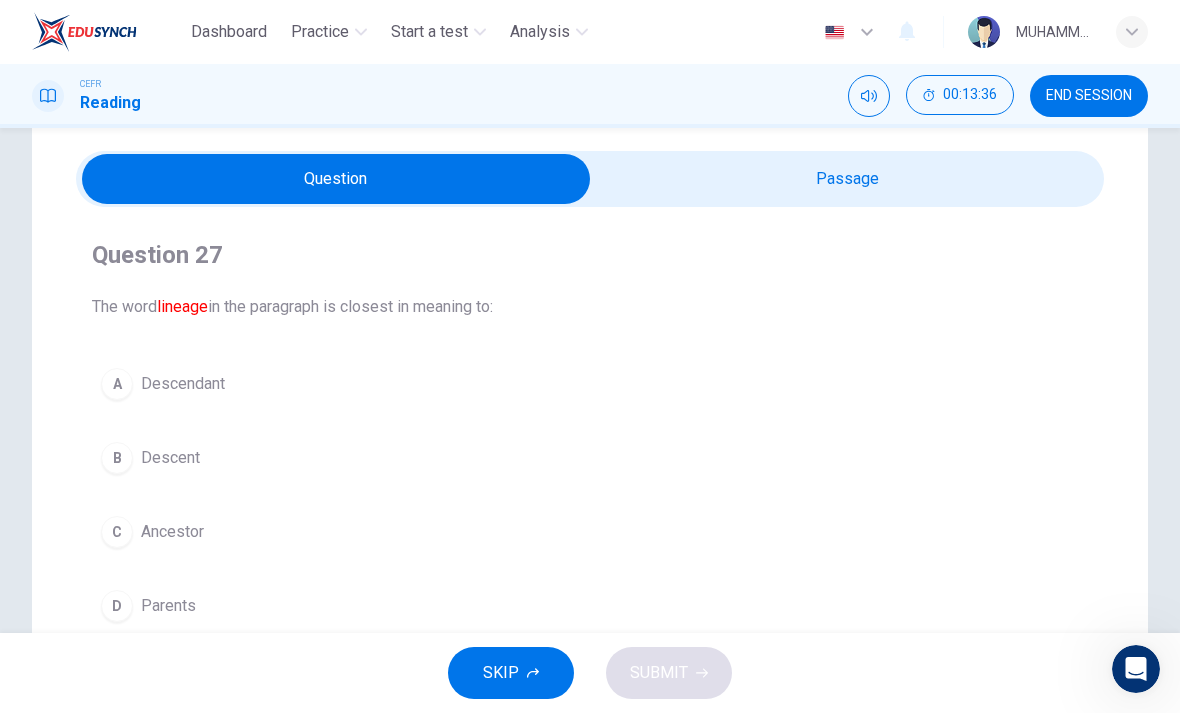 click at bounding box center [336, 179] 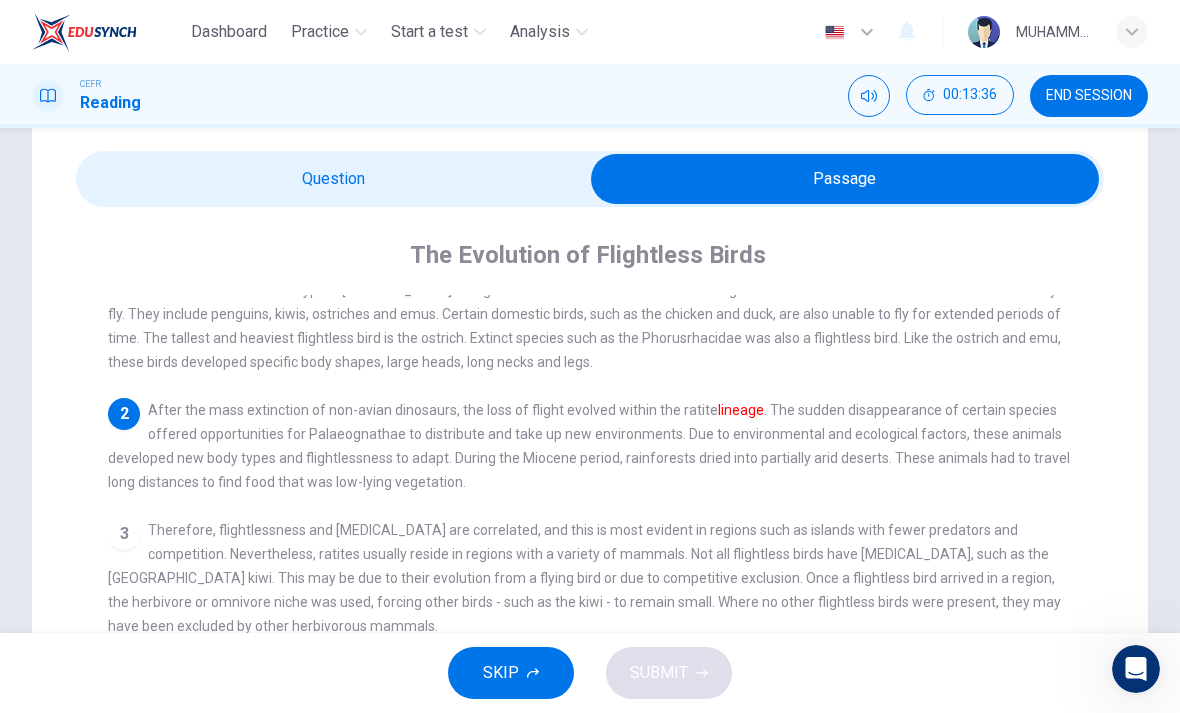 scroll, scrollTop: 56, scrollLeft: 0, axis: vertical 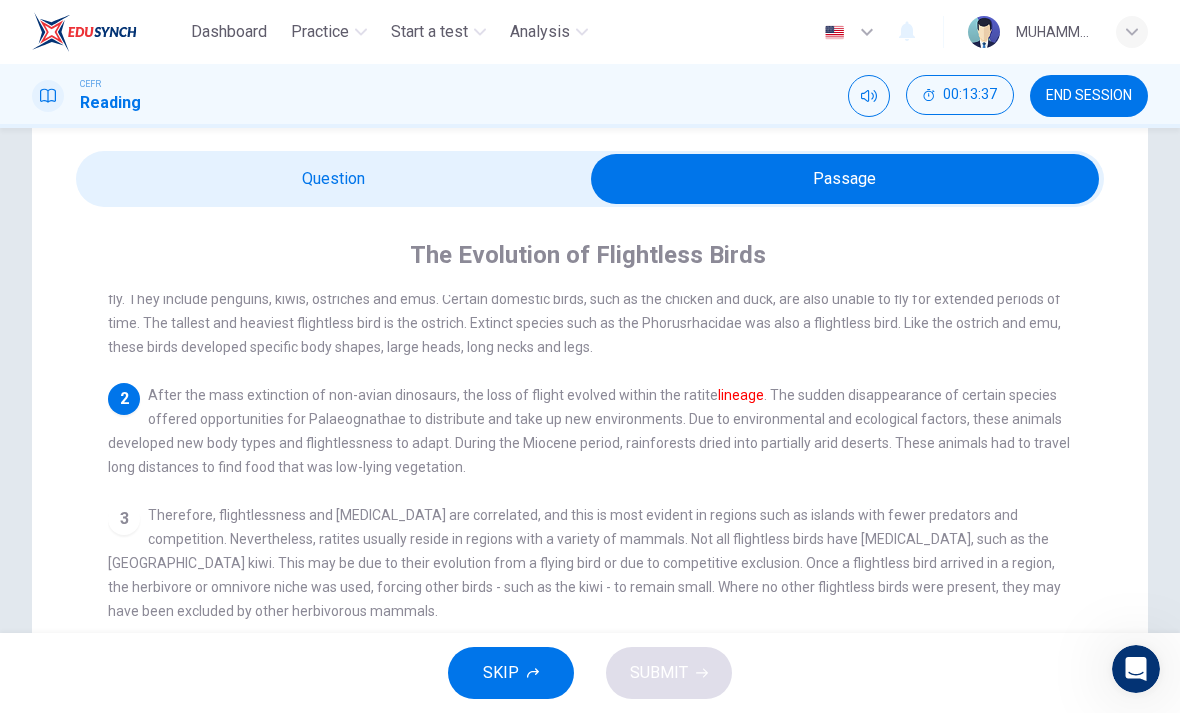 click at bounding box center (845, 179) 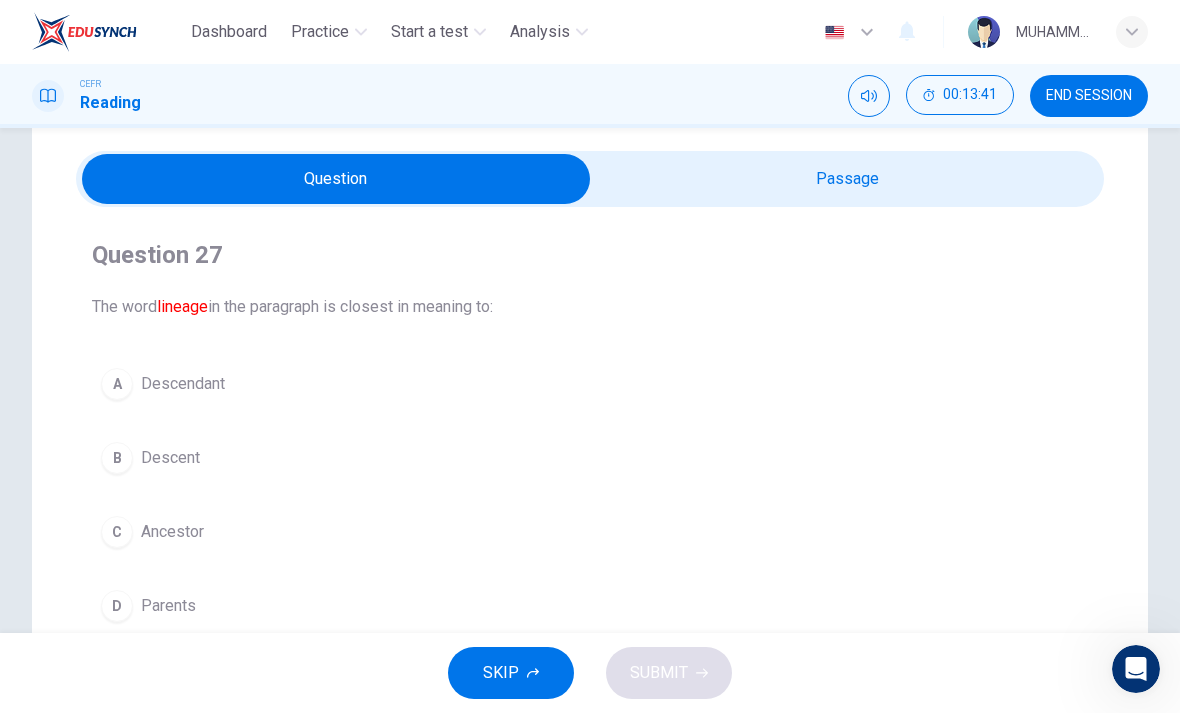 click on "A" at bounding box center [117, 384] 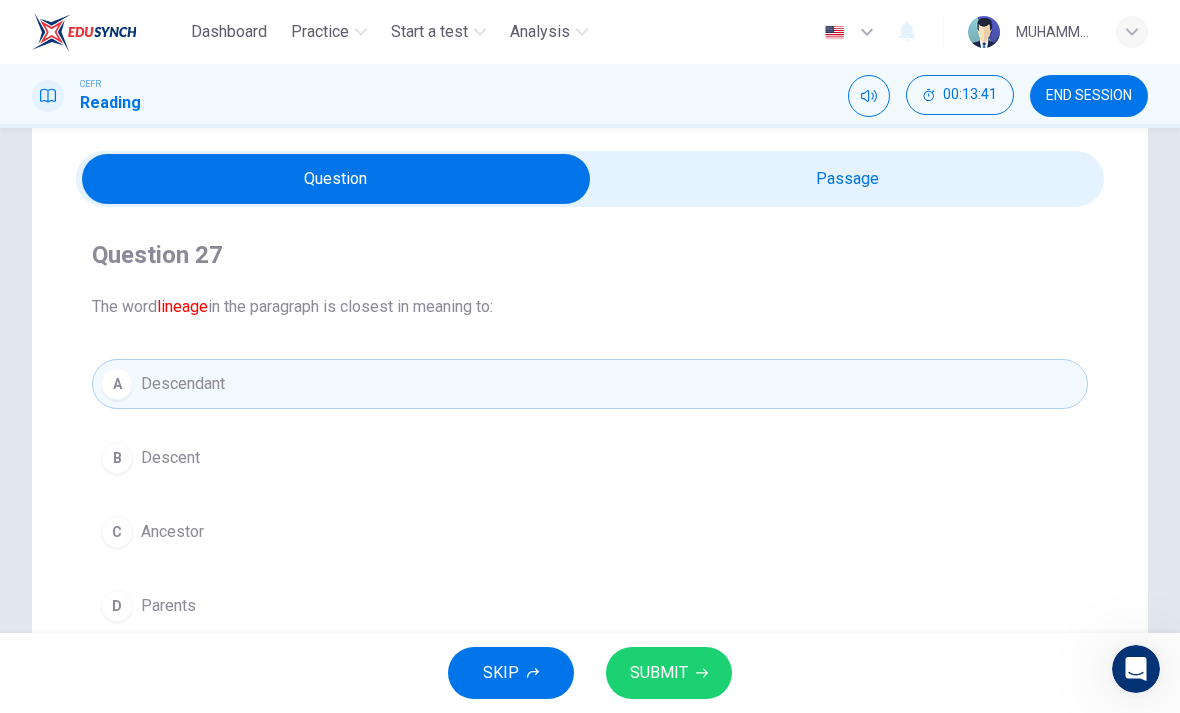 click 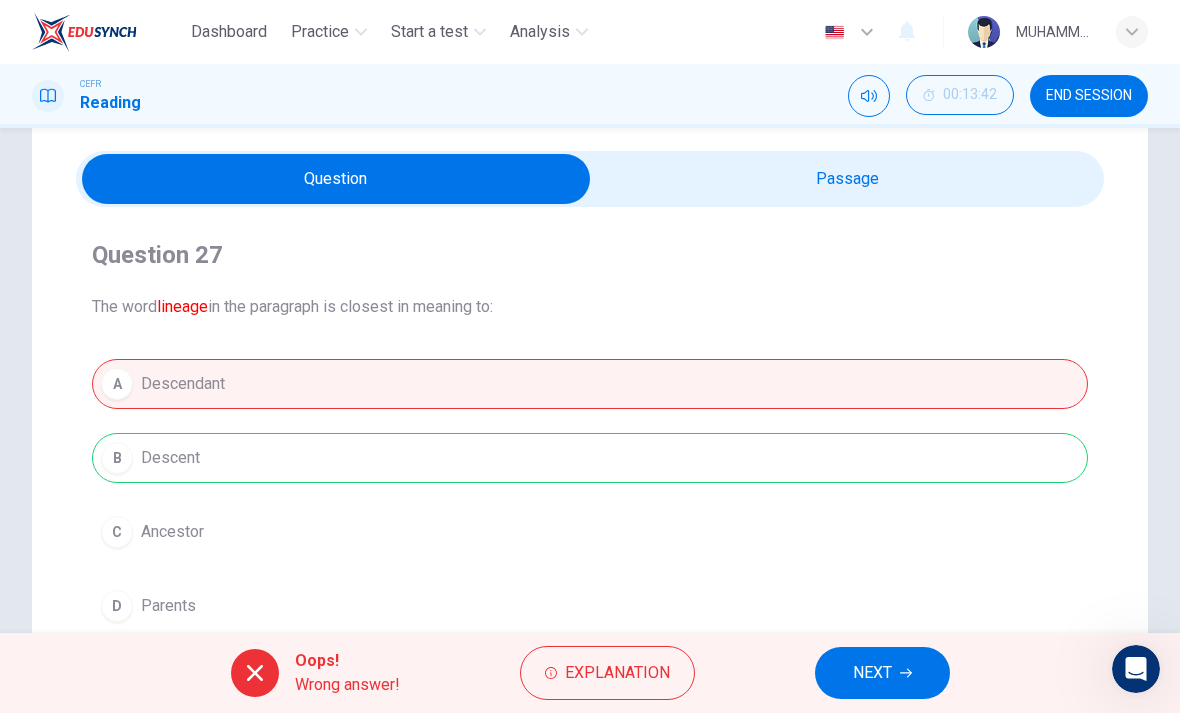 click on "NEXT" at bounding box center [872, 673] 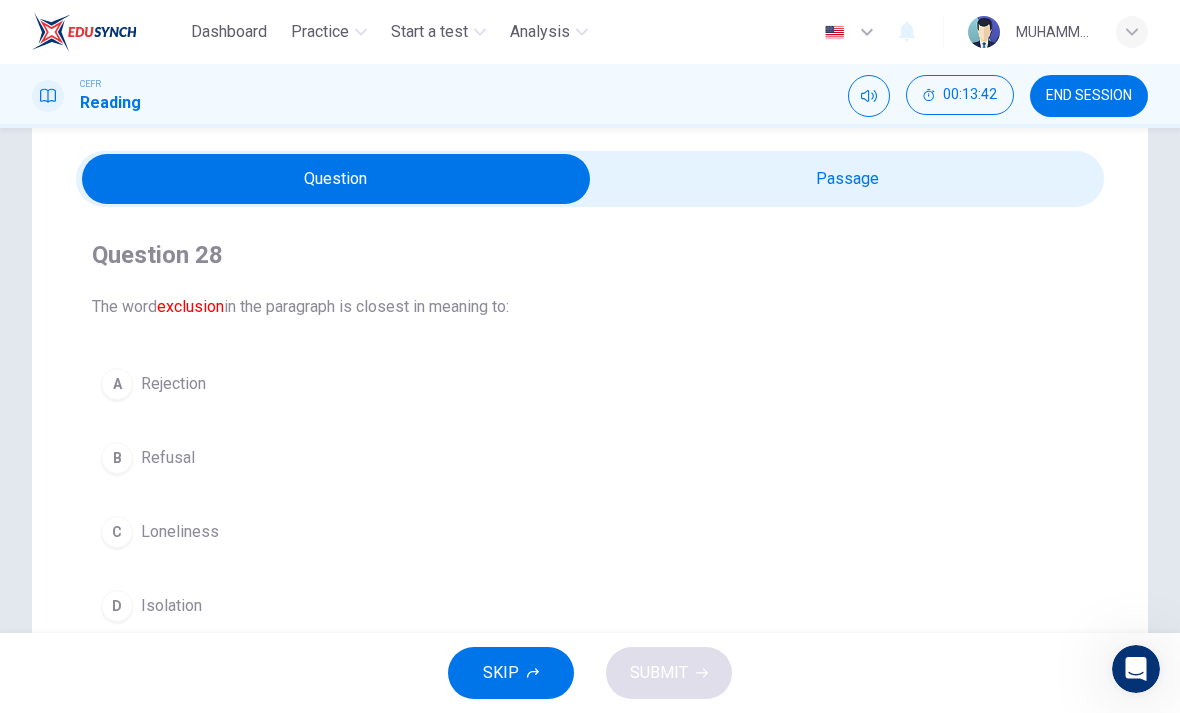 click at bounding box center [336, 179] 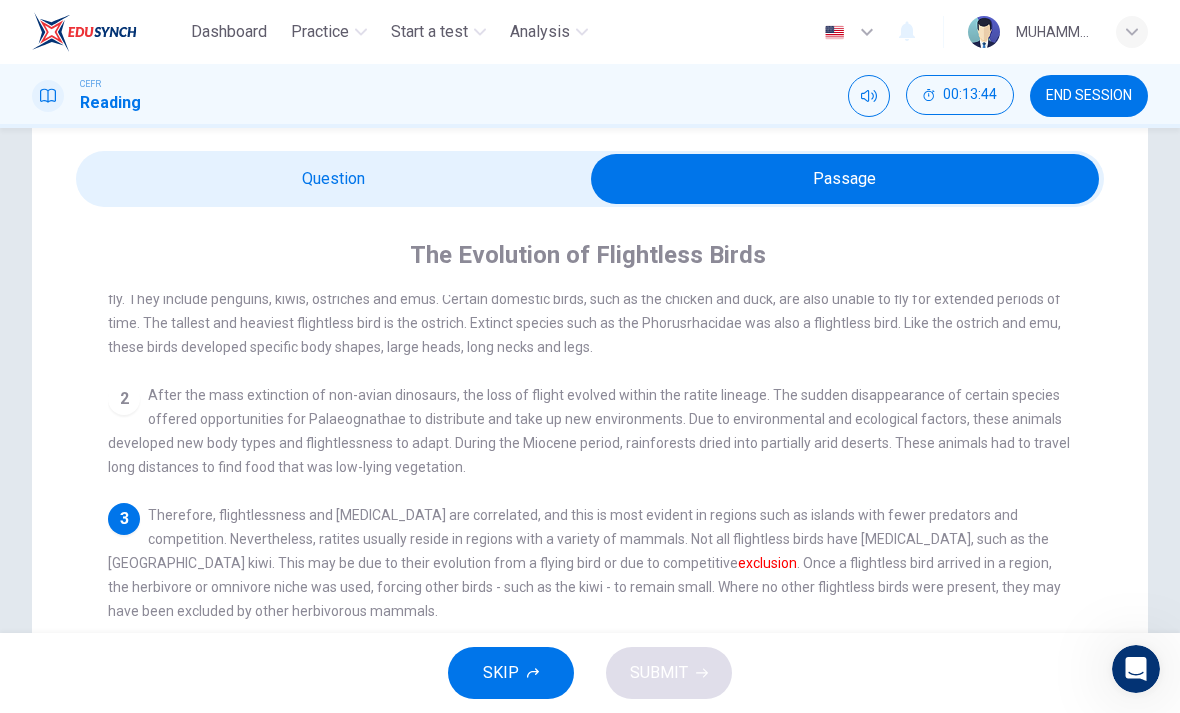 click at bounding box center (845, 179) 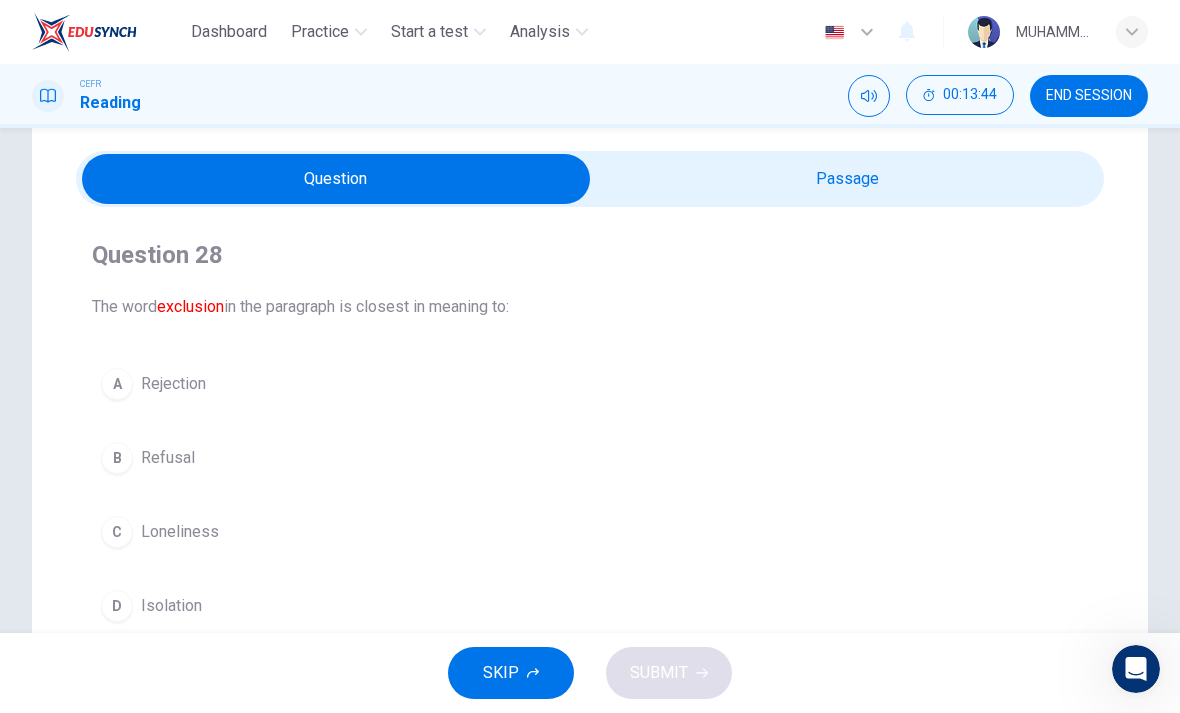 click on "Question 28 The word  exclusion  in the paragraph is closest in meaning to: A Rejection B Refusal C Loneliness D Isolation" at bounding box center [590, 435] 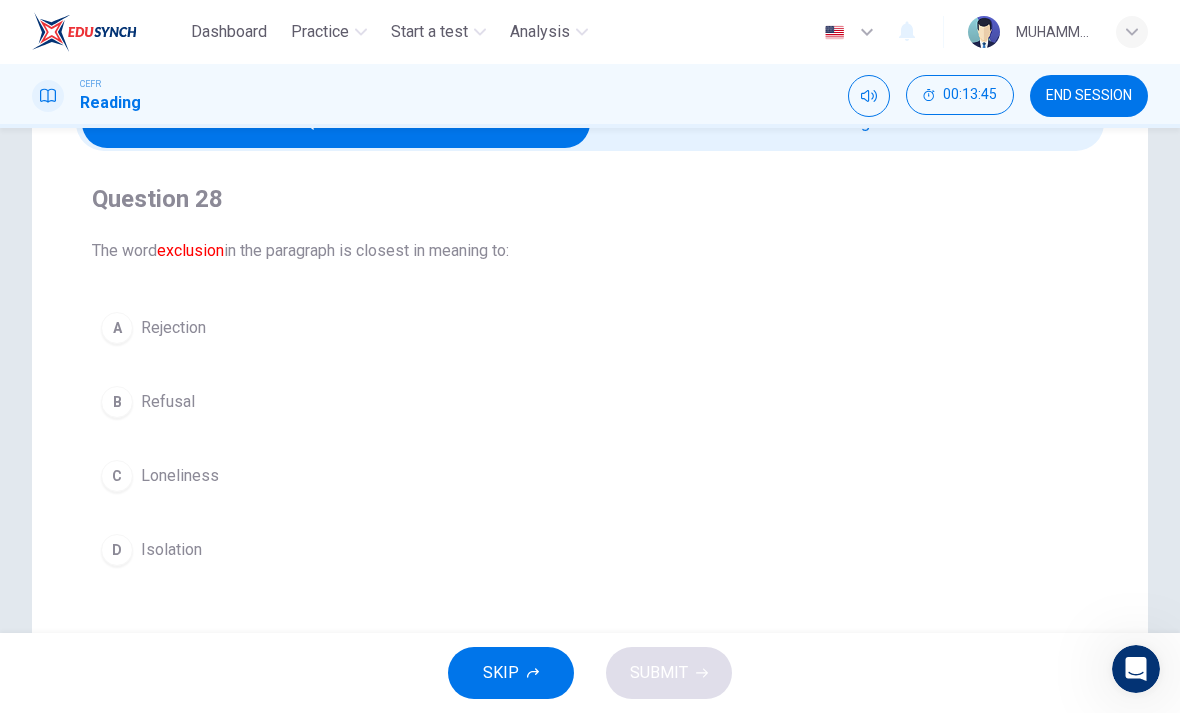 scroll, scrollTop: 119, scrollLeft: 0, axis: vertical 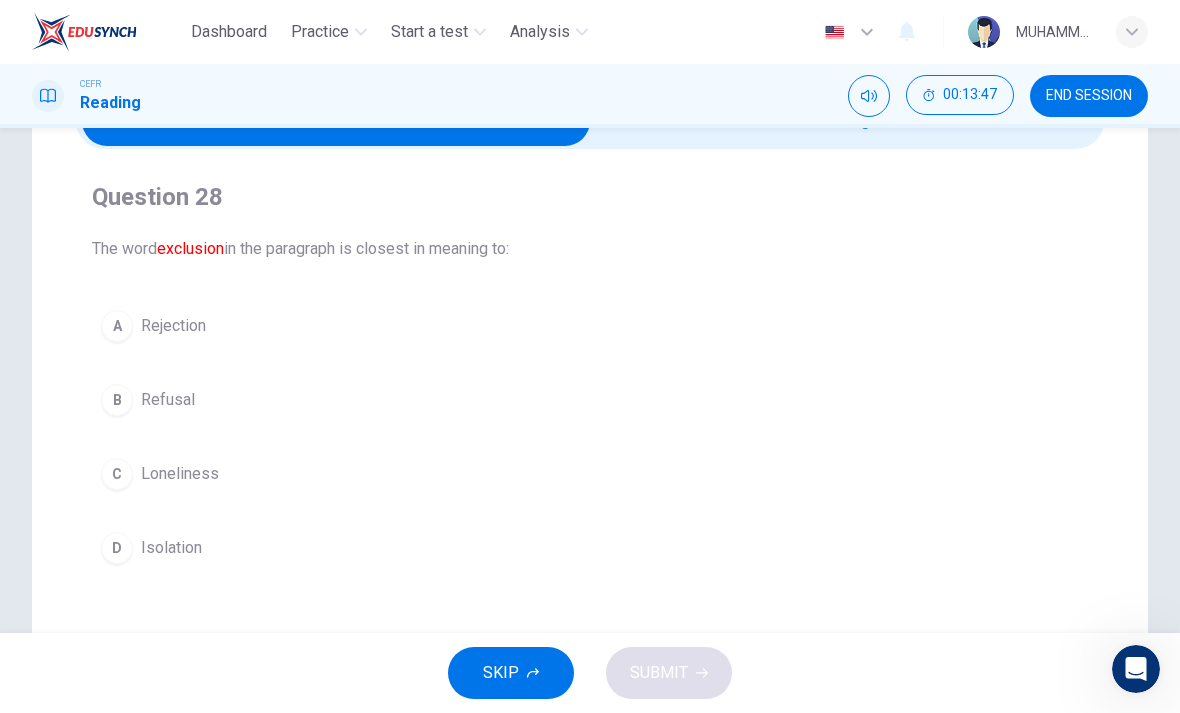 click on "A" at bounding box center (117, 326) 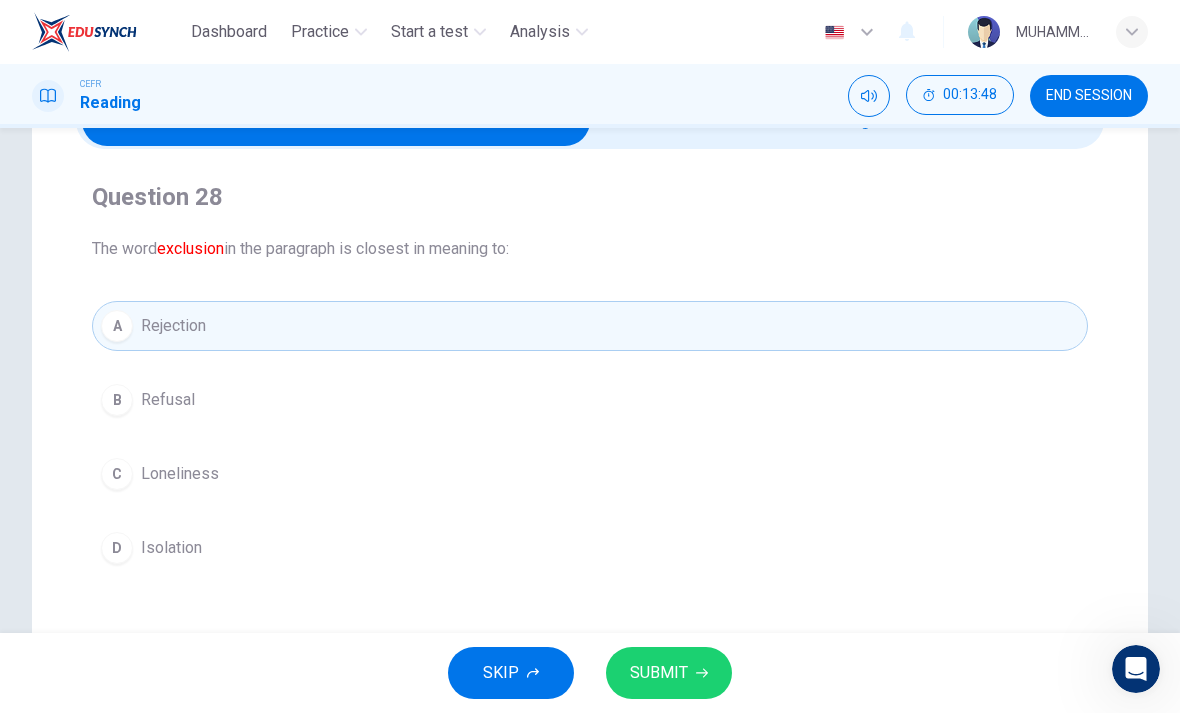 click on "SUBMIT" at bounding box center [669, 673] 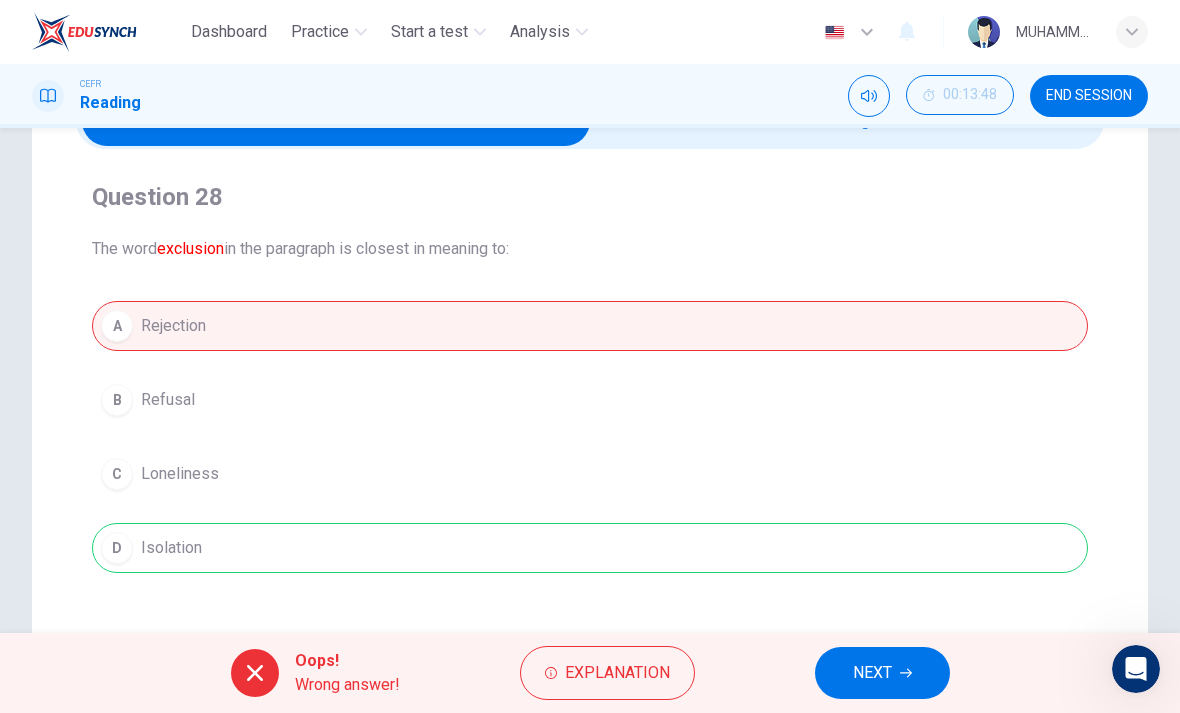 click on "NEXT" at bounding box center (882, 673) 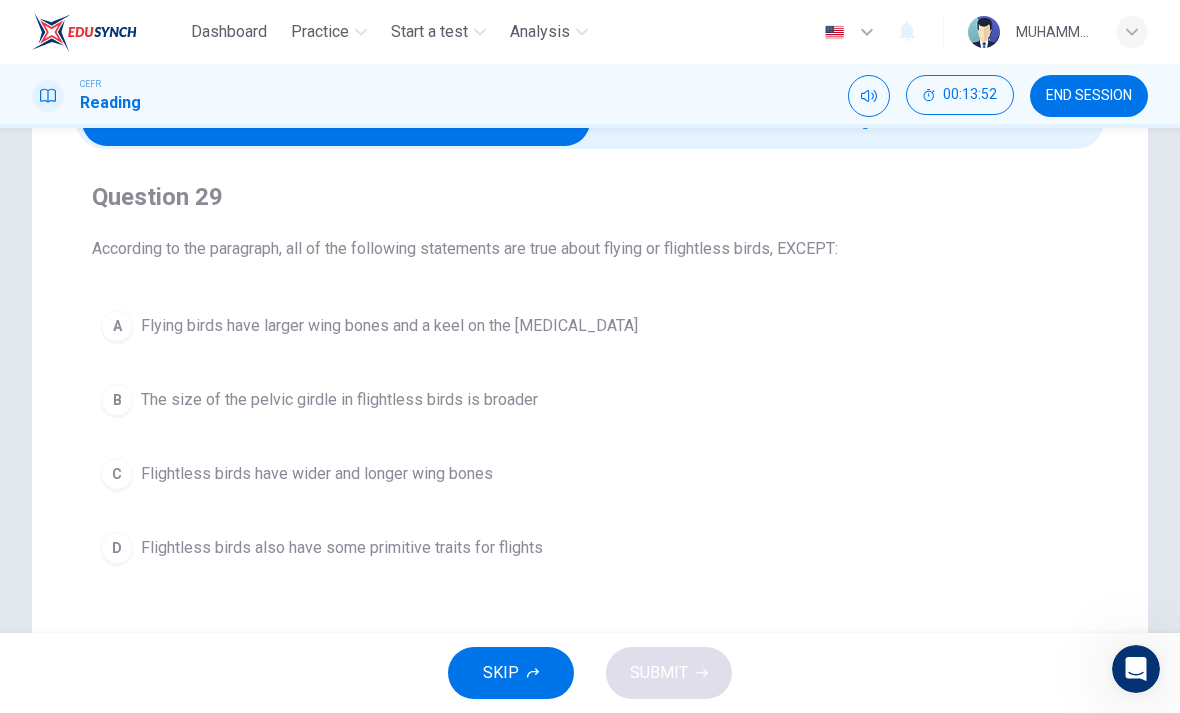 click on "C Flightless birds have wider and longer wing bones" at bounding box center [590, 474] 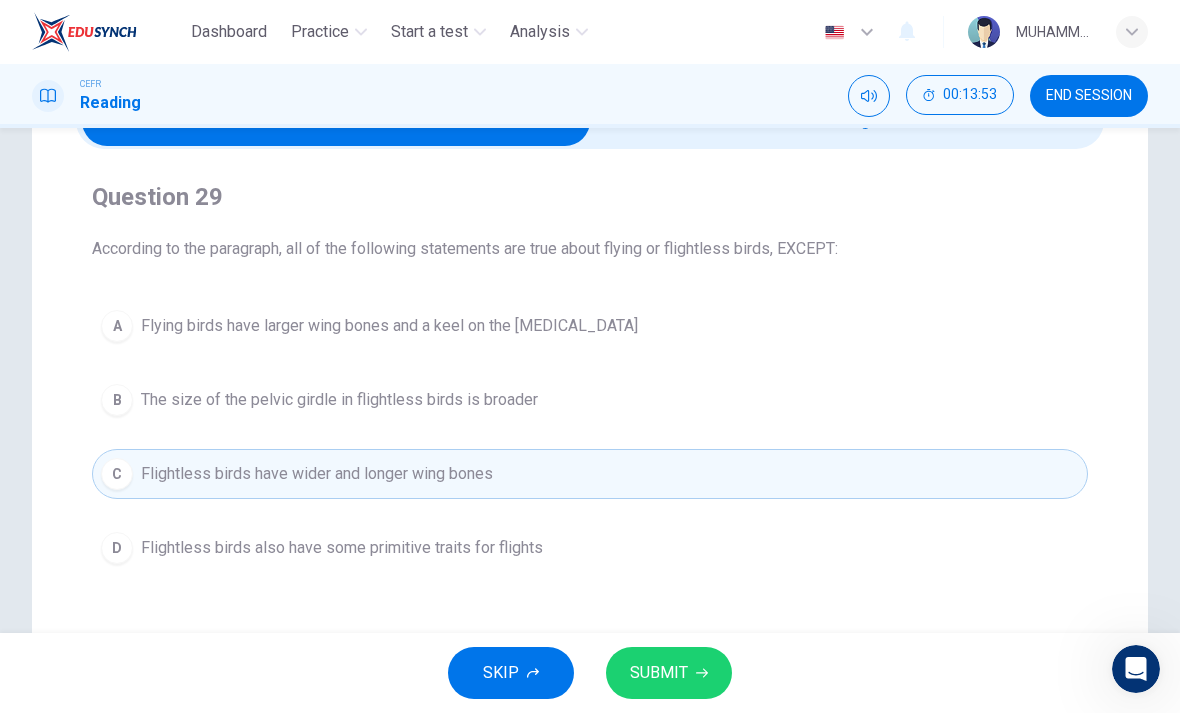 click on "SUBMIT" at bounding box center [669, 673] 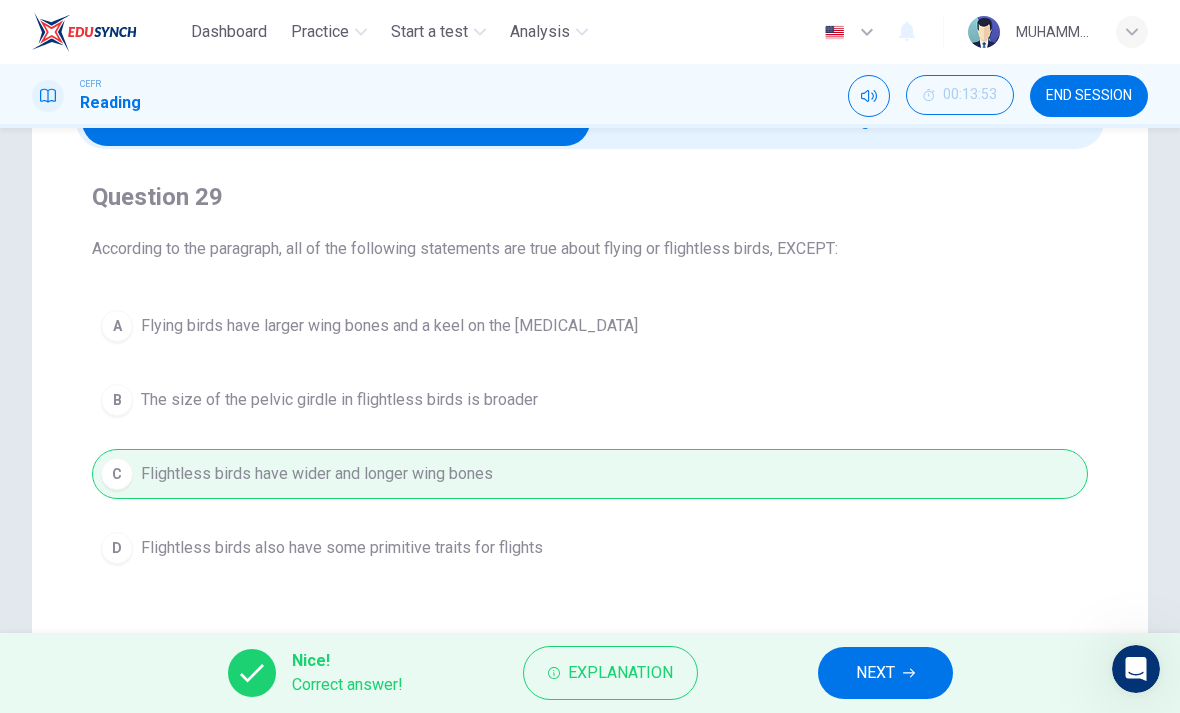 click on "NEXT" at bounding box center [885, 673] 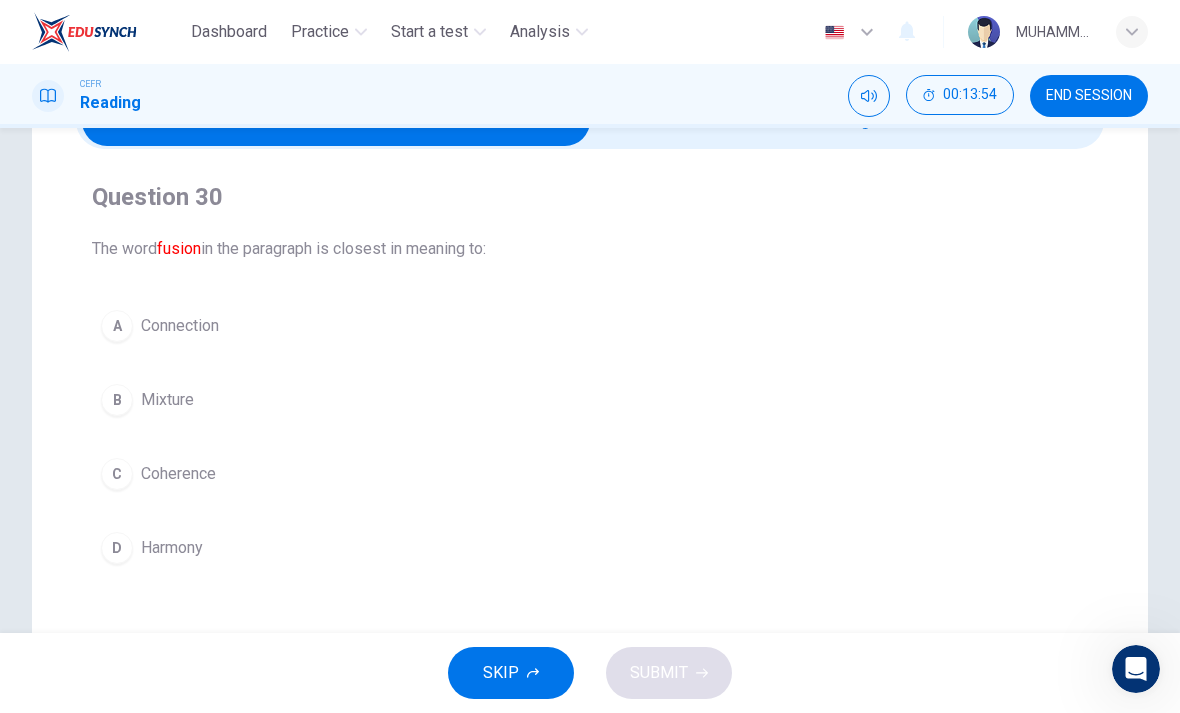 click on "B" at bounding box center (117, 400) 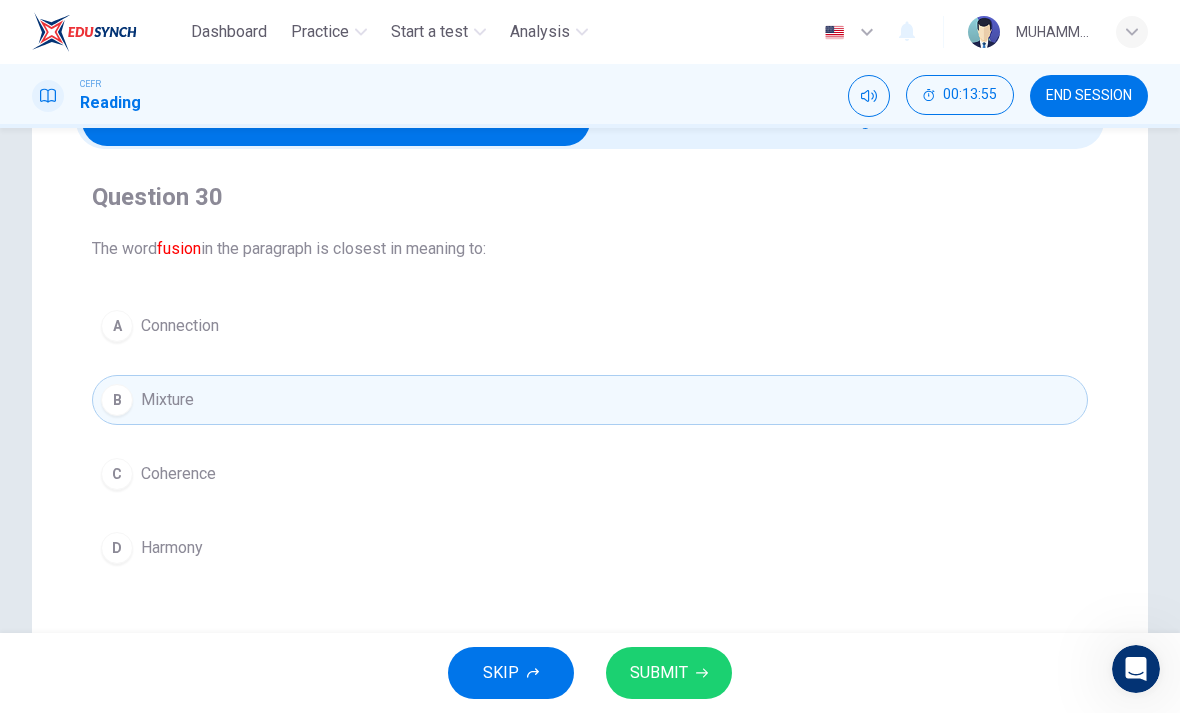 click on "SKIP SUBMIT" at bounding box center (590, 673) 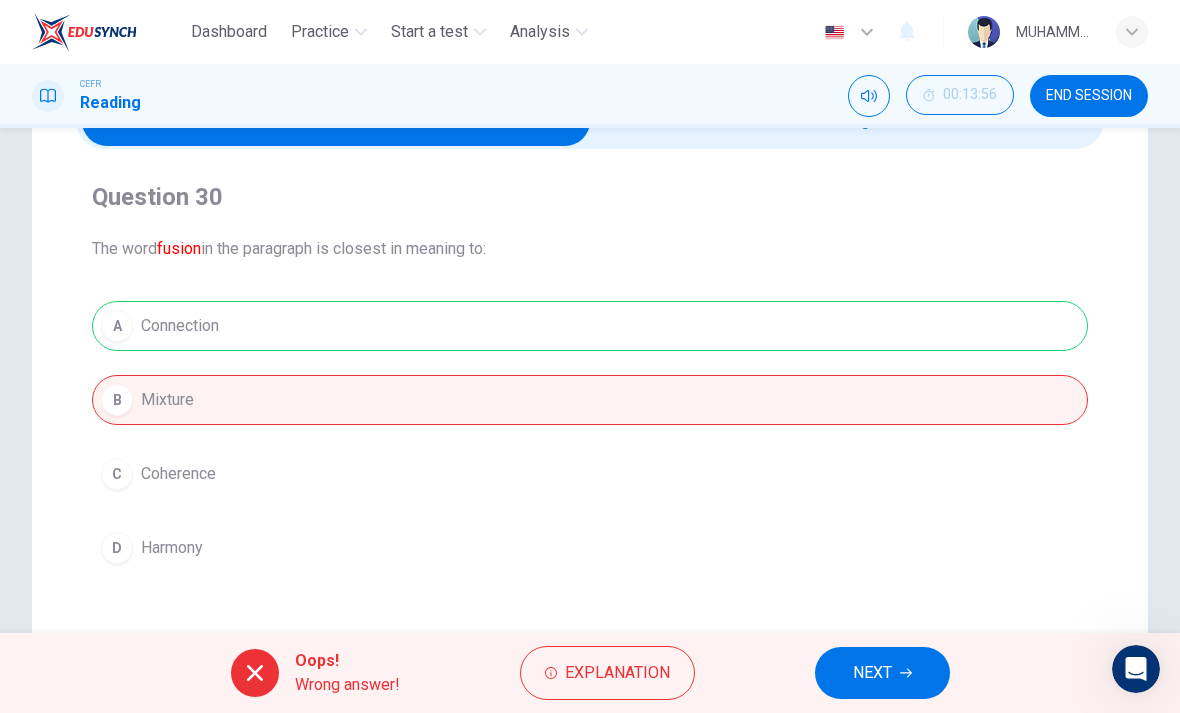 click on "NEXT" at bounding box center (872, 673) 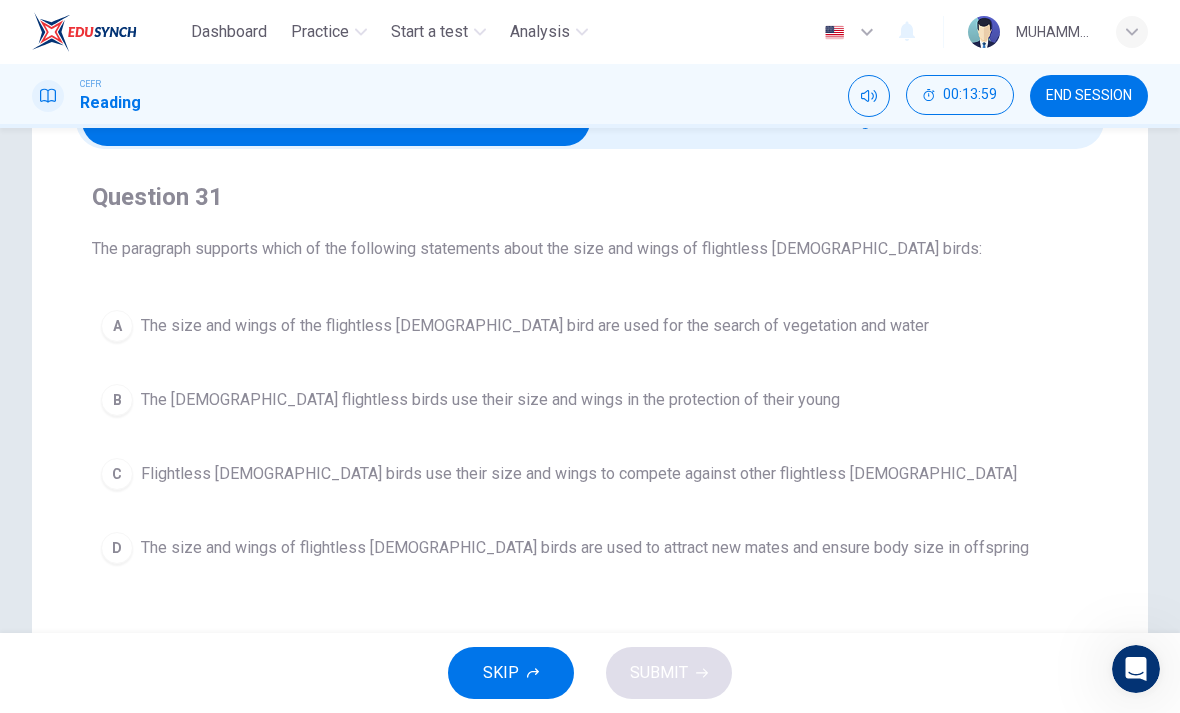 click on "A" at bounding box center (117, 326) 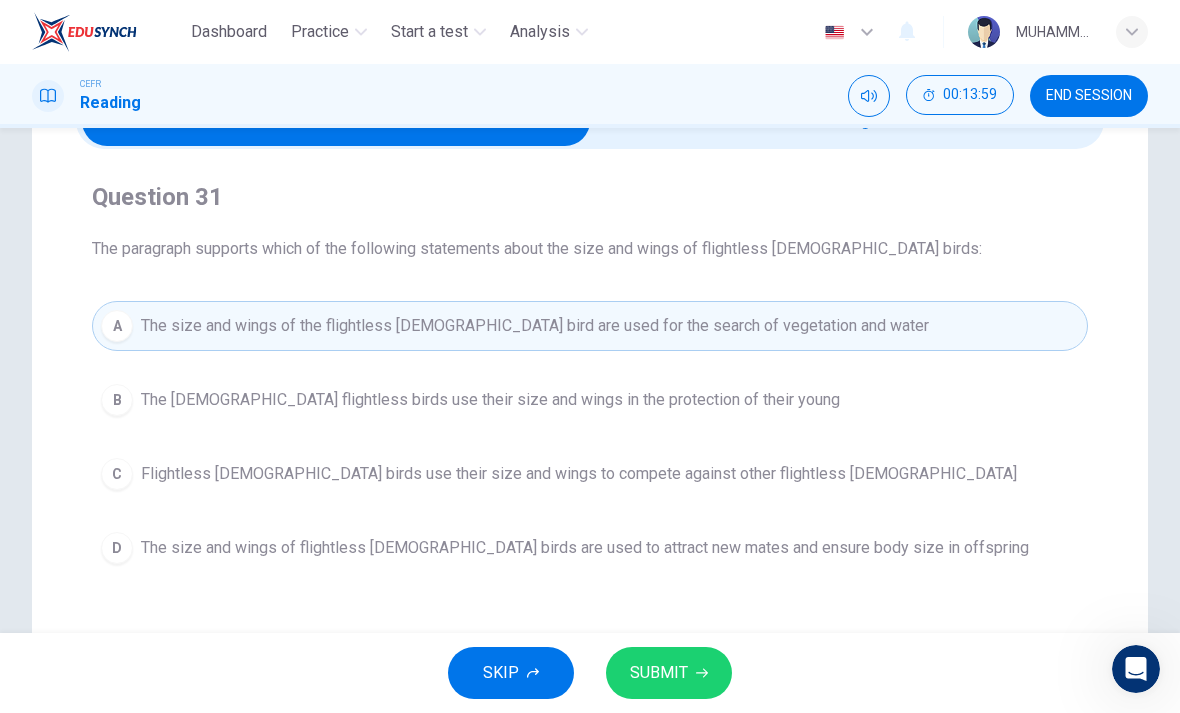 click on "SUBMIT" at bounding box center (669, 673) 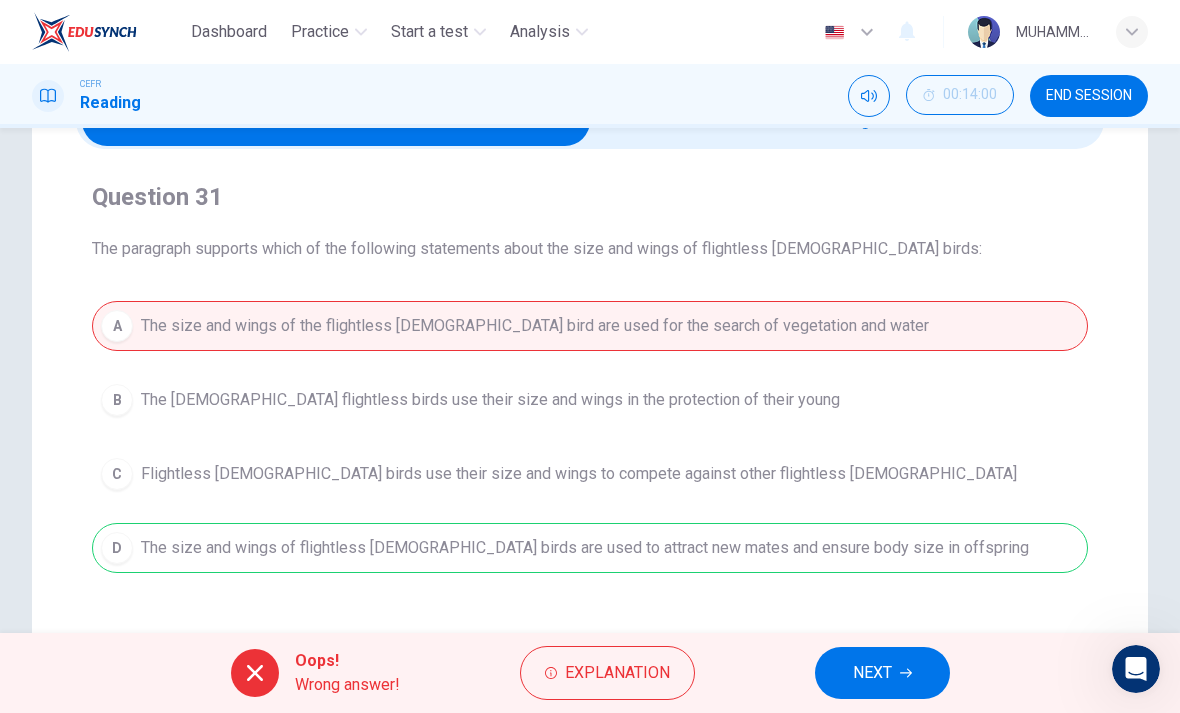 click on "Explanation" at bounding box center (617, 673) 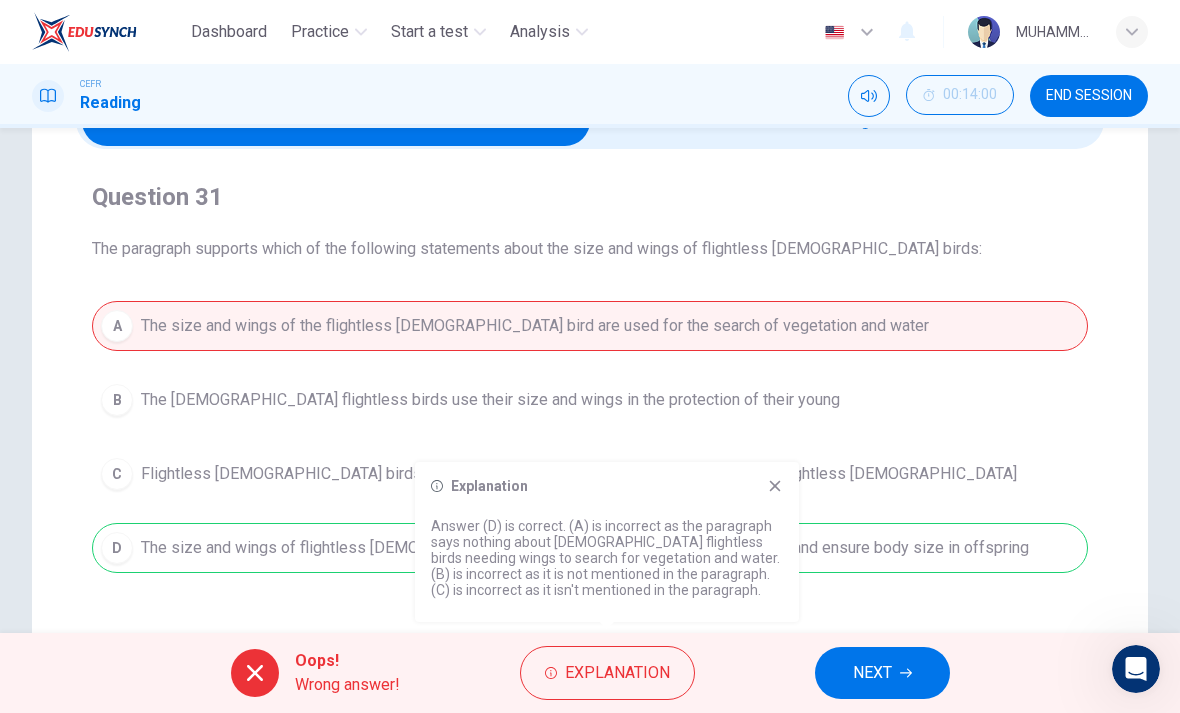 click on "NEXT" at bounding box center (872, 673) 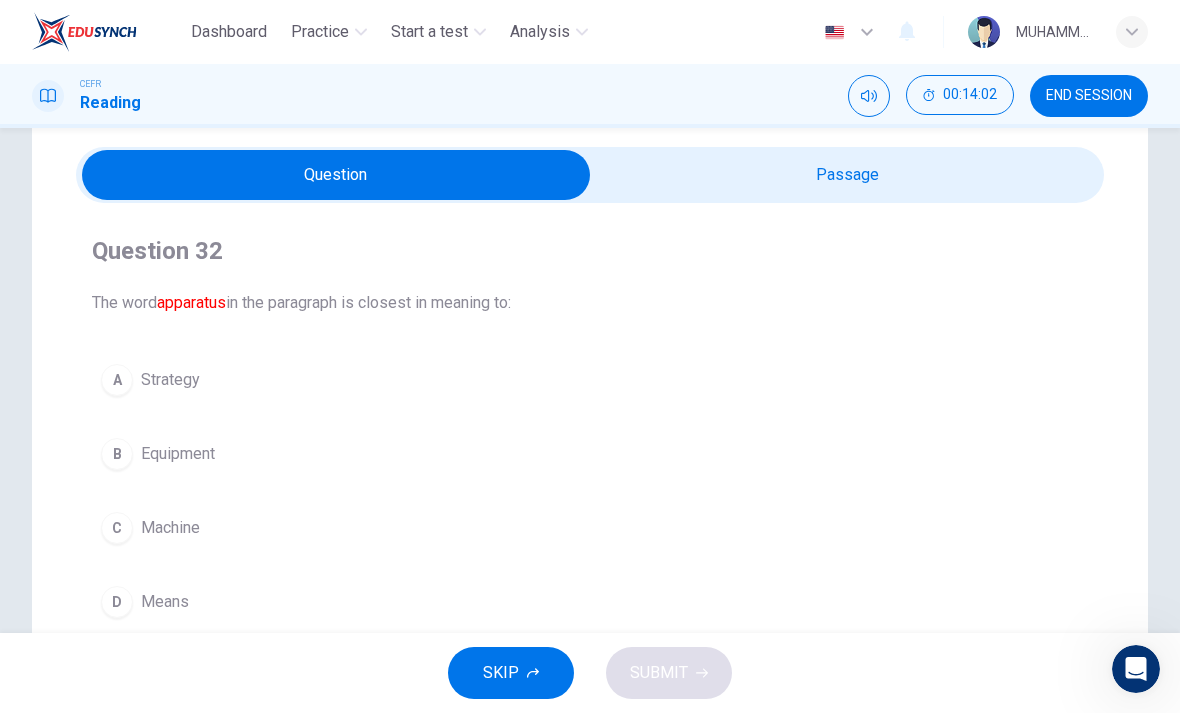scroll, scrollTop: 50, scrollLeft: 0, axis: vertical 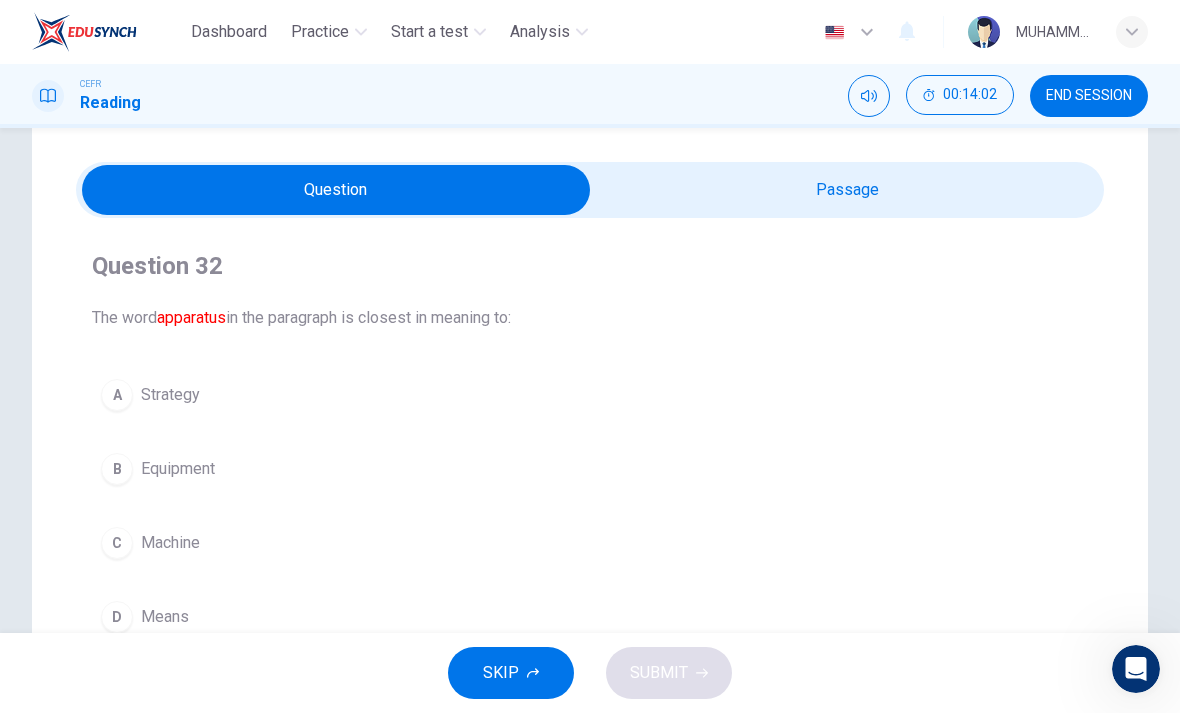 click at bounding box center [336, 190] 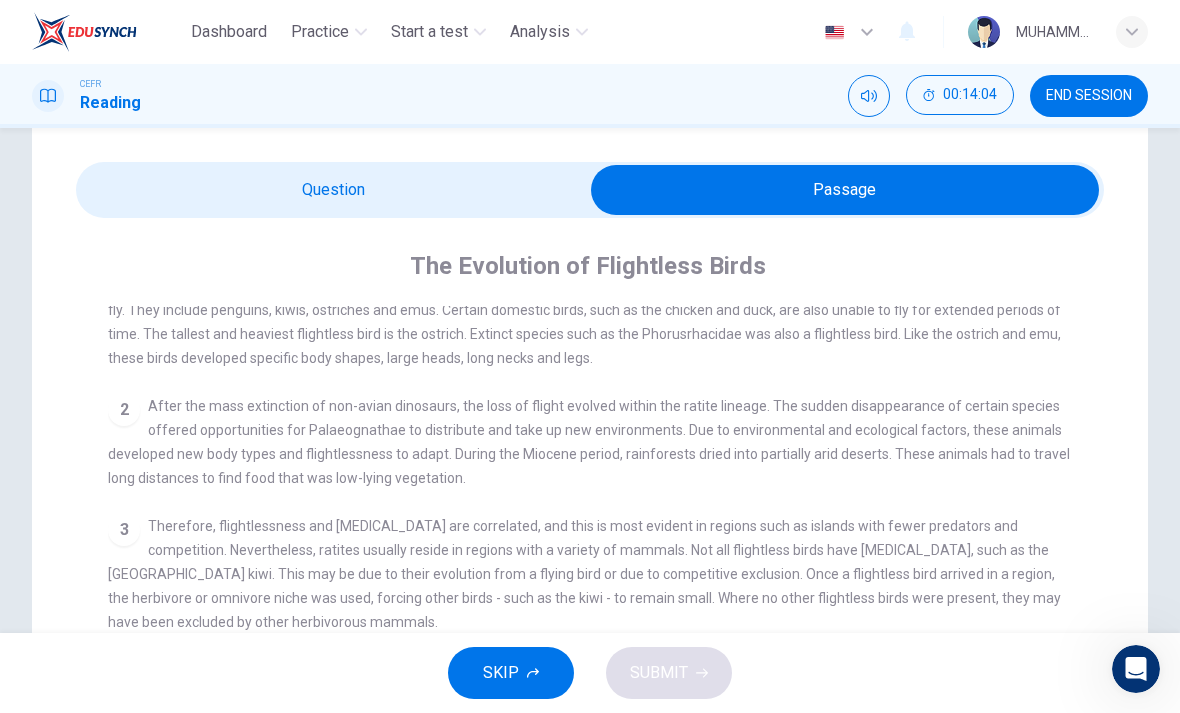 click at bounding box center (845, 190) 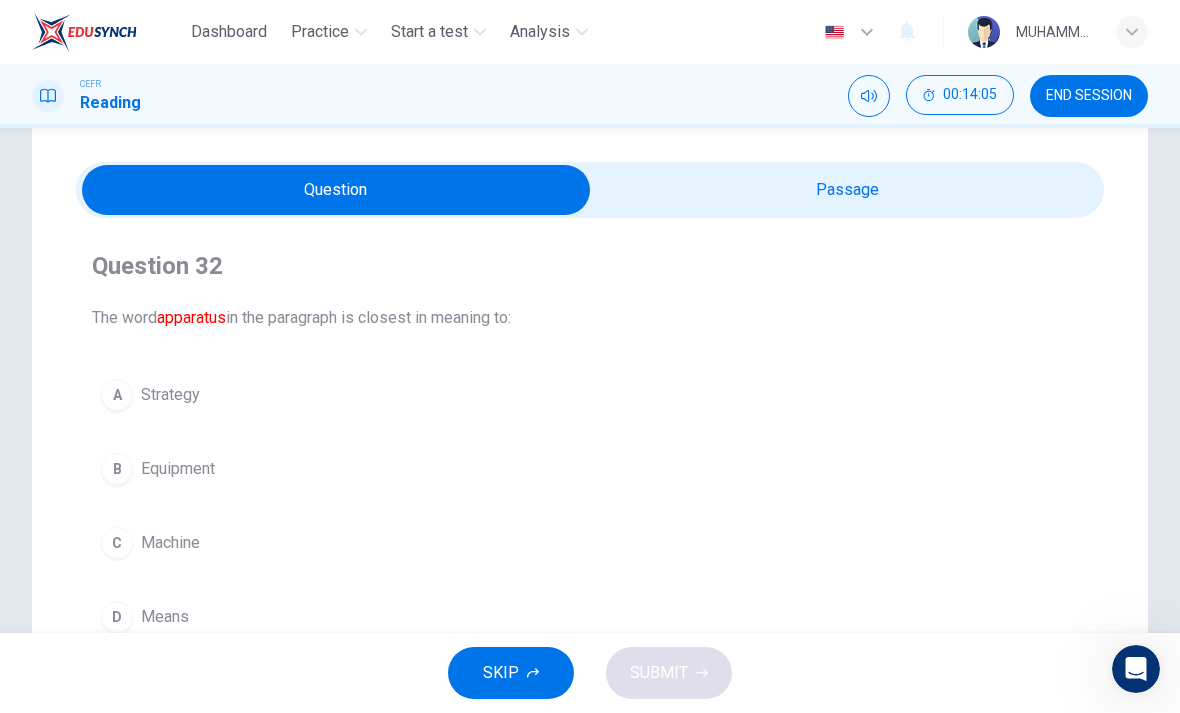 click at bounding box center (336, 190) 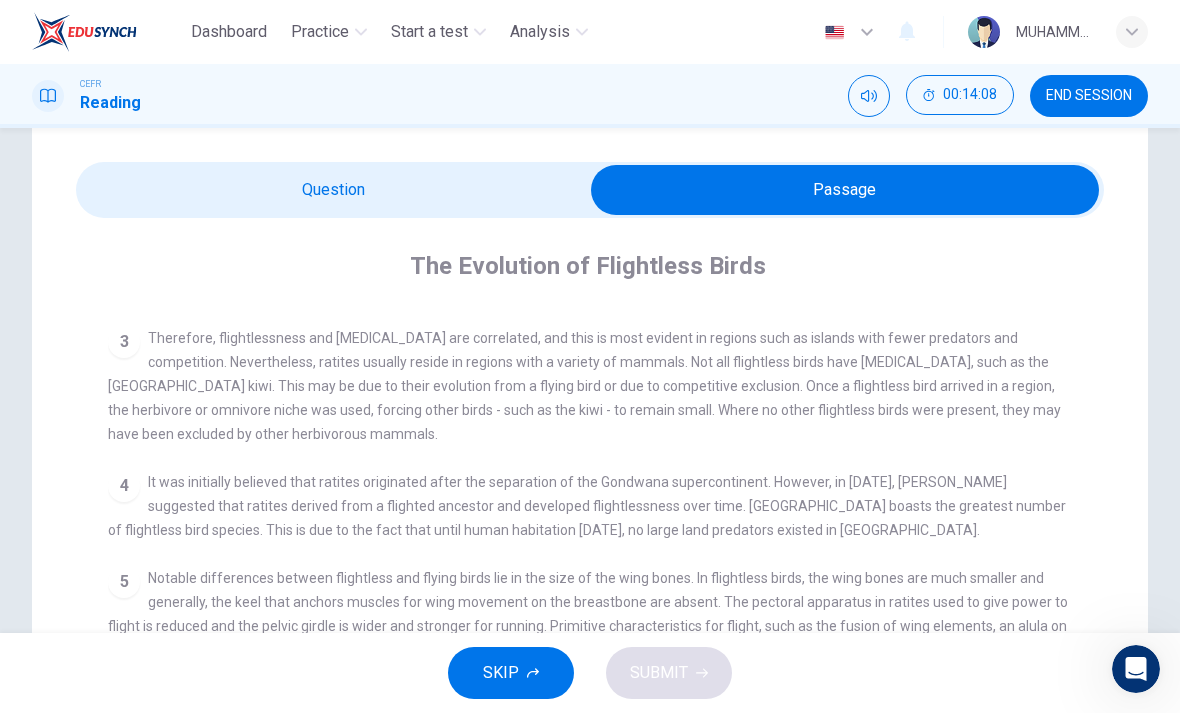scroll, scrollTop: 266, scrollLeft: 0, axis: vertical 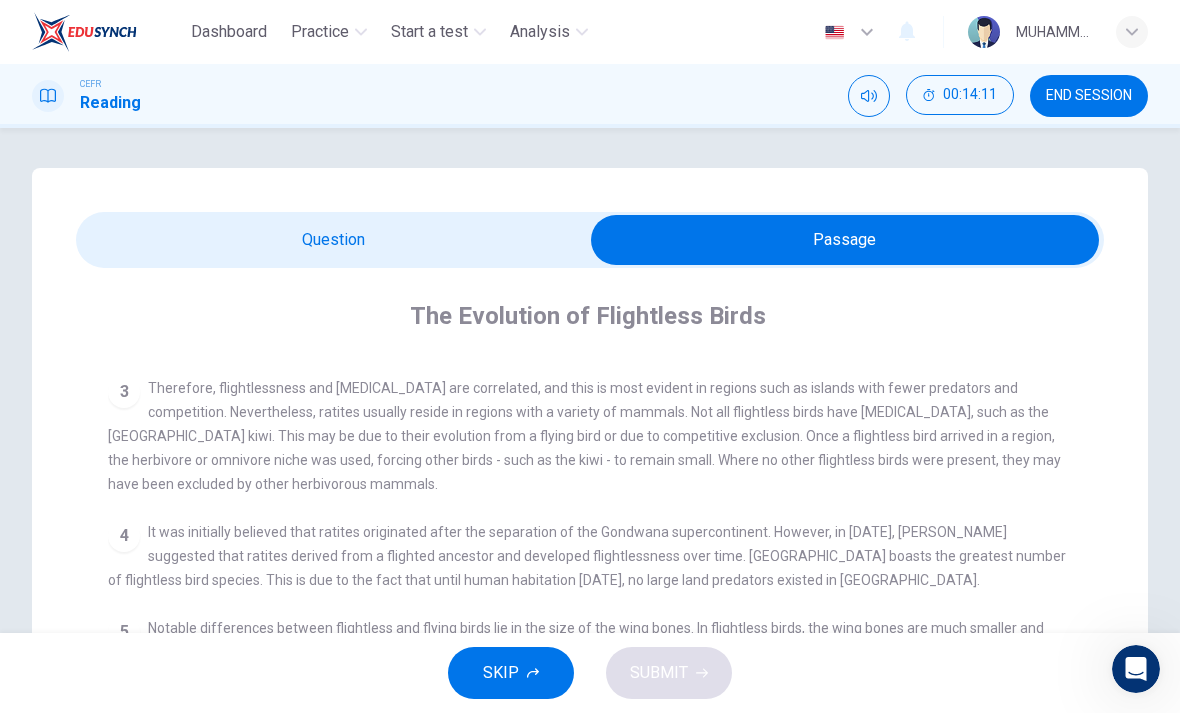 click at bounding box center (845, 240) 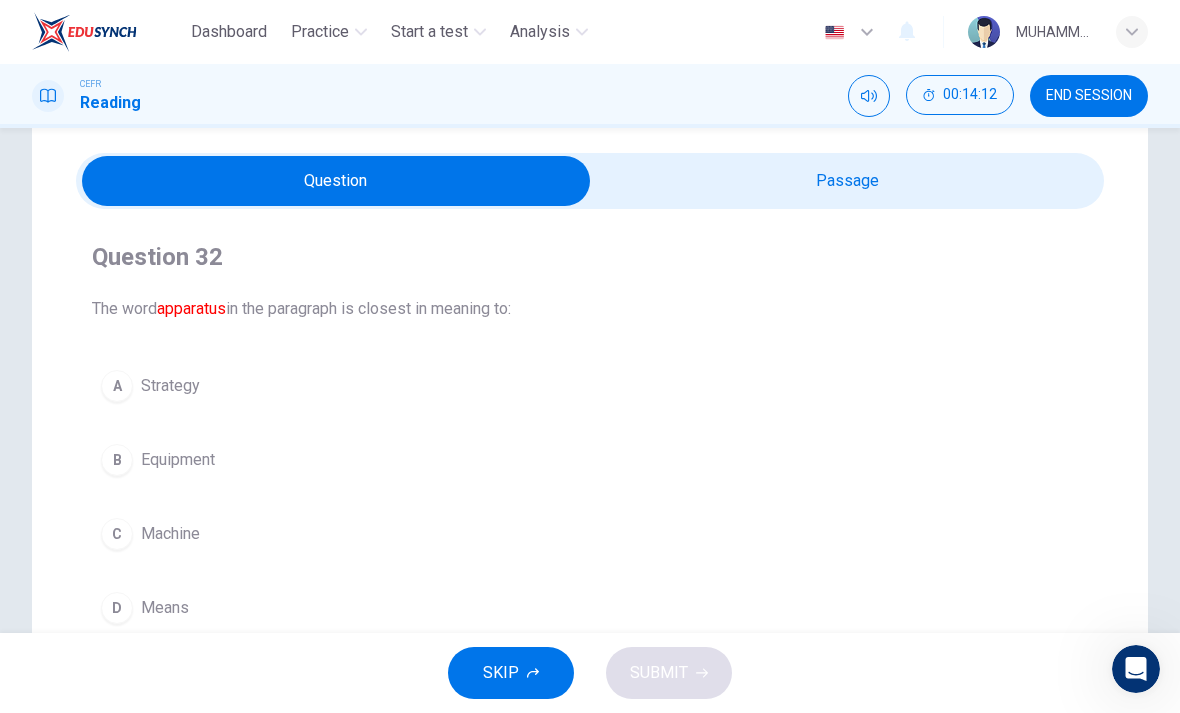 scroll, scrollTop: 76, scrollLeft: 0, axis: vertical 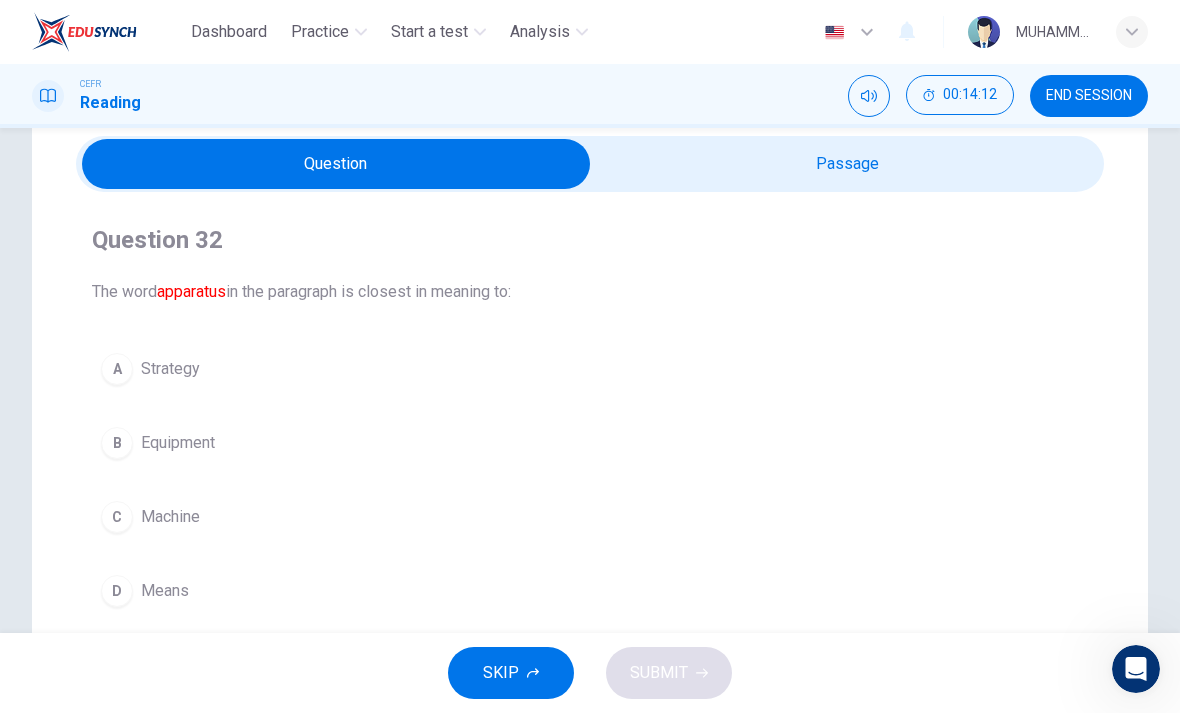 click on "B" at bounding box center (117, 443) 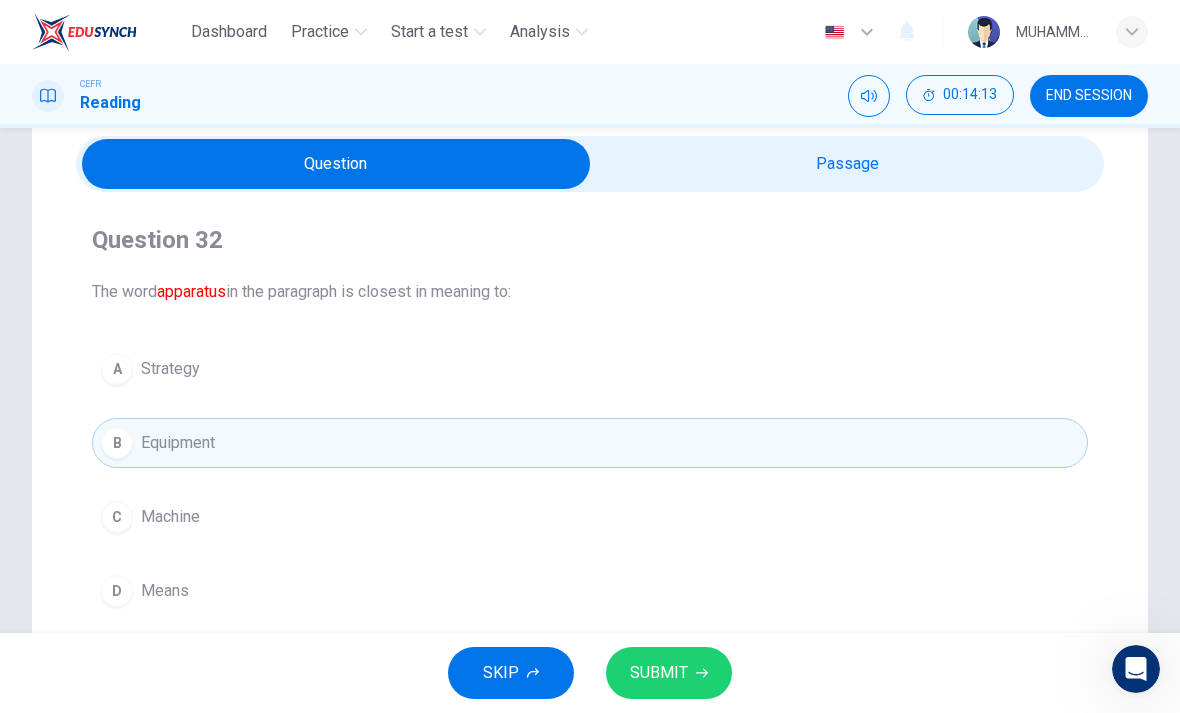 click on "SUBMIT" at bounding box center [669, 673] 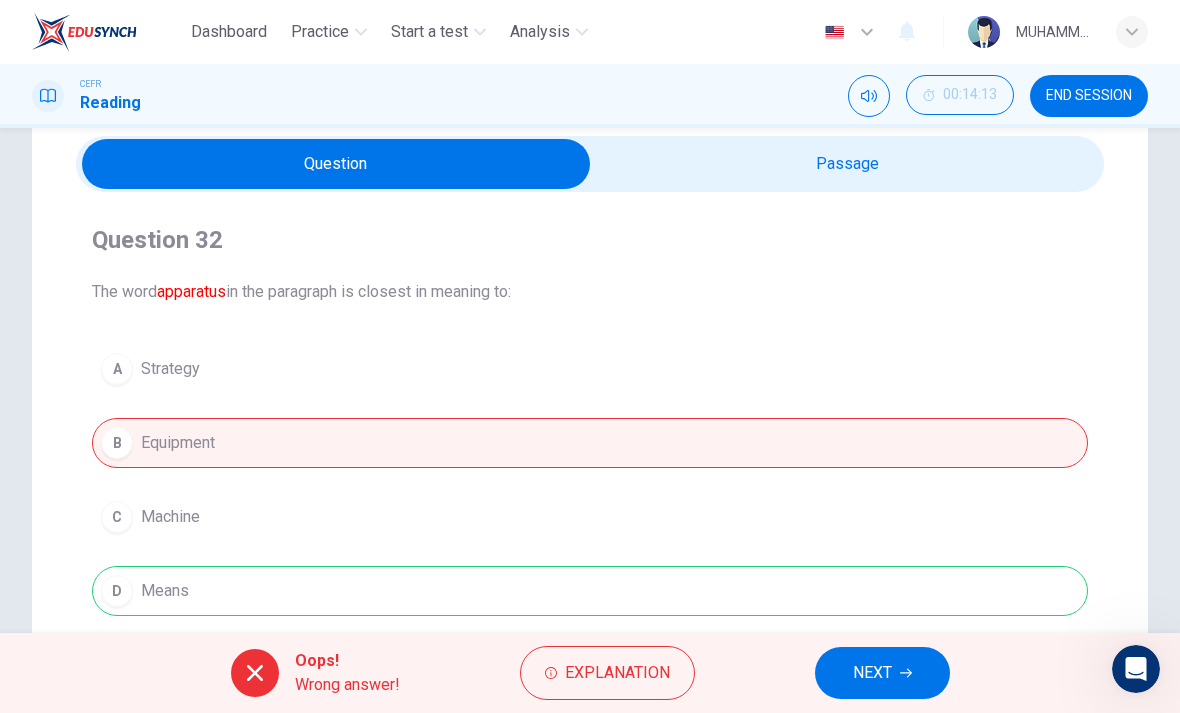 click on "NEXT" at bounding box center [882, 673] 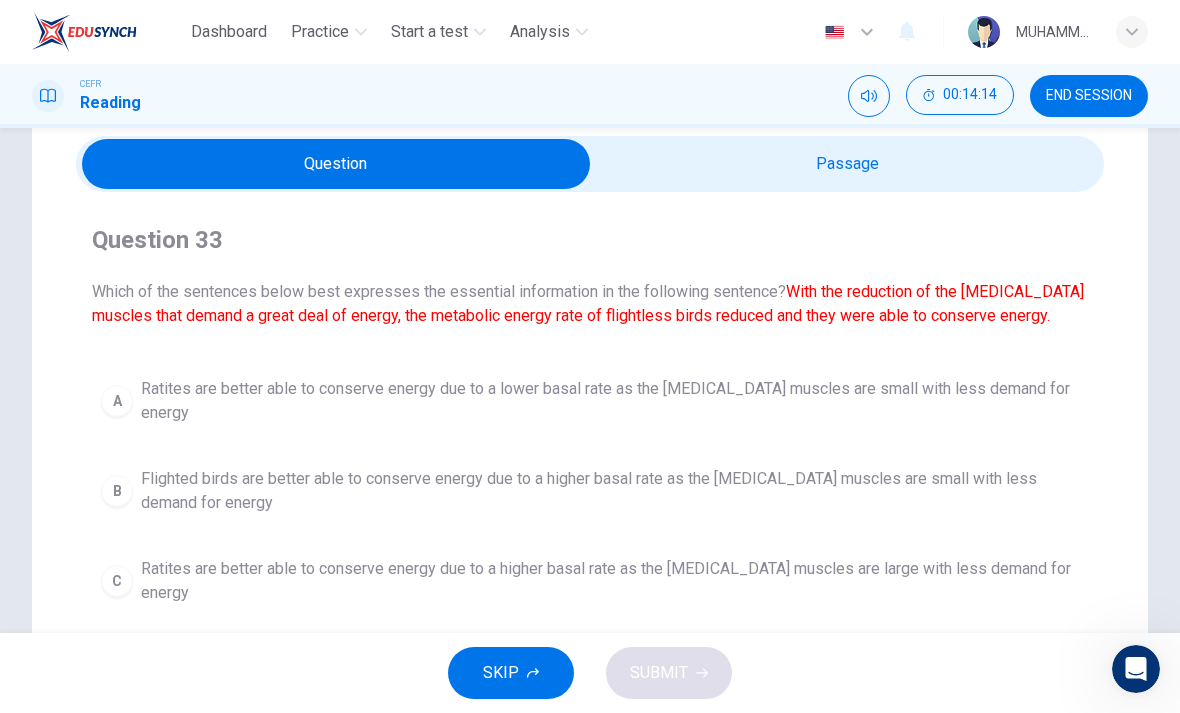 click on "END SESSION" at bounding box center (1089, 96) 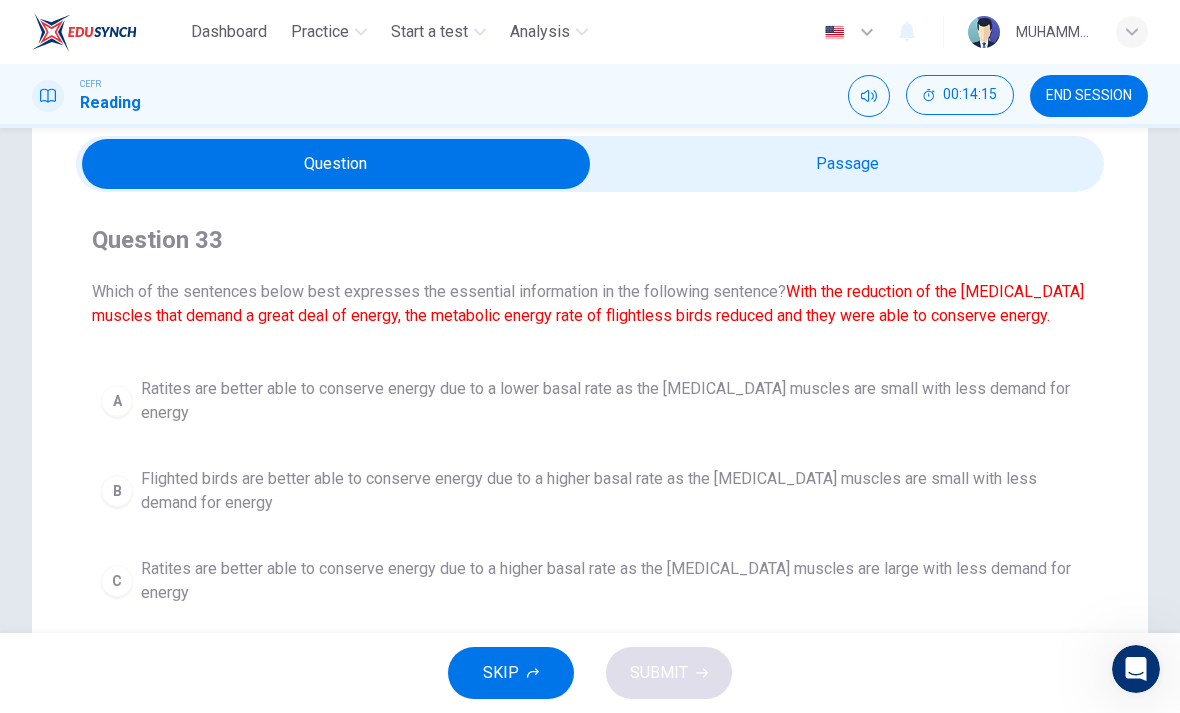click on "END SESSION" at bounding box center (1089, 96) 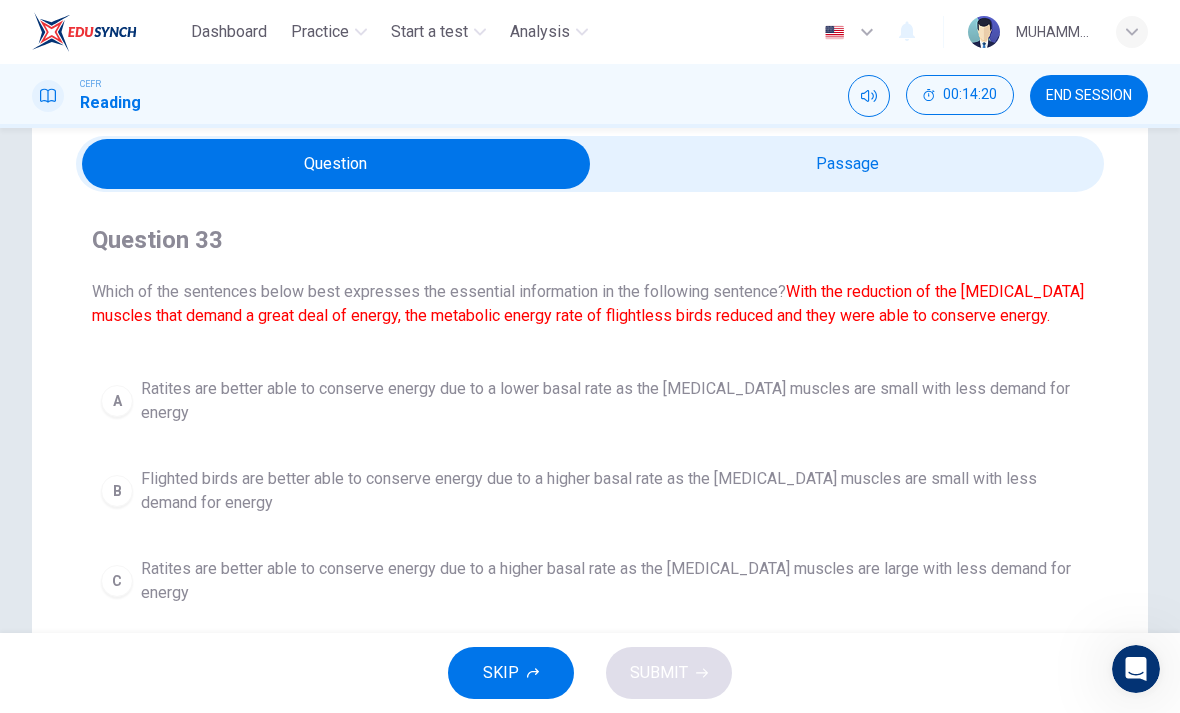 click on "B Flighted birds are better able to conserve energy due to a higher basal rate as the [MEDICAL_DATA] muscles are small with less demand for energy" at bounding box center [590, 491] 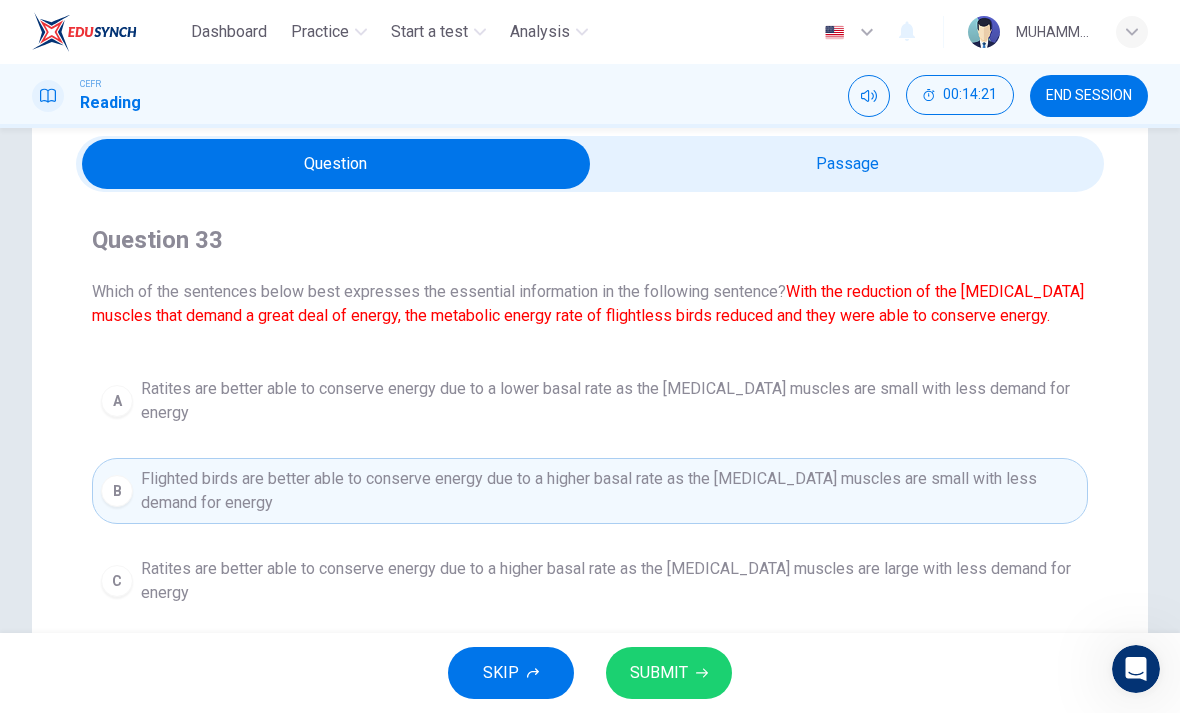 click on "SUBMIT" at bounding box center (669, 673) 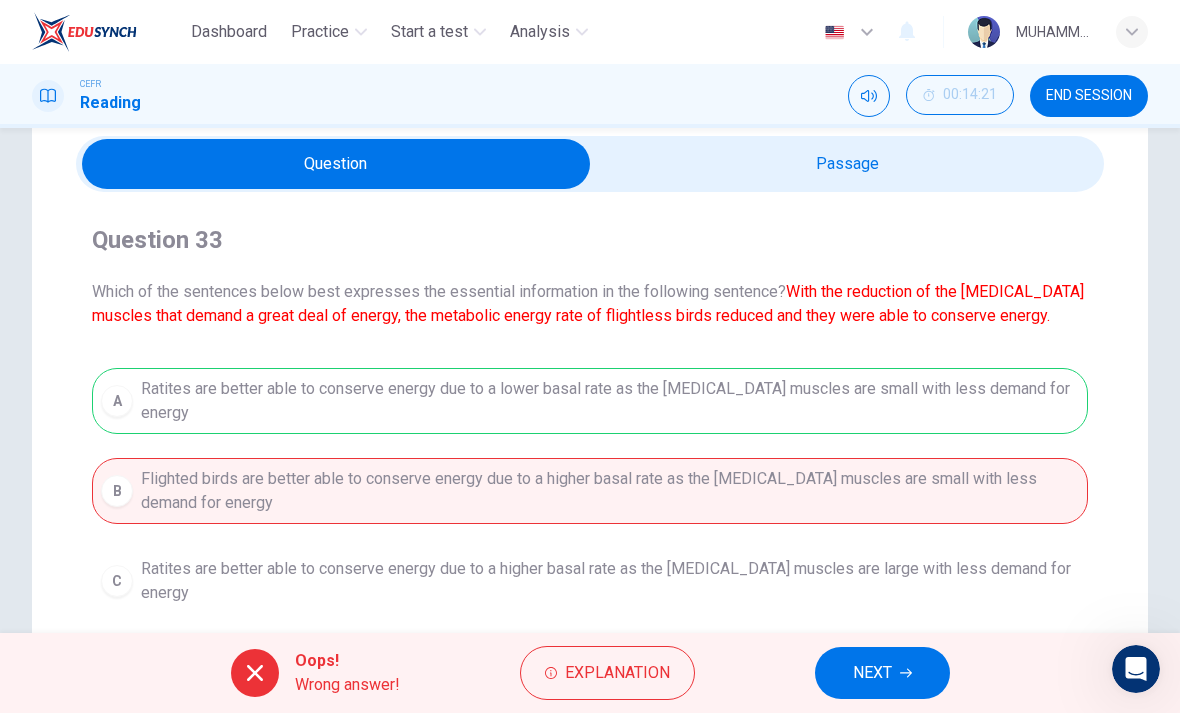 click on "NEXT" at bounding box center (882, 673) 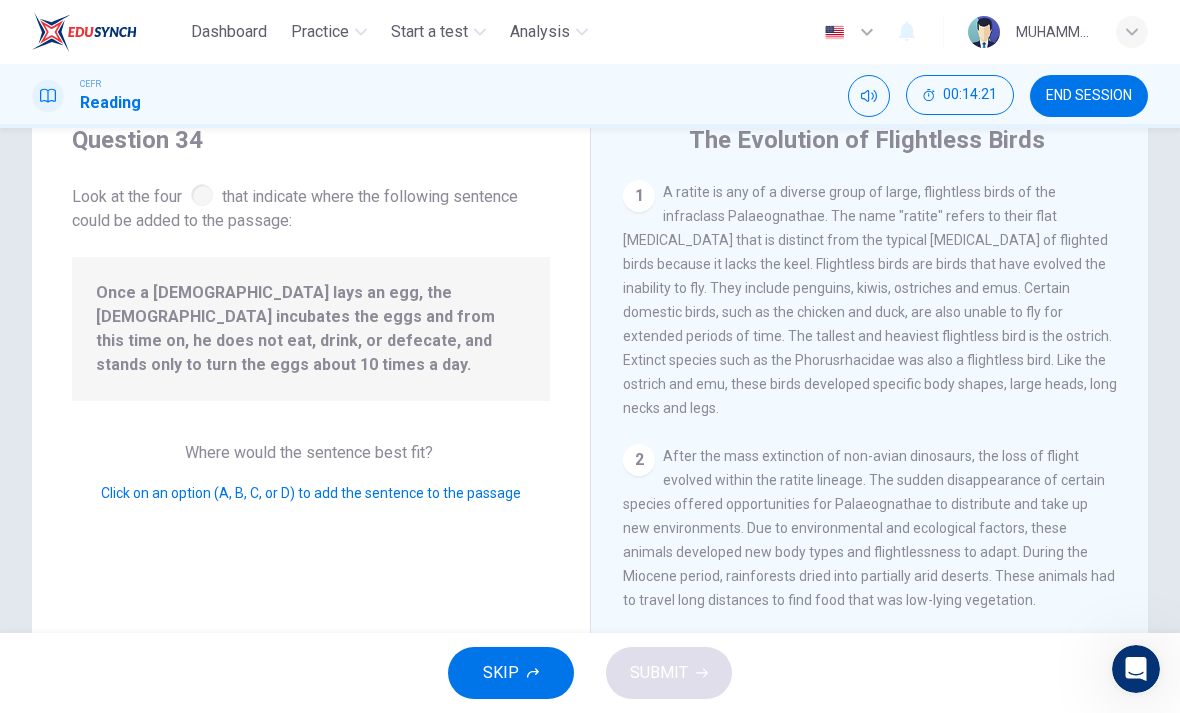 scroll, scrollTop: 1088, scrollLeft: 0, axis: vertical 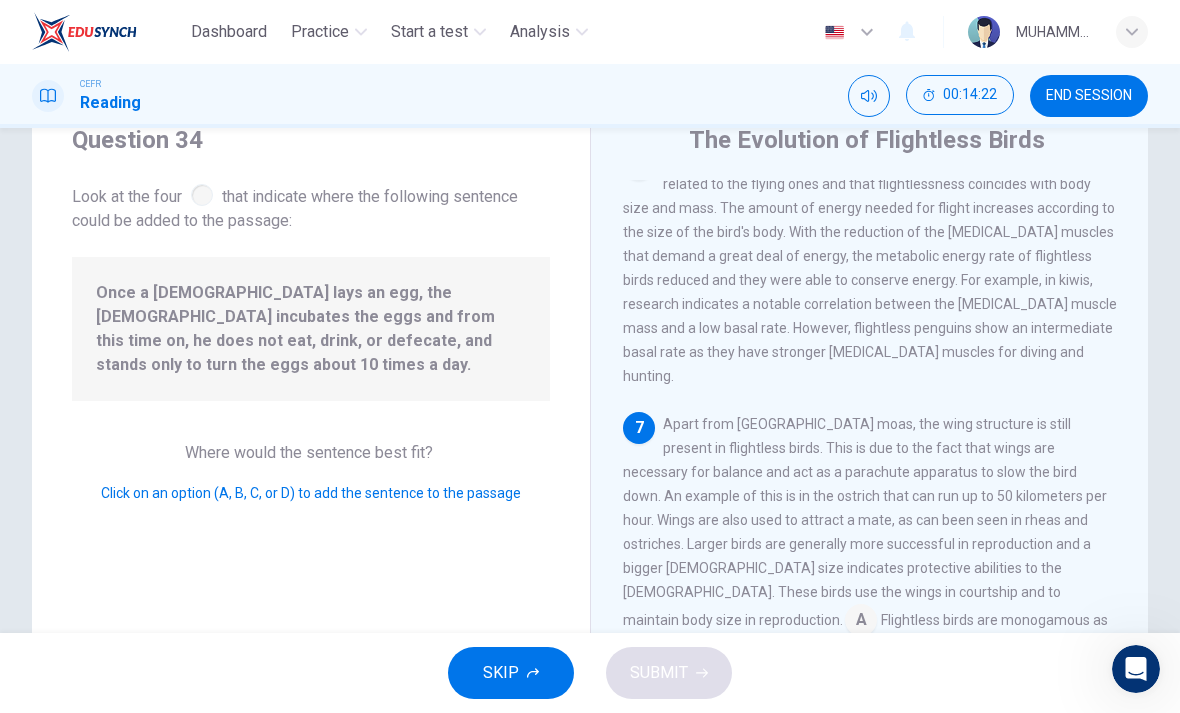 click on "END SESSION" at bounding box center [1089, 96] 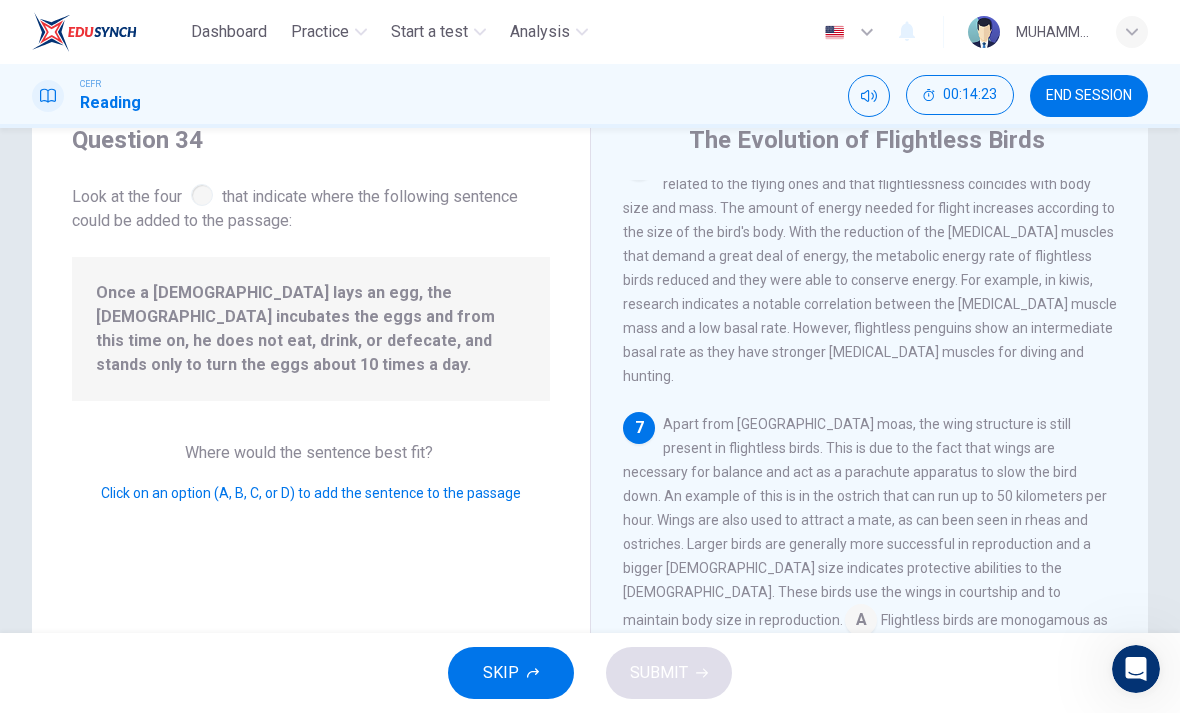 click on "END SESSION" at bounding box center [1089, 96] 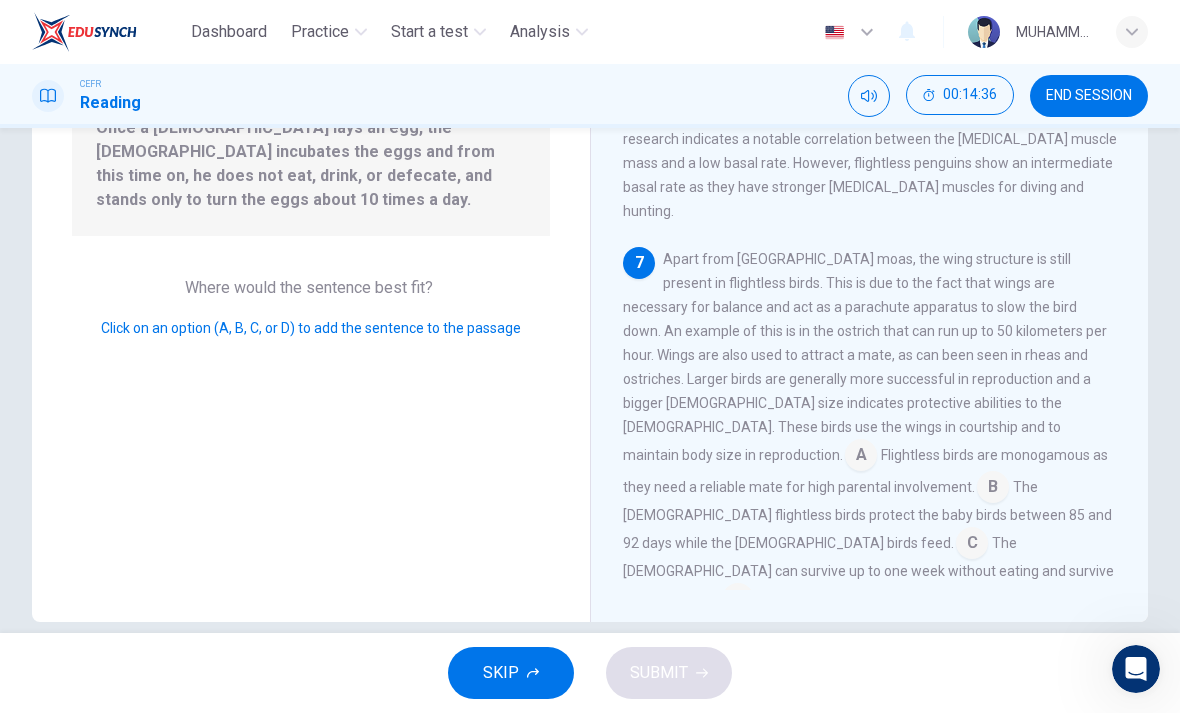 scroll, scrollTop: 243, scrollLeft: 0, axis: vertical 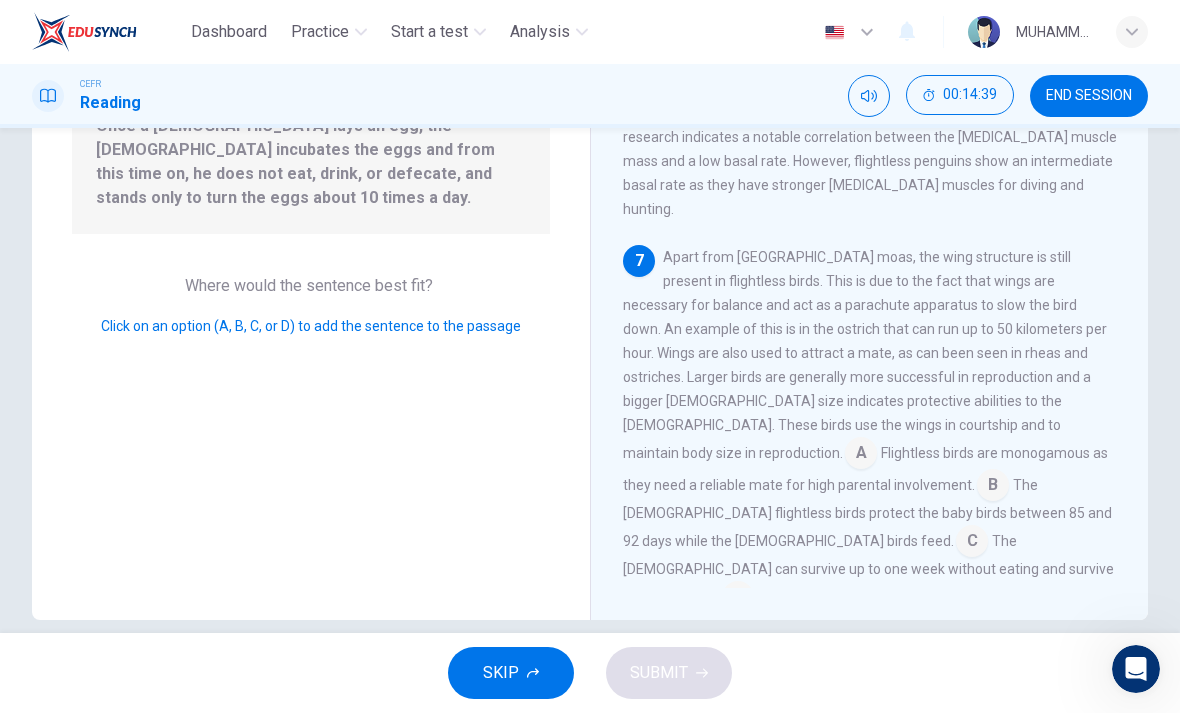 click at bounding box center [993, 487] 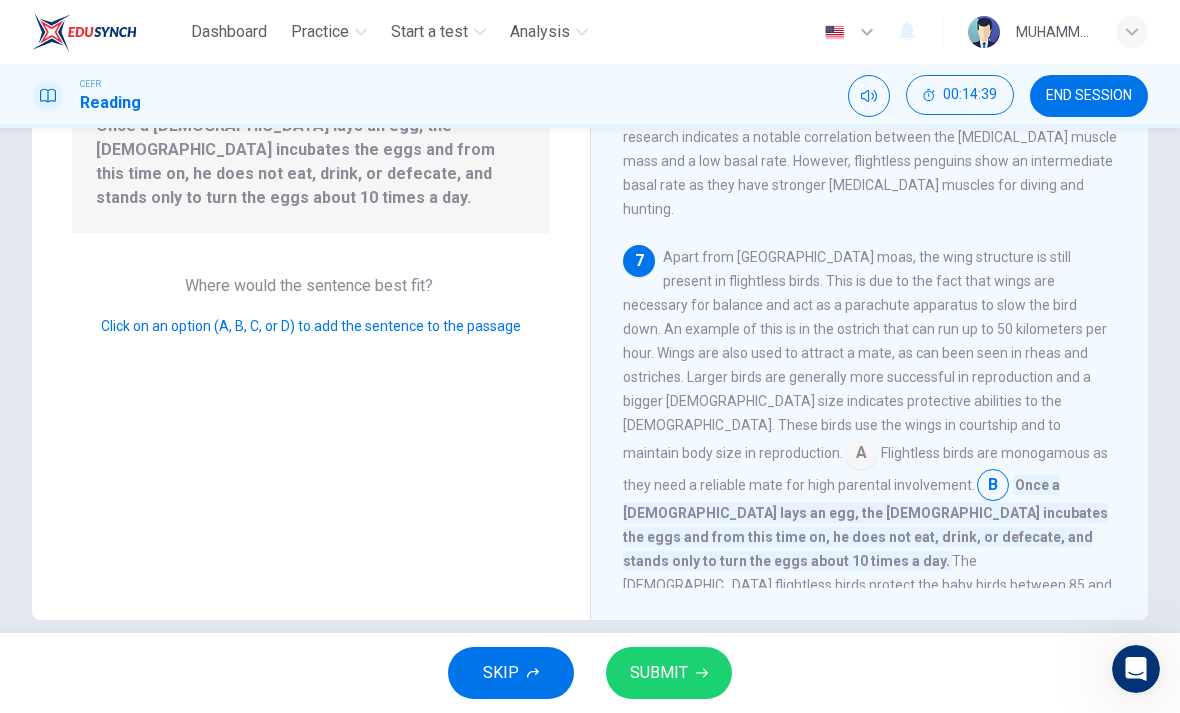 click on "SUBMIT" at bounding box center [669, 673] 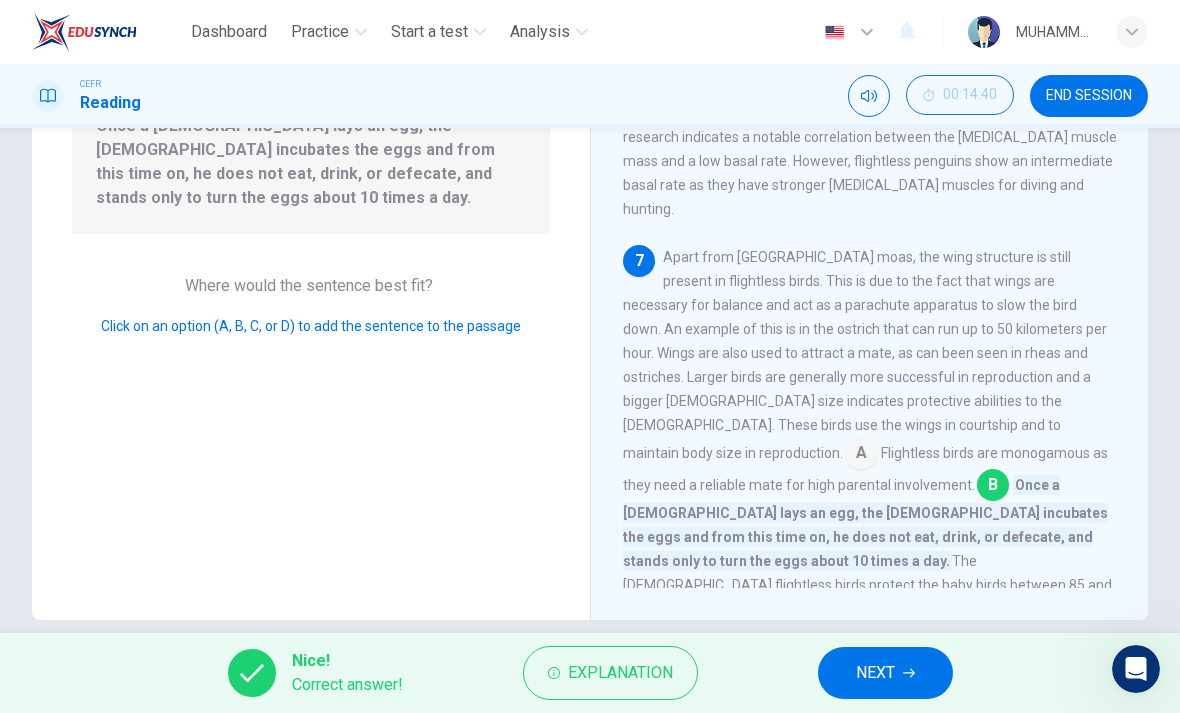 click on "NEXT" at bounding box center [875, 673] 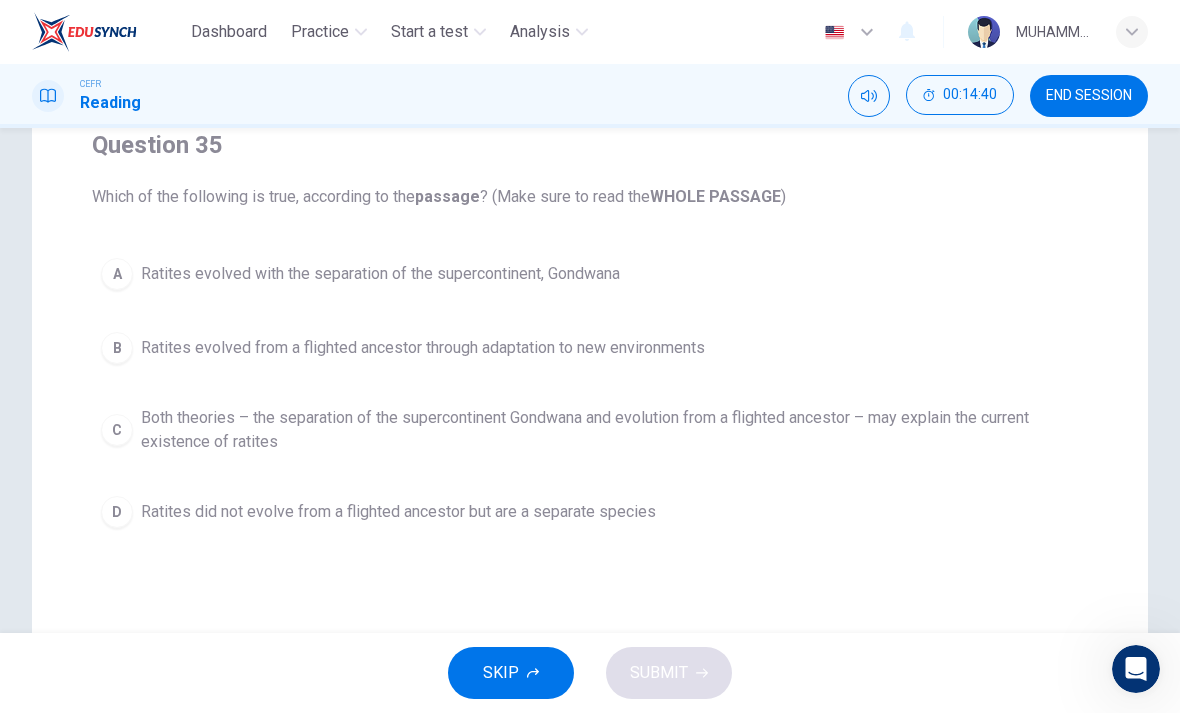 scroll, scrollTop: 156, scrollLeft: 0, axis: vertical 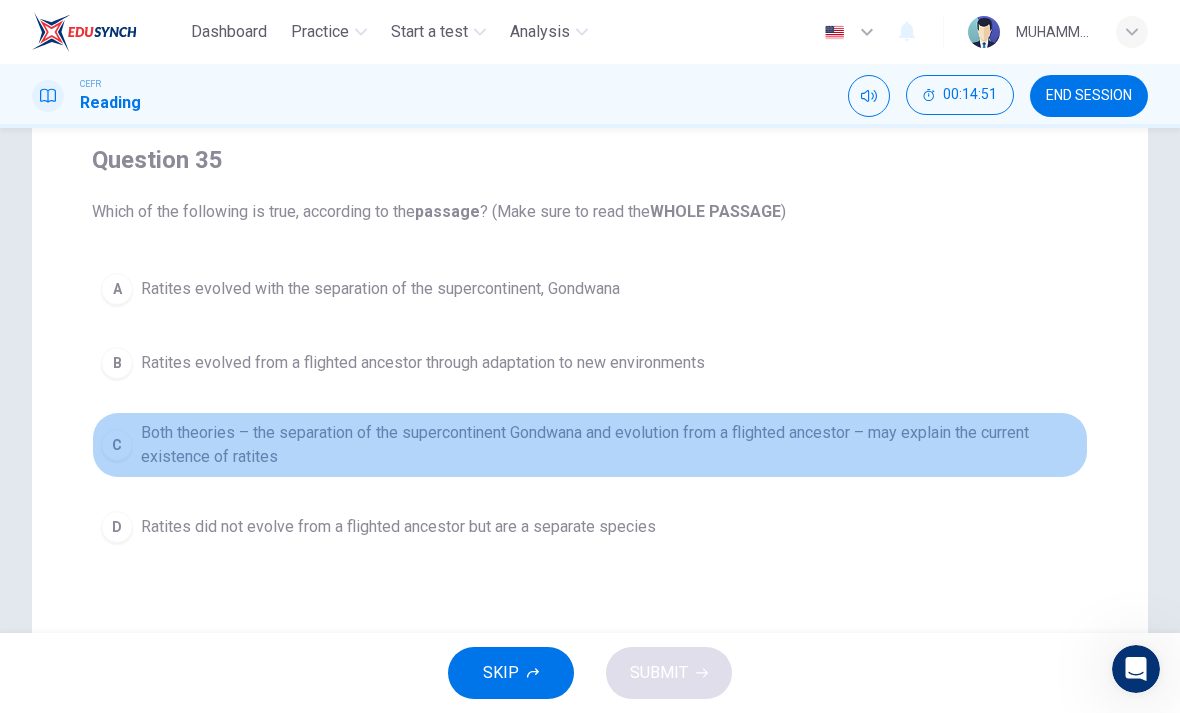 click on "C Both theories – the separation of the supercontinent Gondwana and evolution from a flighted ancestor – may explain the current existence of ratites" at bounding box center (590, 445) 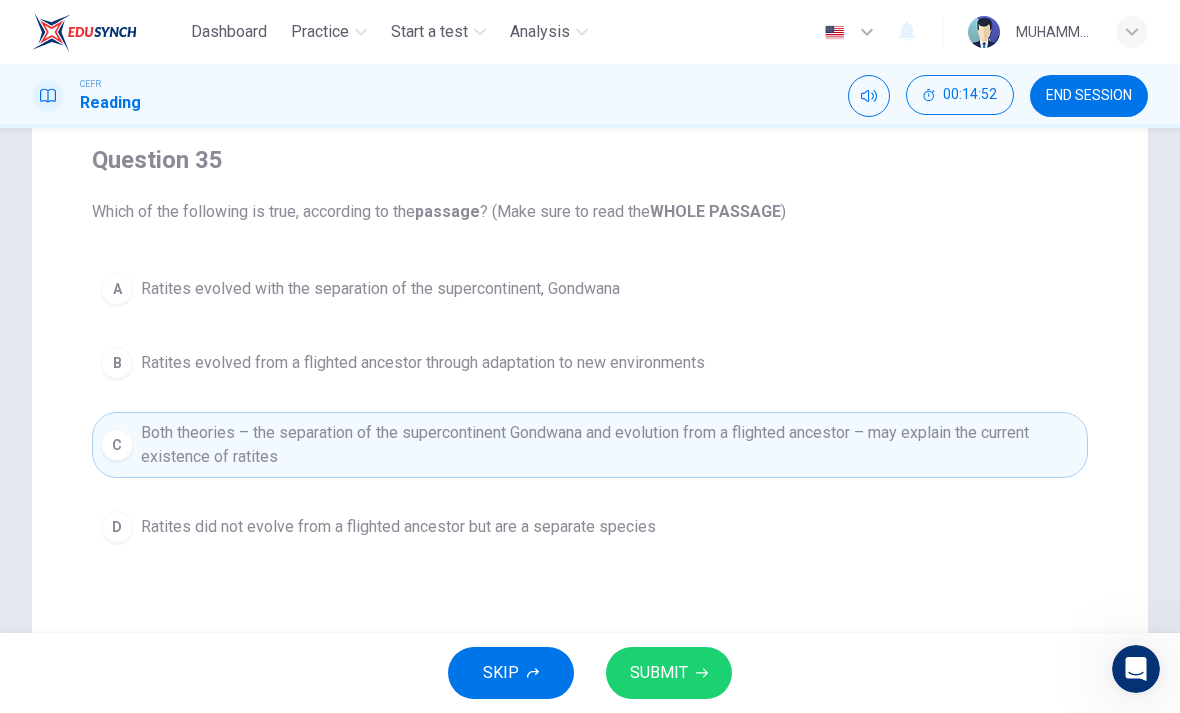 click 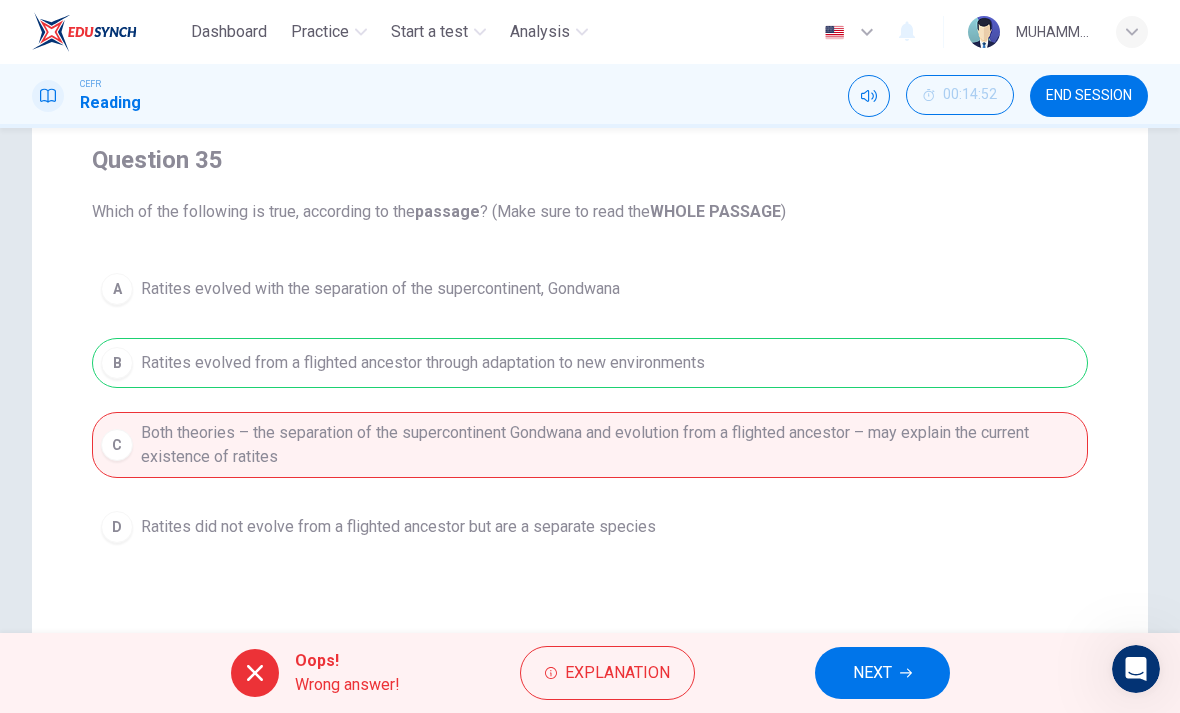 click on "NEXT" at bounding box center (882, 673) 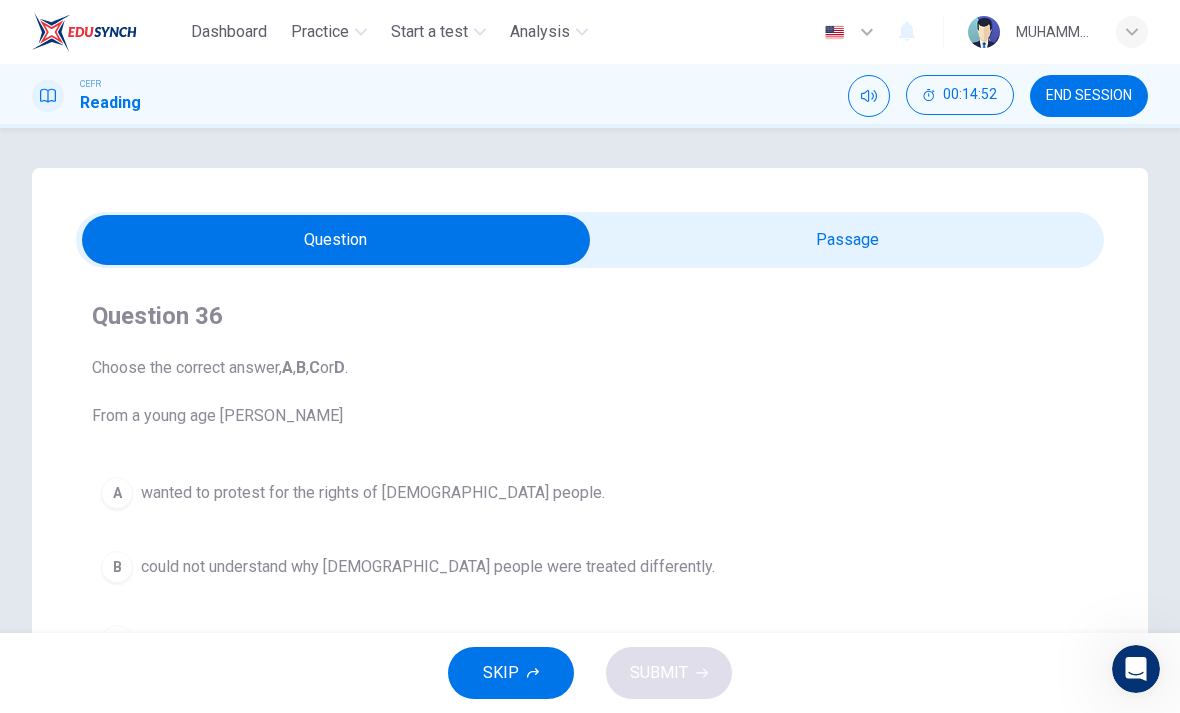 click on "END SESSION" at bounding box center (1089, 96) 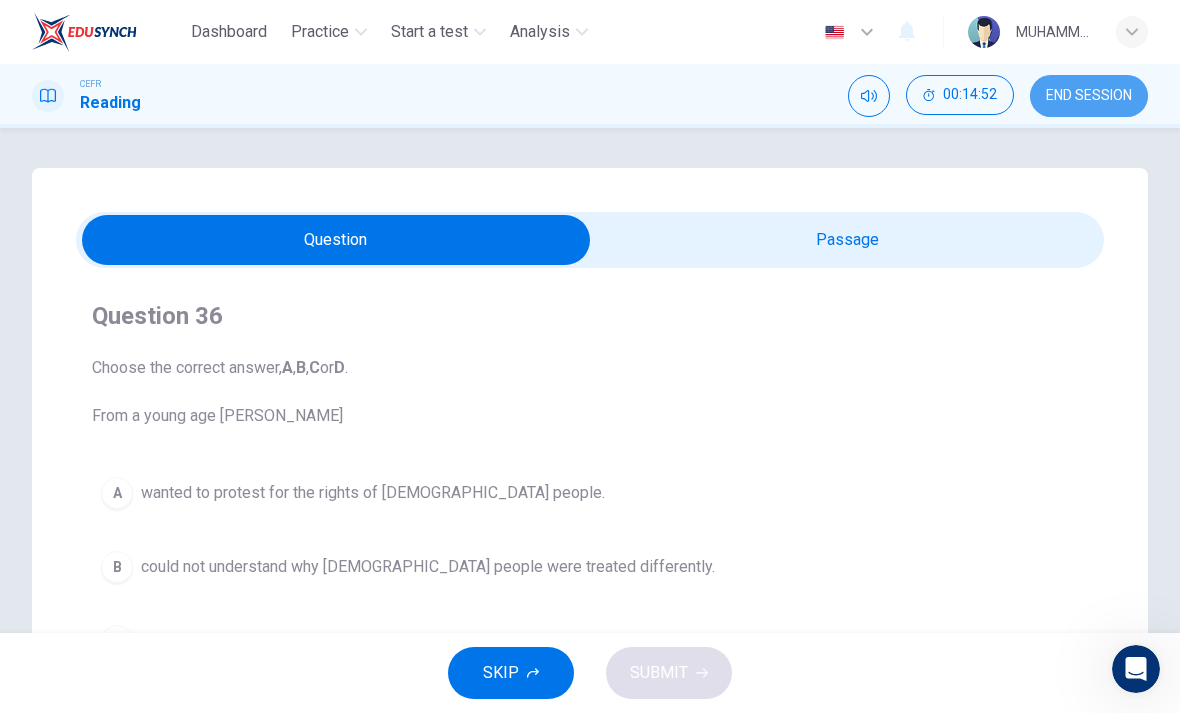 click on "END SESSION" at bounding box center (1089, 96) 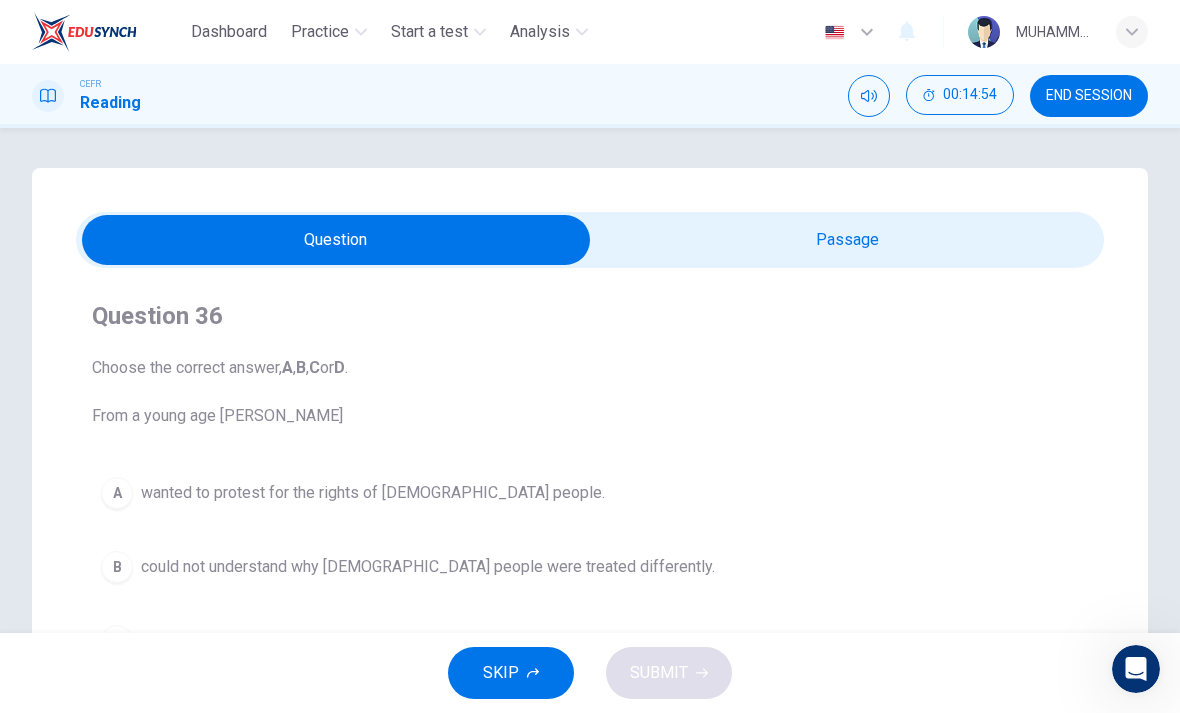 click on "Reading" at bounding box center [110, 103] 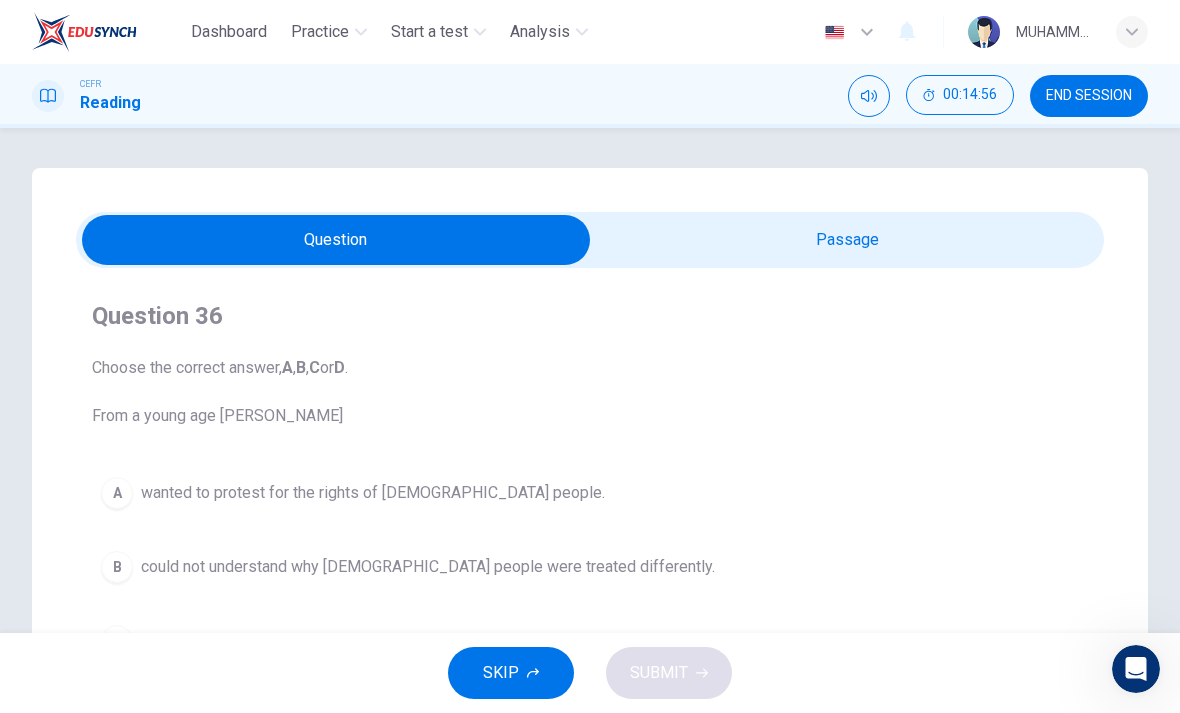click on "Practice" at bounding box center (320, 32) 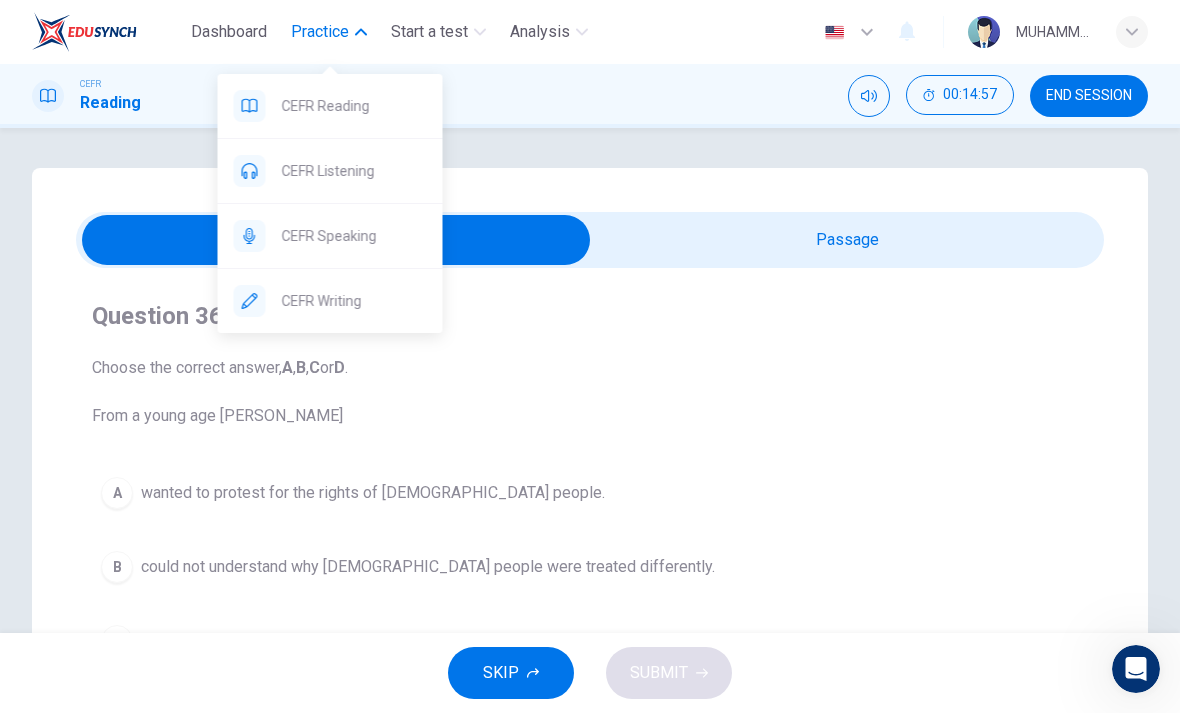 click on "Practice" at bounding box center [320, 32] 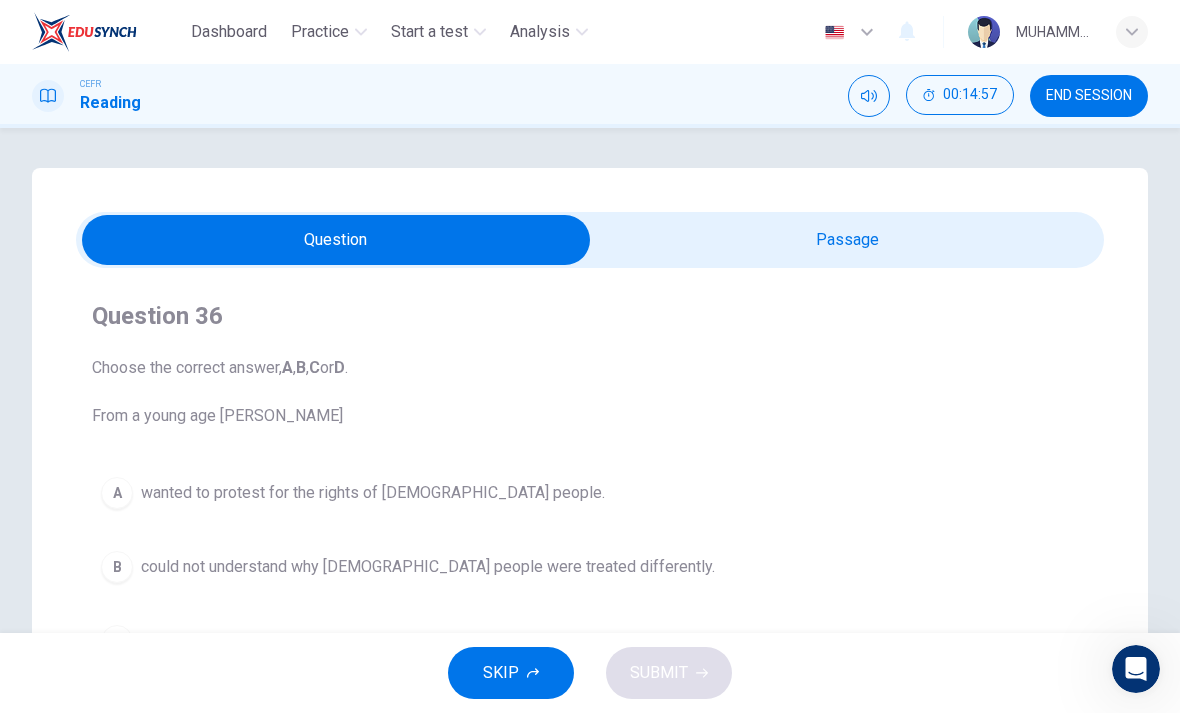 click on "Dashboard" at bounding box center (229, 32) 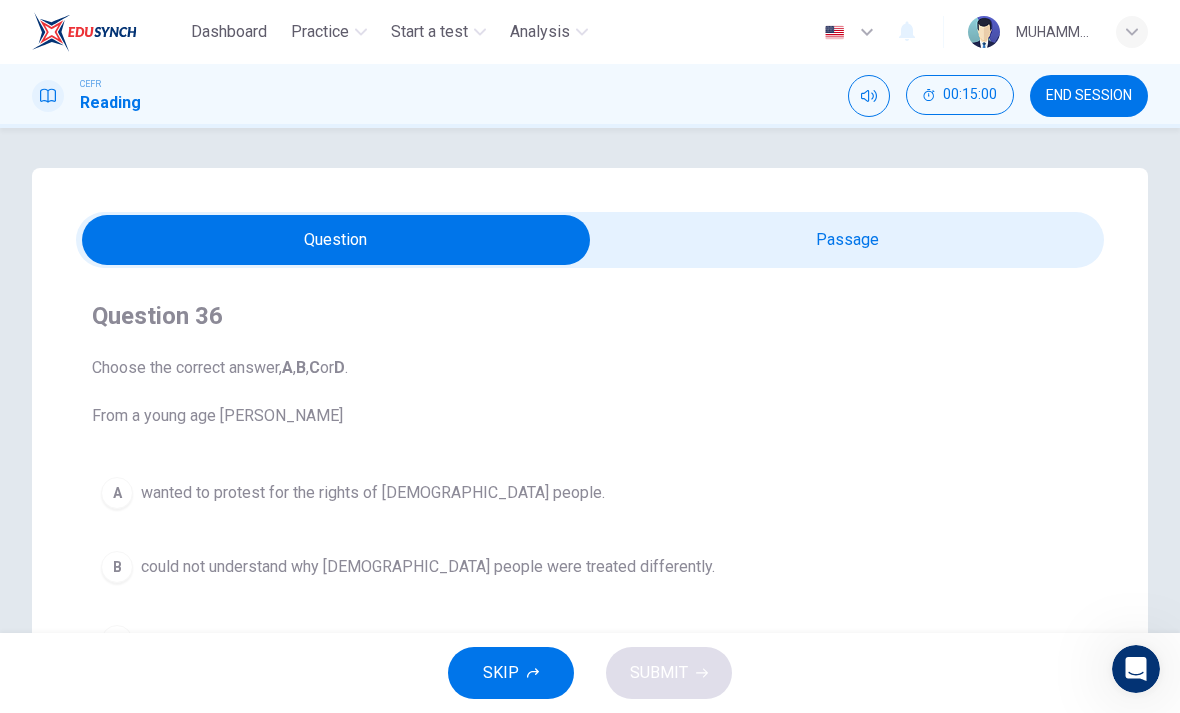 click on "Dashboard" at bounding box center (229, 32) 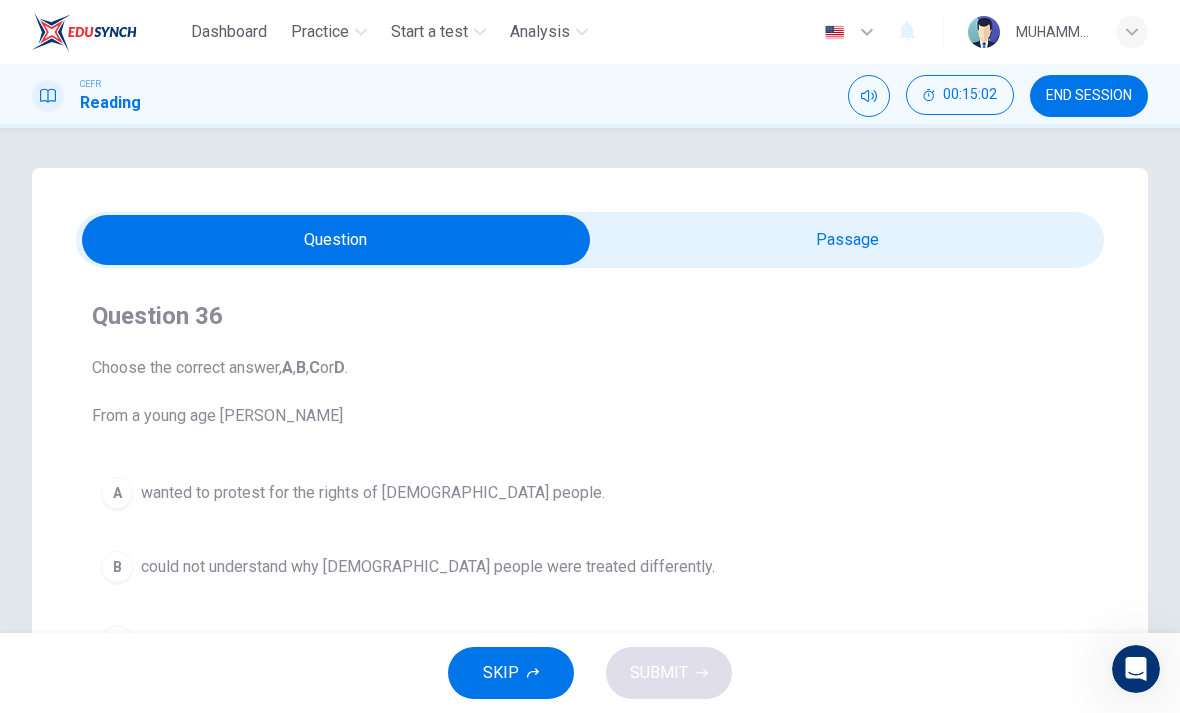 click on "Analysis" at bounding box center [549, 32] 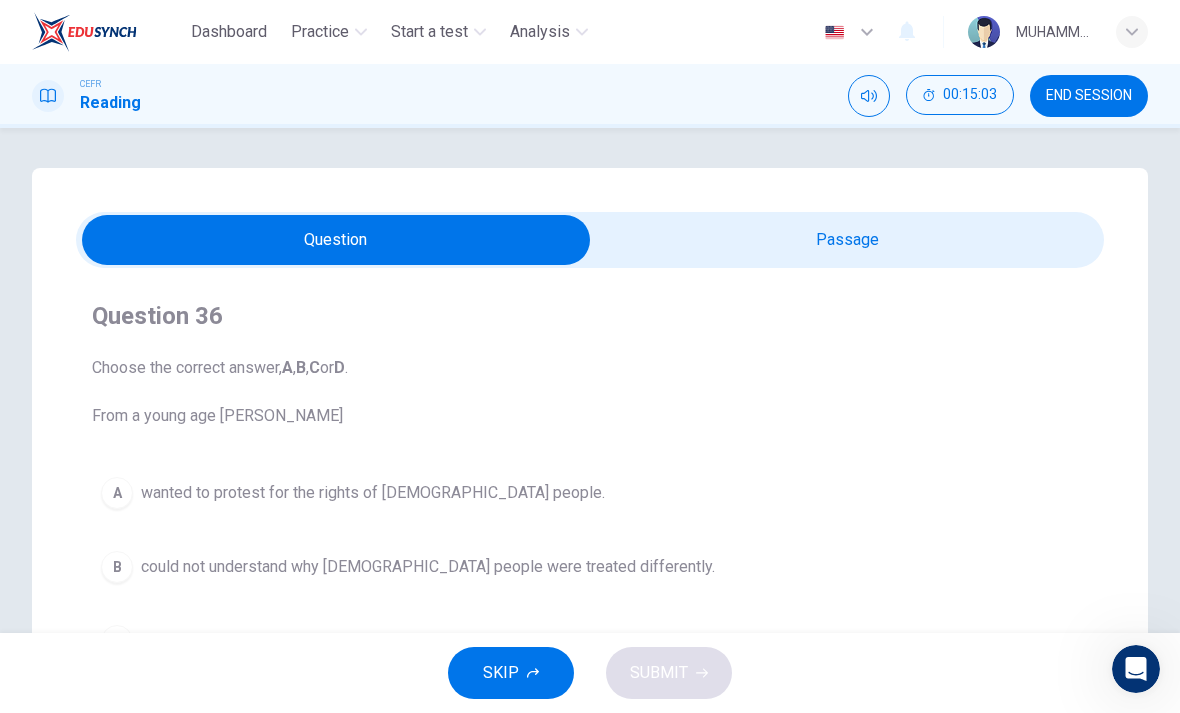 click on "Analysis" at bounding box center (549, 32) 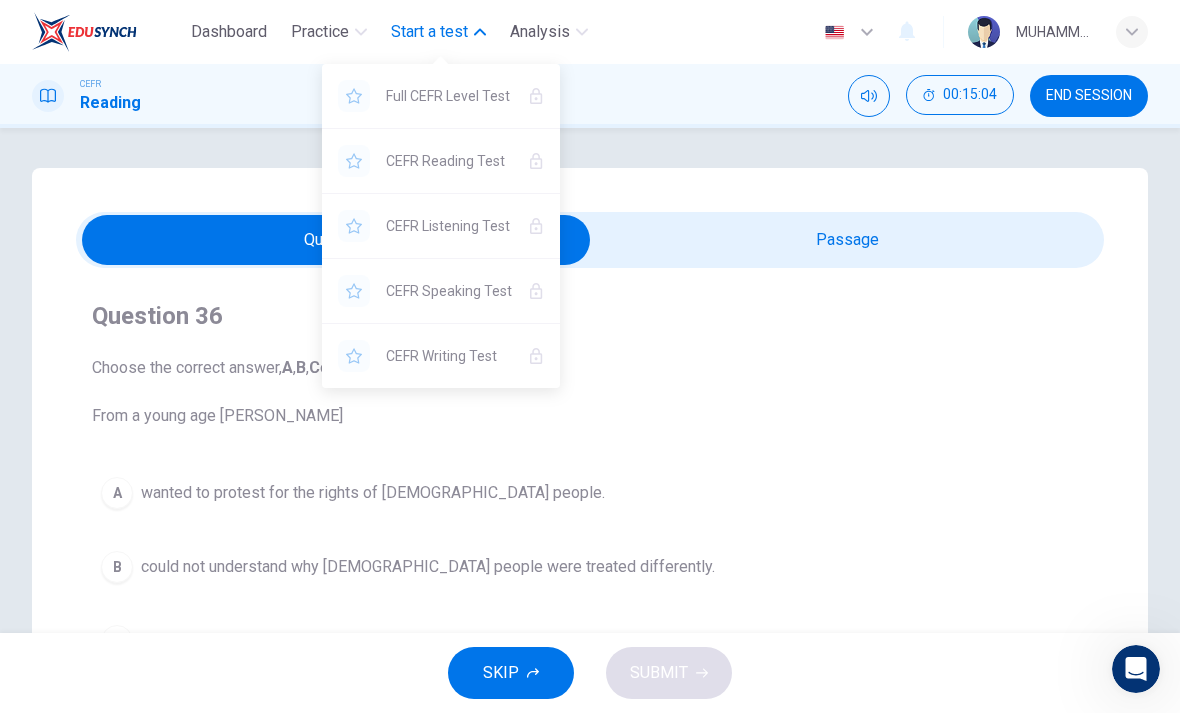 click on "END SESSION" at bounding box center (1089, 96) 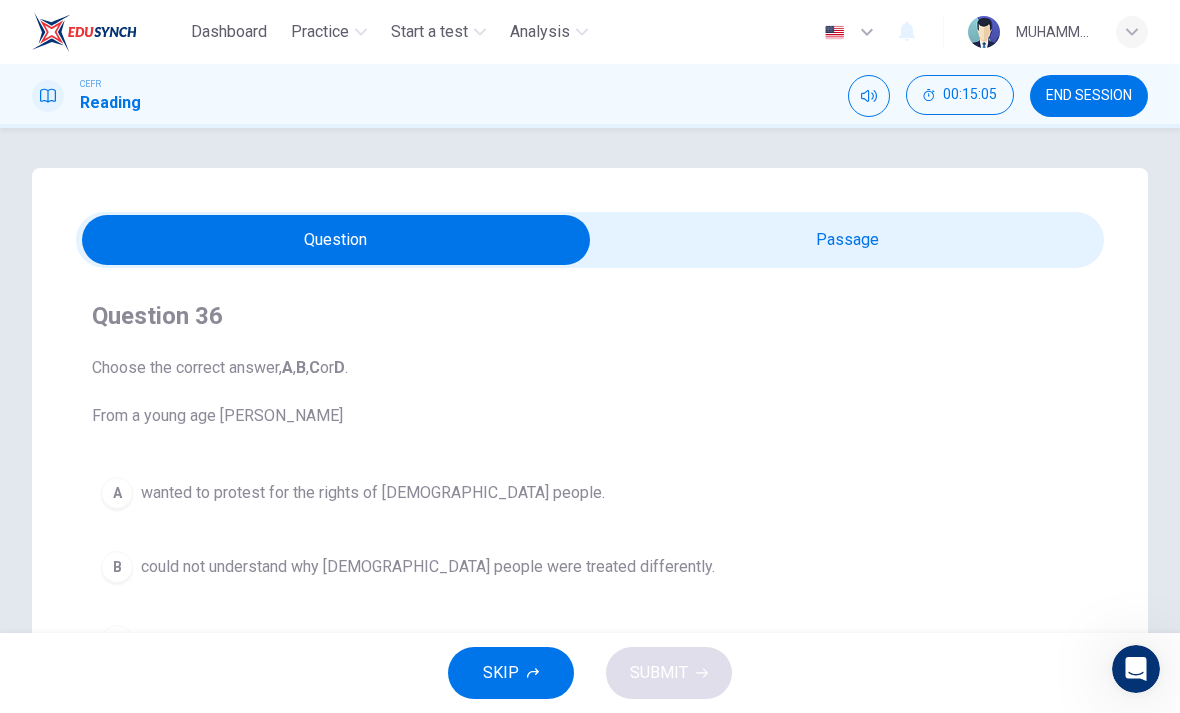 click on "END SESSION" at bounding box center (1089, 96) 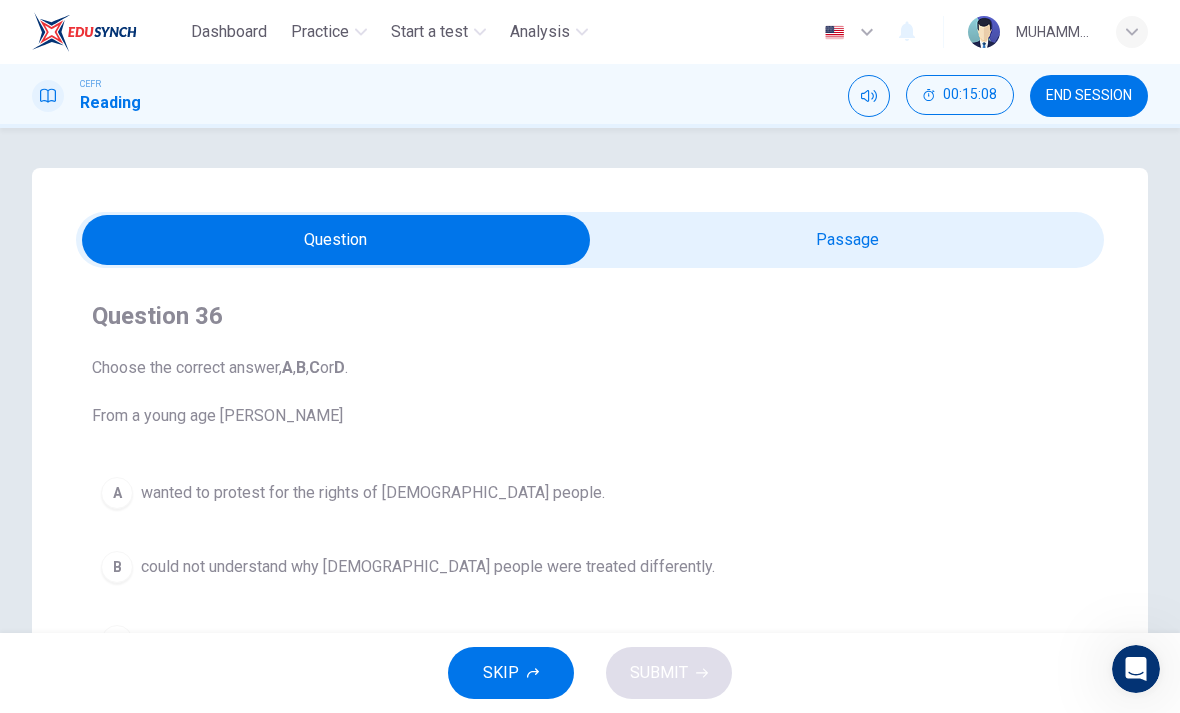 scroll, scrollTop: 0, scrollLeft: 0, axis: both 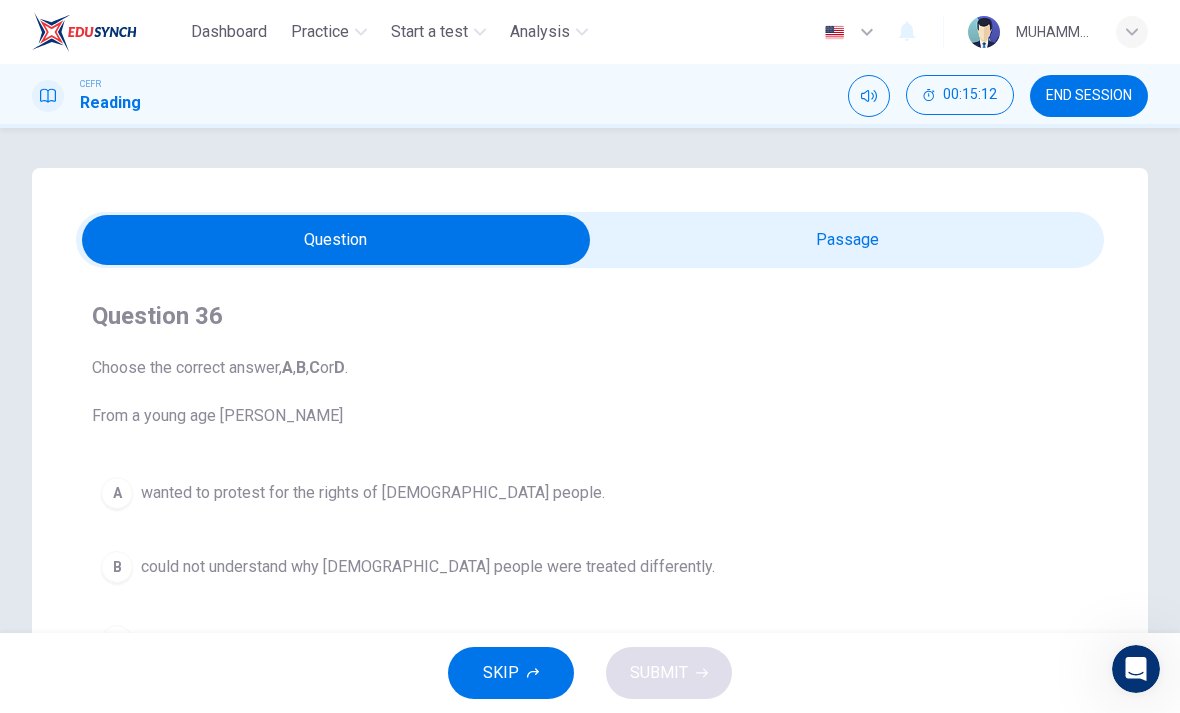 click at bounding box center (336, 240) 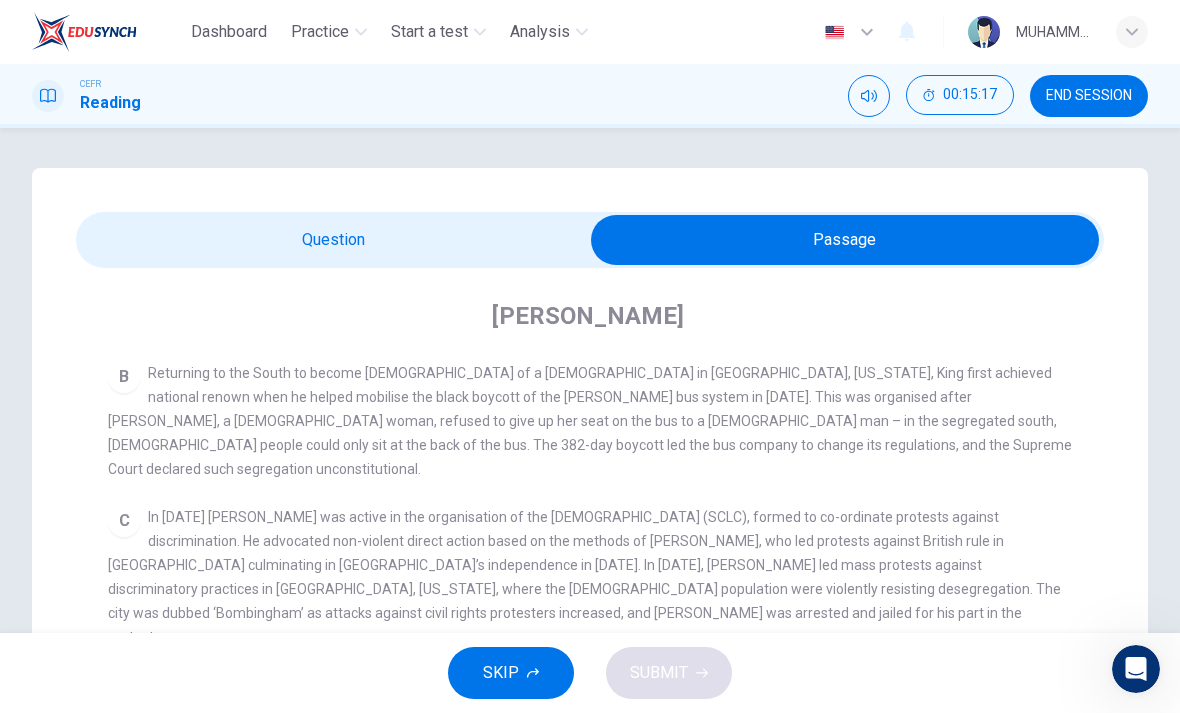 scroll, scrollTop: 565, scrollLeft: 0, axis: vertical 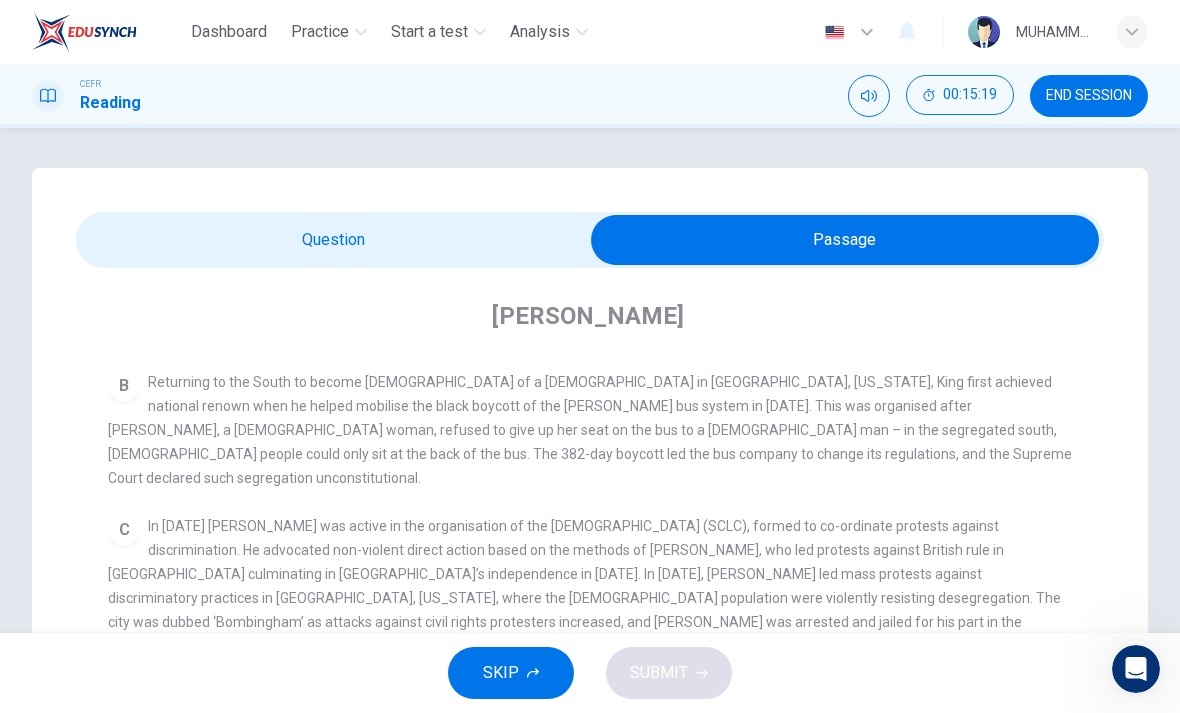 click at bounding box center [845, 240] 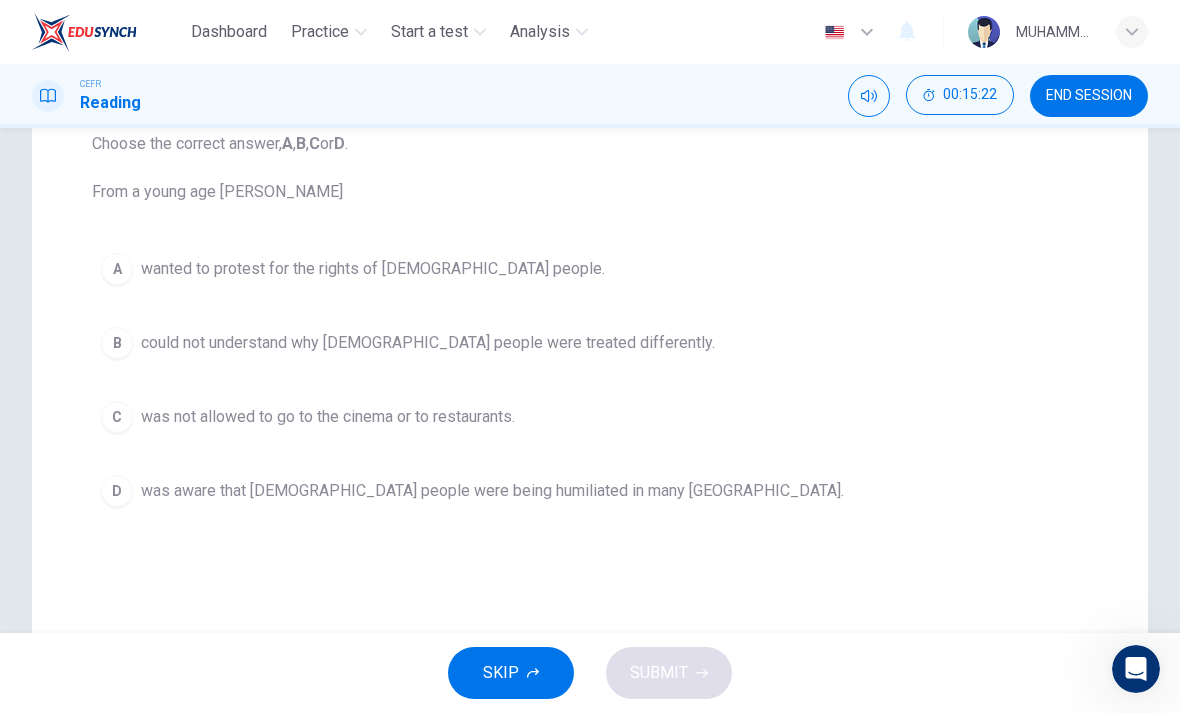 scroll, scrollTop: 234, scrollLeft: 0, axis: vertical 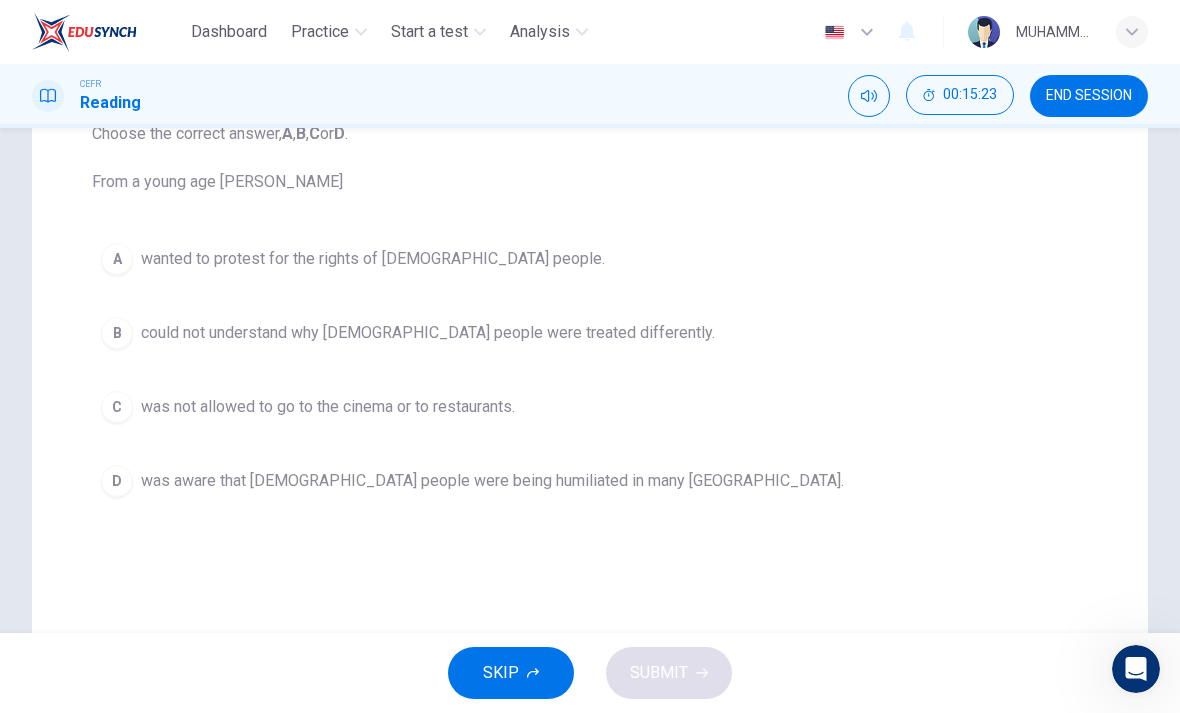click on "A" at bounding box center [117, 259] 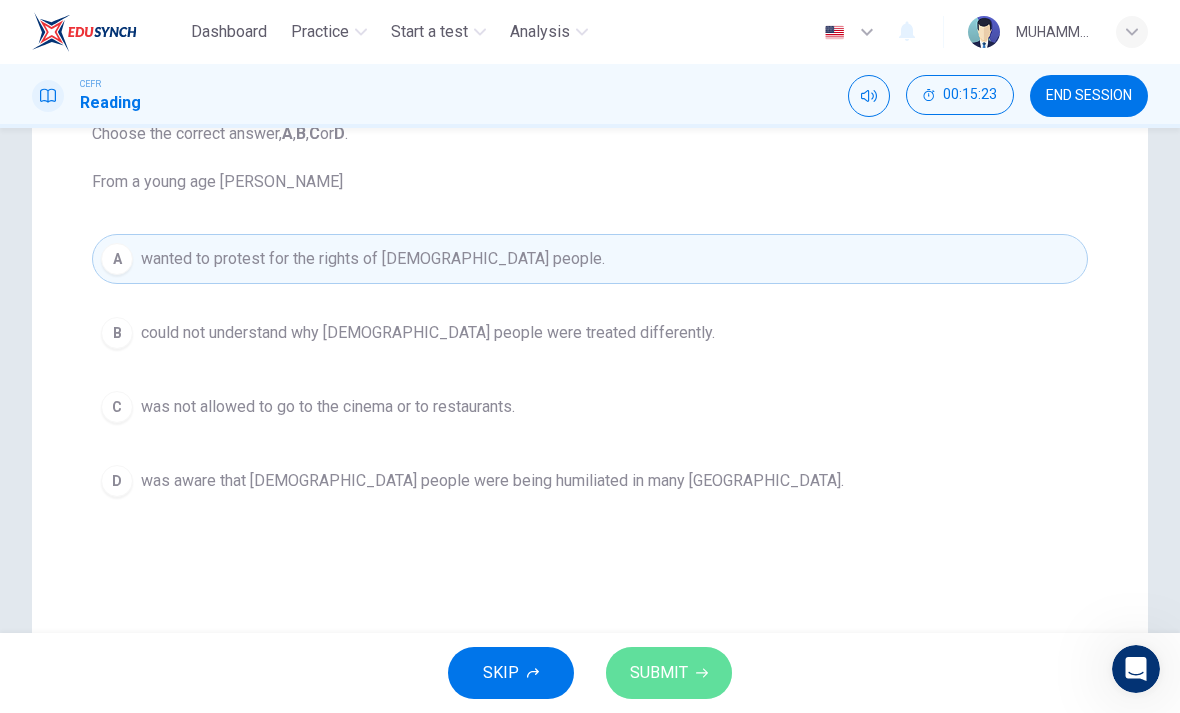 click on "SUBMIT" at bounding box center [669, 673] 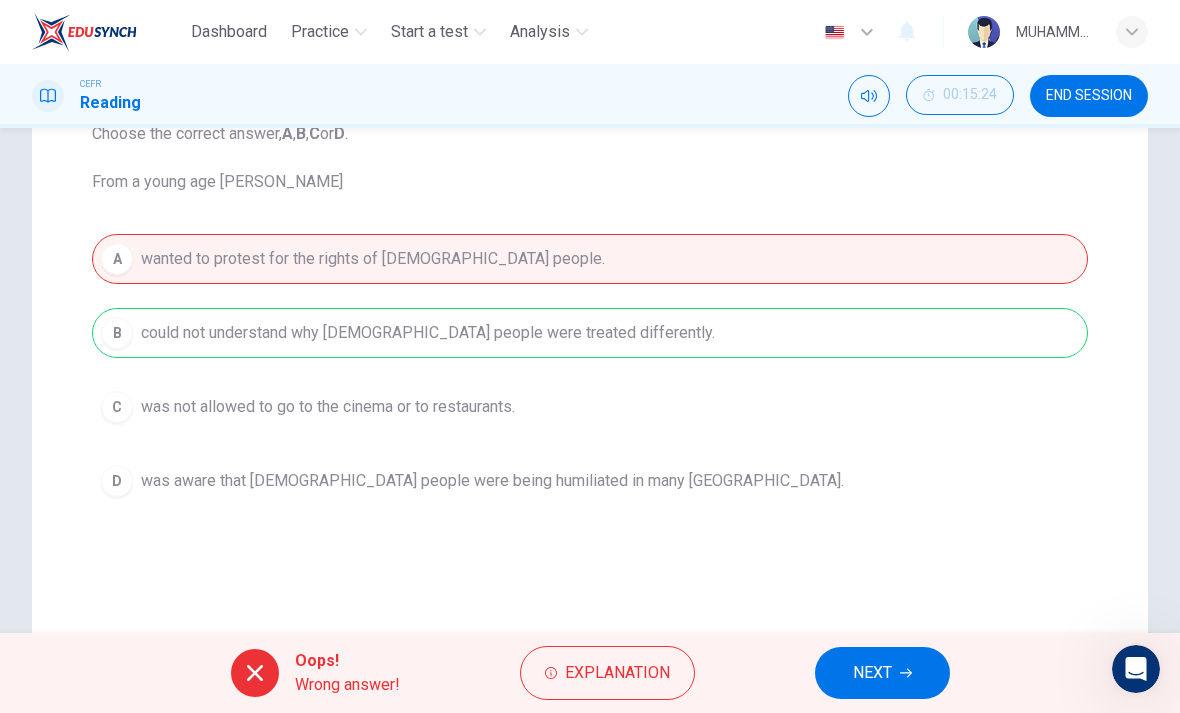 click on "NEXT" at bounding box center [872, 673] 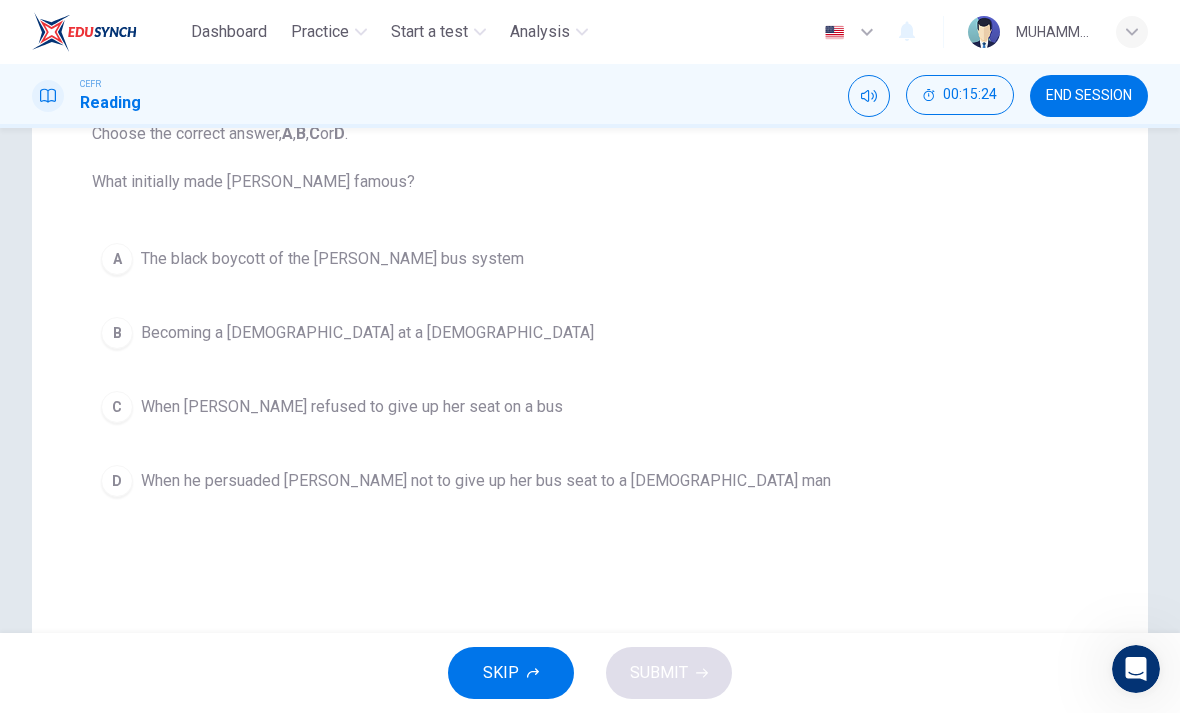 click at bounding box center (1132, 32) 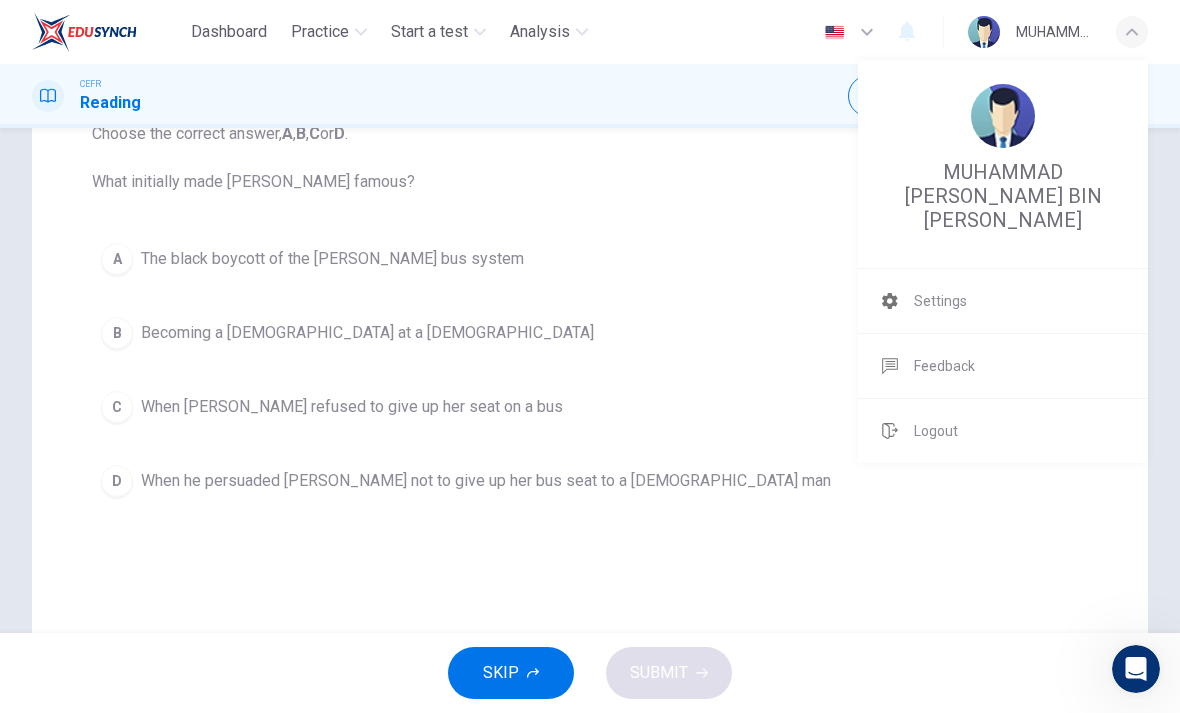 click at bounding box center [590, 356] 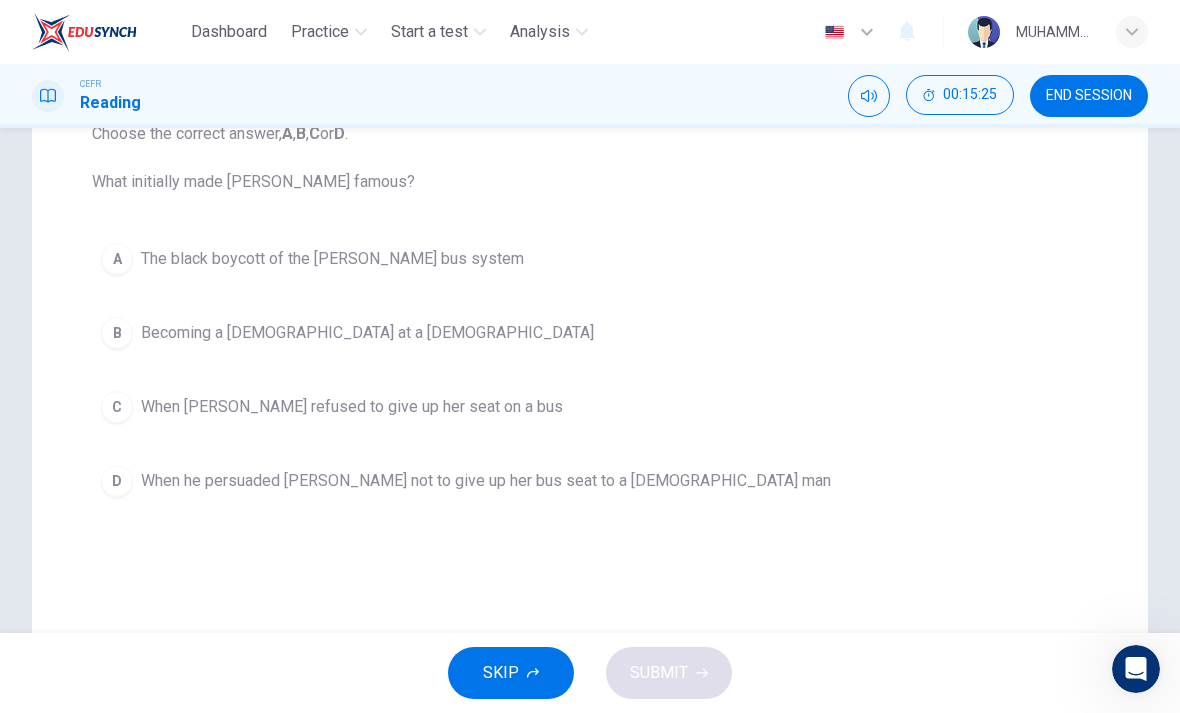 click on "END SESSION" at bounding box center [1089, 96] 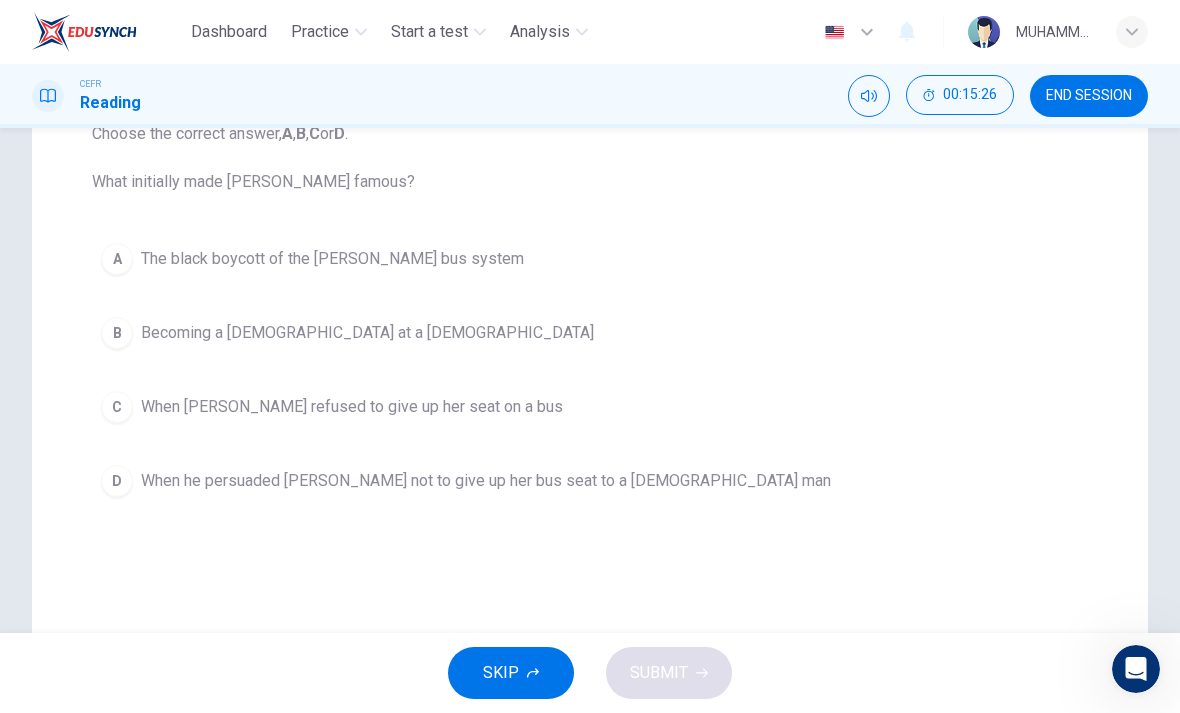 click on "END SESSION" at bounding box center [1089, 96] 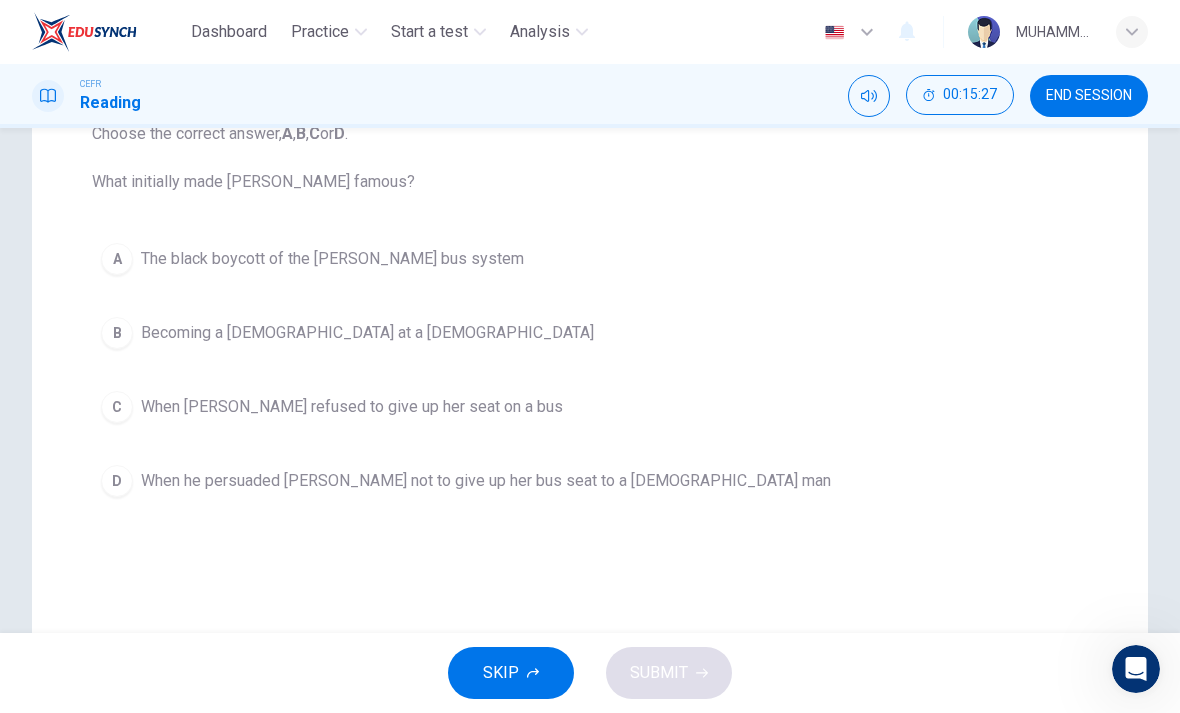 click on "END SESSION" at bounding box center (1089, 96) 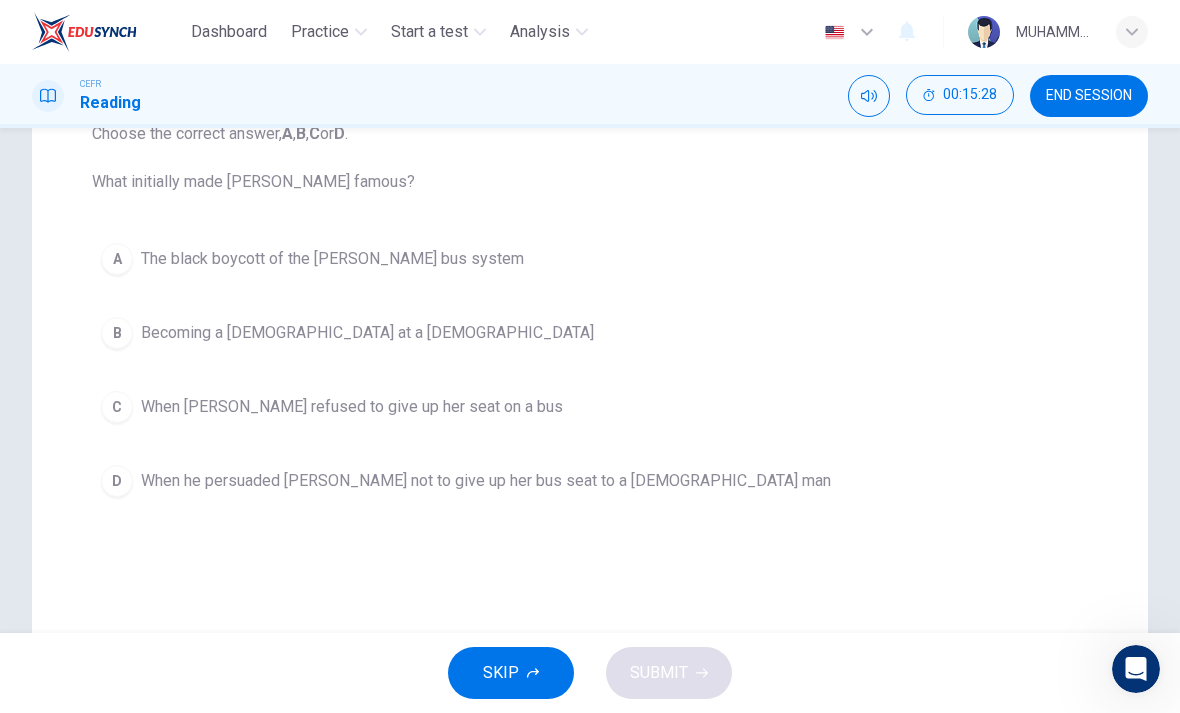 click on "END SESSION" at bounding box center [1089, 96] 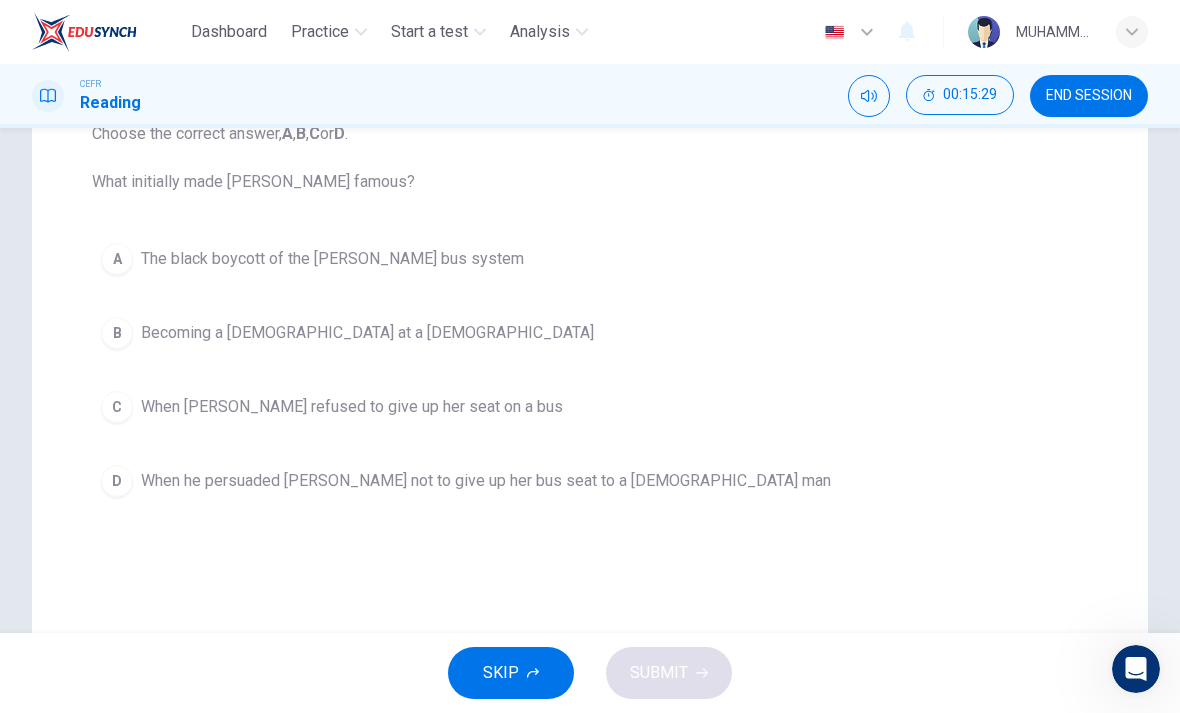 click on "END SESSION" at bounding box center (1089, 96) 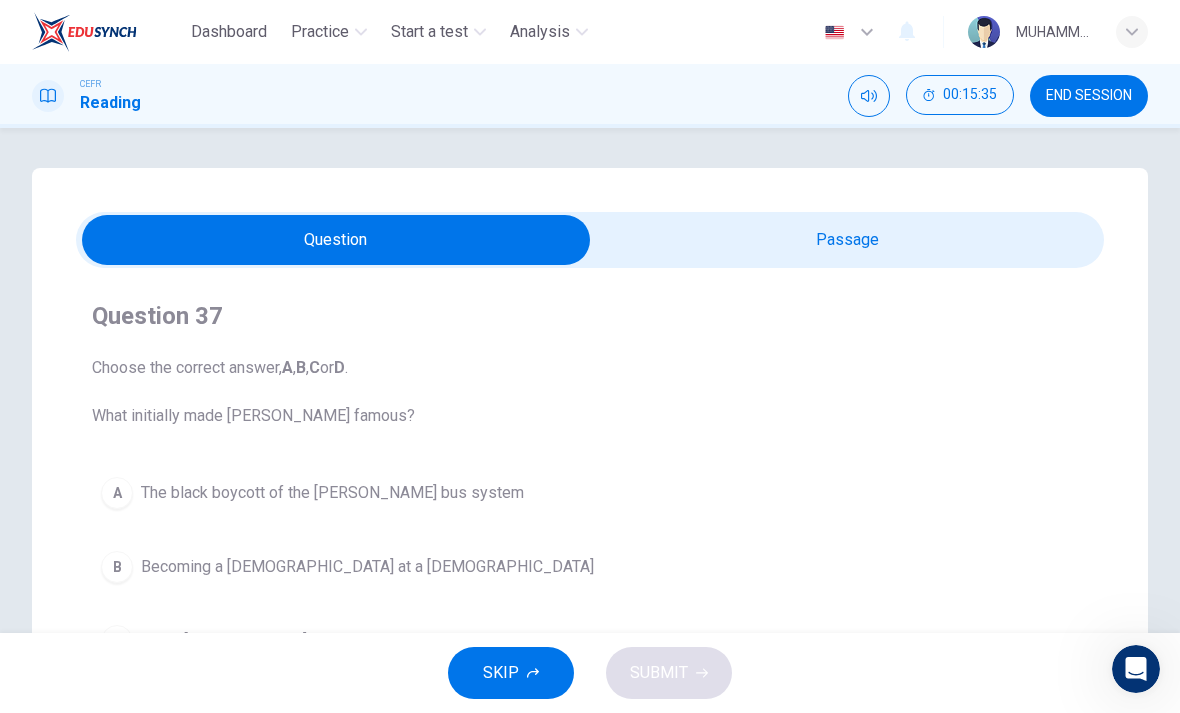 scroll, scrollTop: -1, scrollLeft: 0, axis: vertical 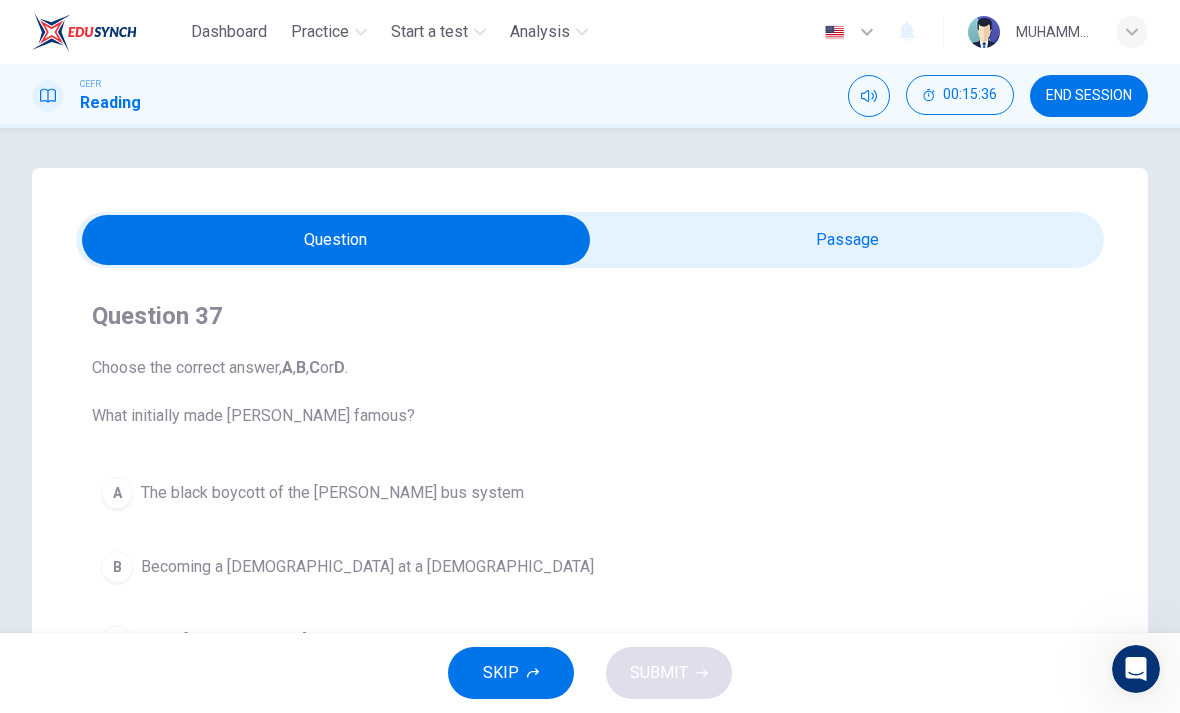 click on "Dashboard Practice Start a test Analysis English en ​ MUHAMMAD [PERSON_NAME] BIN [PERSON_NAME]" at bounding box center (590, 32) 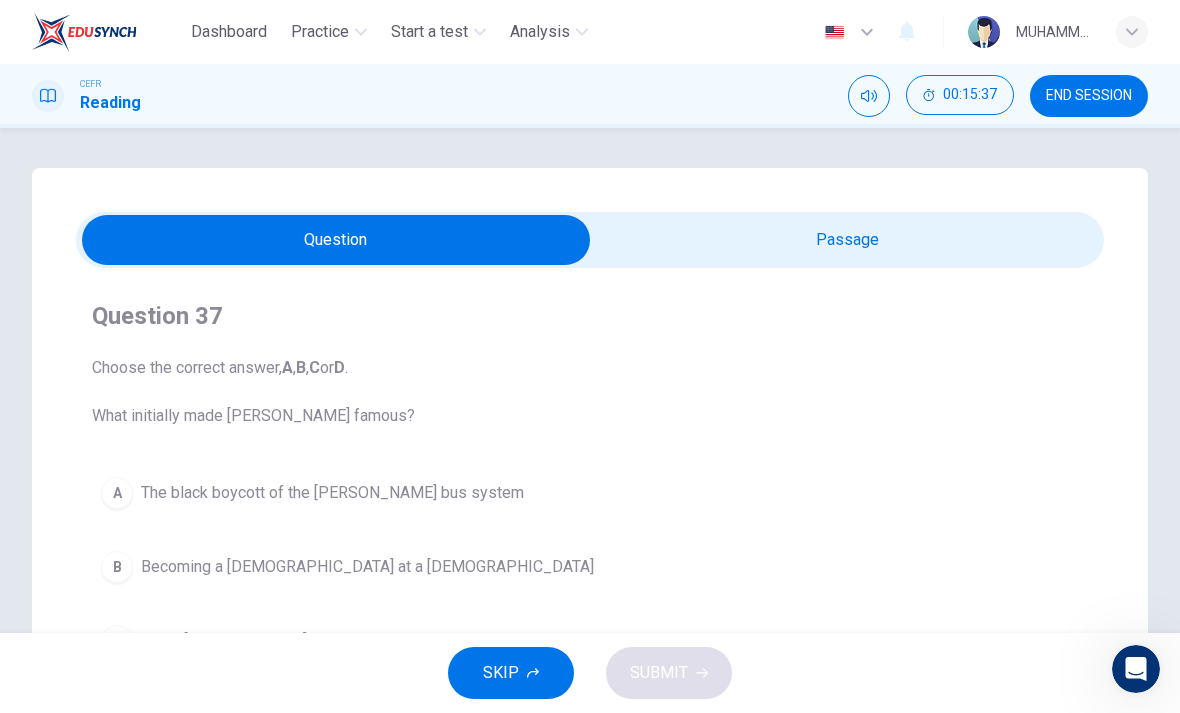 click on "Practice" at bounding box center (320, 32) 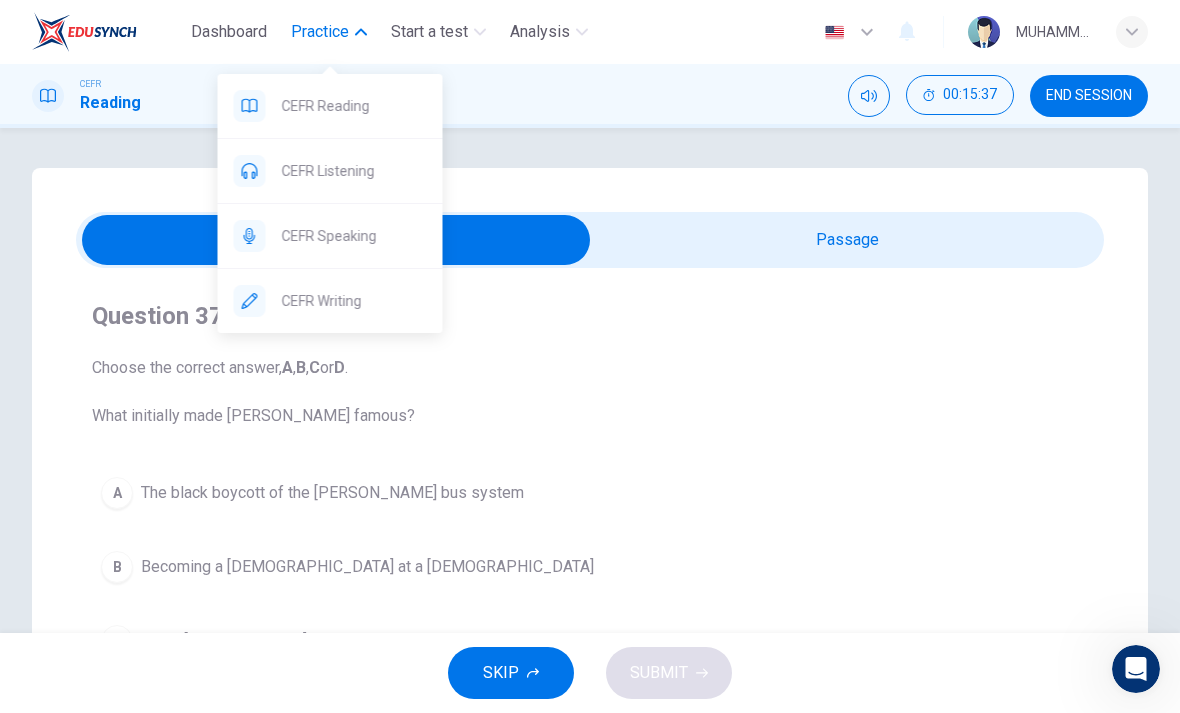 click 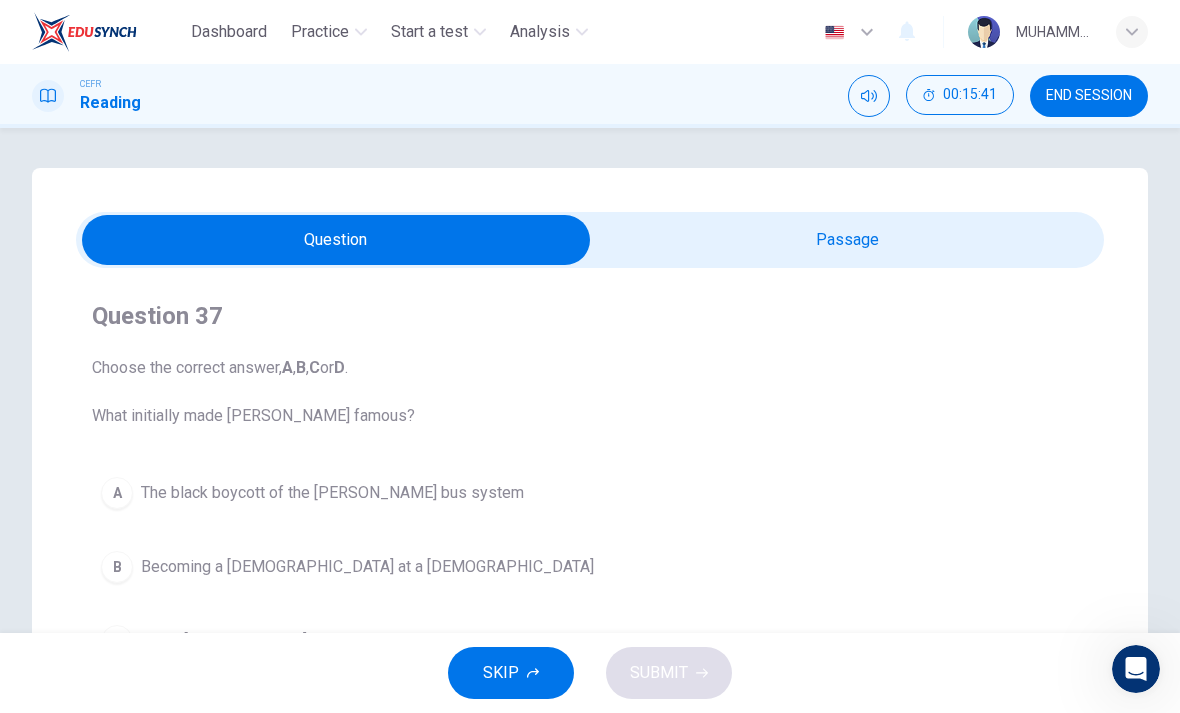 click on "Practice" at bounding box center (320, 32) 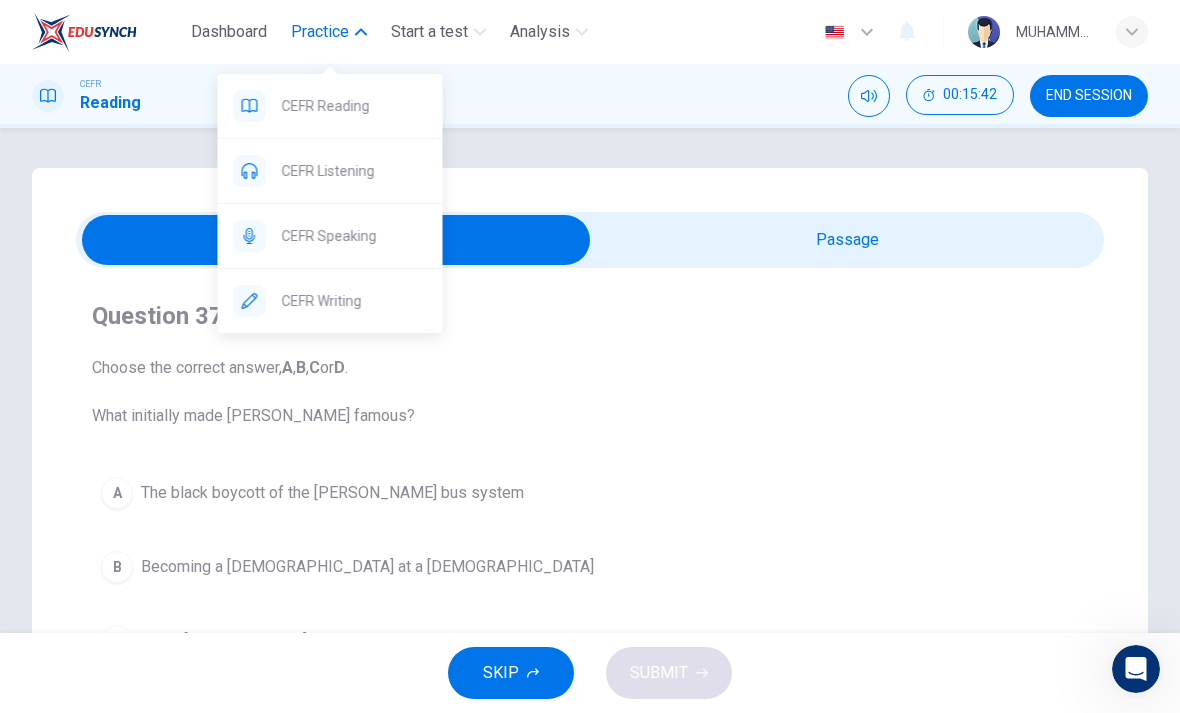 click on "CEFR Speaking" at bounding box center (346, 236) 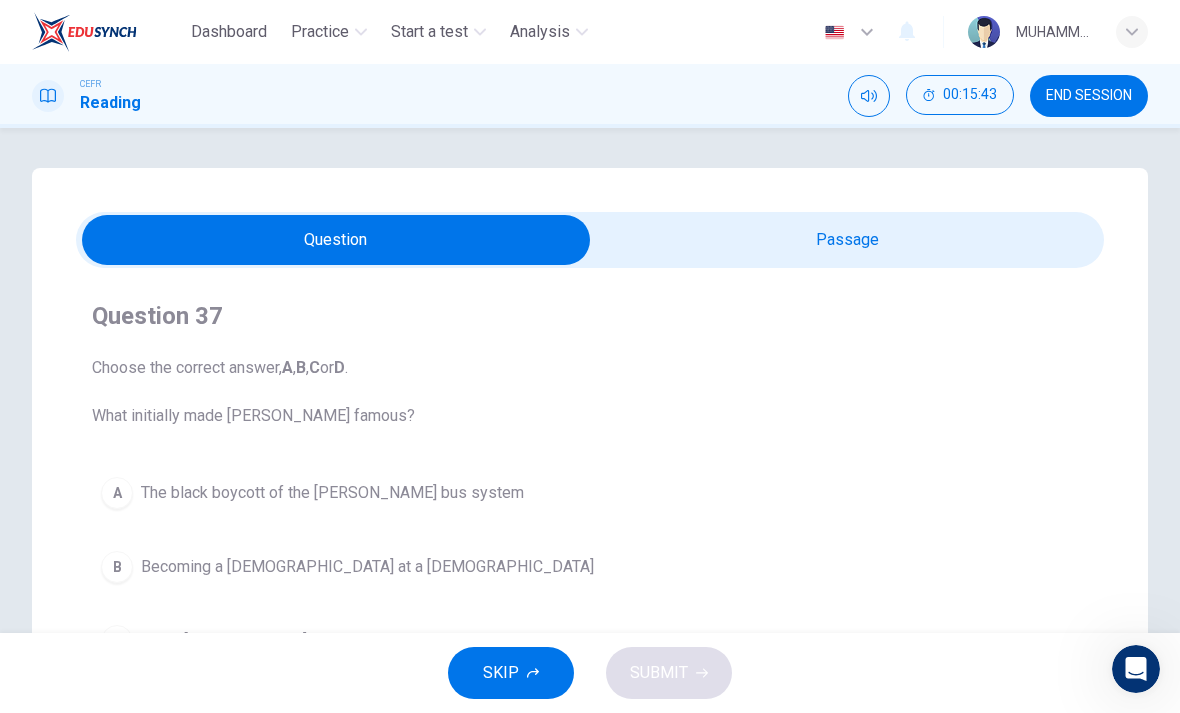 click on "Practice" at bounding box center (320, 32) 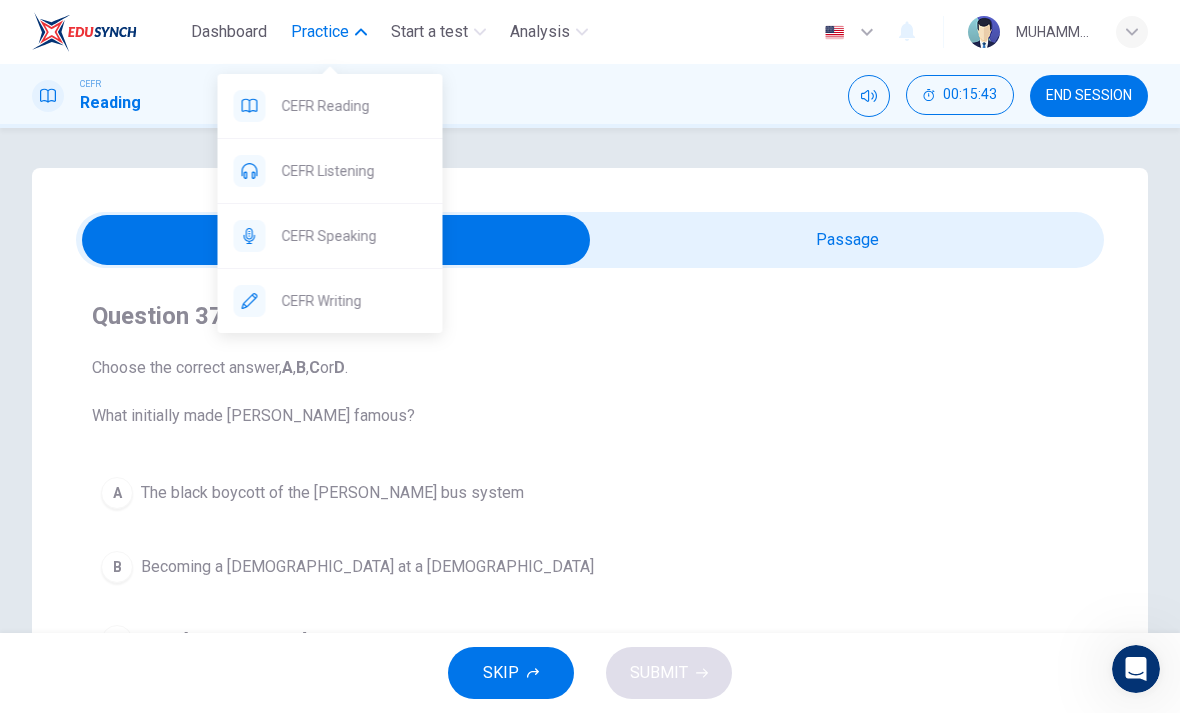click at bounding box center (250, 106) 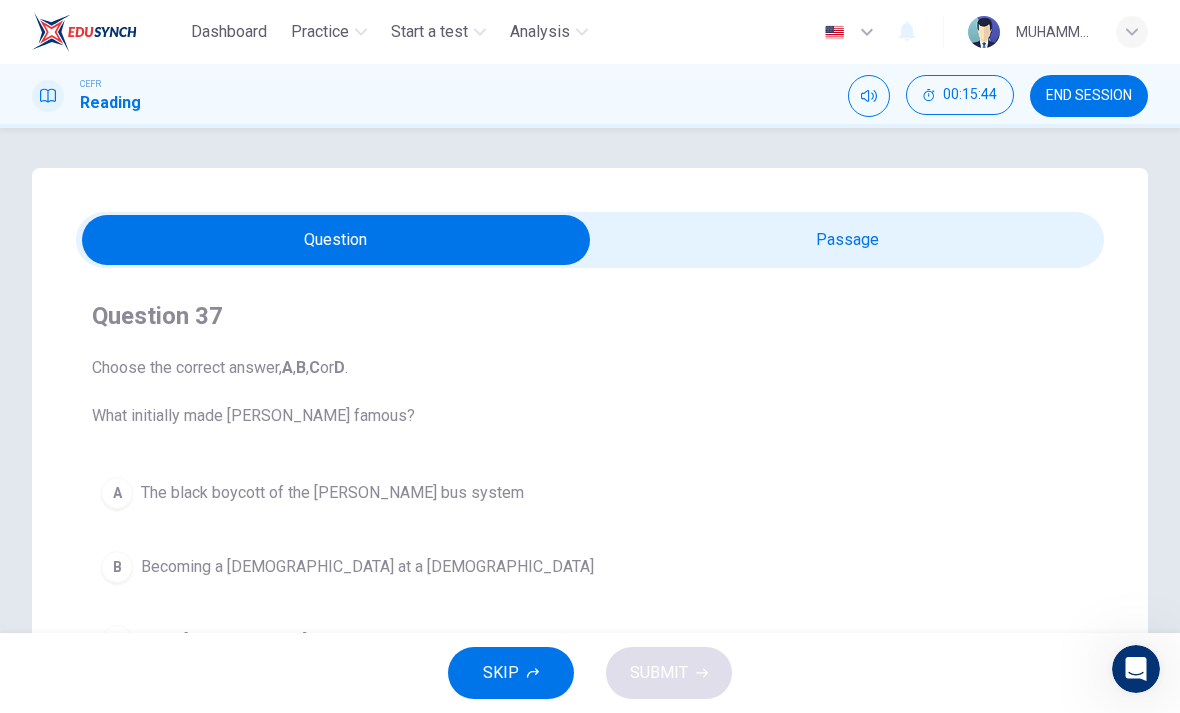 click on "END SESSION" at bounding box center [1089, 96] 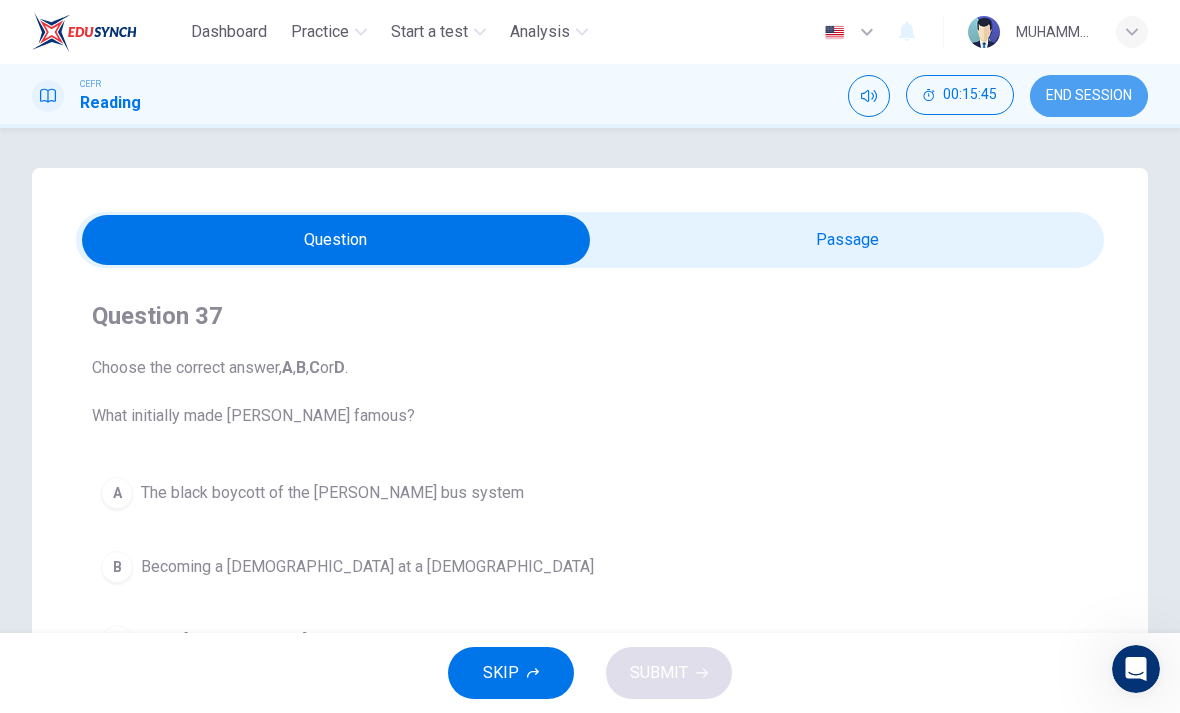 click on "END SESSION" at bounding box center (1089, 96) 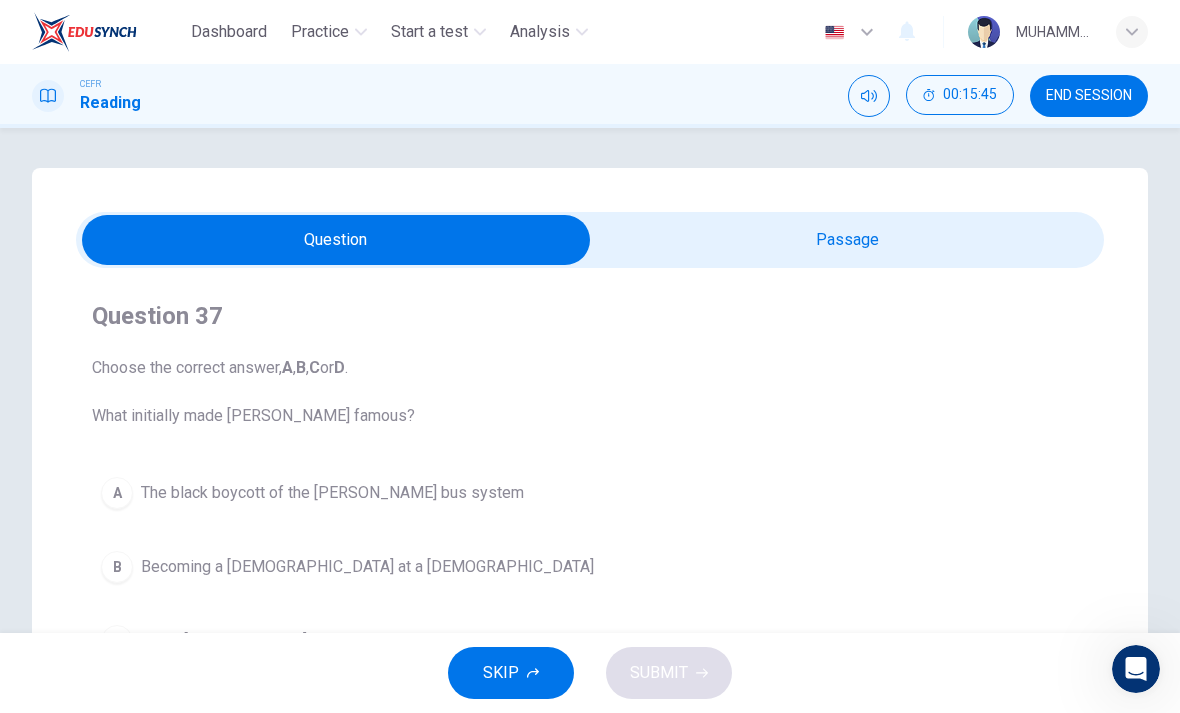 click on "END SESSION" at bounding box center [1089, 96] 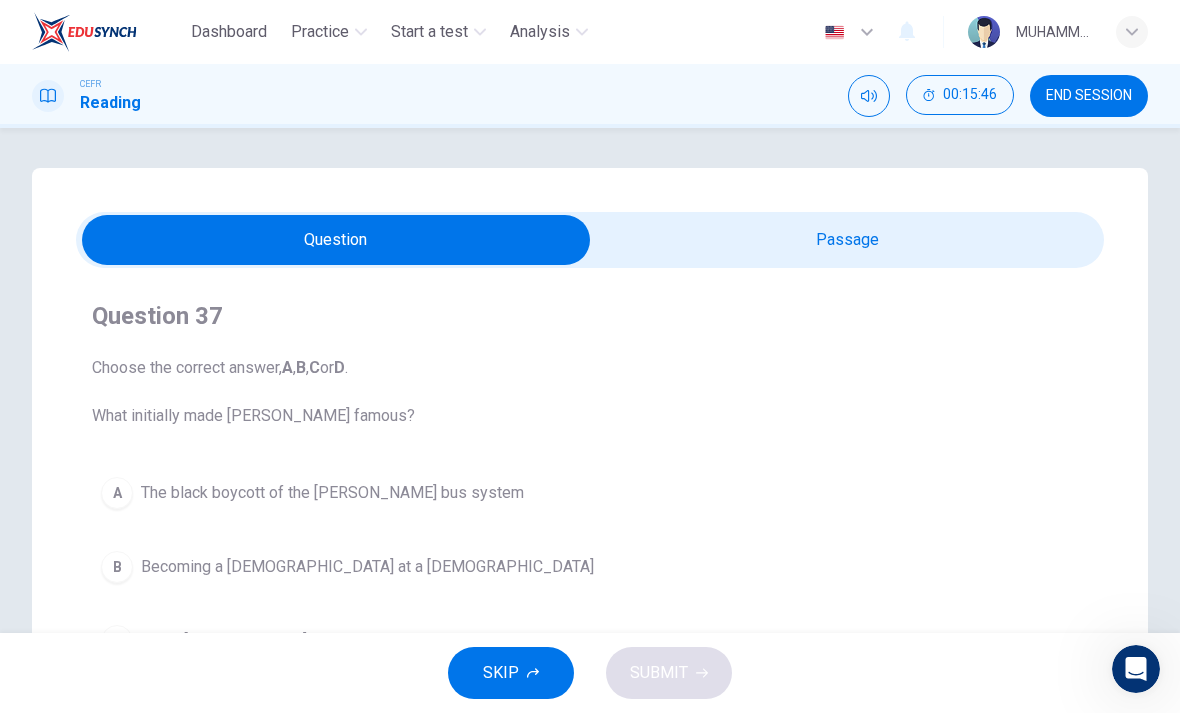 click on "END SESSION" at bounding box center (1089, 96) 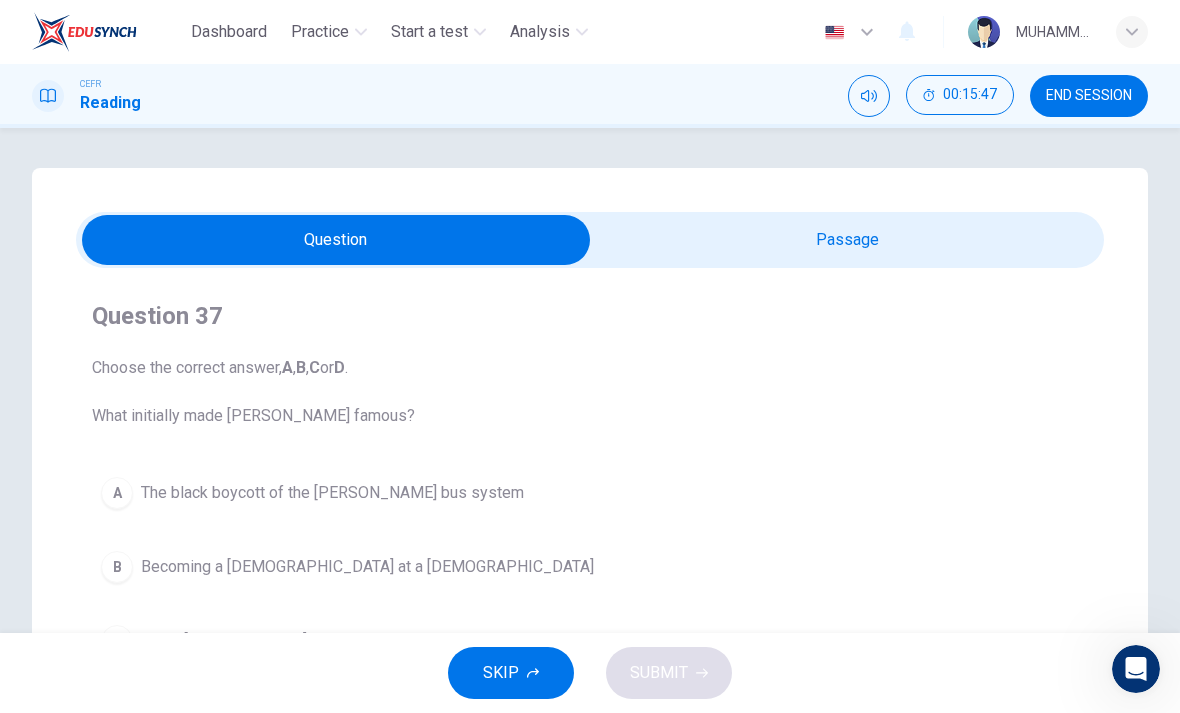 click on "END SESSION" at bounding box center (1089, 96) 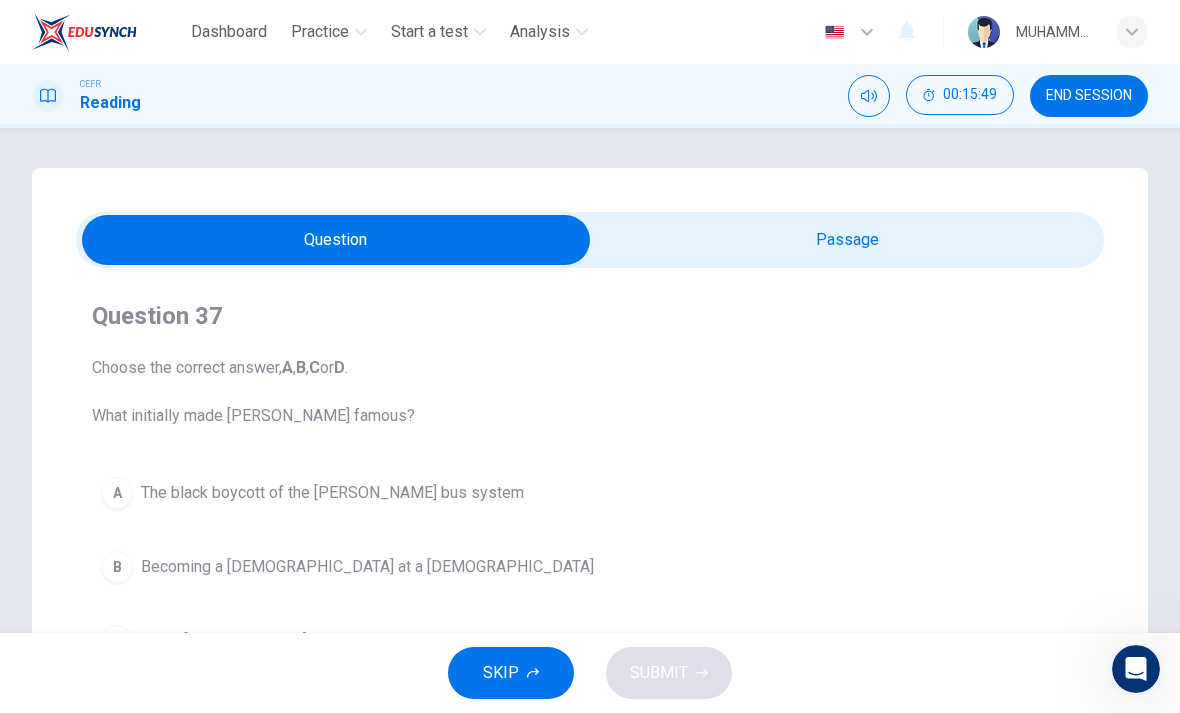 click 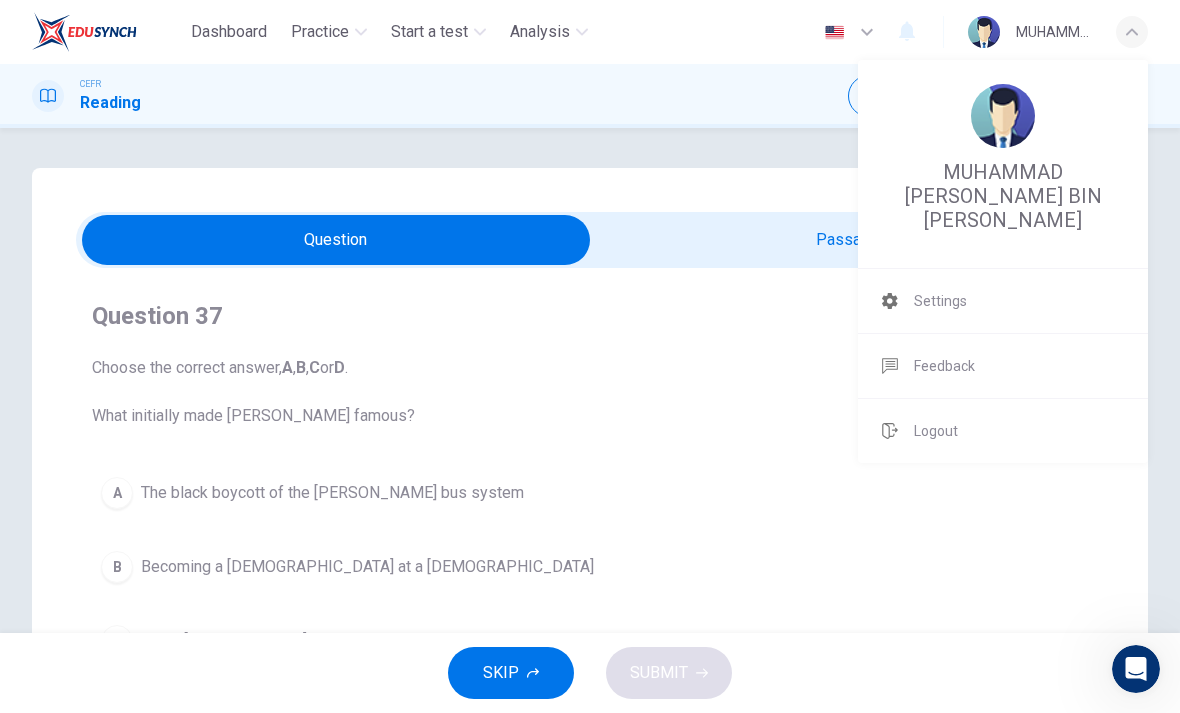 click at bounding box center (590, 356) 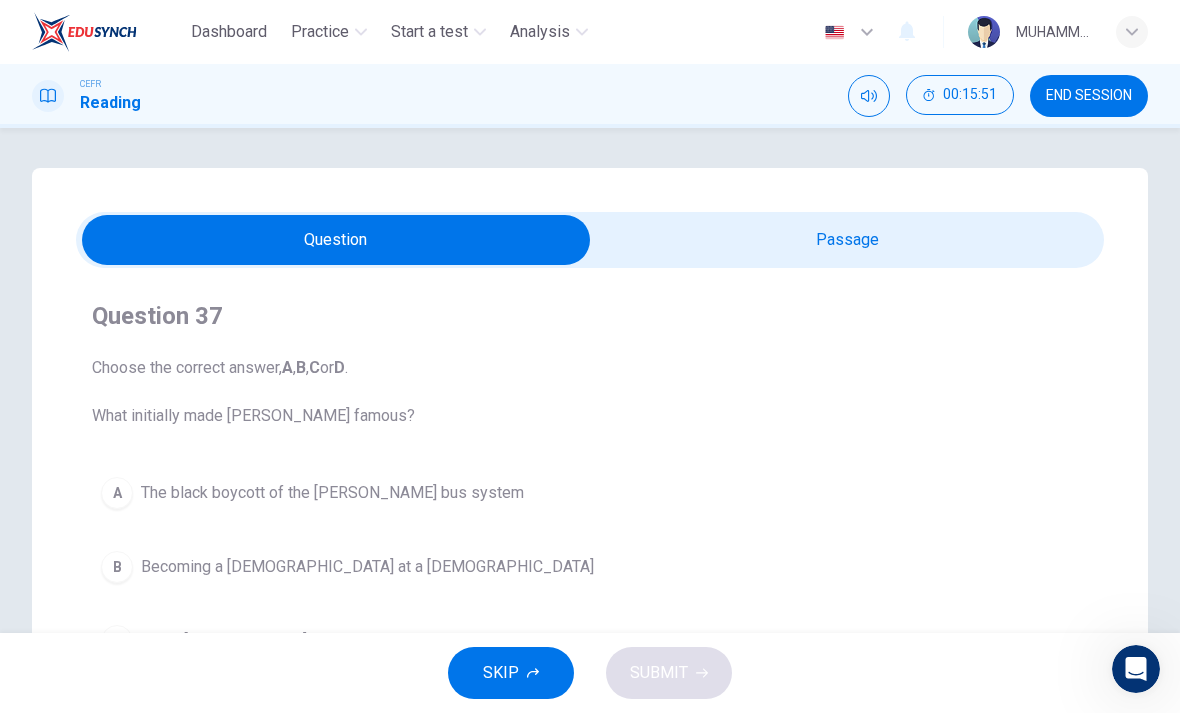 click on "Dashboard" at bounding box center (229, 32) 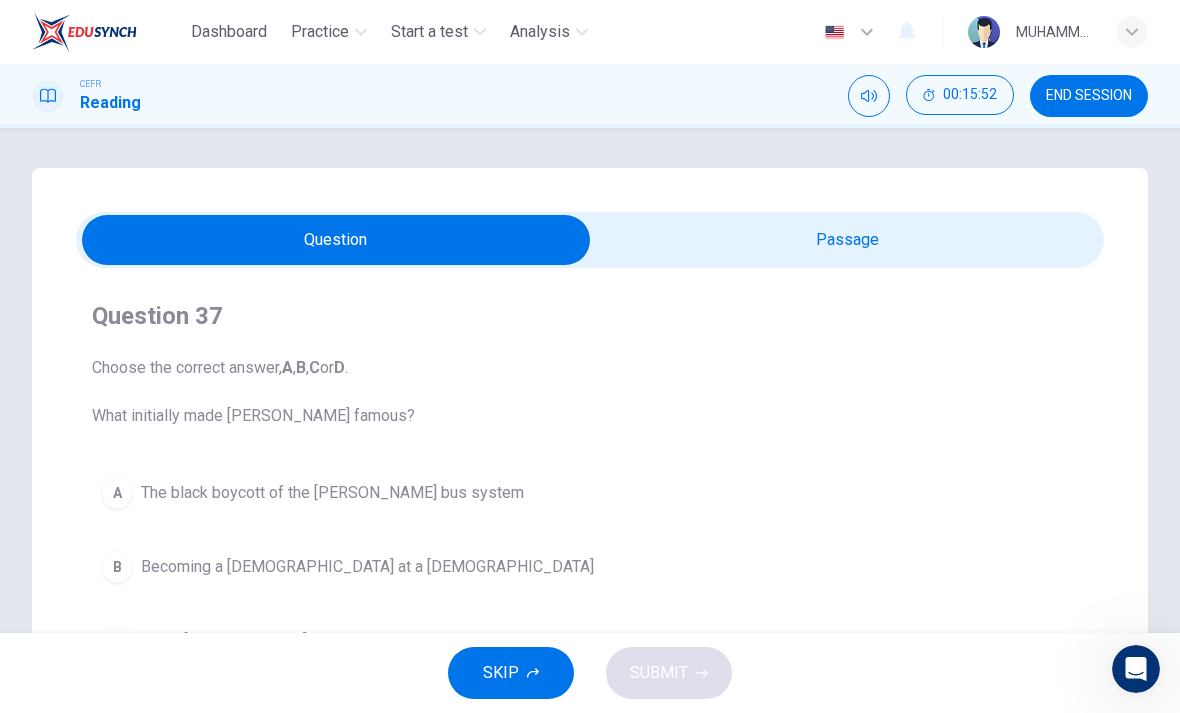 click on "Dashboard" at bounding box center [229, 32] 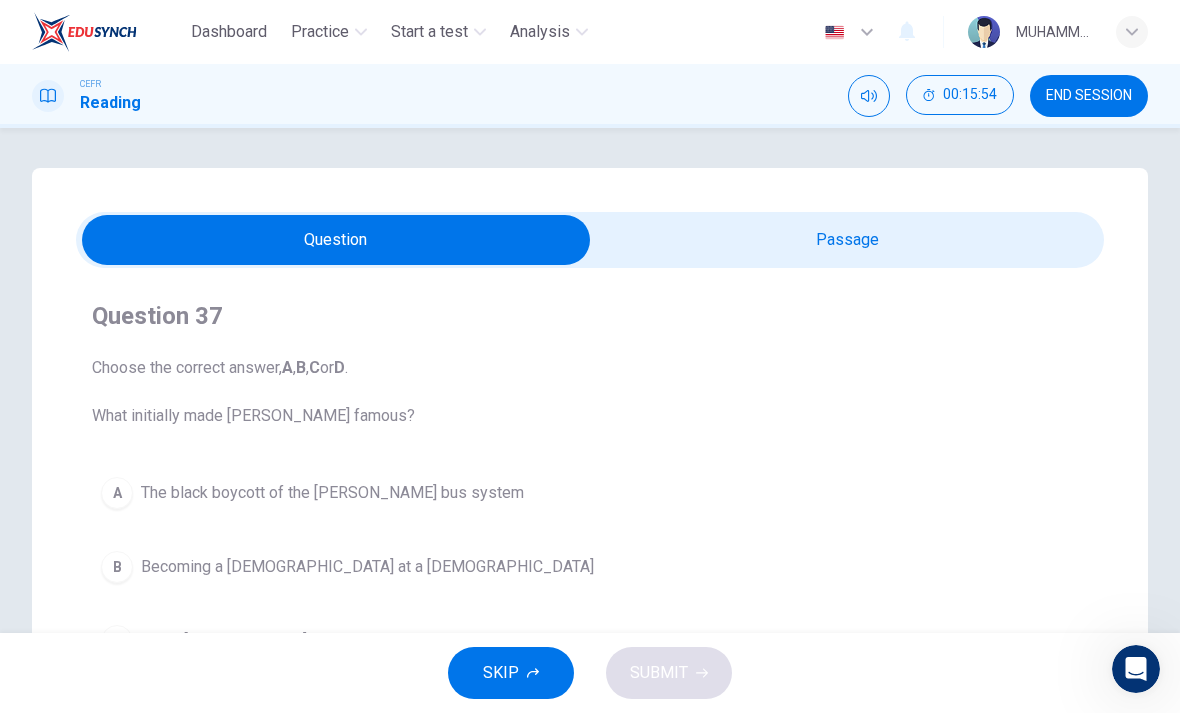 click at bounding box center [1132, 32] 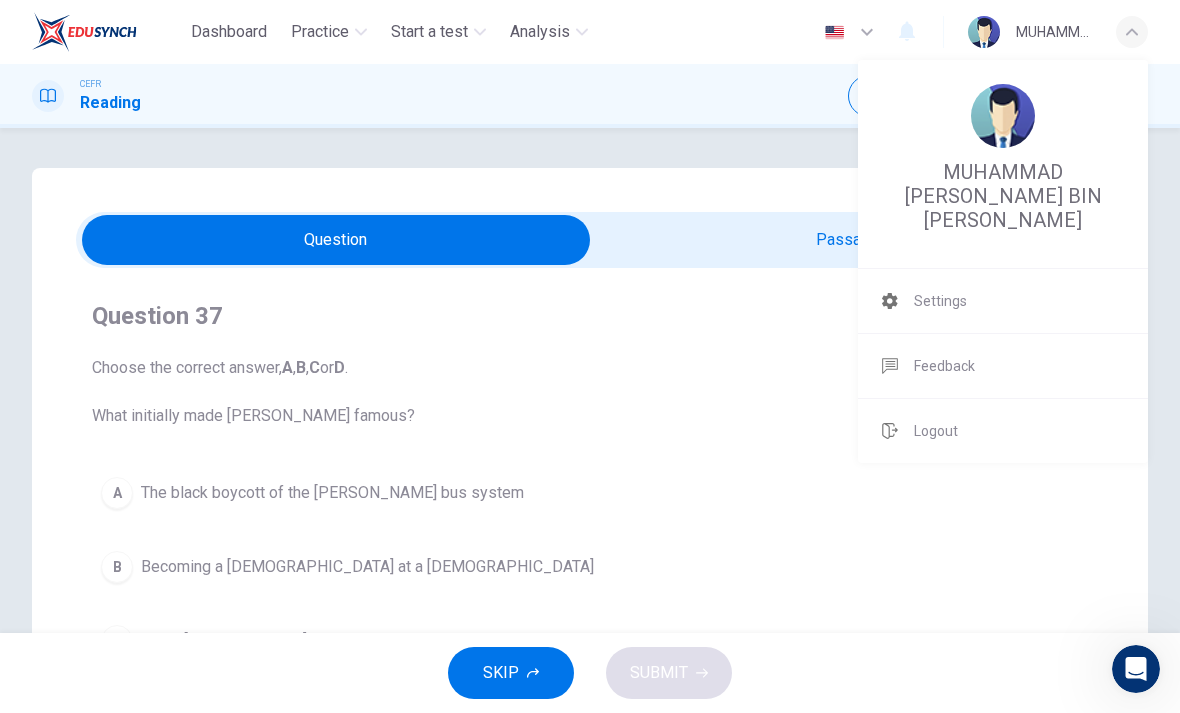 click on "Logout" at bounding box center (1003, 431) 